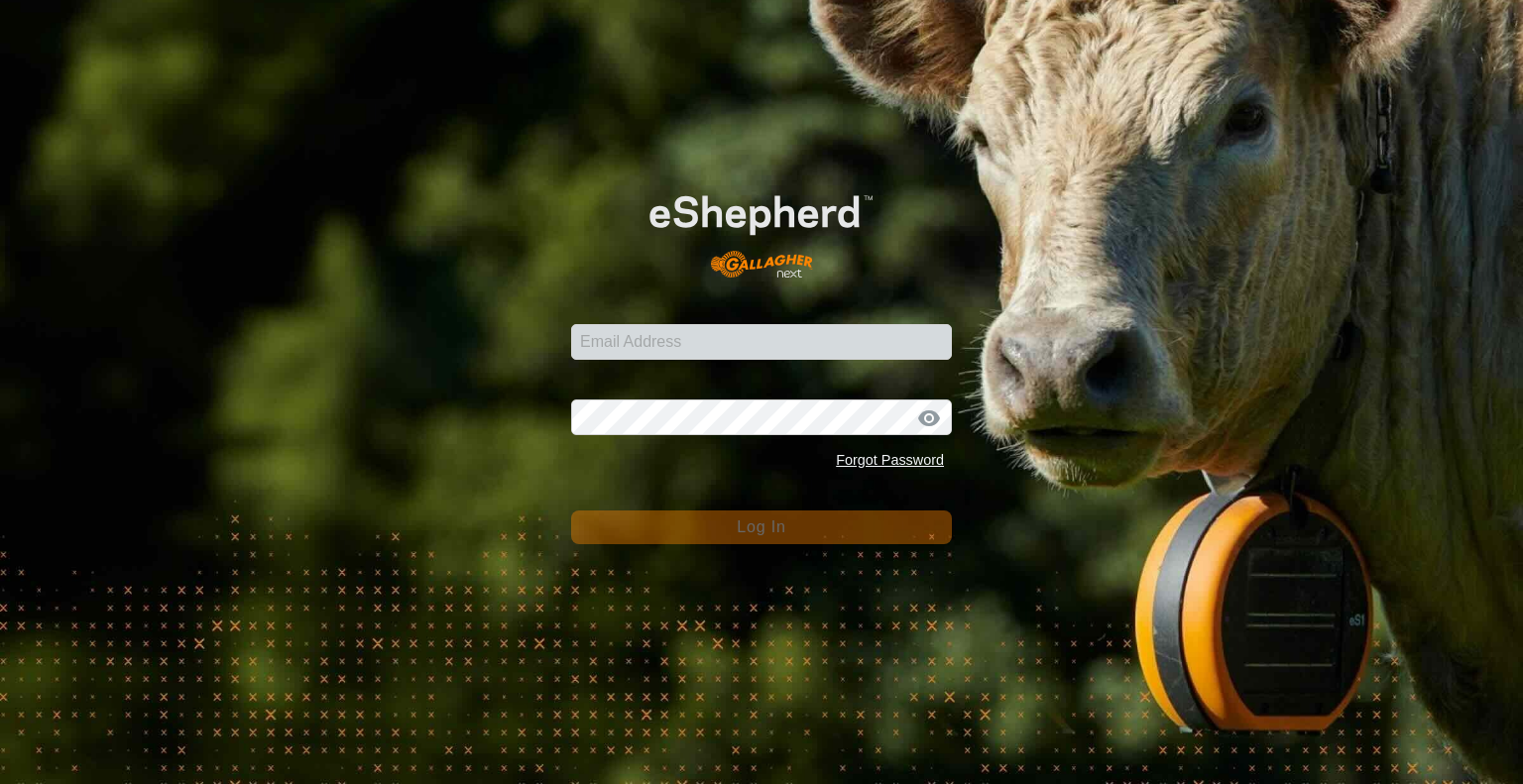scroll, scrollTop: 0, scrollLeft: 0, axis: both 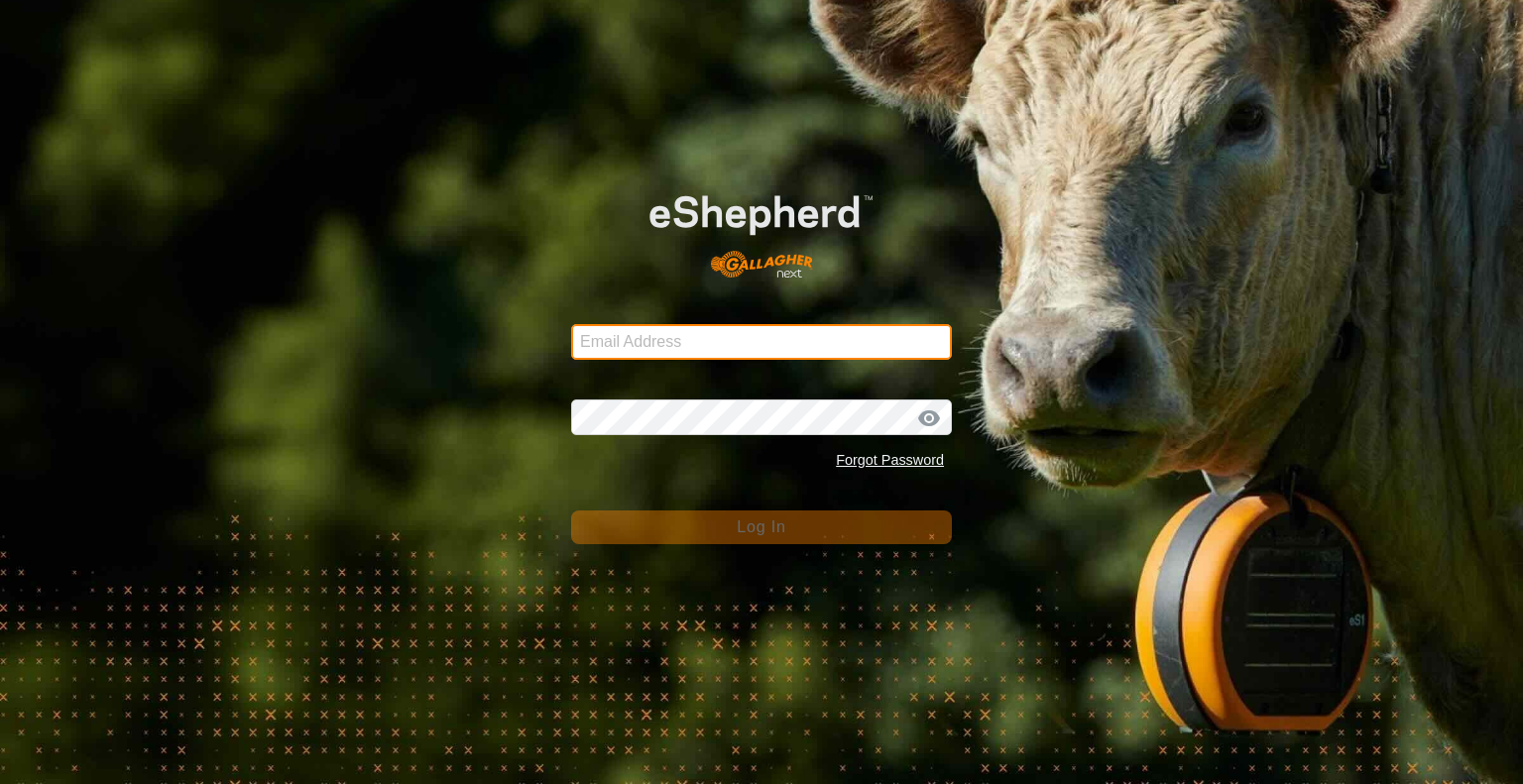 click on "Email Address" at bounding box center (762, 342) 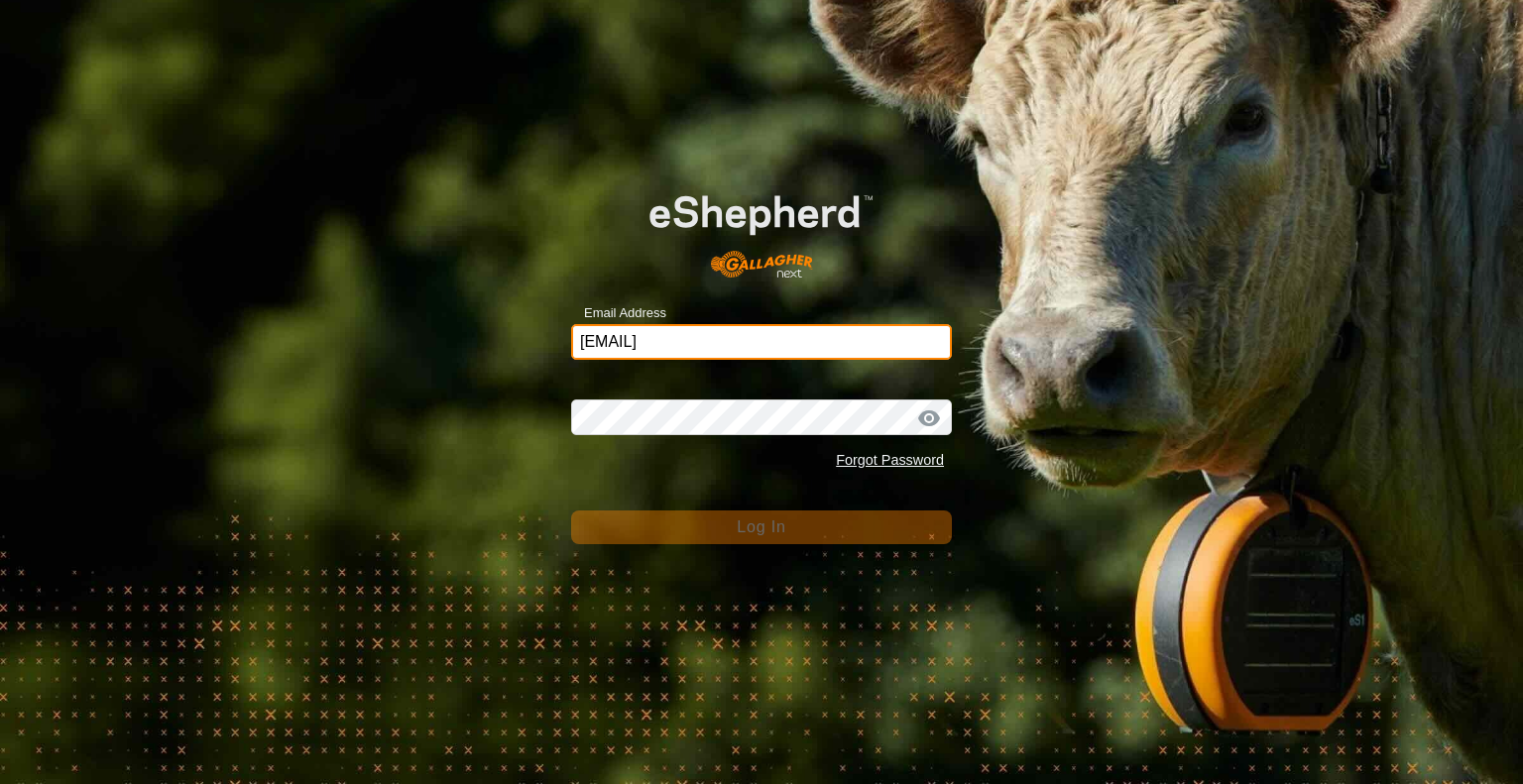 type on "spencer@rsranches.com" 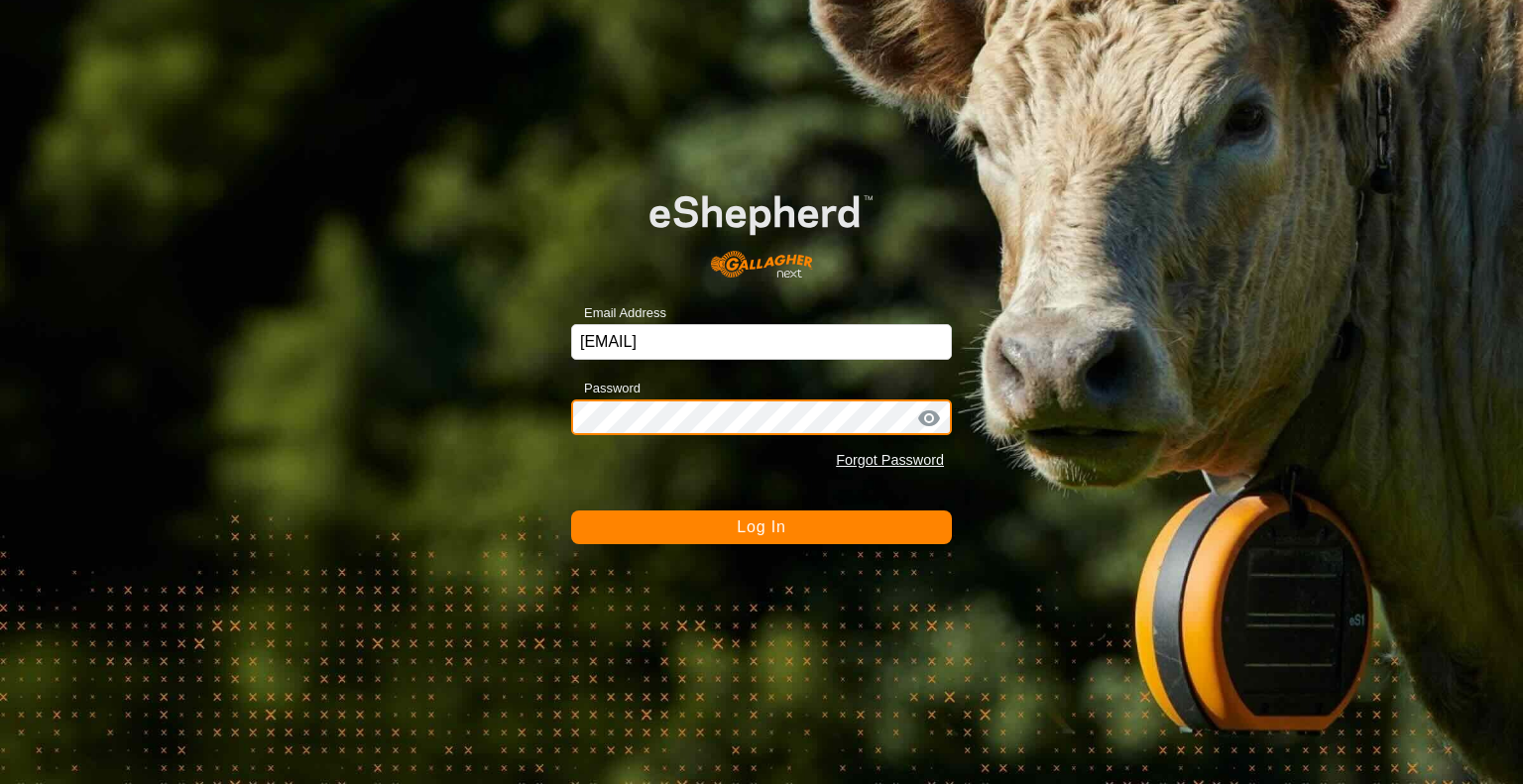 click on "Log In" 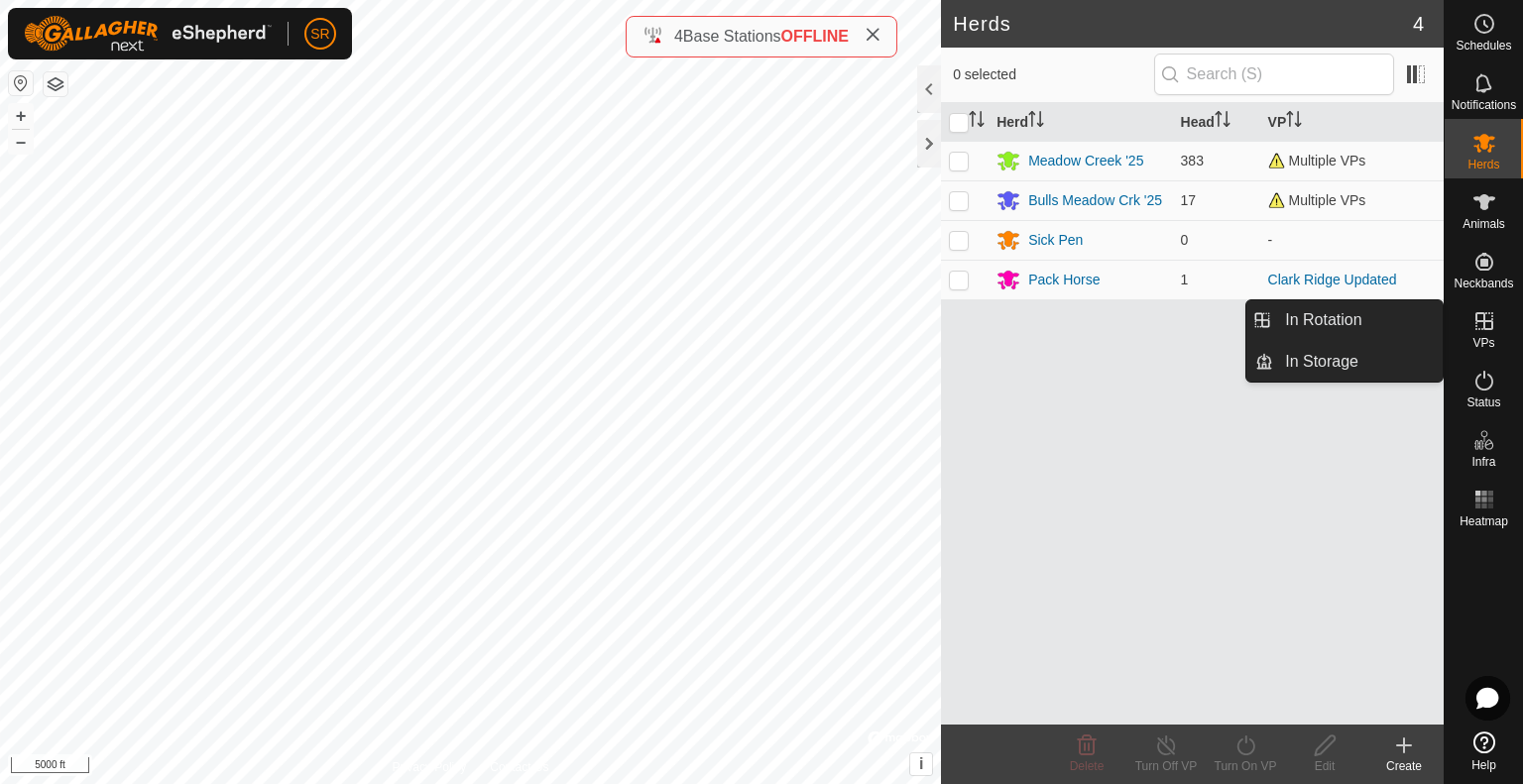 click 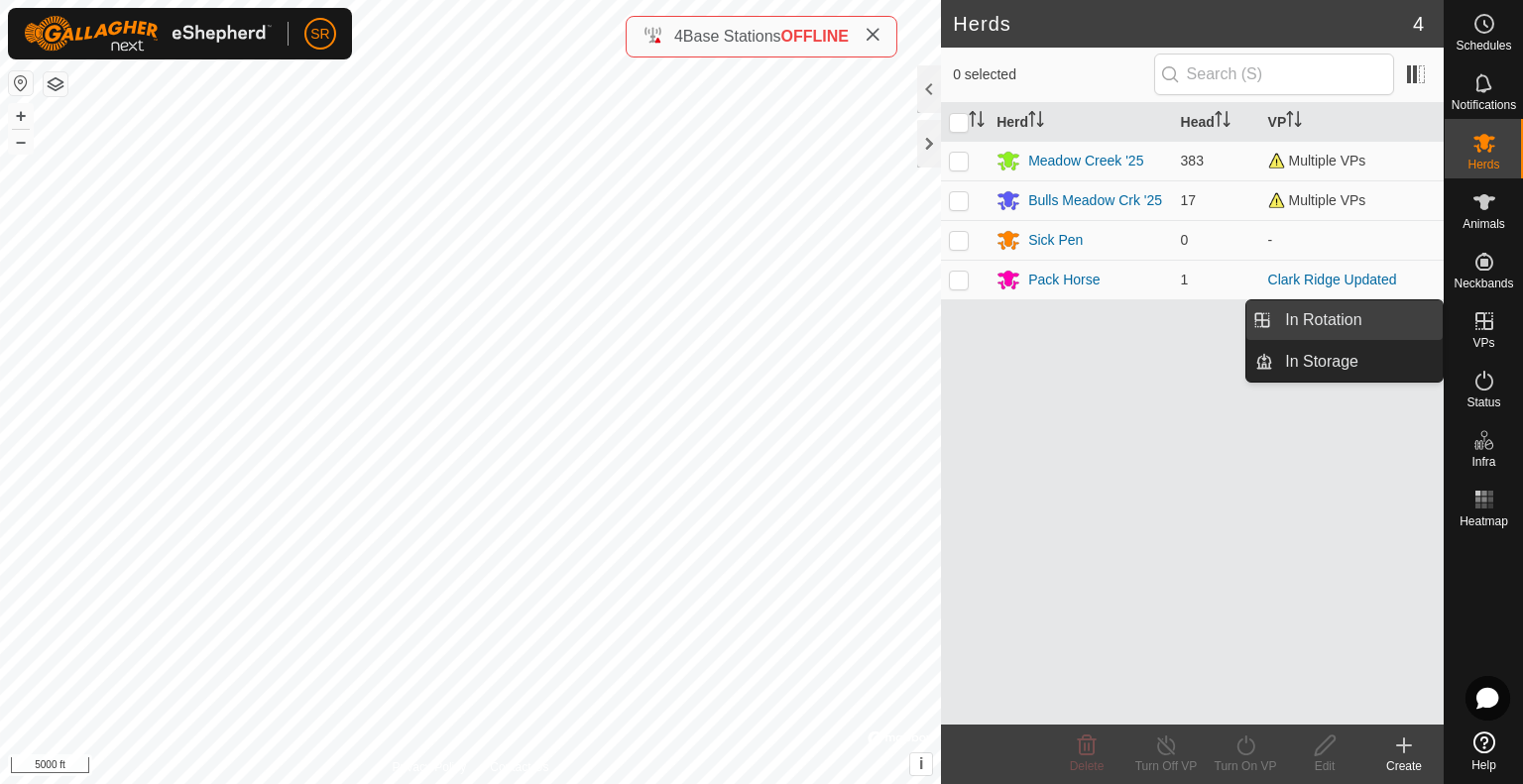 click on "In Rotation" at bounding box center (1357, 320) 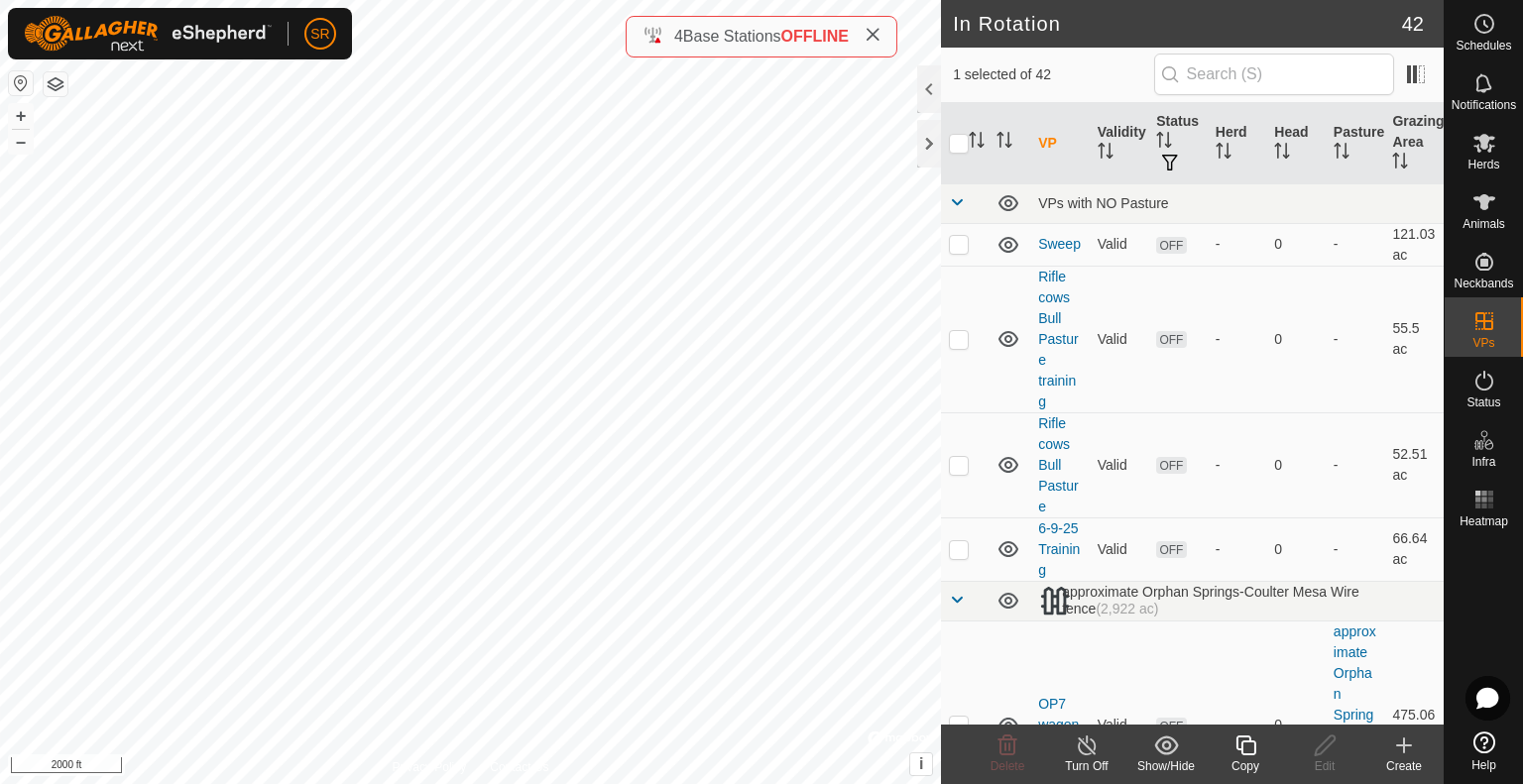 checkbox on "false" 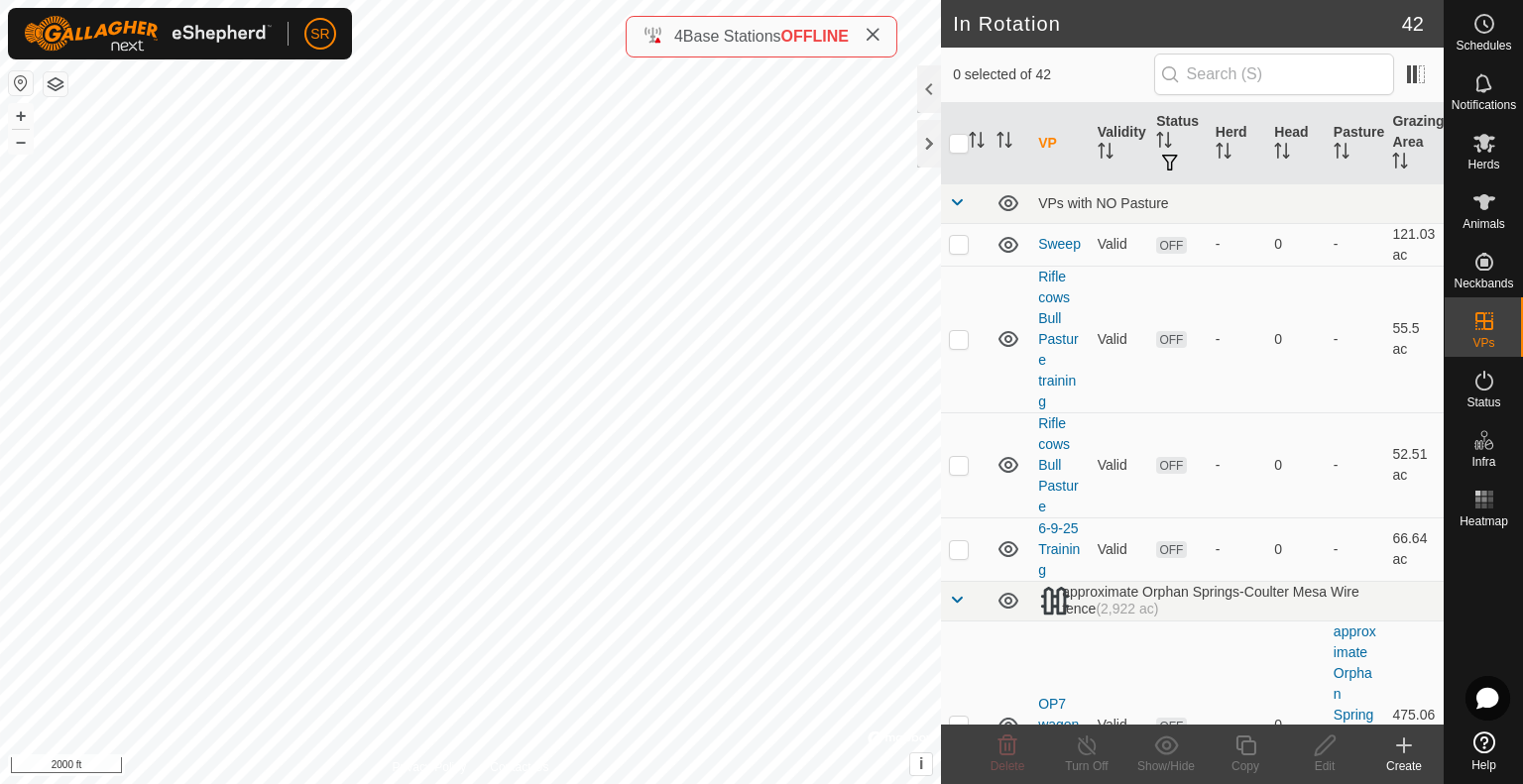 checkbox on "true" 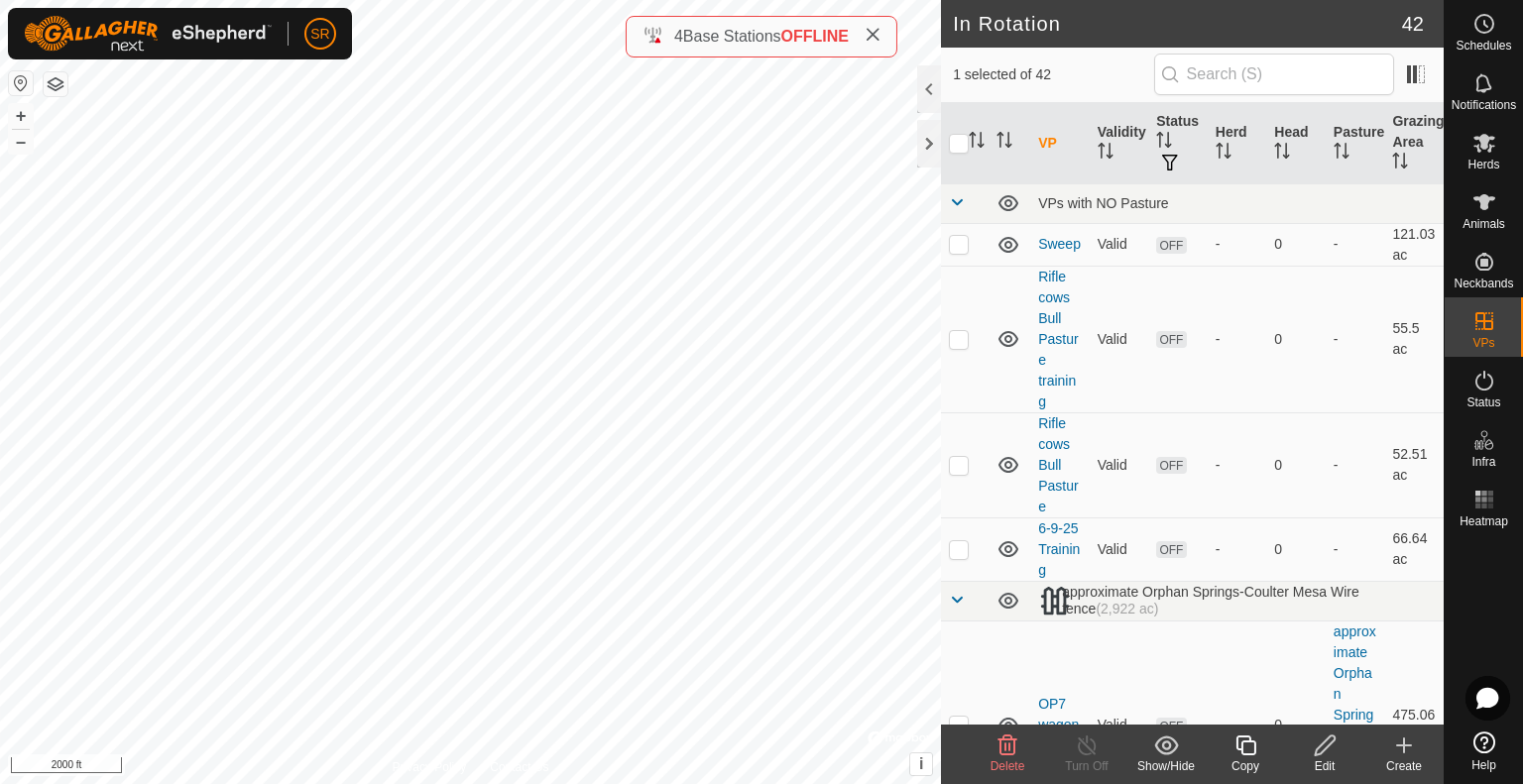 click 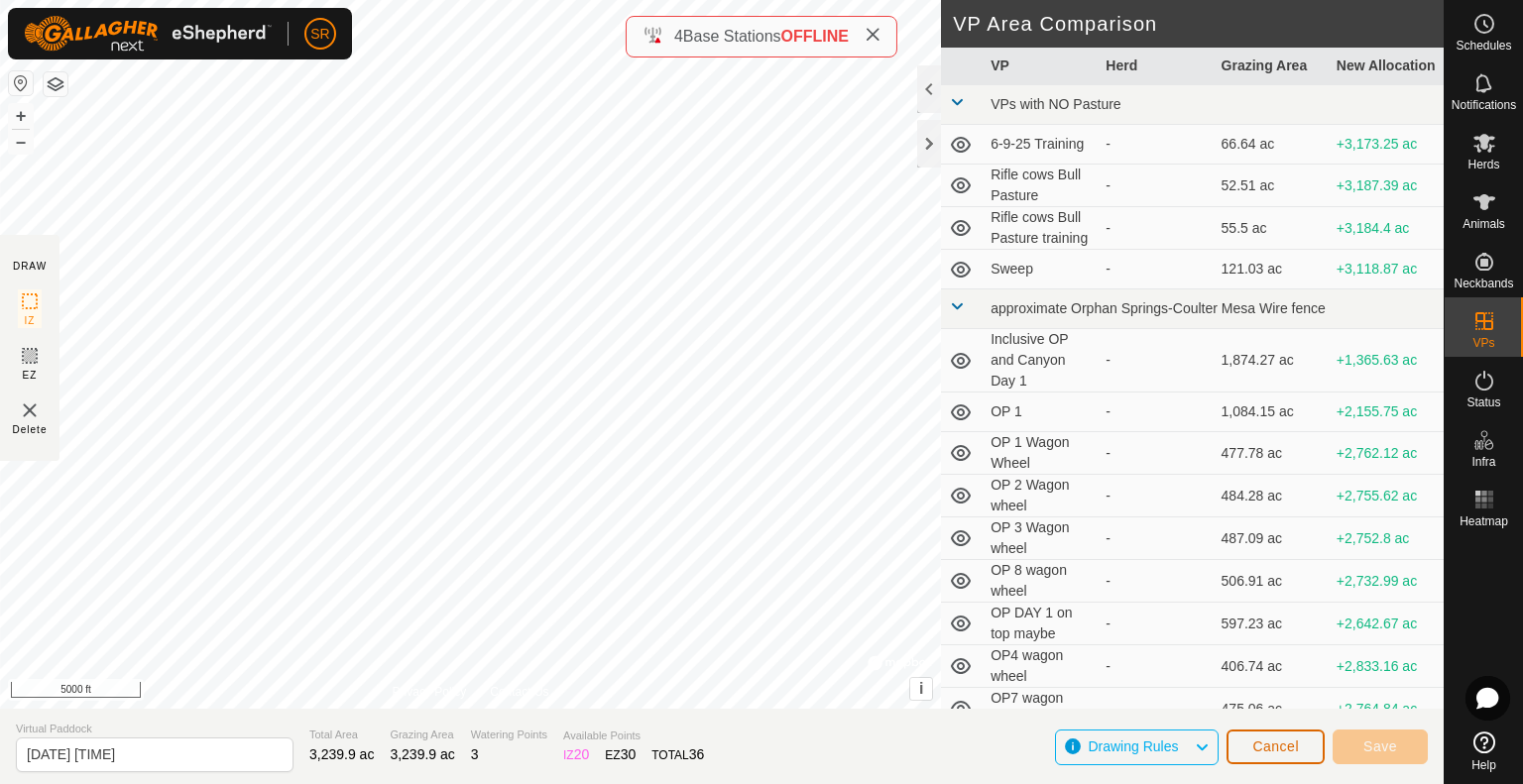click on "Cancel" 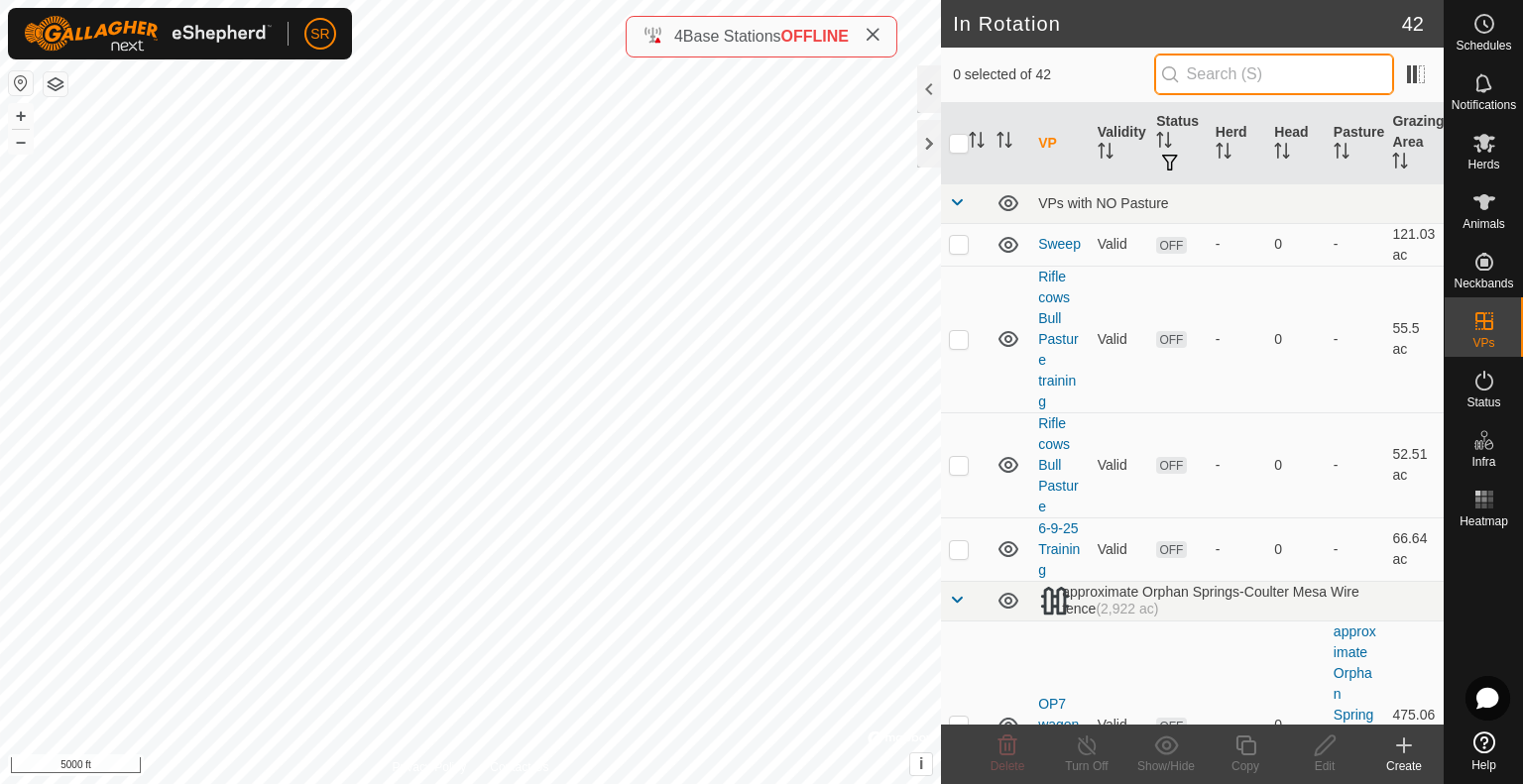 click at bounding box center [1274, 74] 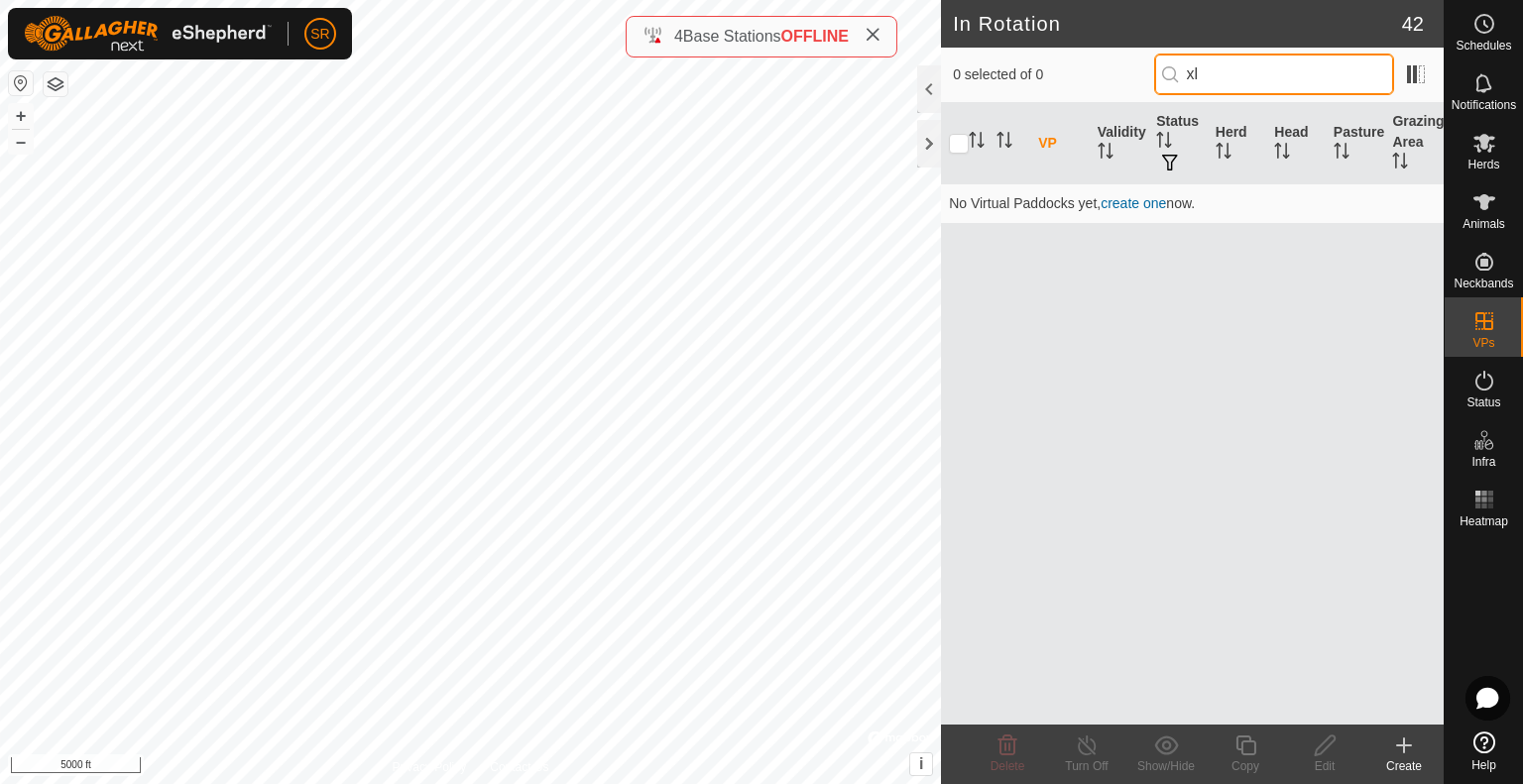 type on "x" 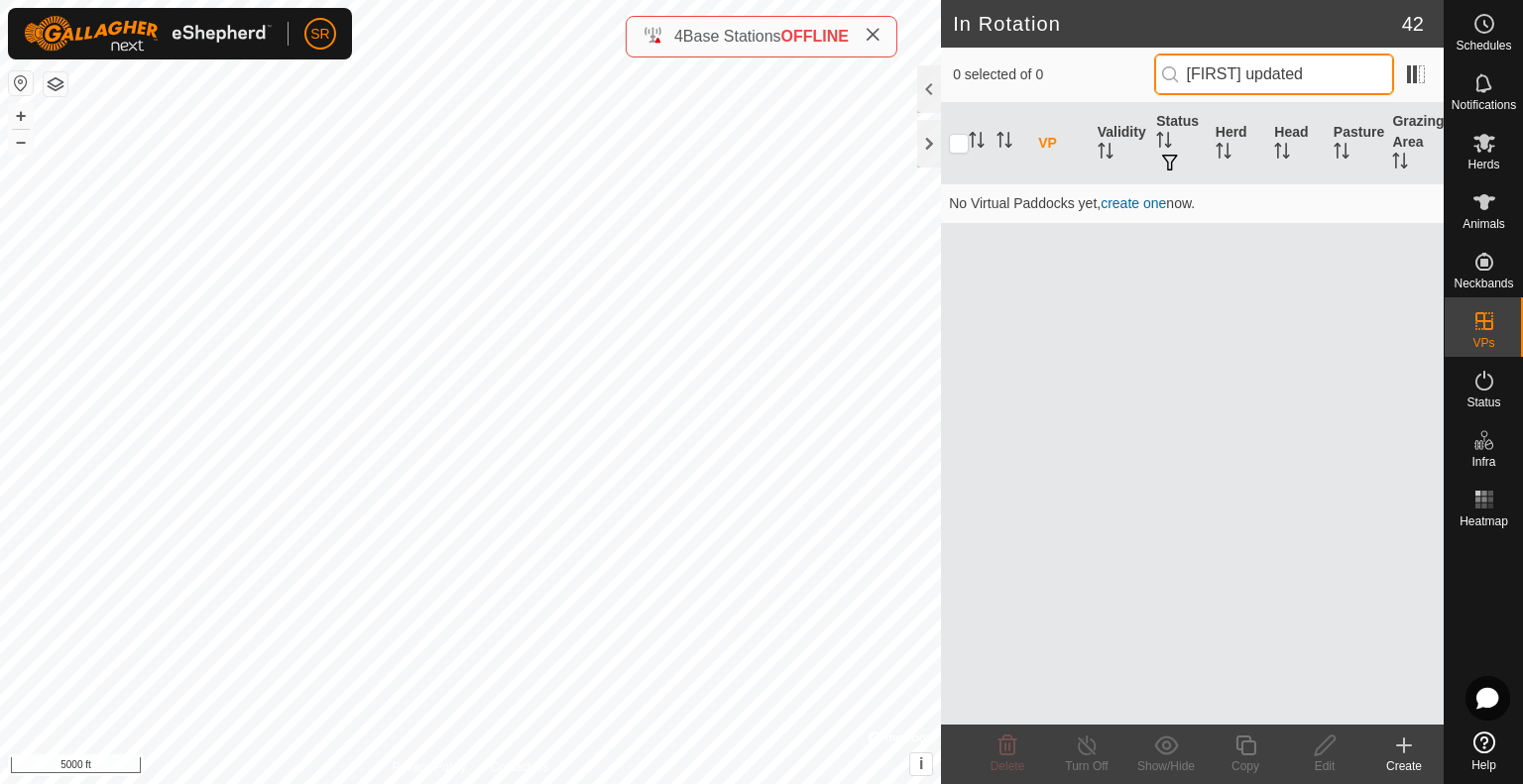 type on "clark updated" 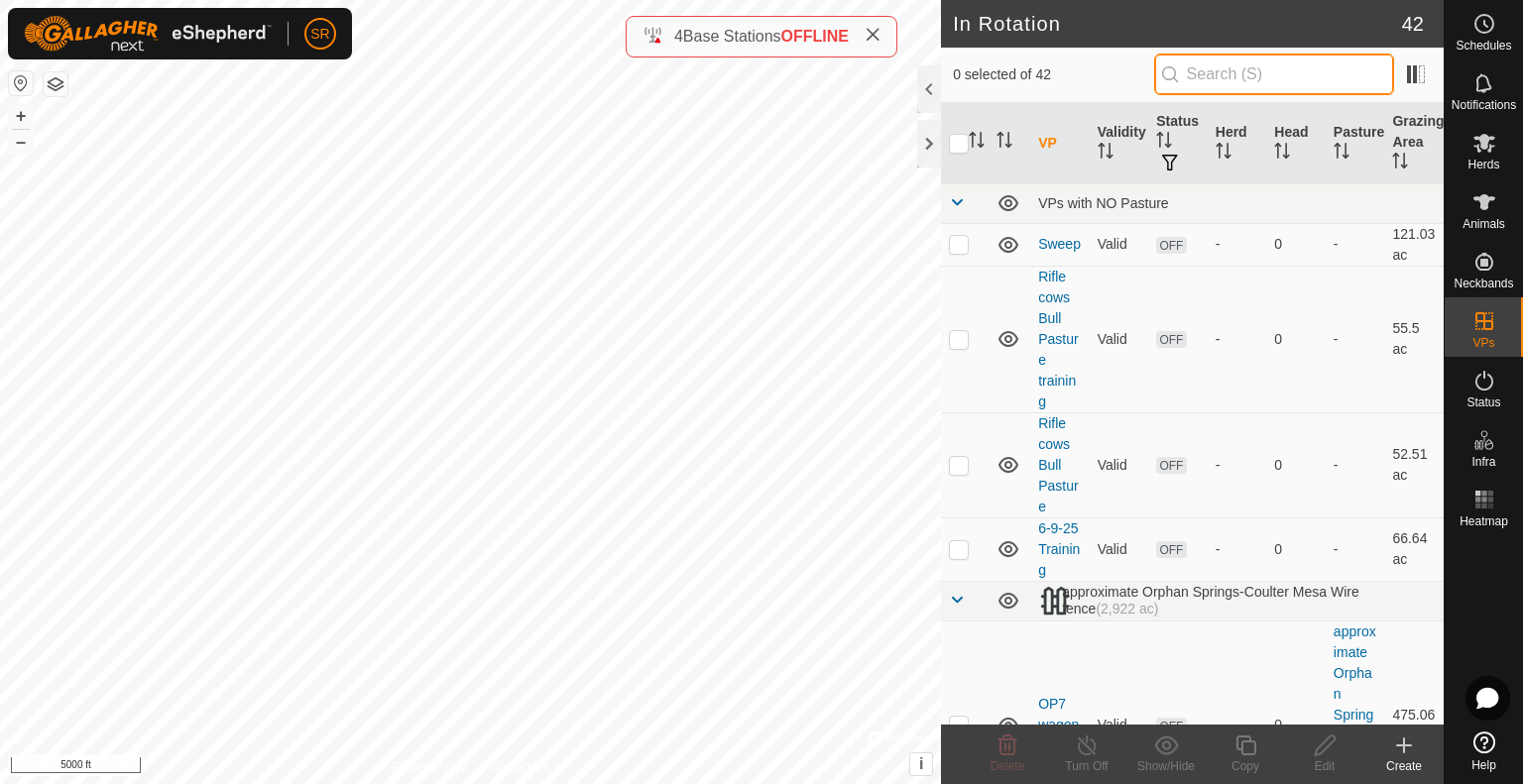 click at bounding box center (1274, 74) 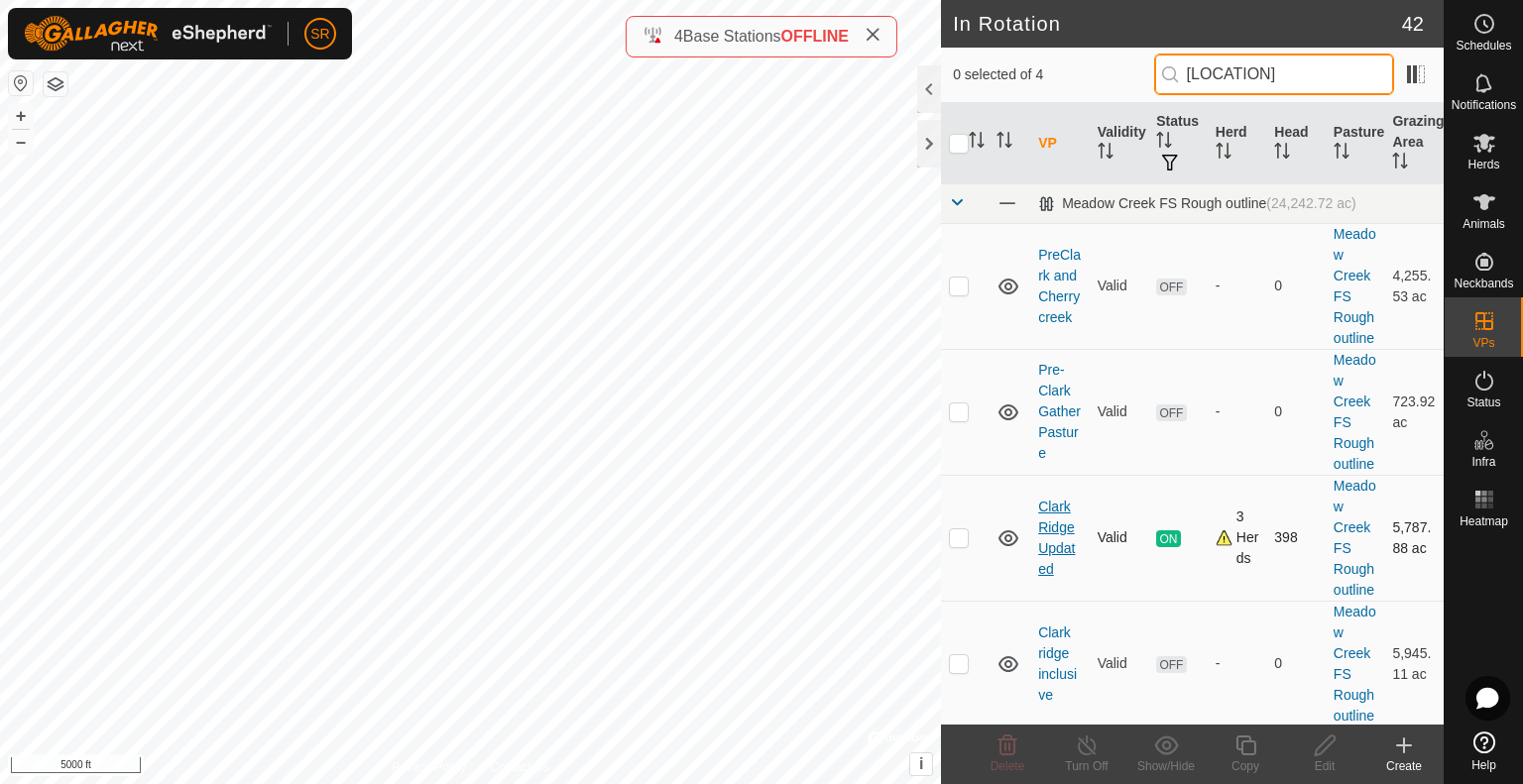 scroll, scrollTop: 0, scrollLeft: 0, axis: both 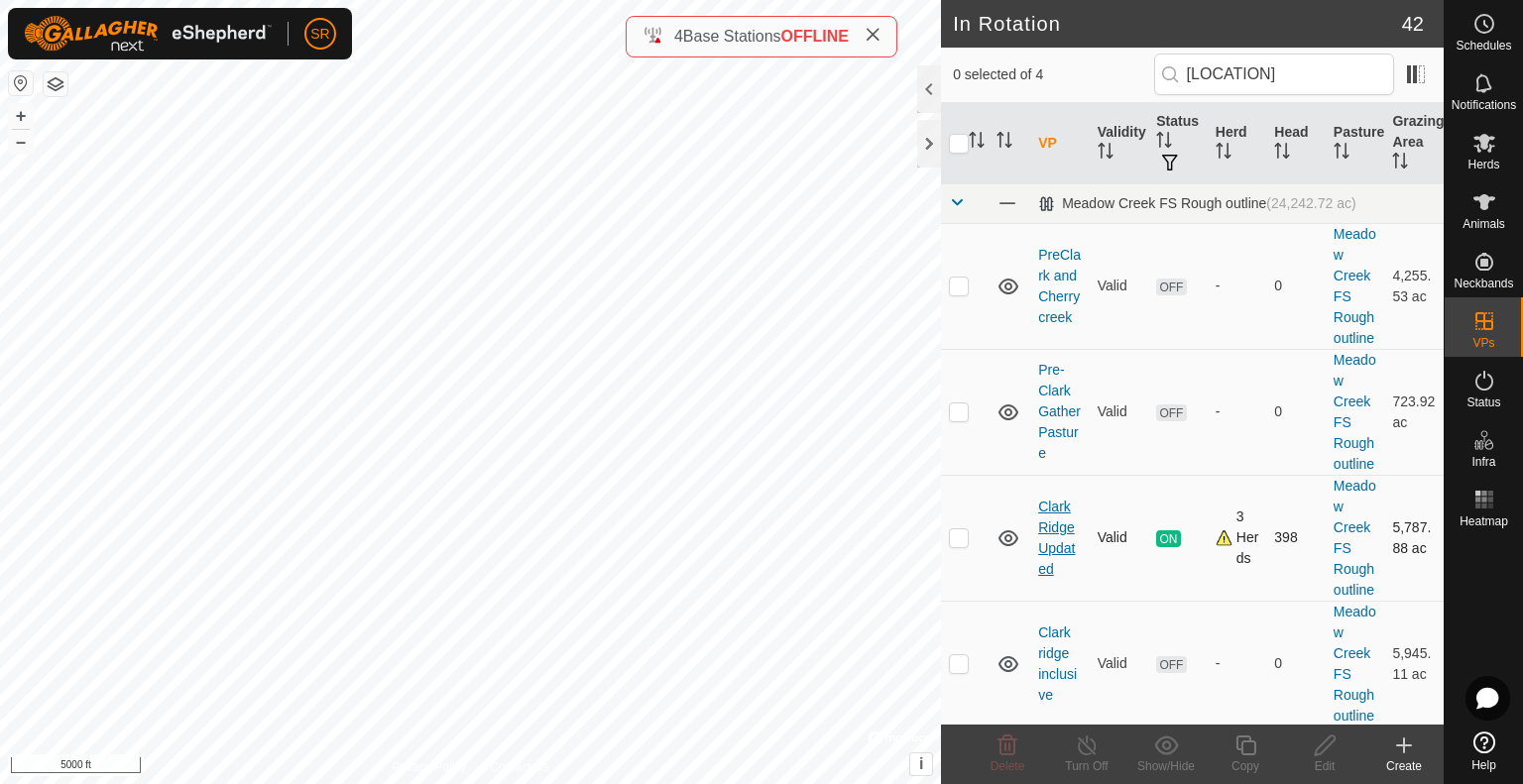 click on "Clark Ridge Updated" at bounding box center (1056, 537) 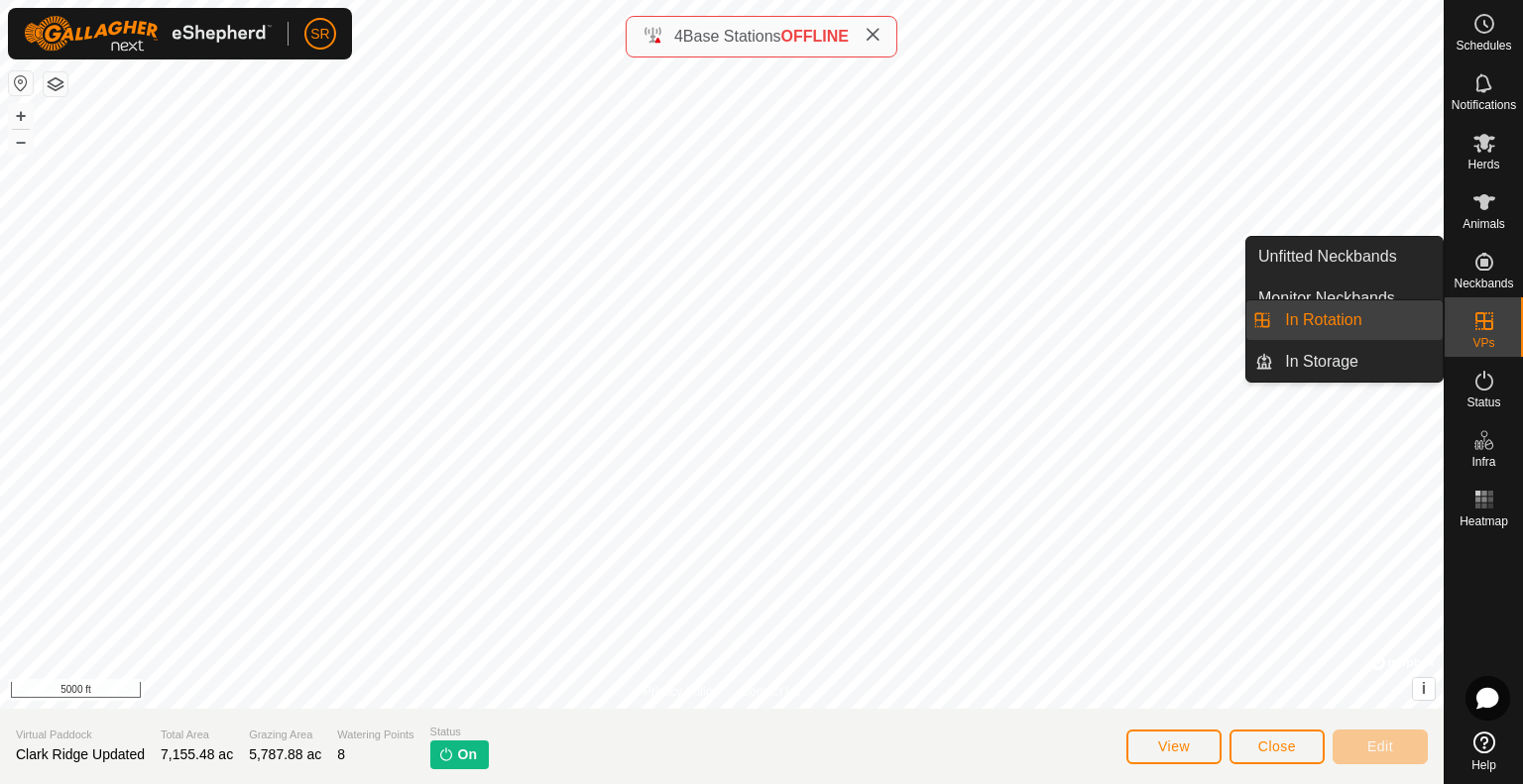 click 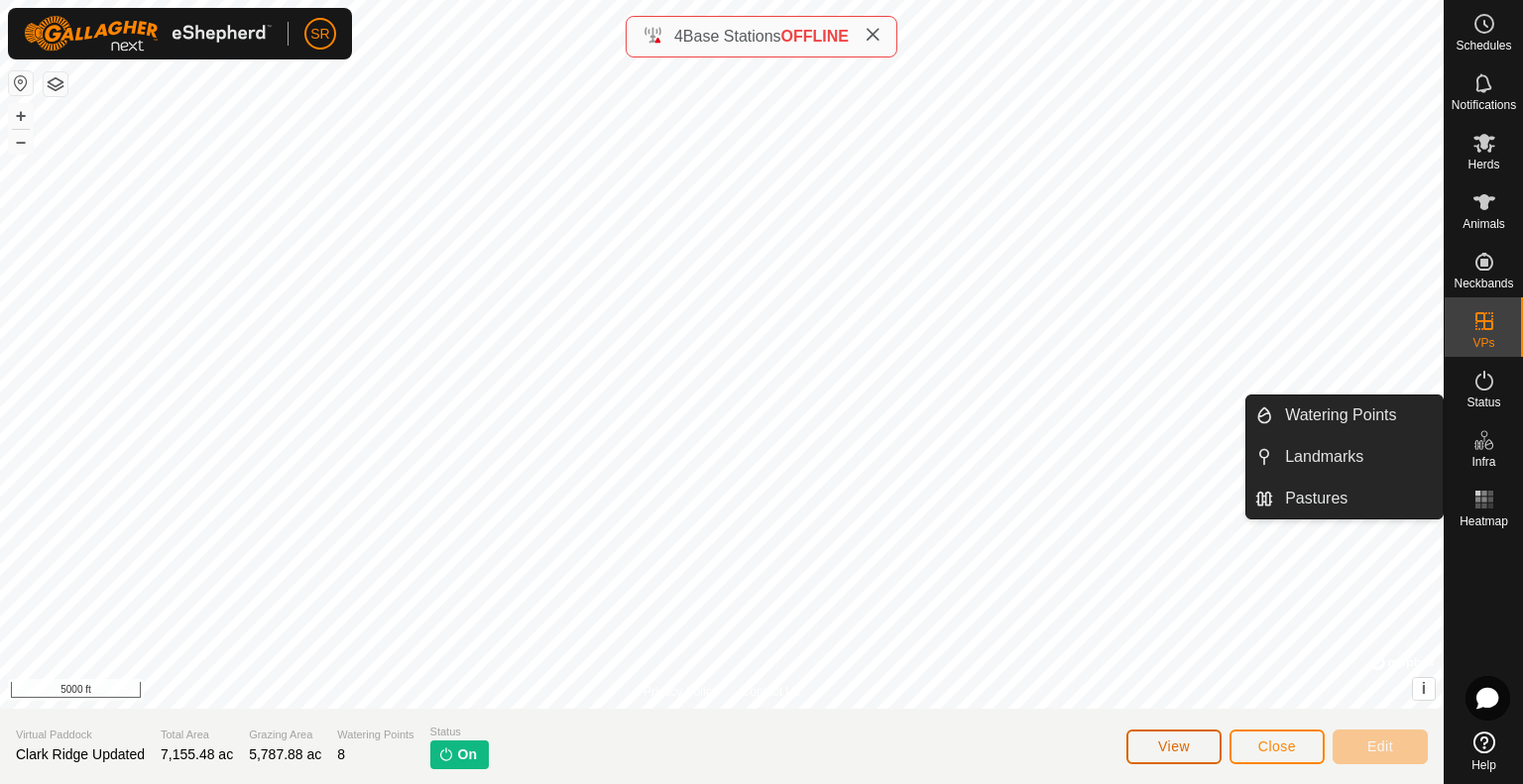 click on "View" 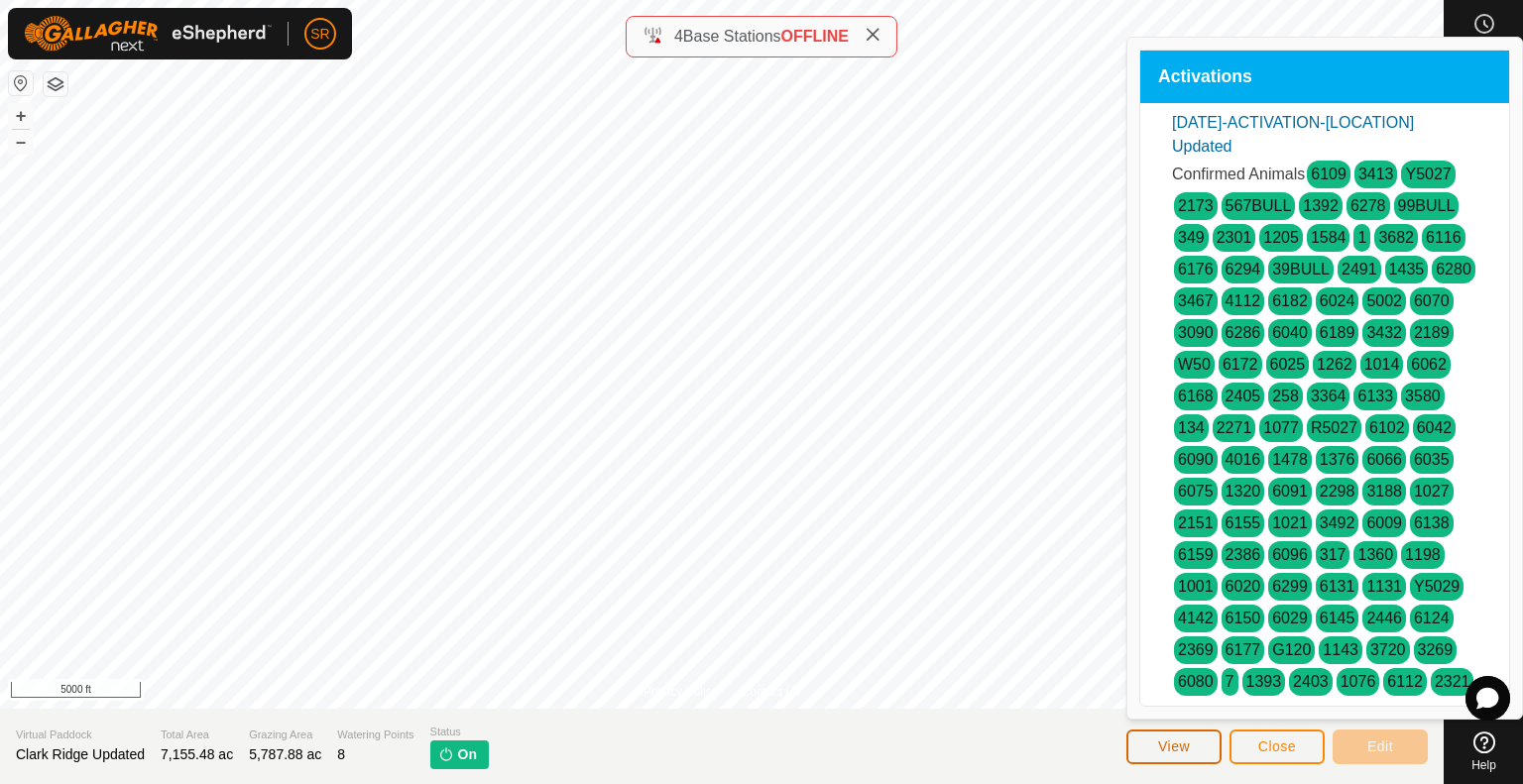 click on "View" 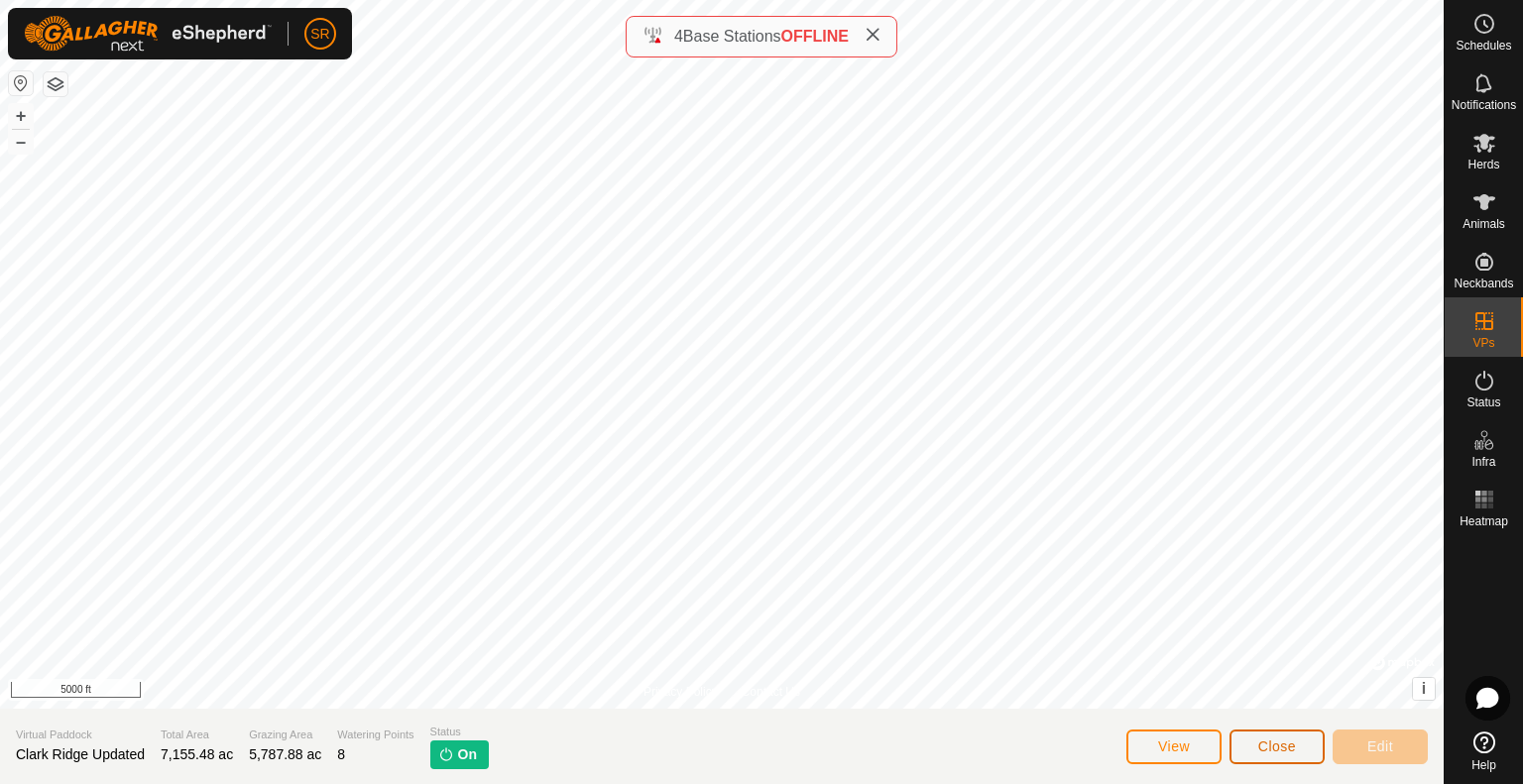 click on "Close" 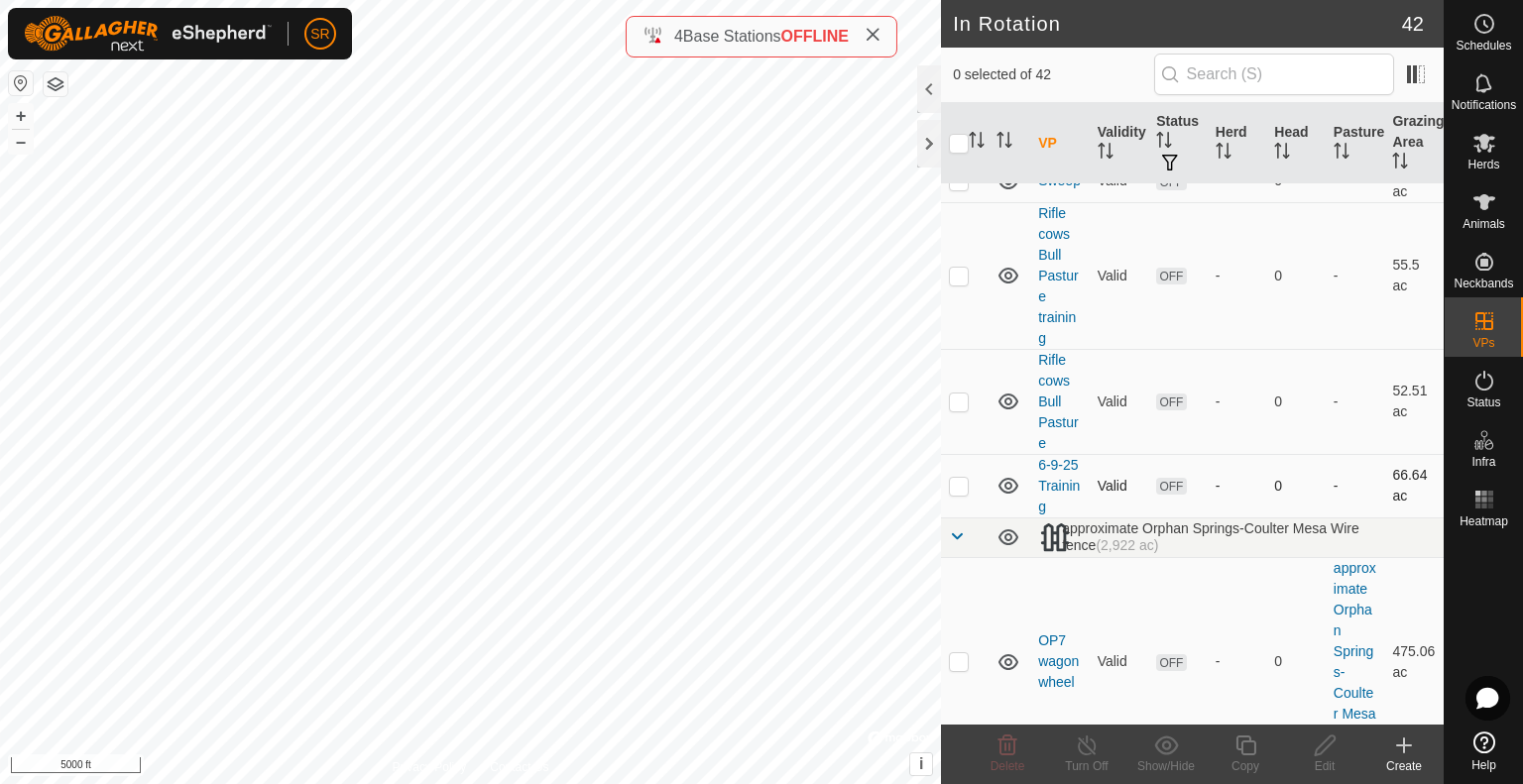 scroll, scrollTop: 63, scrollLeft: 0, axis: vertical 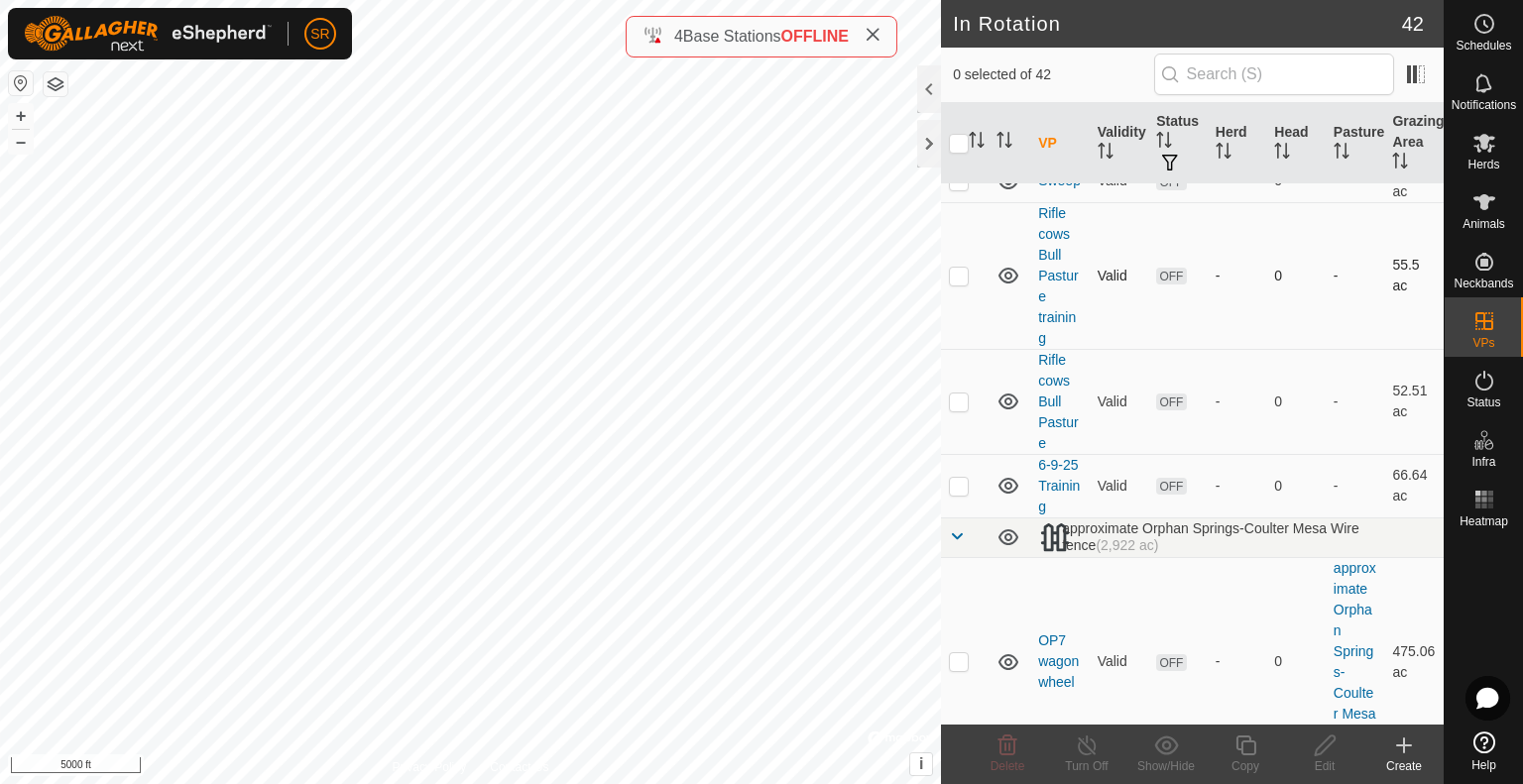 checkbox on "true" 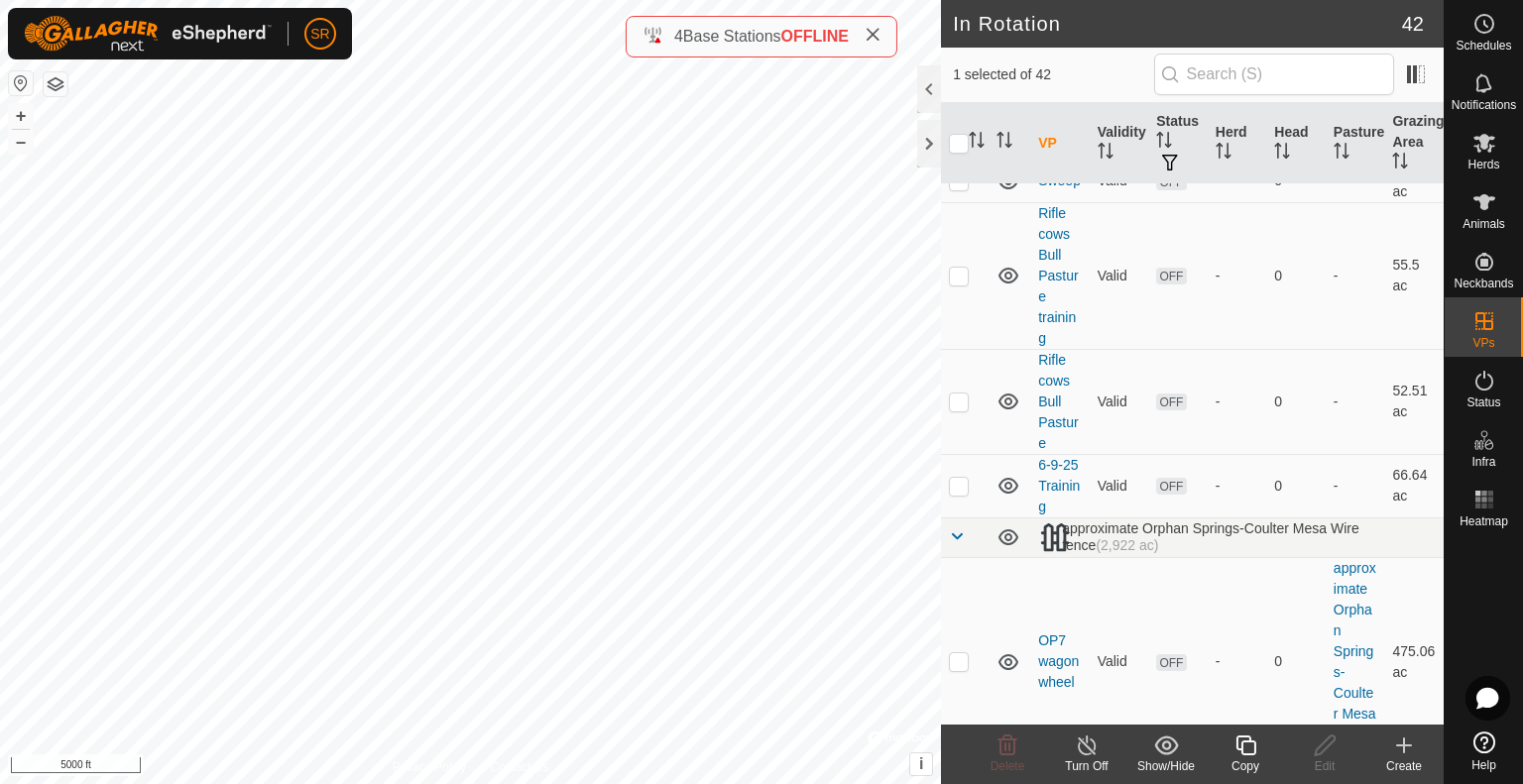 click 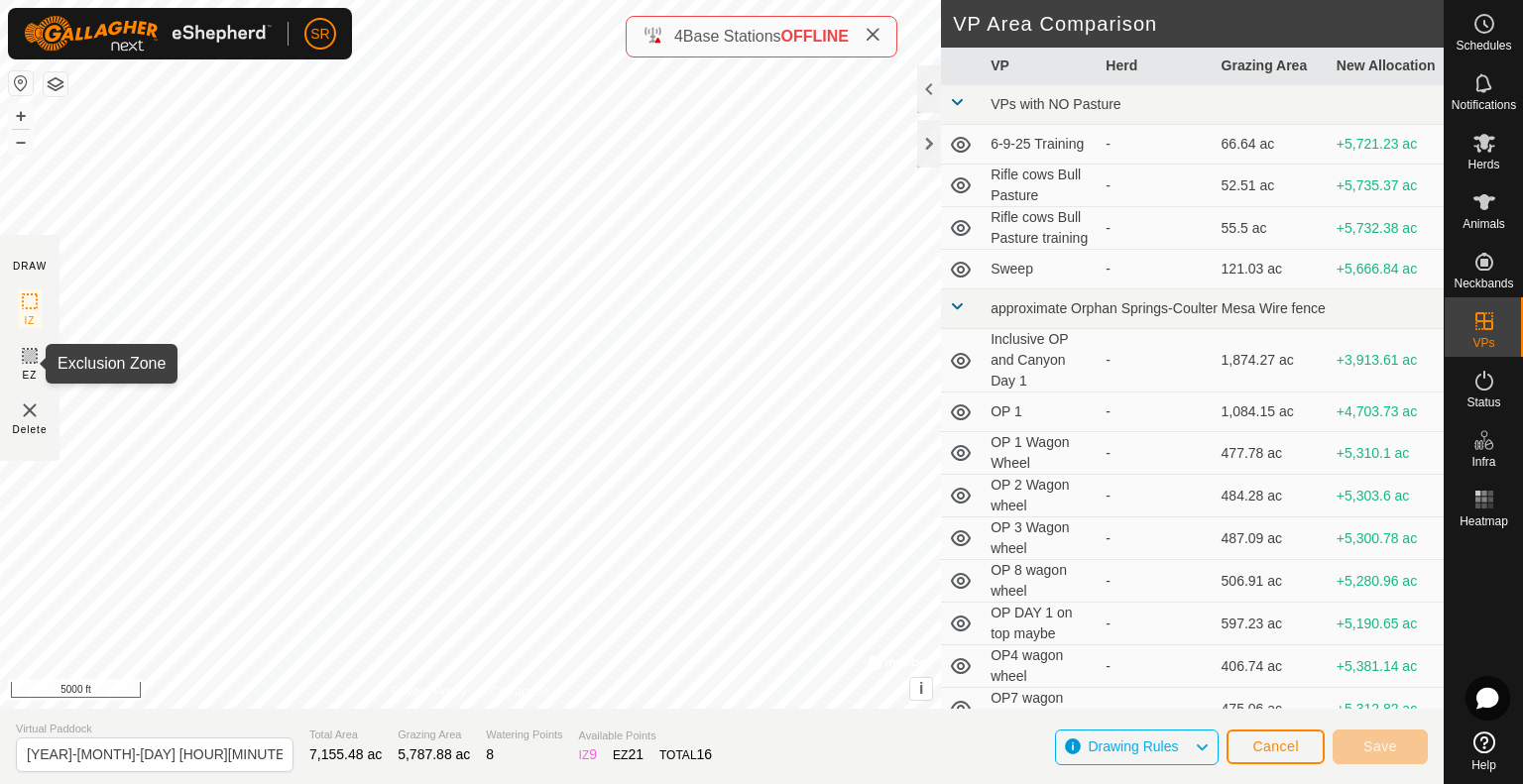click 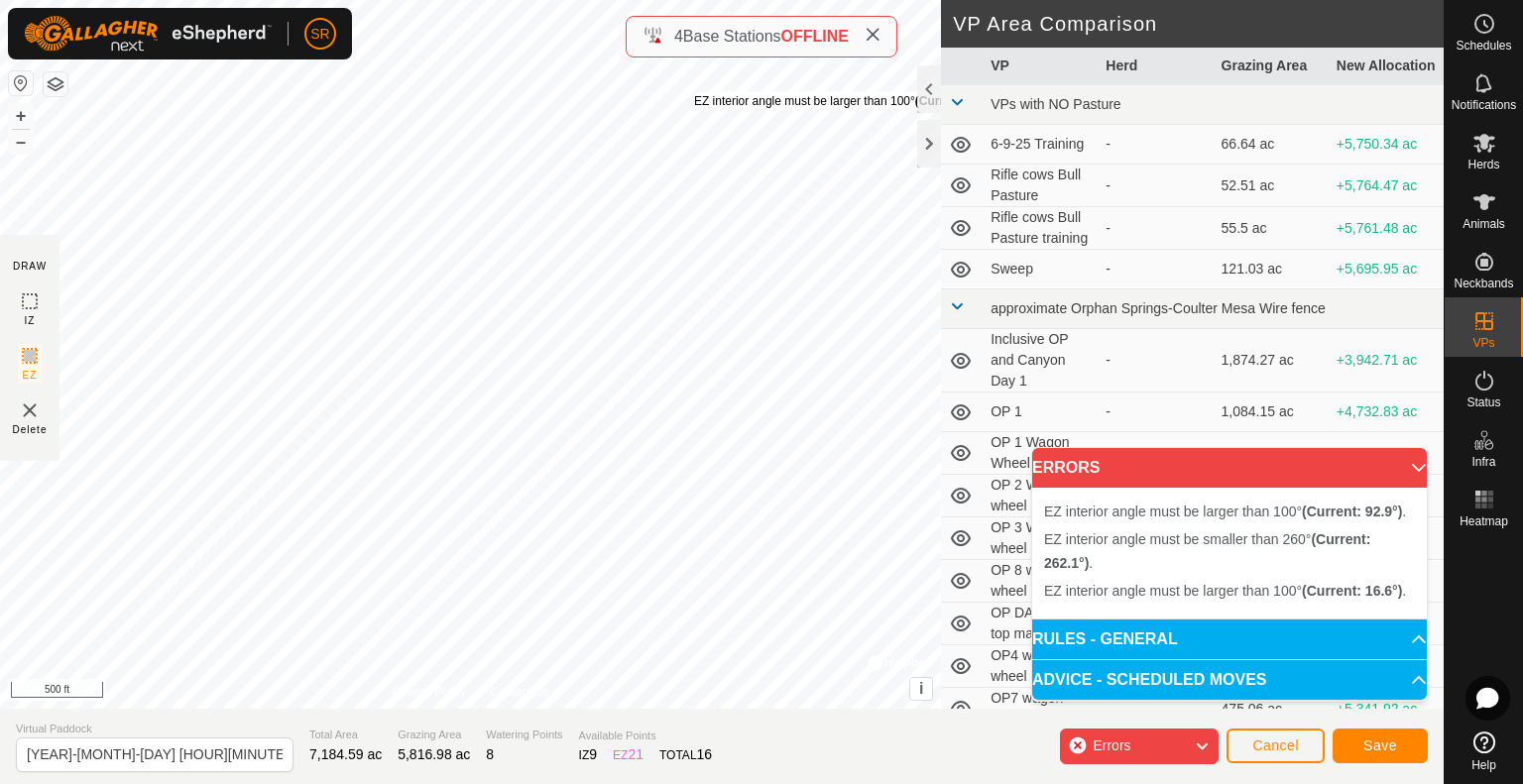drag, startPoint x: 496, startPoint y: 174, endPoint x: 694, endPoint y: 91, distance: 214.6928 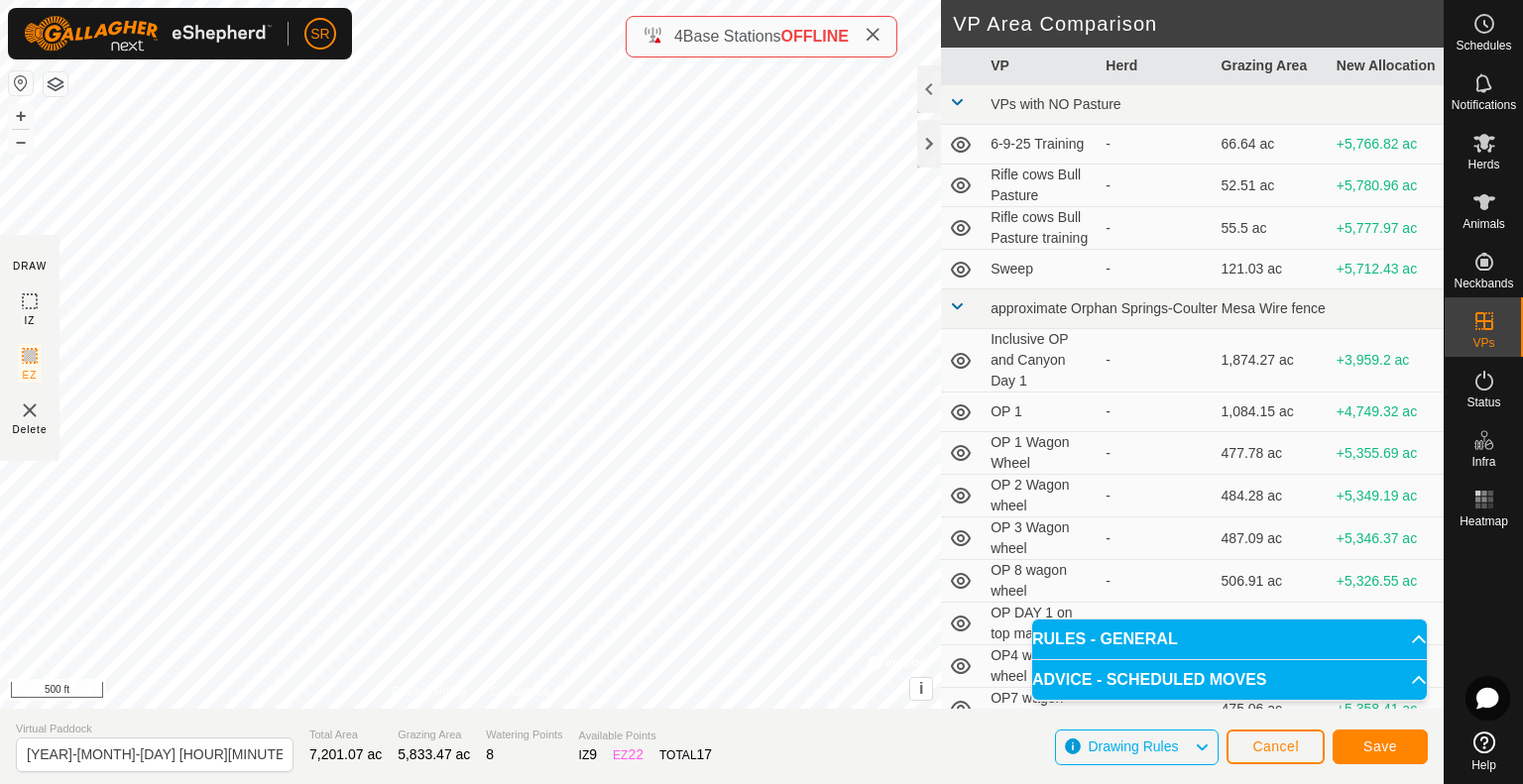 click on "SR Schedules Notifications Herds Animals Neckbands VPs Status Infra Heatmap Help DRAW IZ EZ Delete Privacy Policy Contact Us EZ interior angle must be larger than 100°  (Current: 92.9°) . + – ⇧ i ©  Mapbox , ©  OpenStreetMap ,  Improve this map 500 ft VP Area Comparison     VP   Herd   Grazing Area   New Allocation  VPs with NO Pasture  6-9-25 Training  -  66.64 ac  +5,766.82 ac  Rifle cows Bull Pasture  -  52.51 ac  +5,780.96 ac  Rifle cows Bull Pasture training  -  55.5 ac  +5,777.97 ac  Sweep  -  121.03 ac  +5,712.43 ac approximate Orphan Springs-Coulter Mesa Wire fence  Inclusive OP and Canyon Day 1  -  1,874.27 ac  +3,959.2 ac  OP 1  -  1,084.15 ac  +4,749.32 ac  OP 1 Wagon Wheel  -  477.78 ac  +5,355.69 ac  OP 2 Wagon wheel  -  484.28 ac  +5,349.19 ac  OP 3 Wagon wheel  -  487.09 ac  +5,346.37 ac  OP 8 wagon wheel  -  506.91 ac  +5,326.55 ac  OP DAY 1 on top maybe  -  597.23 ac  +5,236.24 ac  OP4 wagon wheel  -  406.74 ac  +5,426.73 ac  OP7 wagon wheel  -  475.06 ac  +5,358.41 ac -  40.28 ac  -" 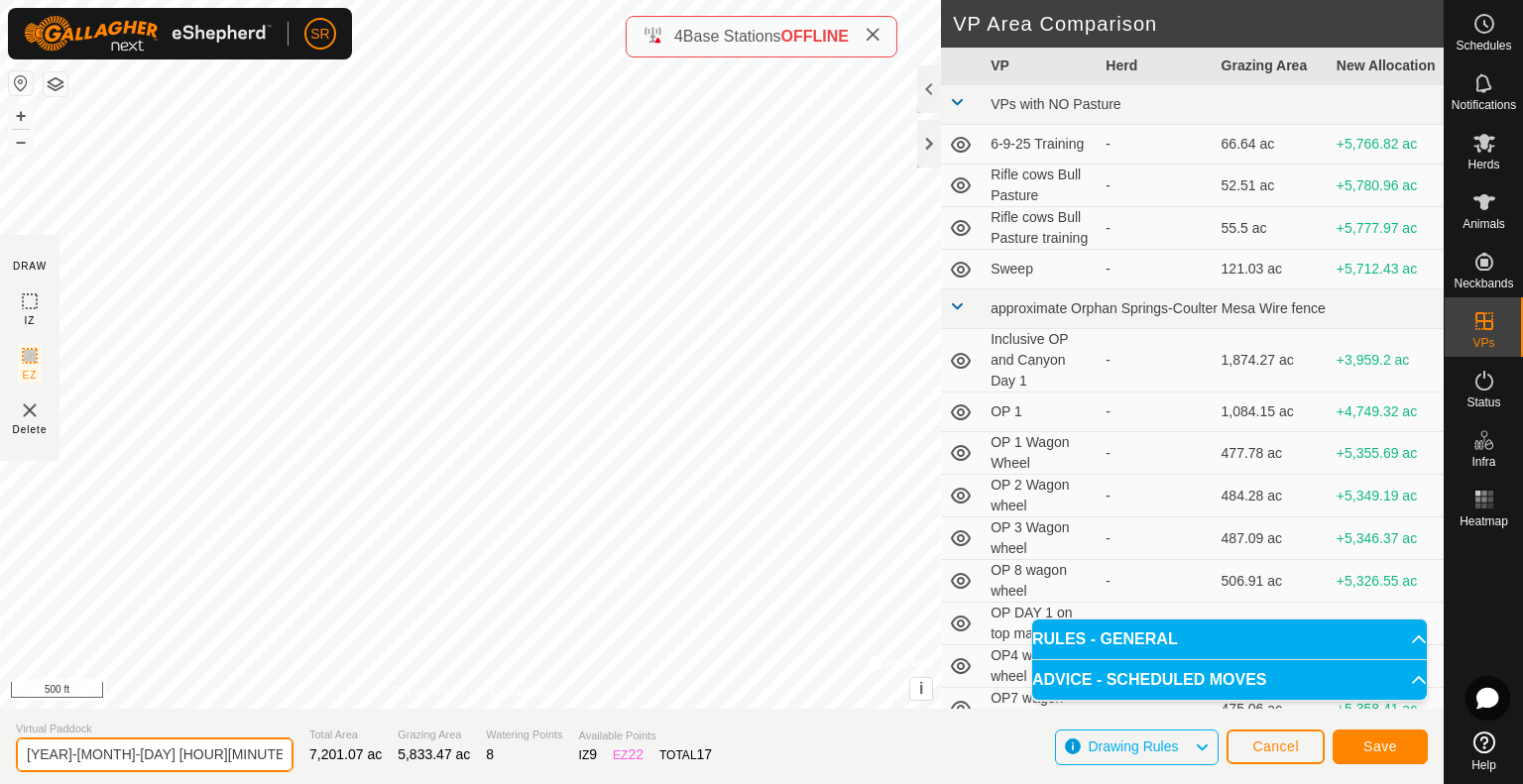 click on "2025-08-07 103005" 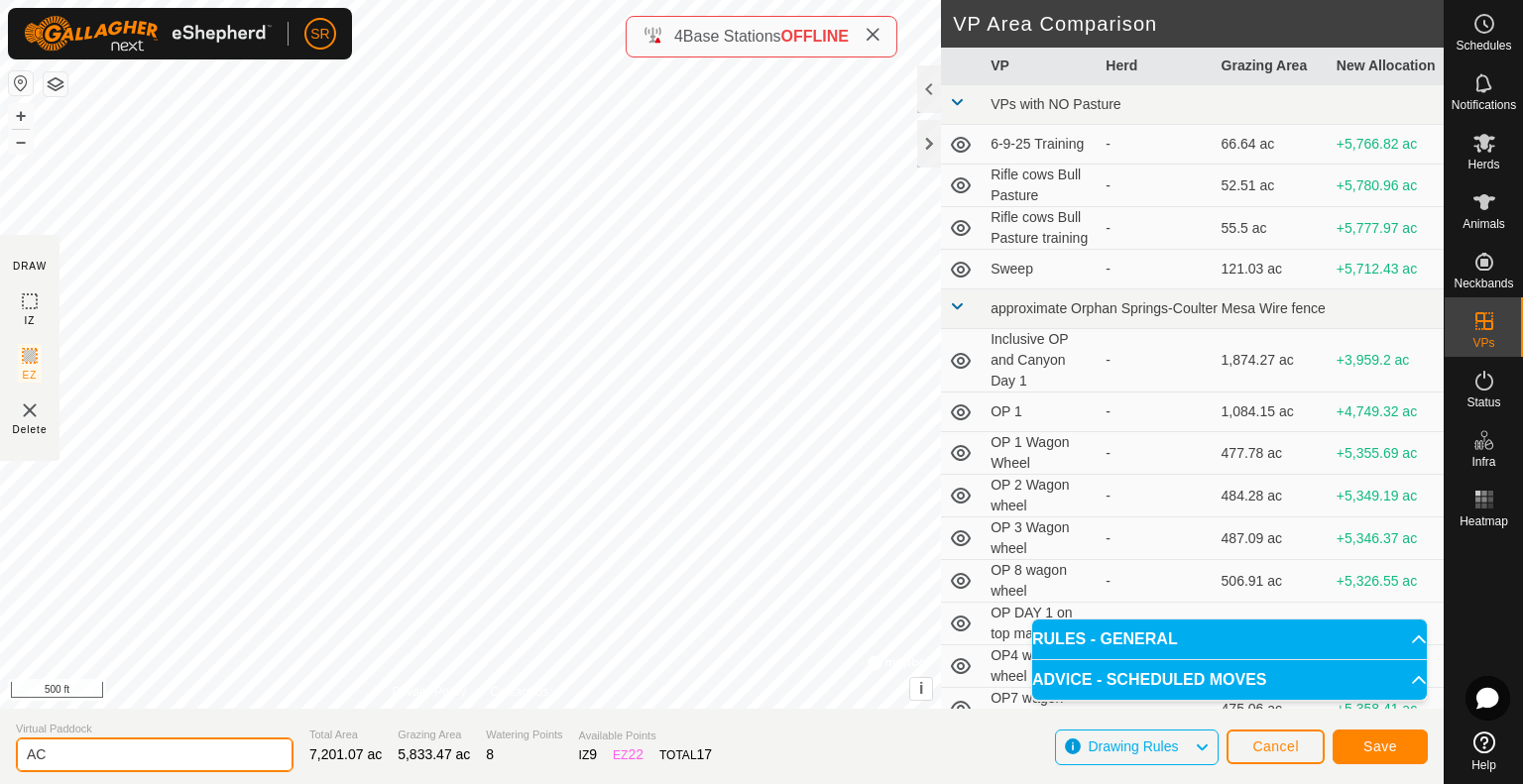 type on "A" 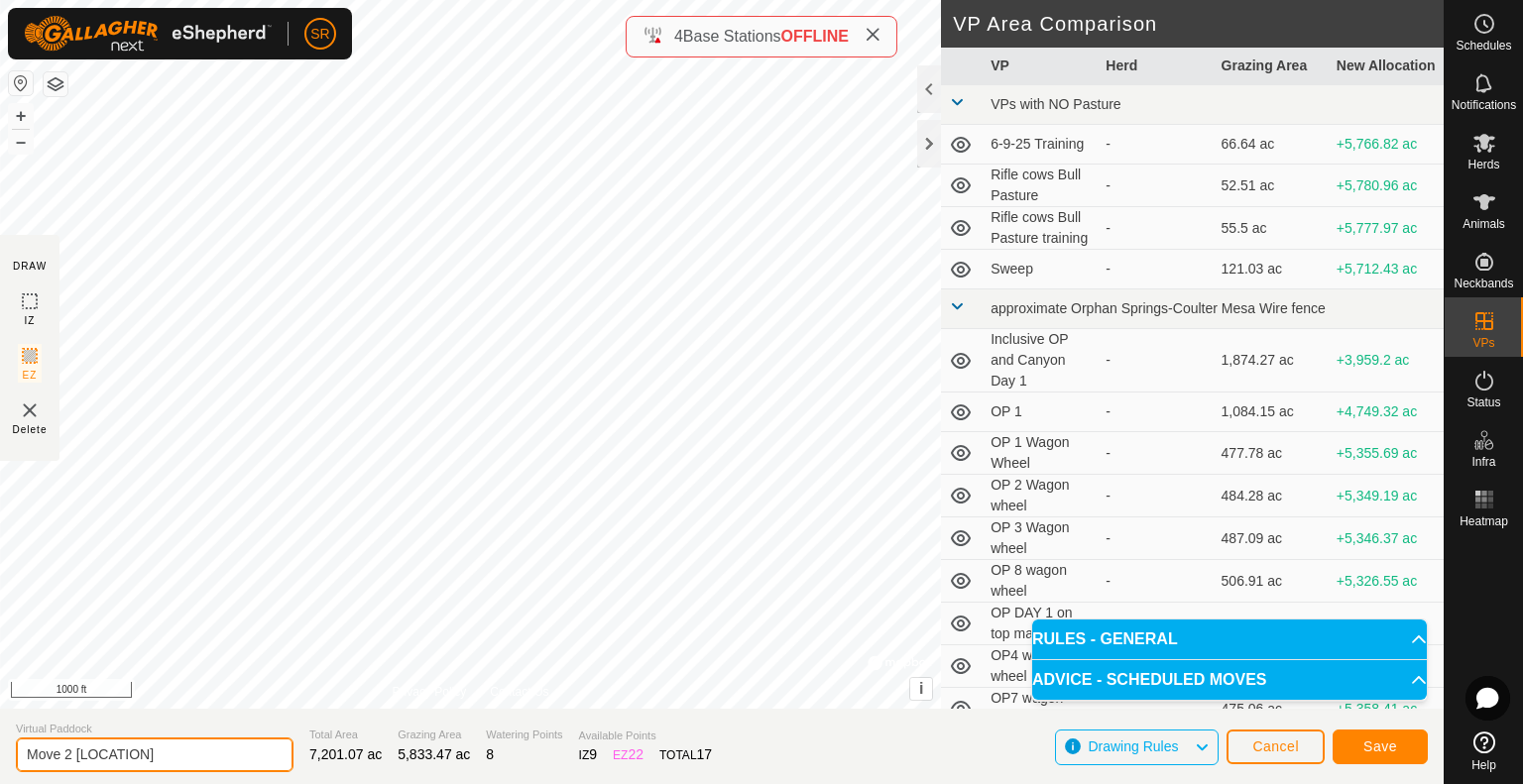 type on "Move [NUMBER] clark ridge" 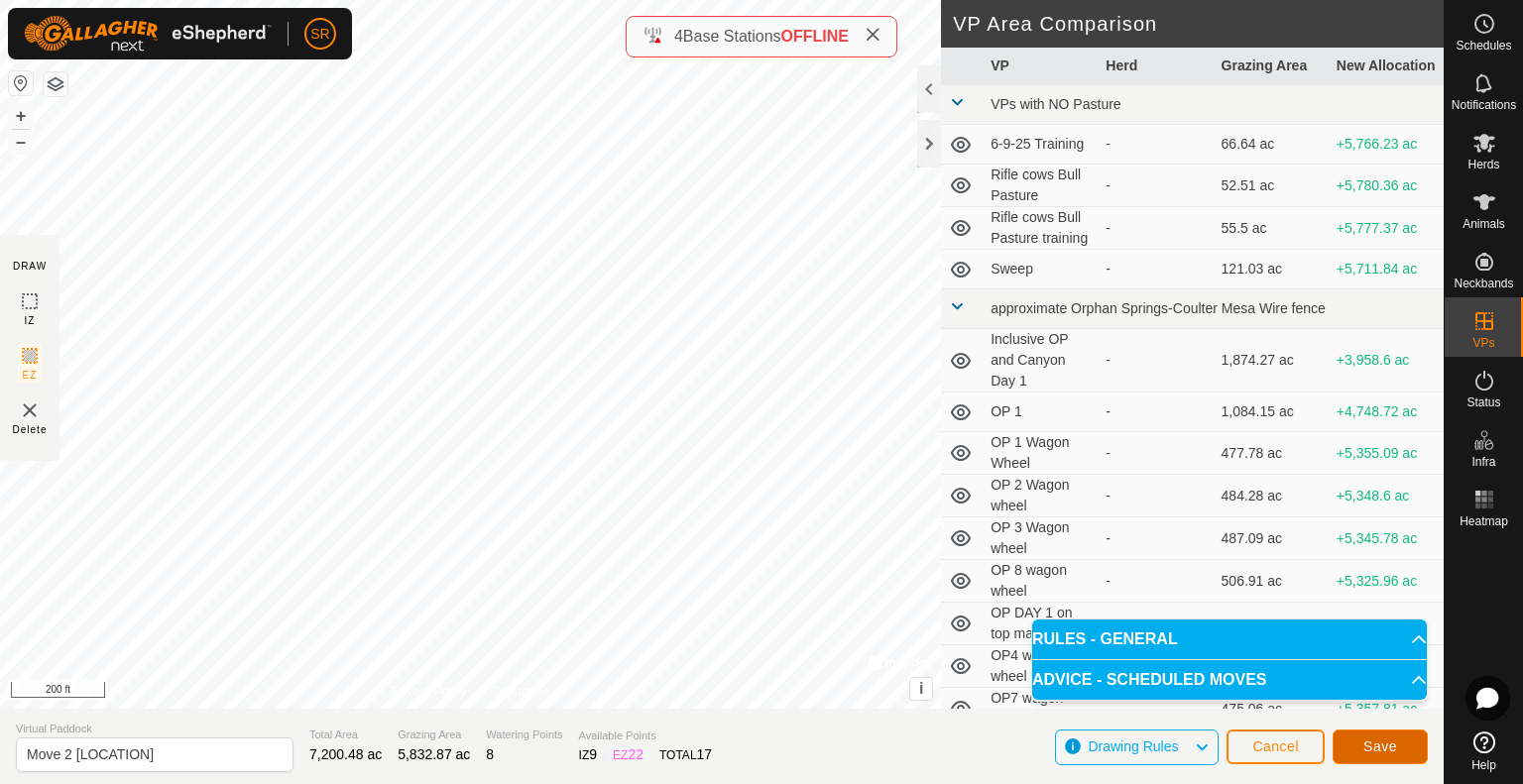 click on "Save" 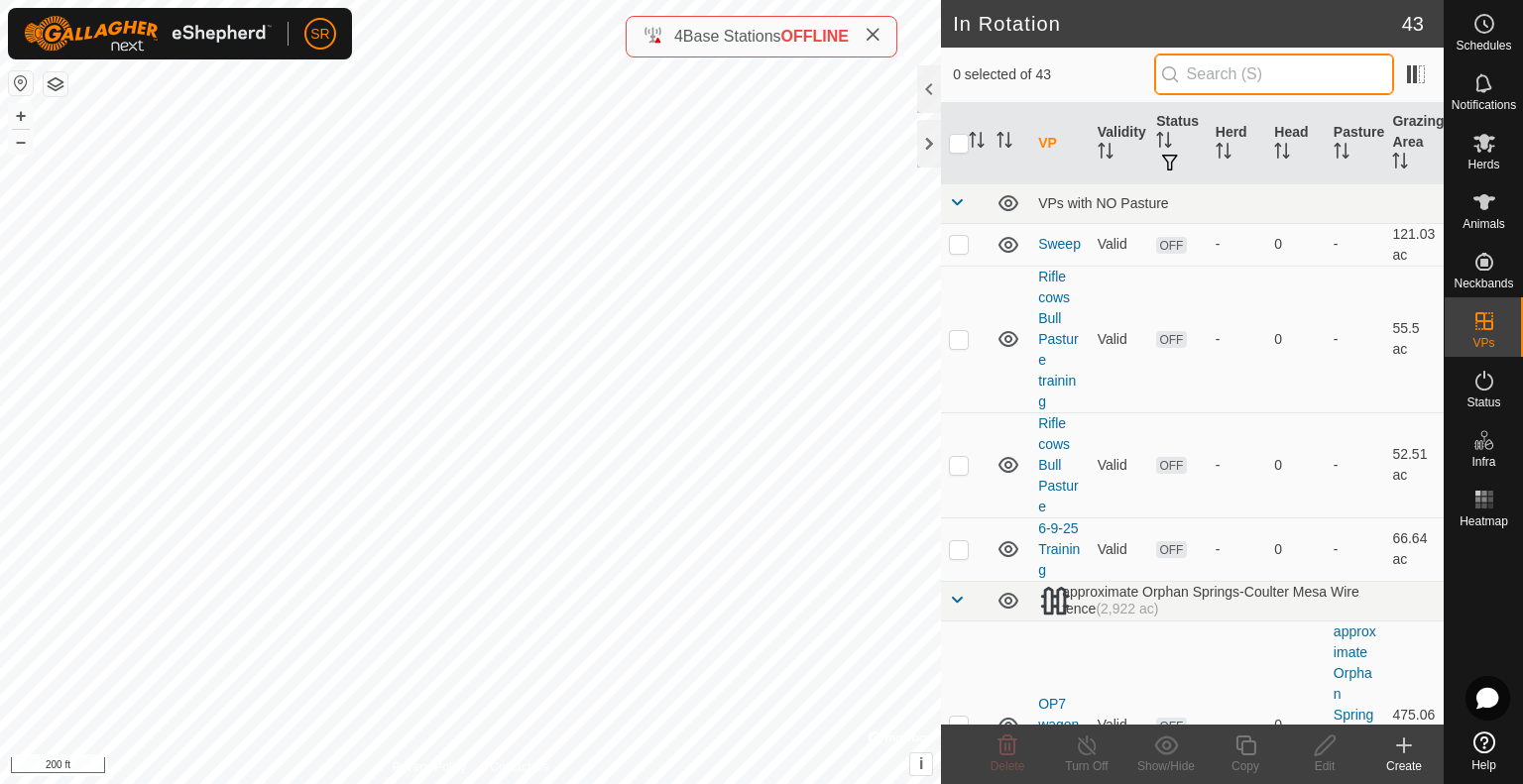 click at bounding box center [1274, 74] 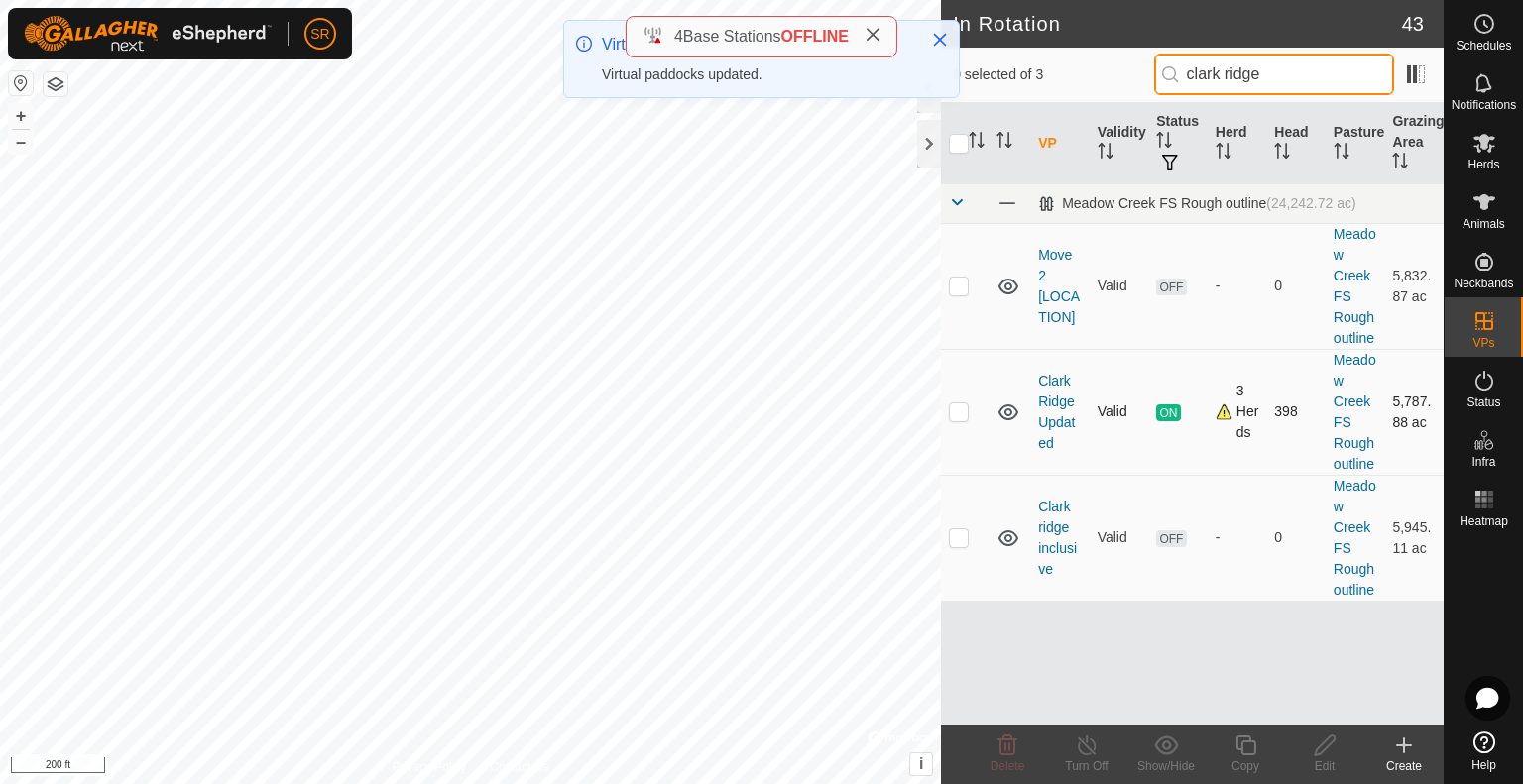 type on "clark ridge" 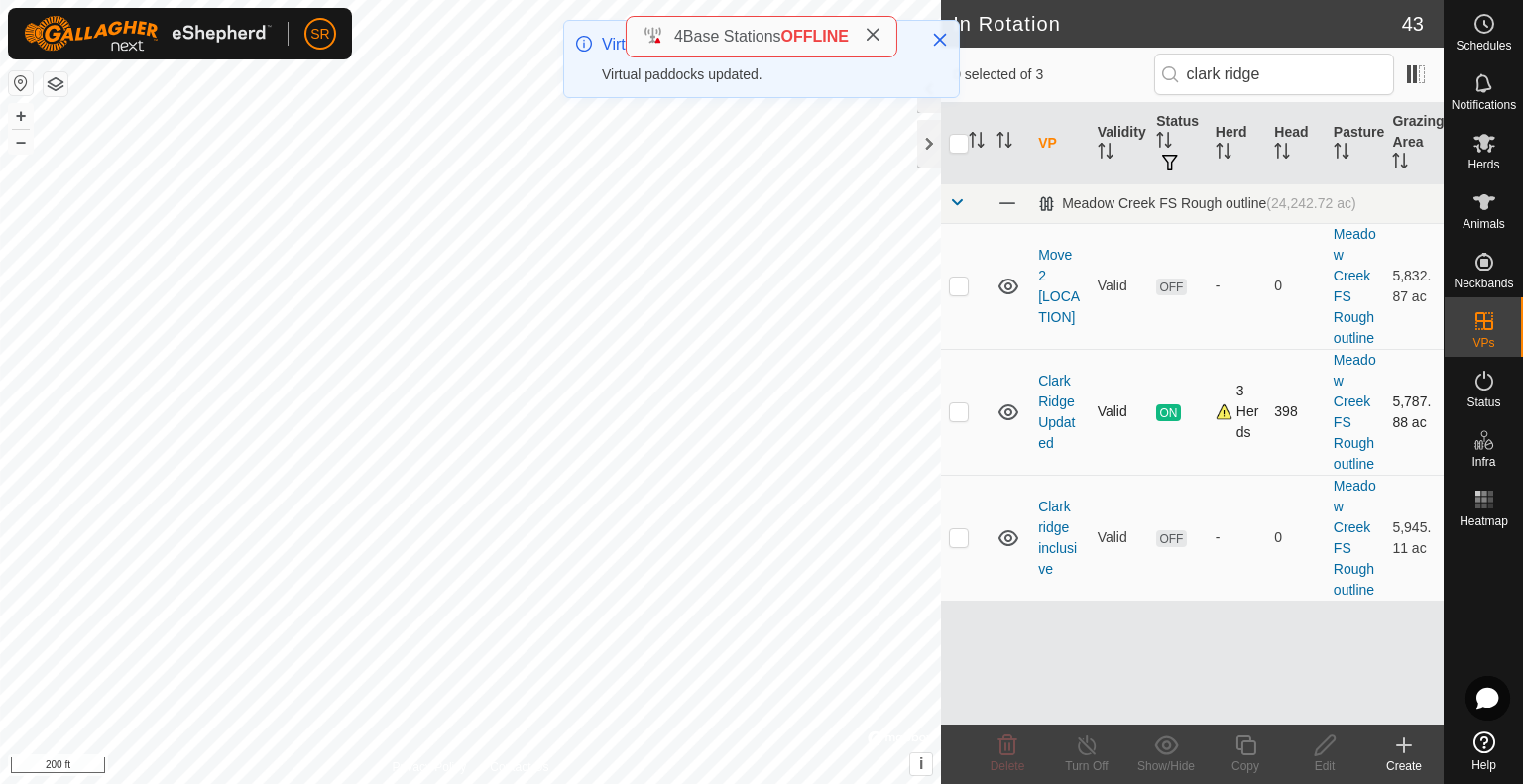 click on "3 Herds" at bounding box center [1237, 411] 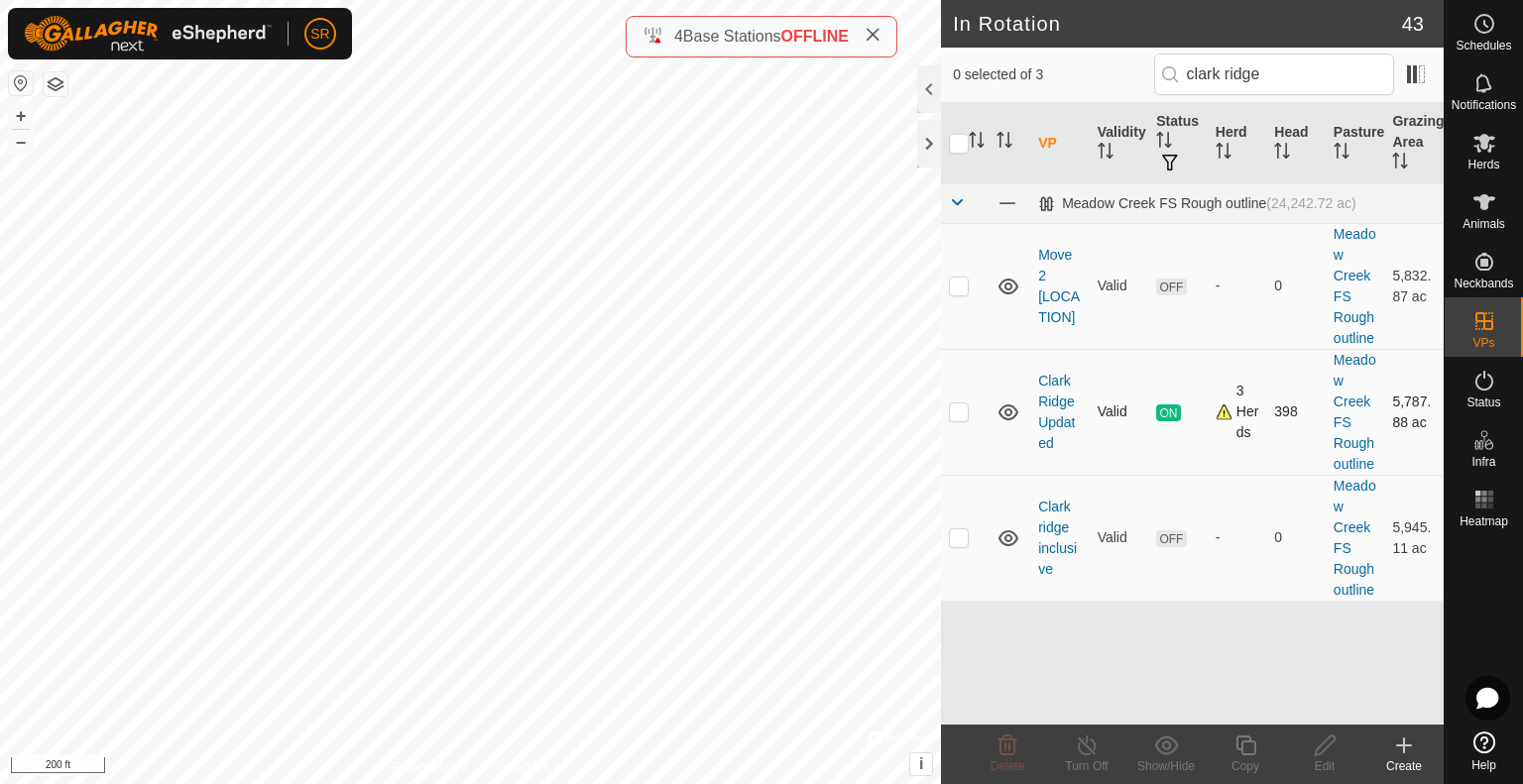 click on "398" at bounding box center (1296, 411) 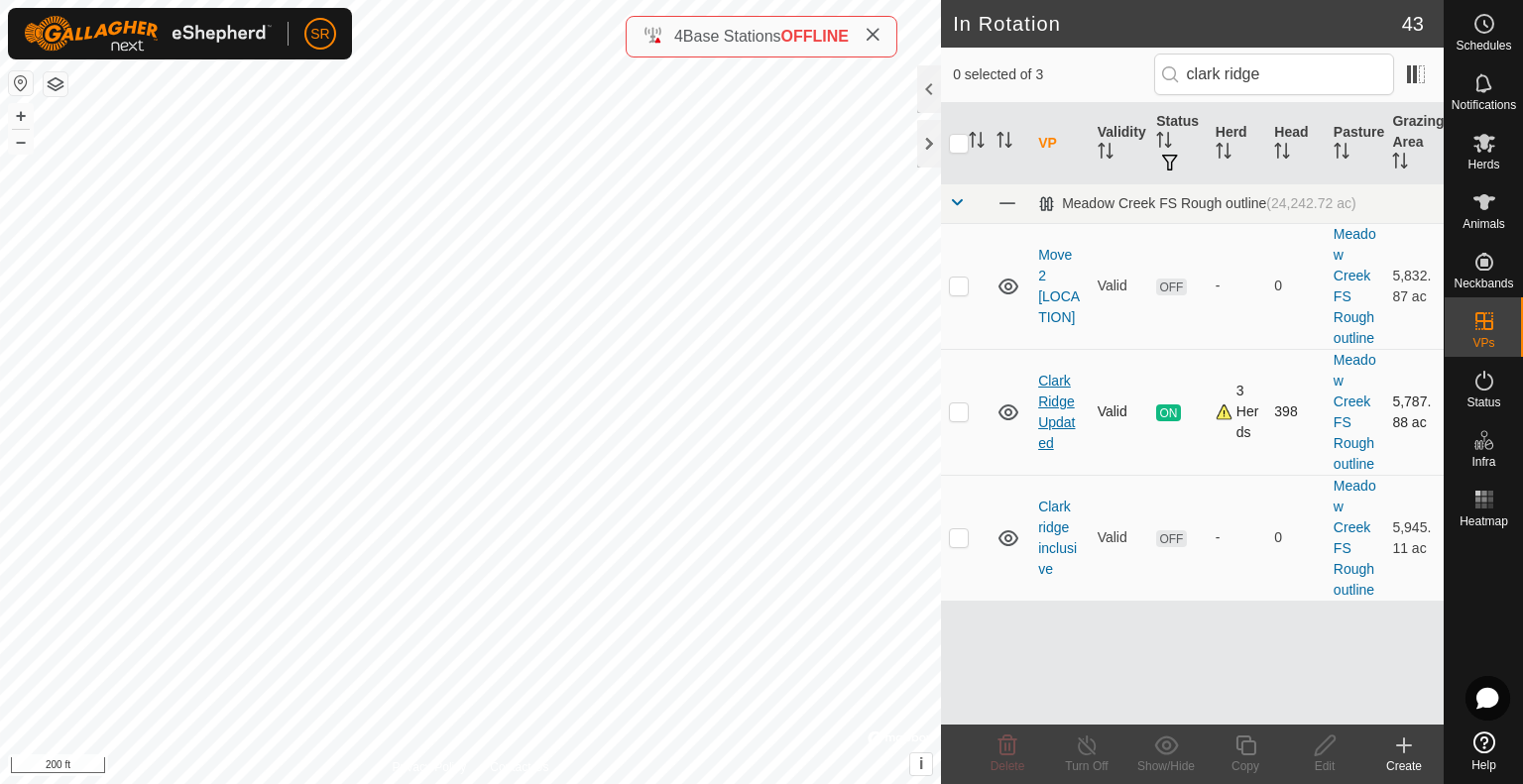 click on "Clark Ridge Updated" at bounding box center [1056, 411] 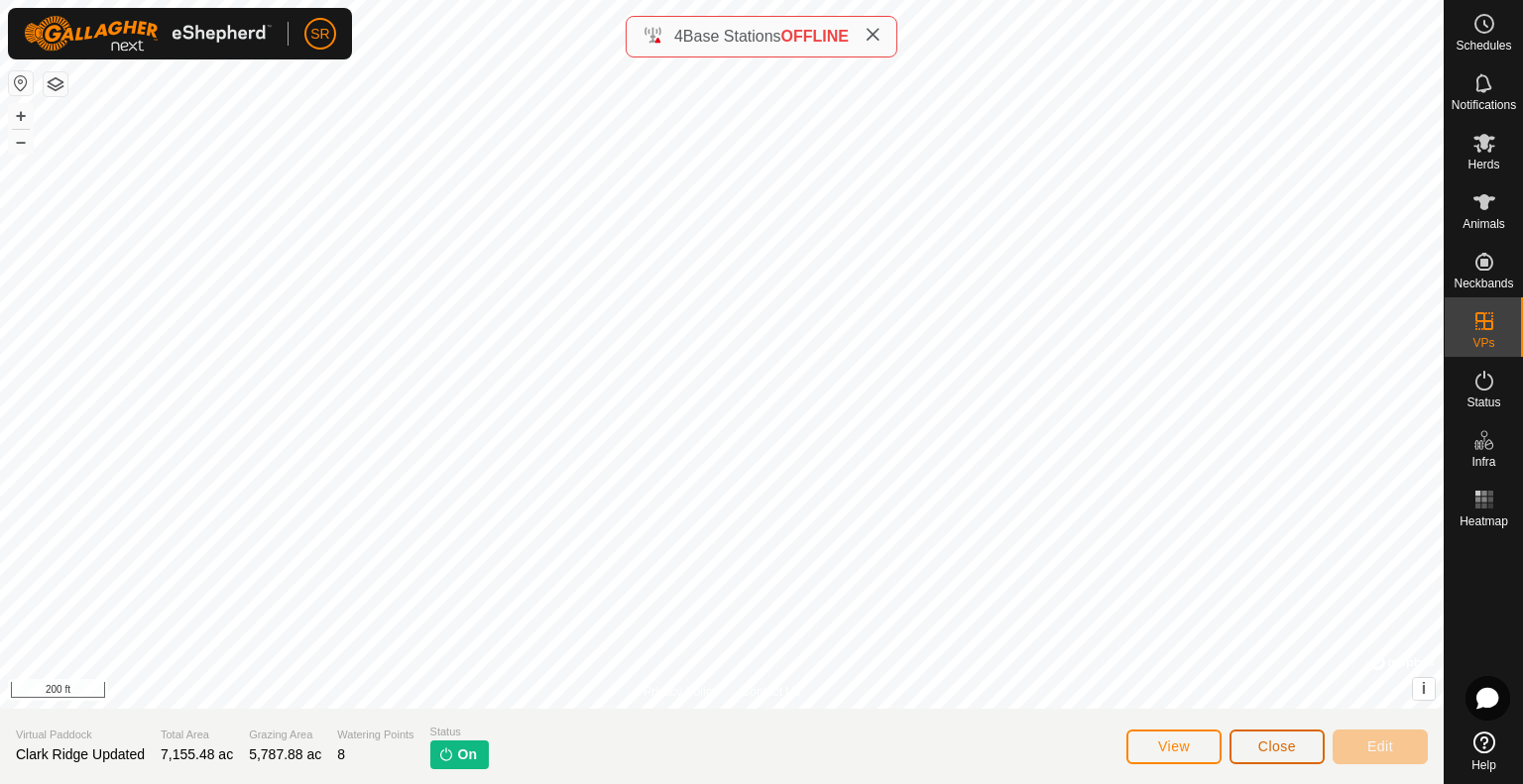 click on "Close" 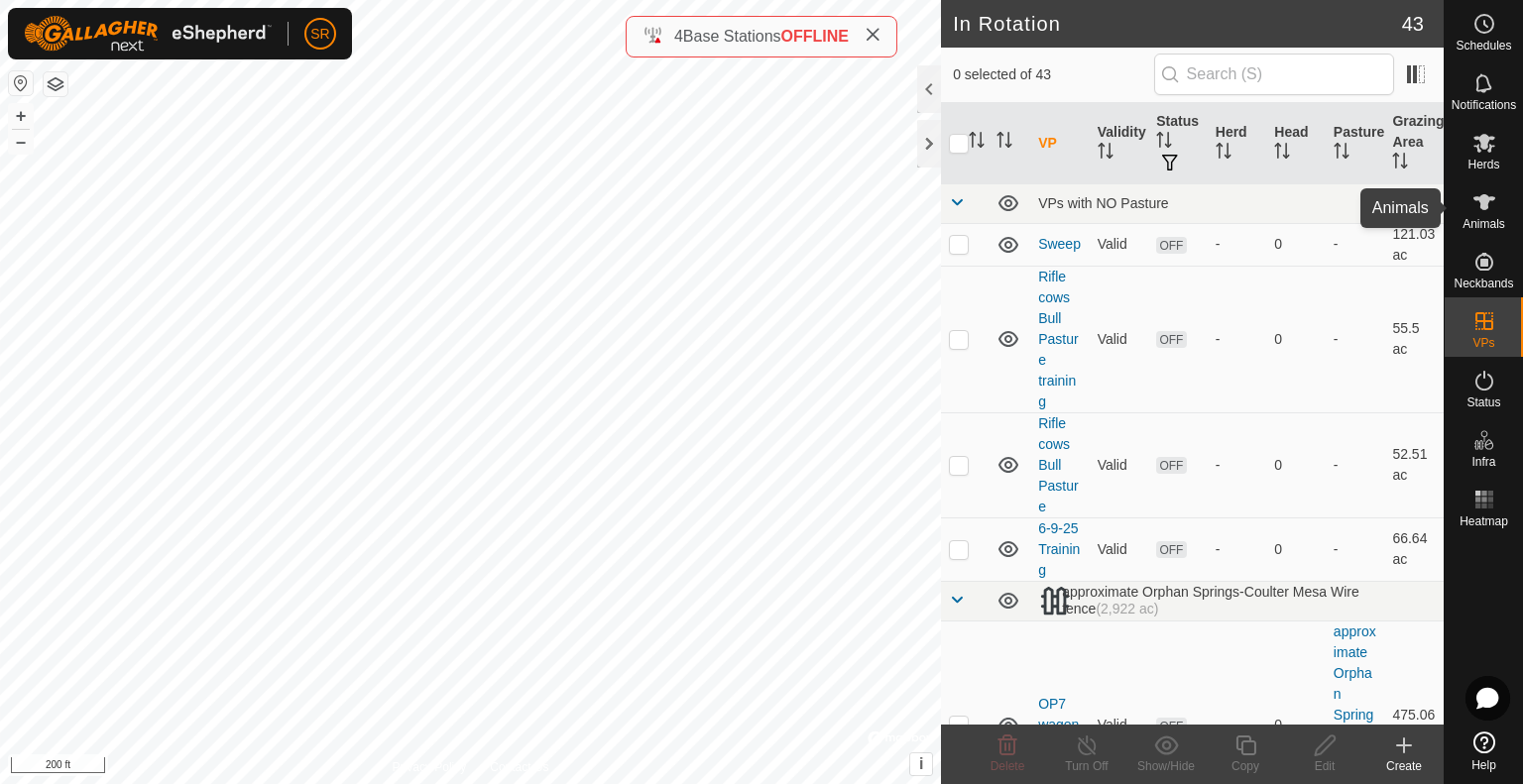 click 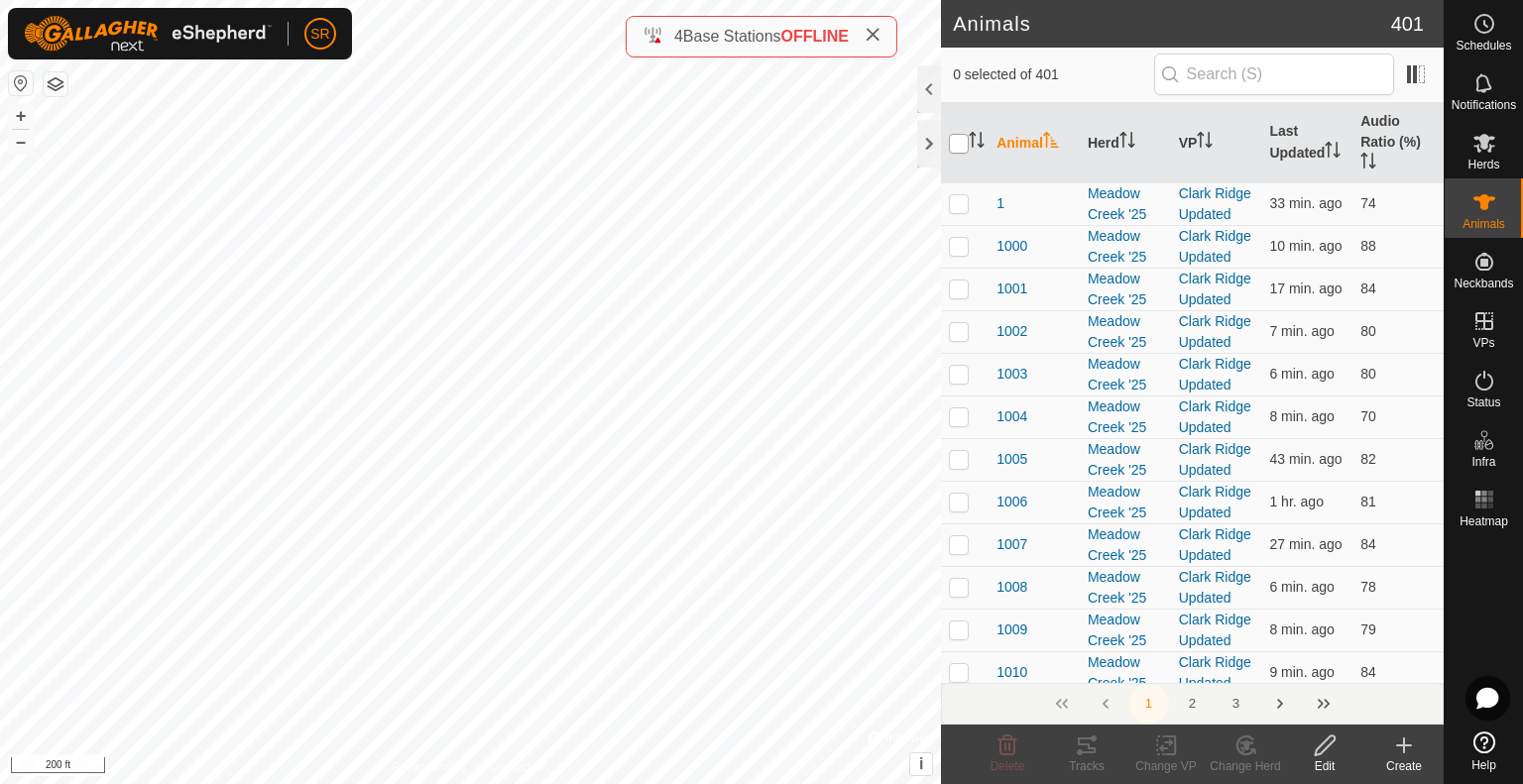 click at bounding box center (959, 144) 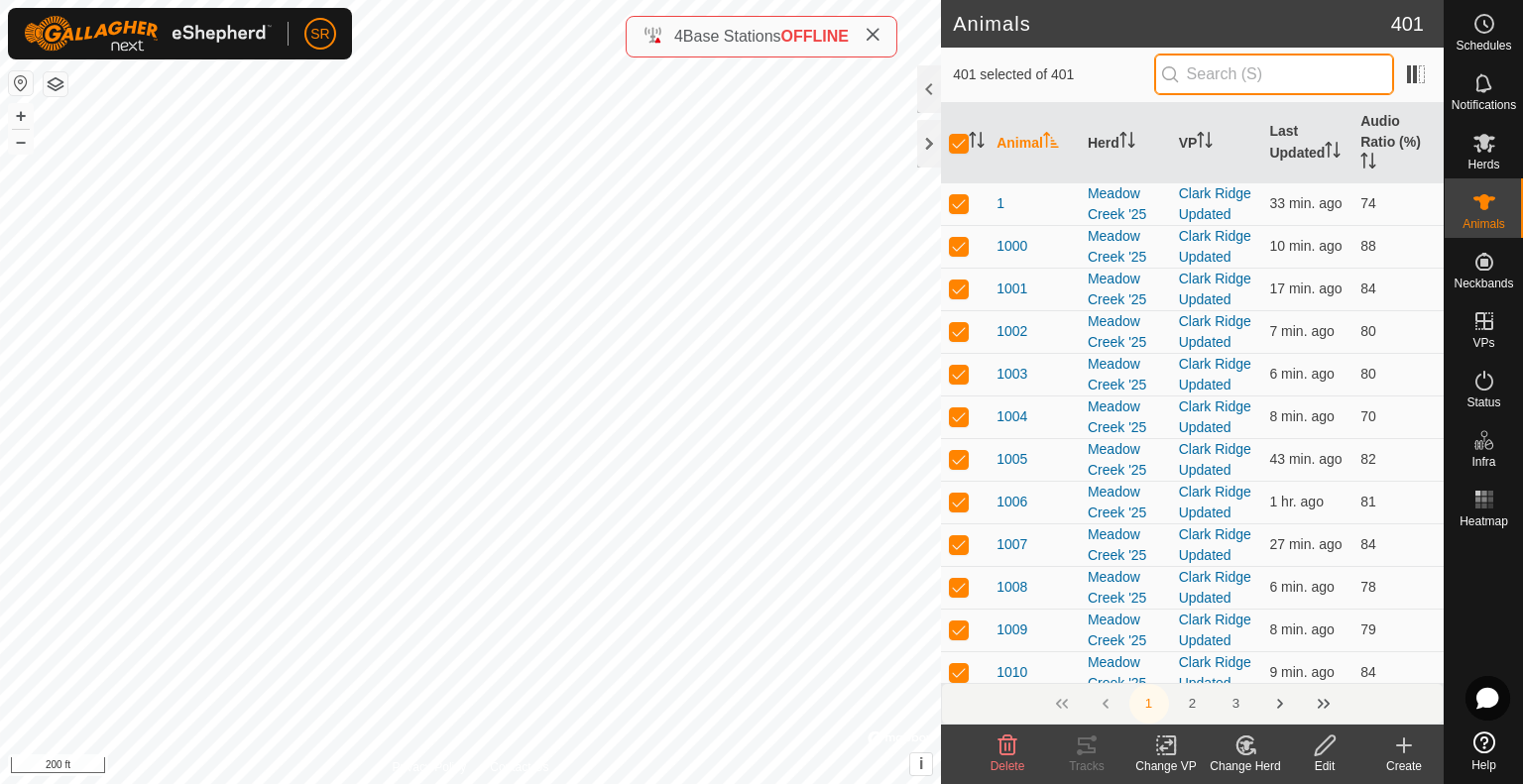 click at bounding box center [1274, 74] 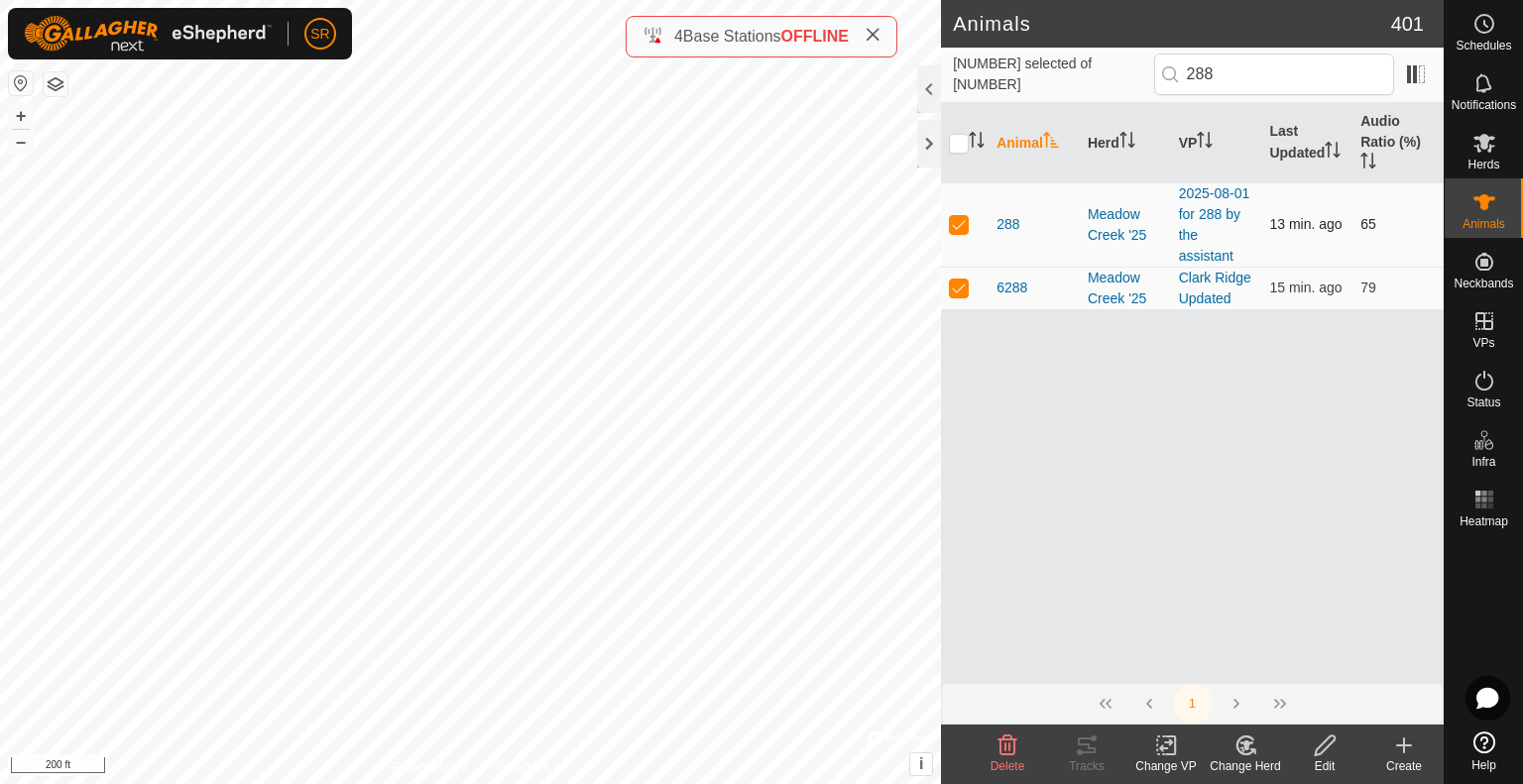 click at bounding box center [959, 224] 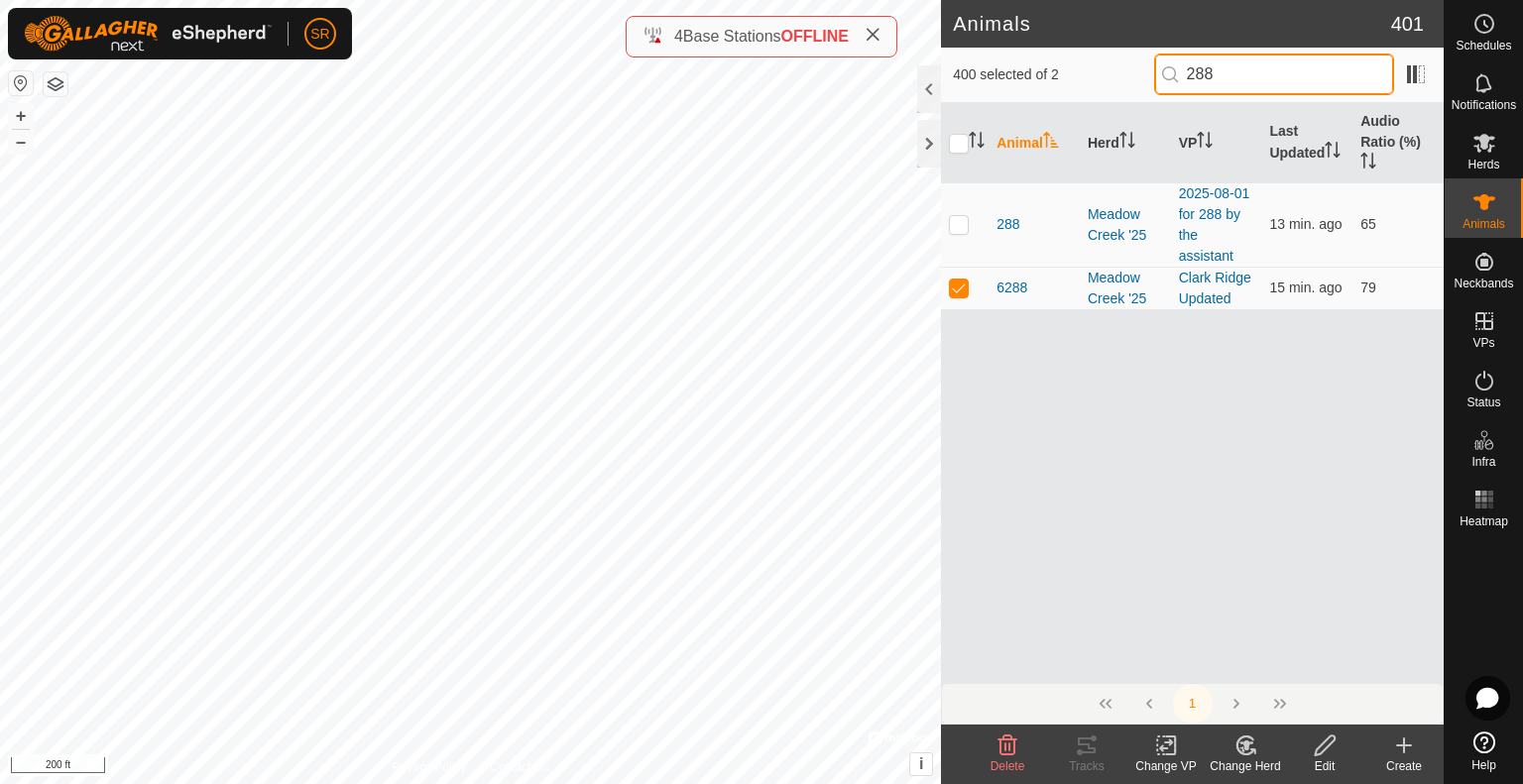 click on "288" at bounding box center [1274, 74] 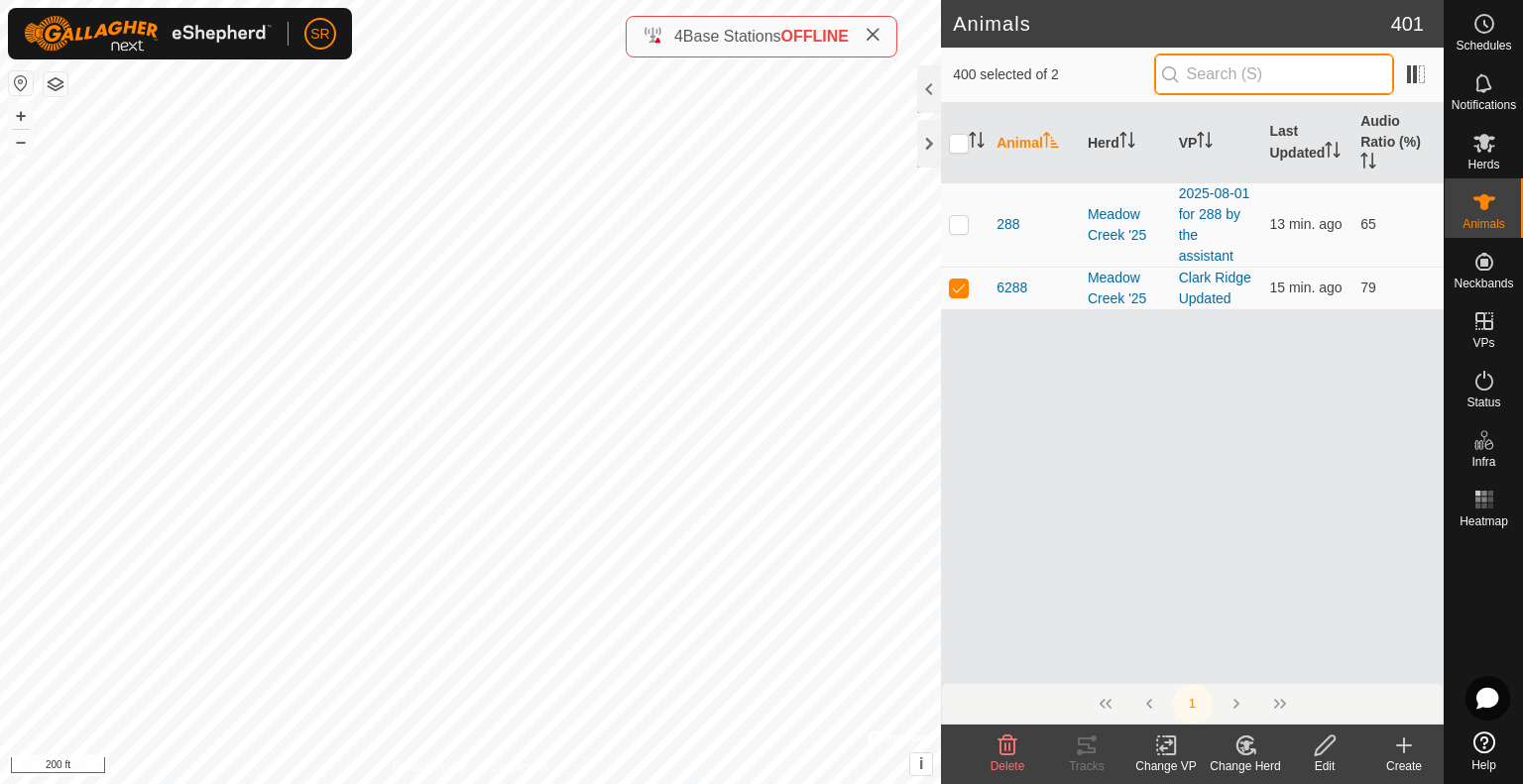 click at bounding box center (1274, 74) 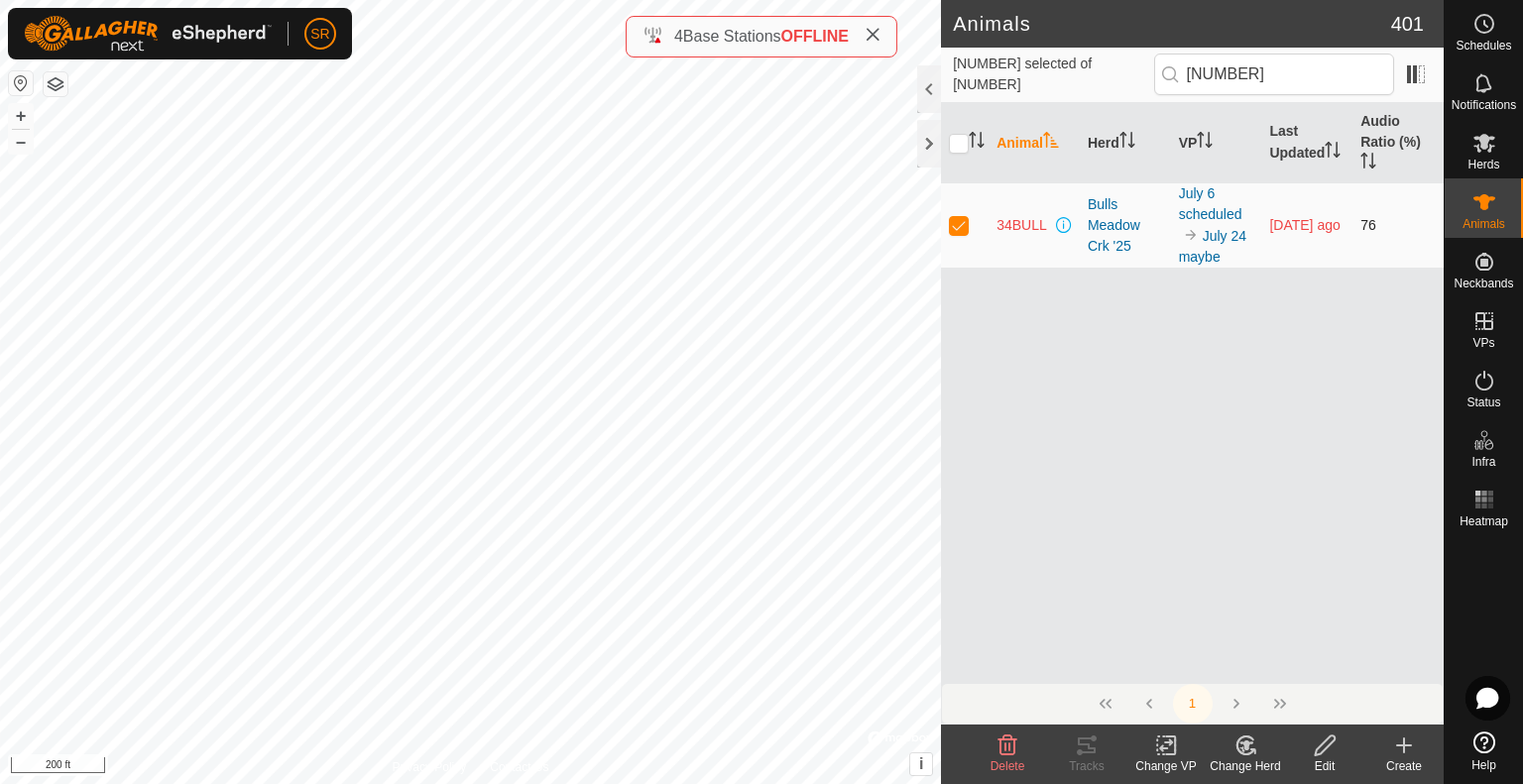 click at bounding box center (959, 225) 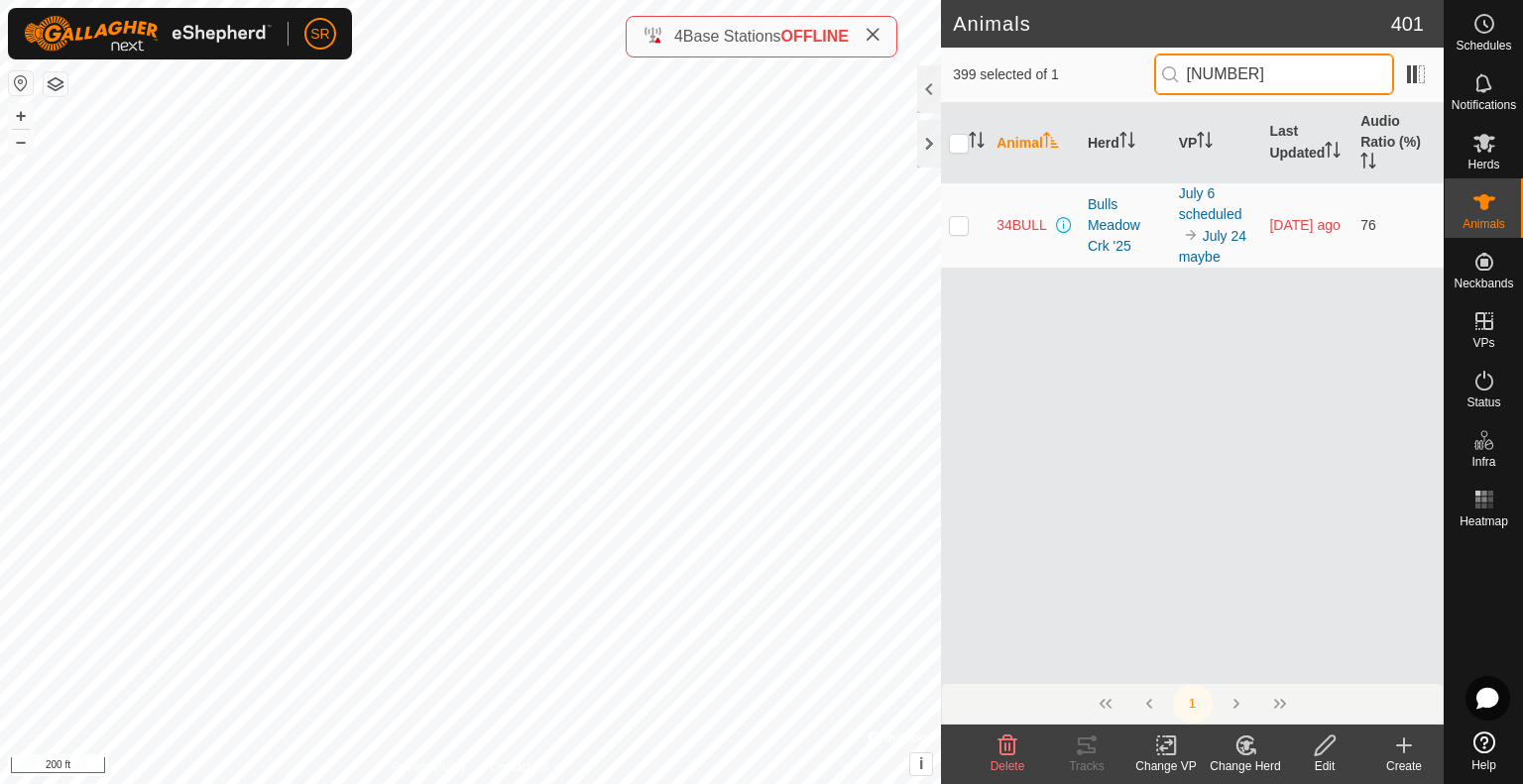 click on "34bull" at bounding box center (1274, 74) 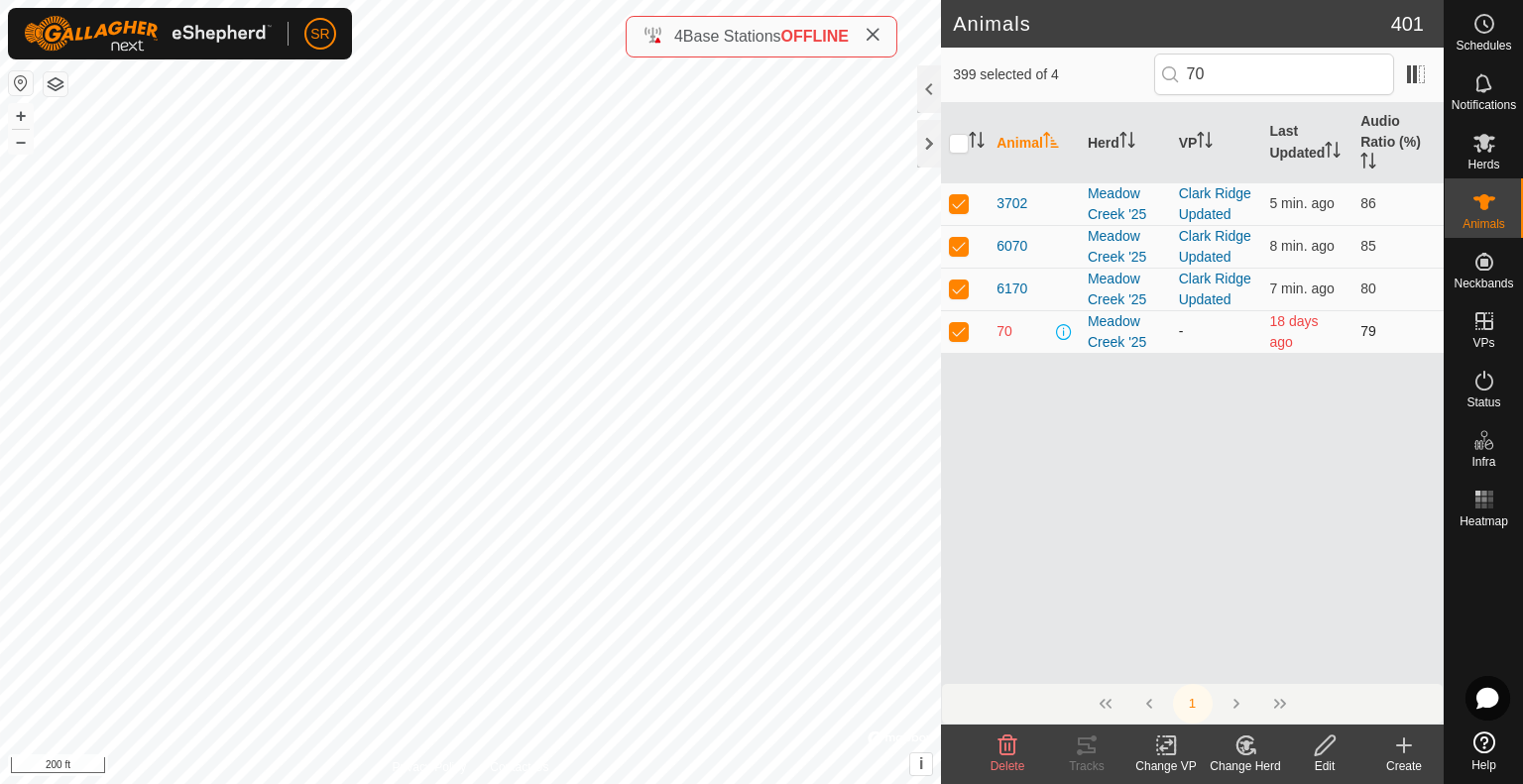 click at bounding box center (959, 331) 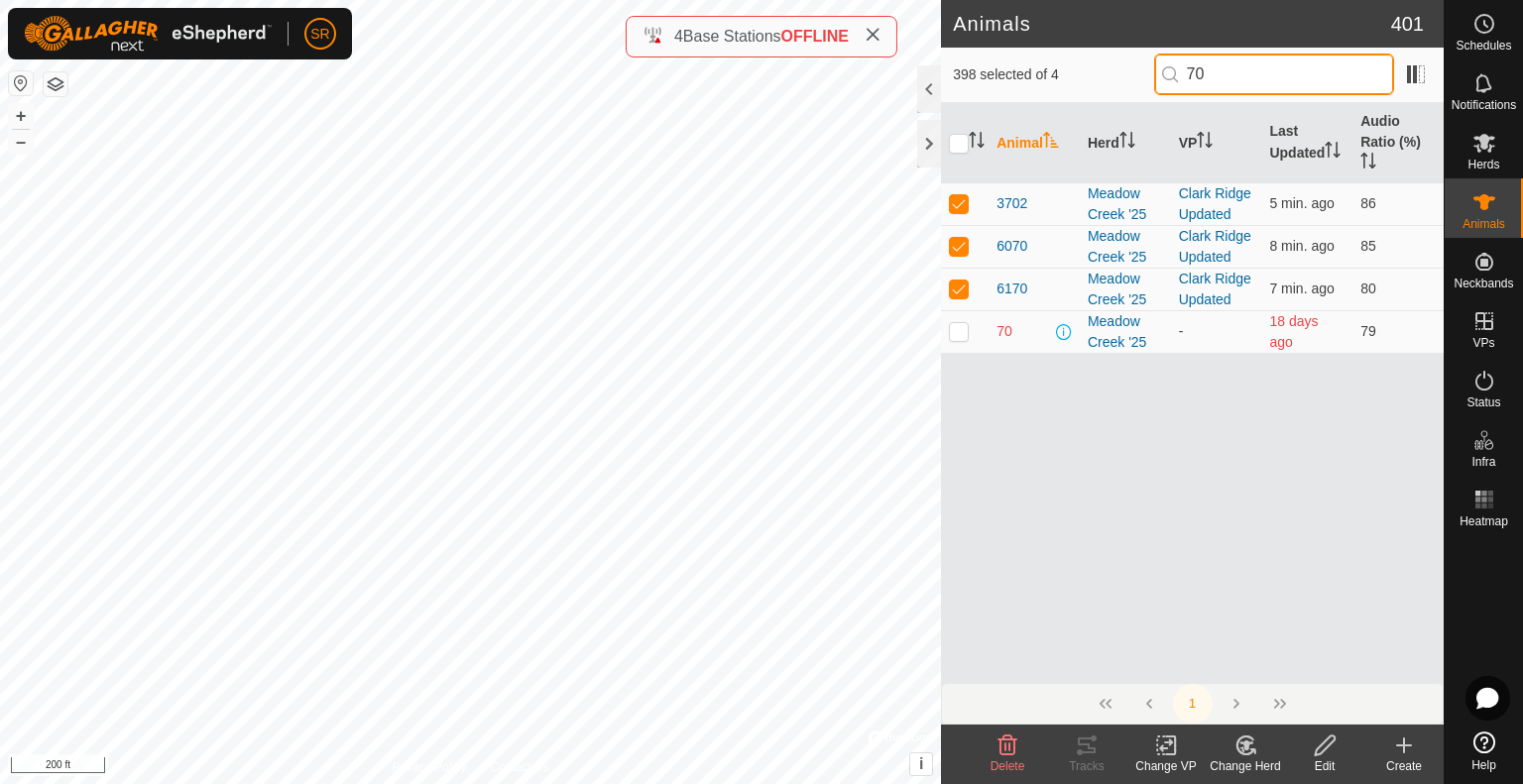 click on "70" at bounding box center (1274, 74) 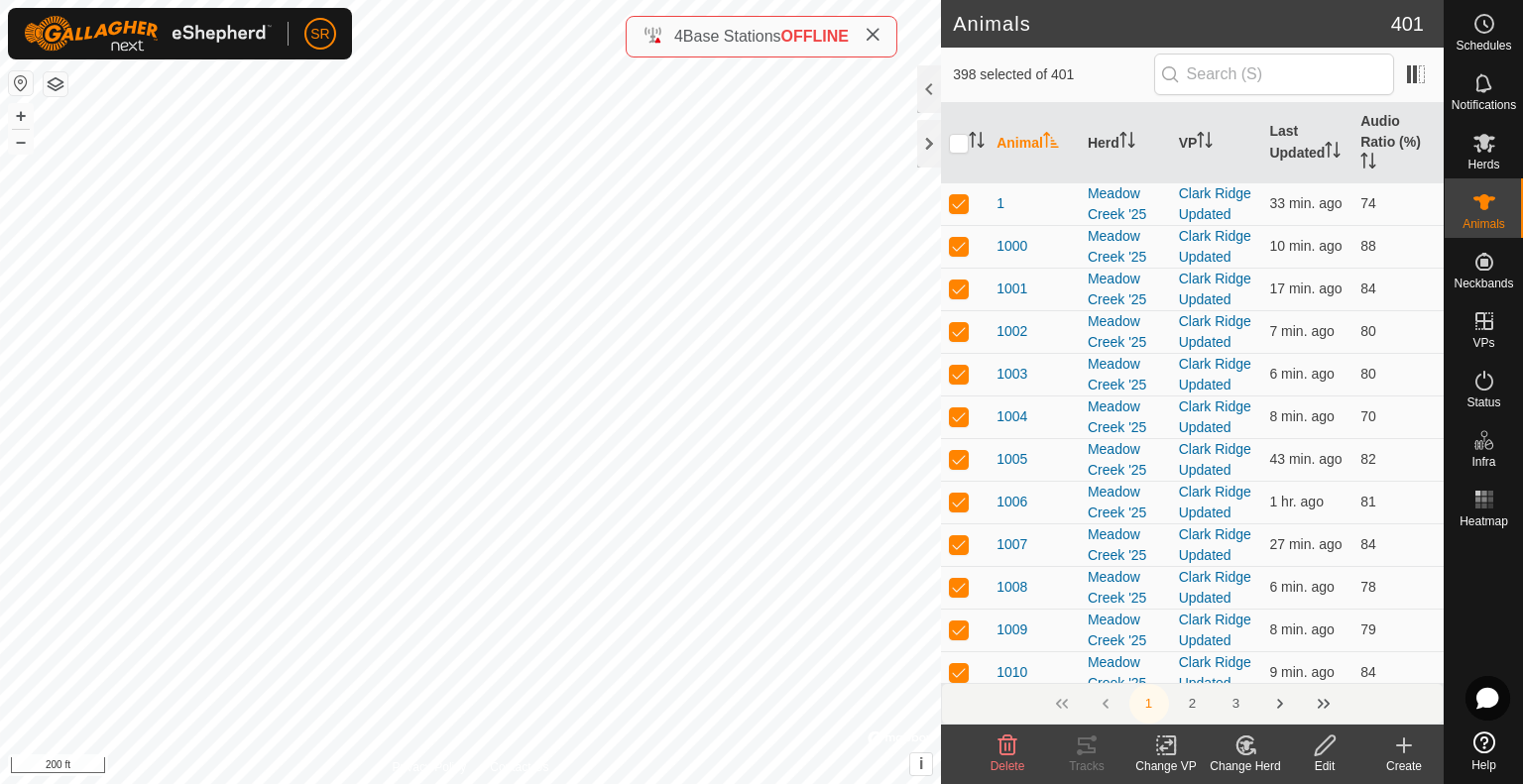 click 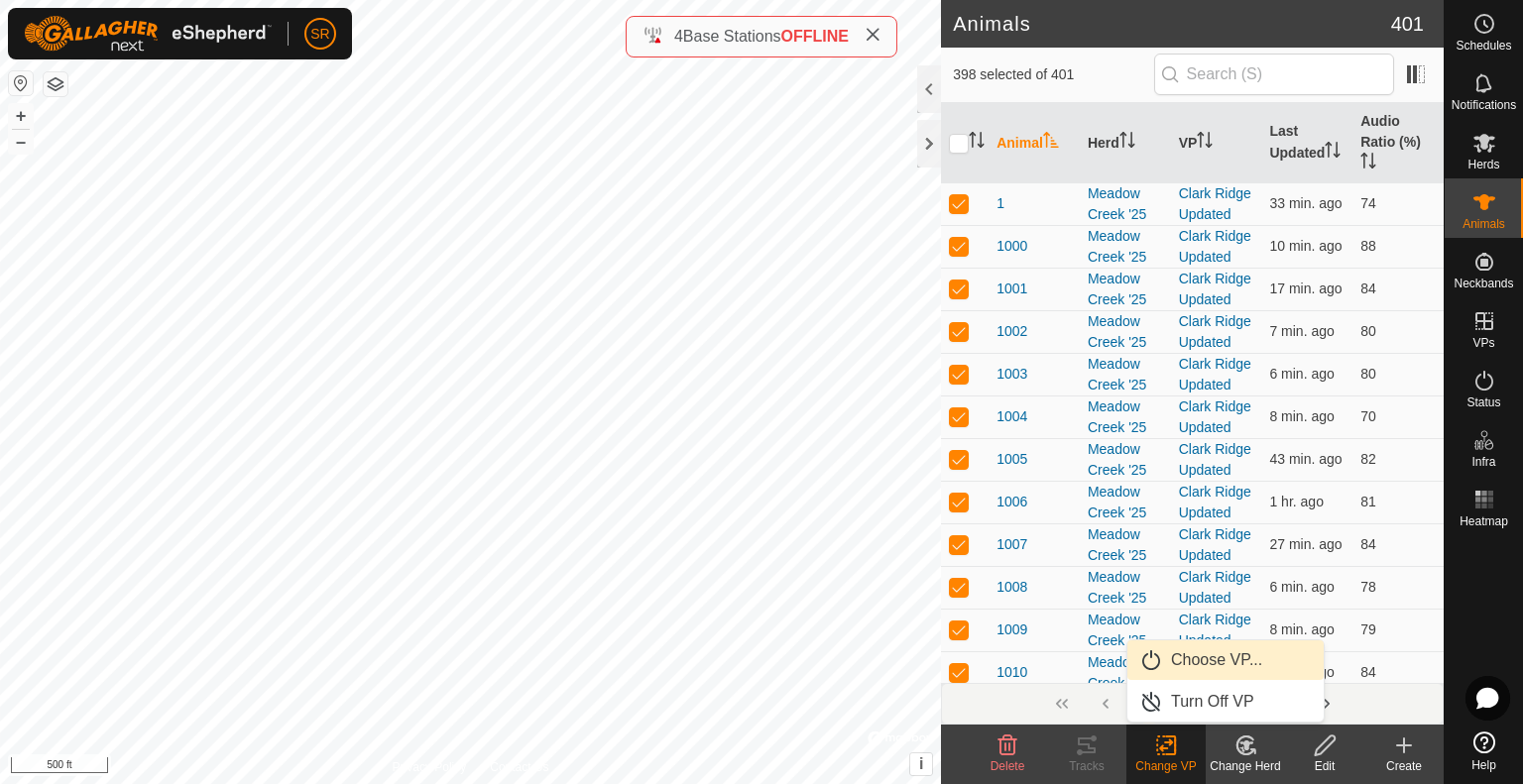 click on "Choose VP..." at bounding box center [1226, 660] 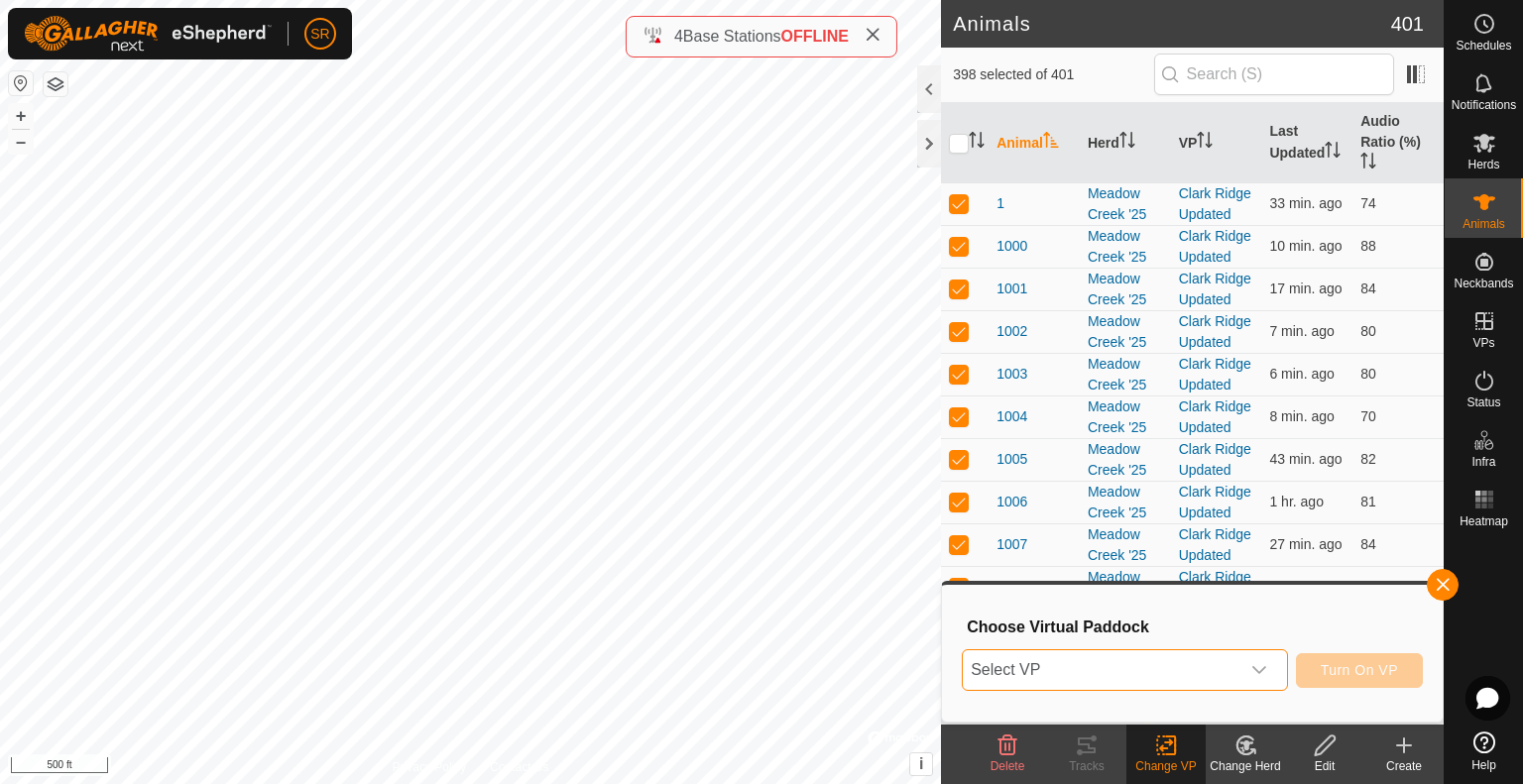 drag, startPoint x: 1198, startPoint y: 657, endPoint x: 1137, endPoint y: 665, distance: 61.522354 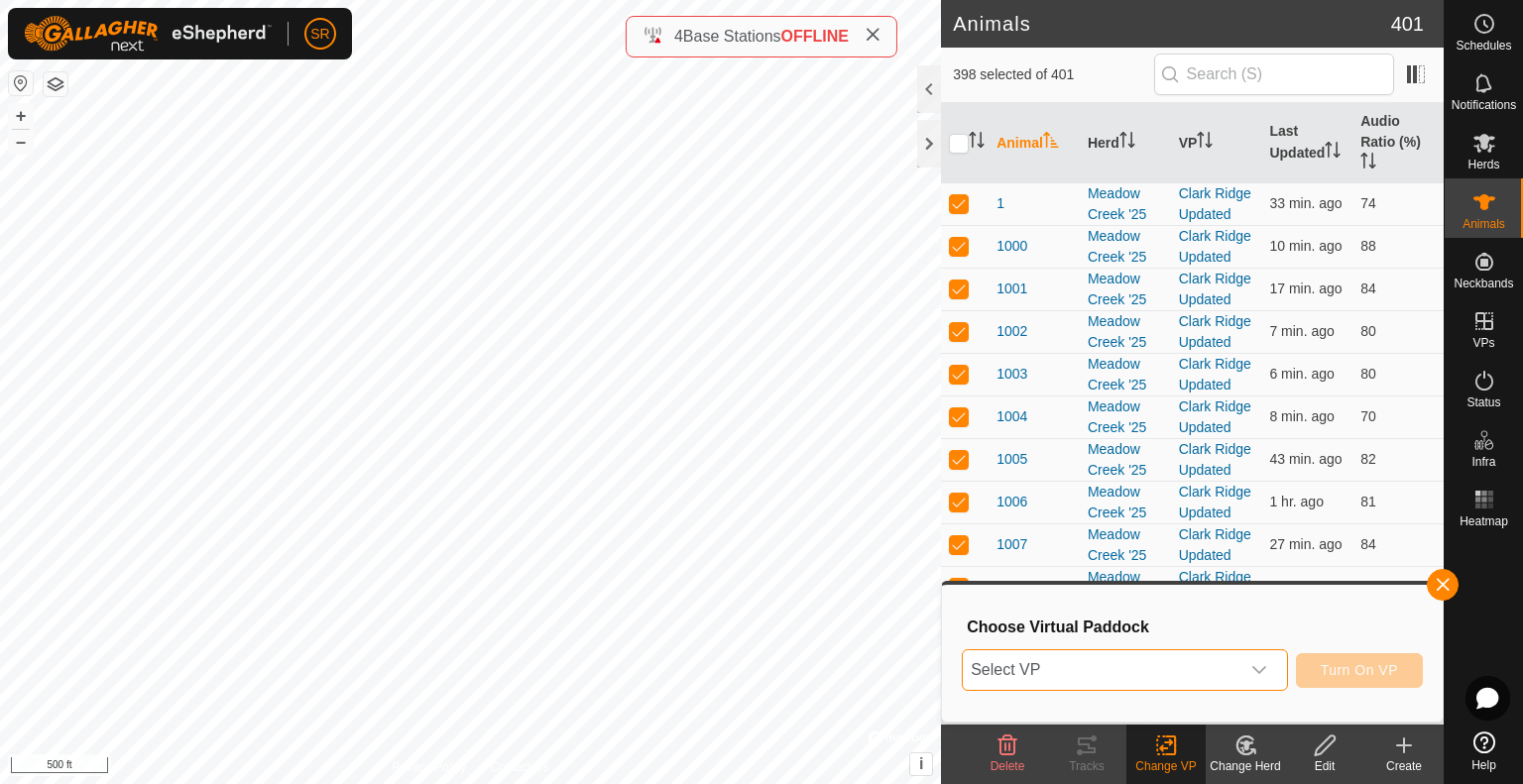 click on "Select VP" at bounding box center [1101, 670] 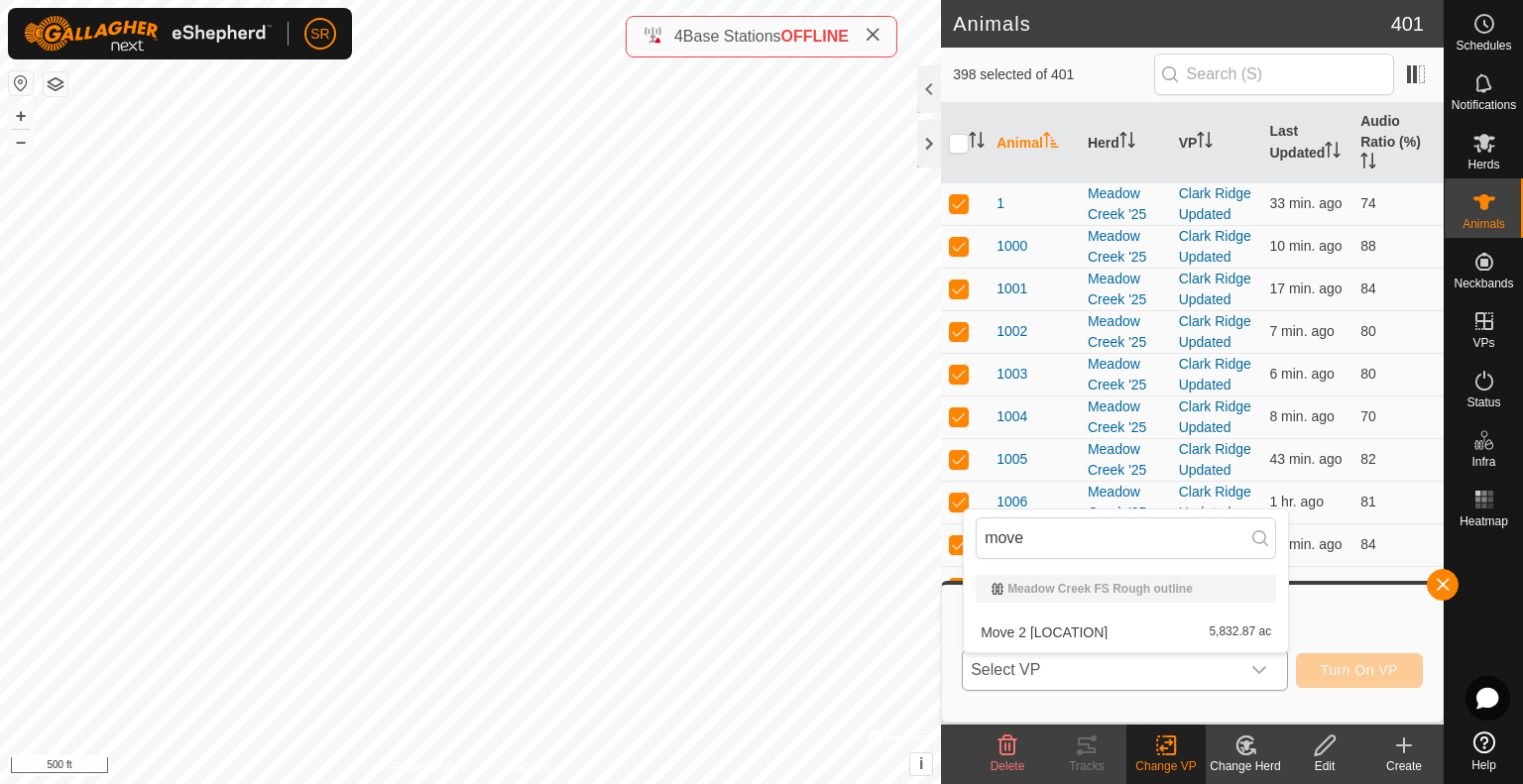 click on "Move 2 clark ridge  5,832.87 ac" at bounding box center [1125, 632] 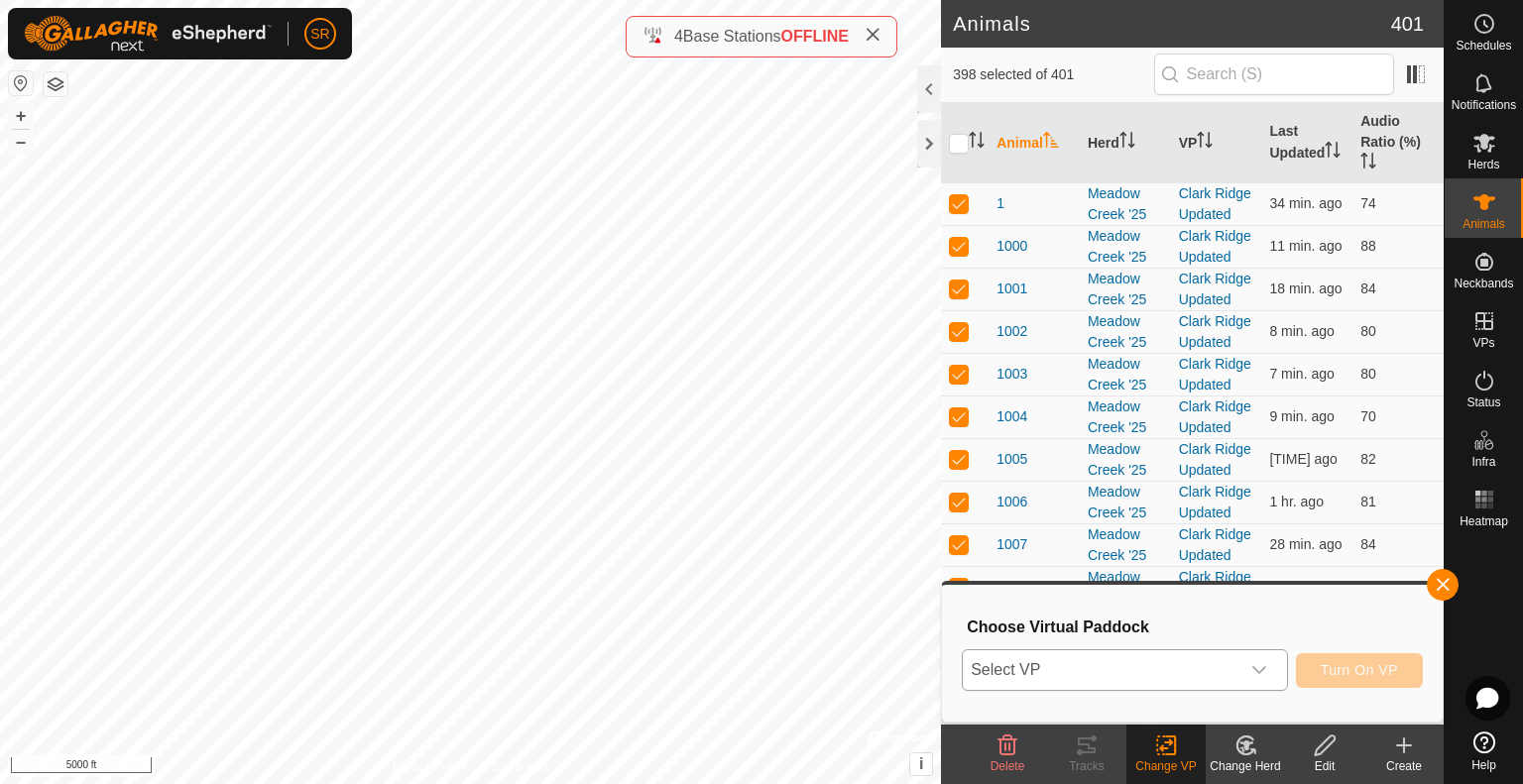 click at bounding box center [1259, 670] 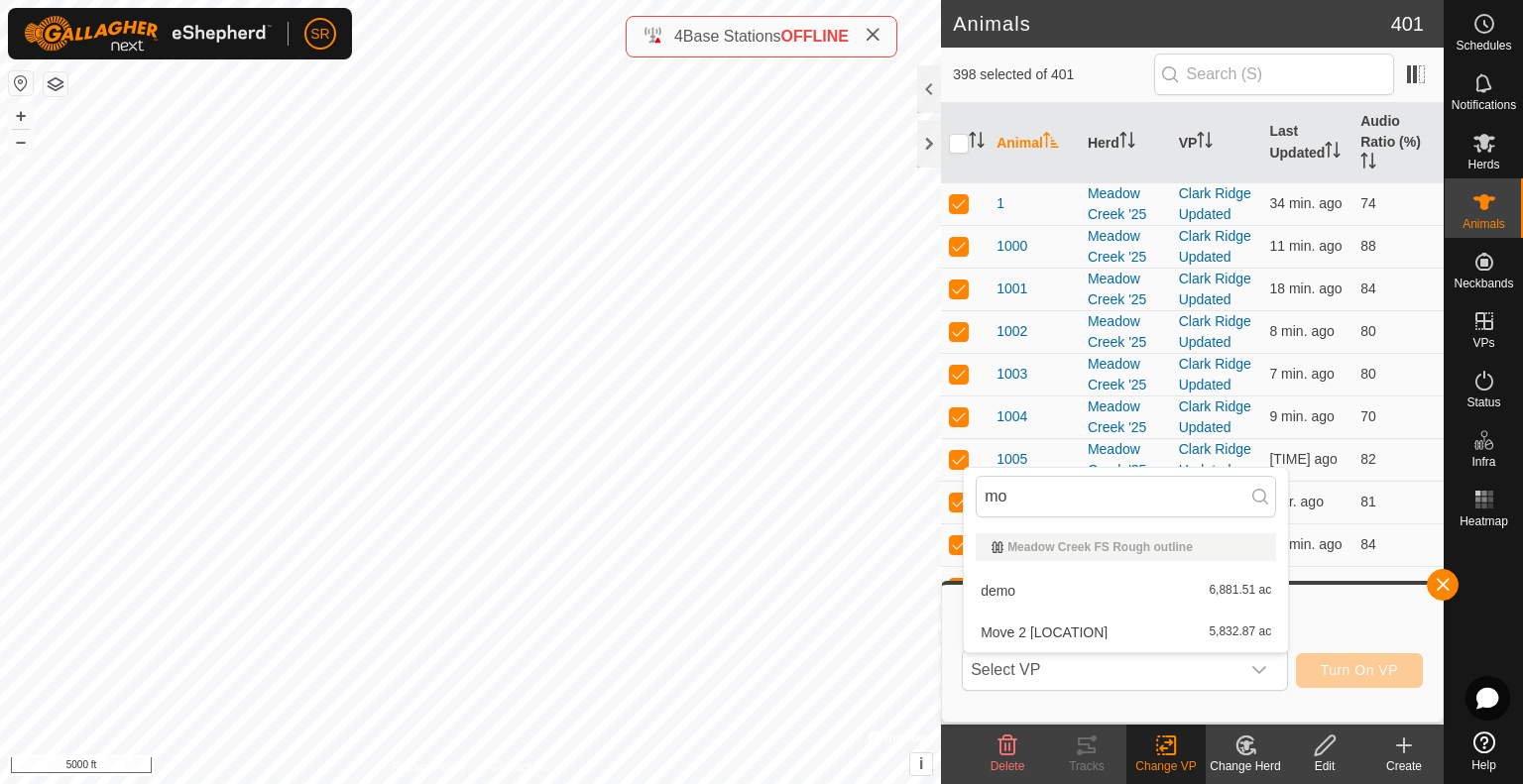 click on "Move 2 clark ridge  5,832.87 ac" at bounding box center (1125, 632) 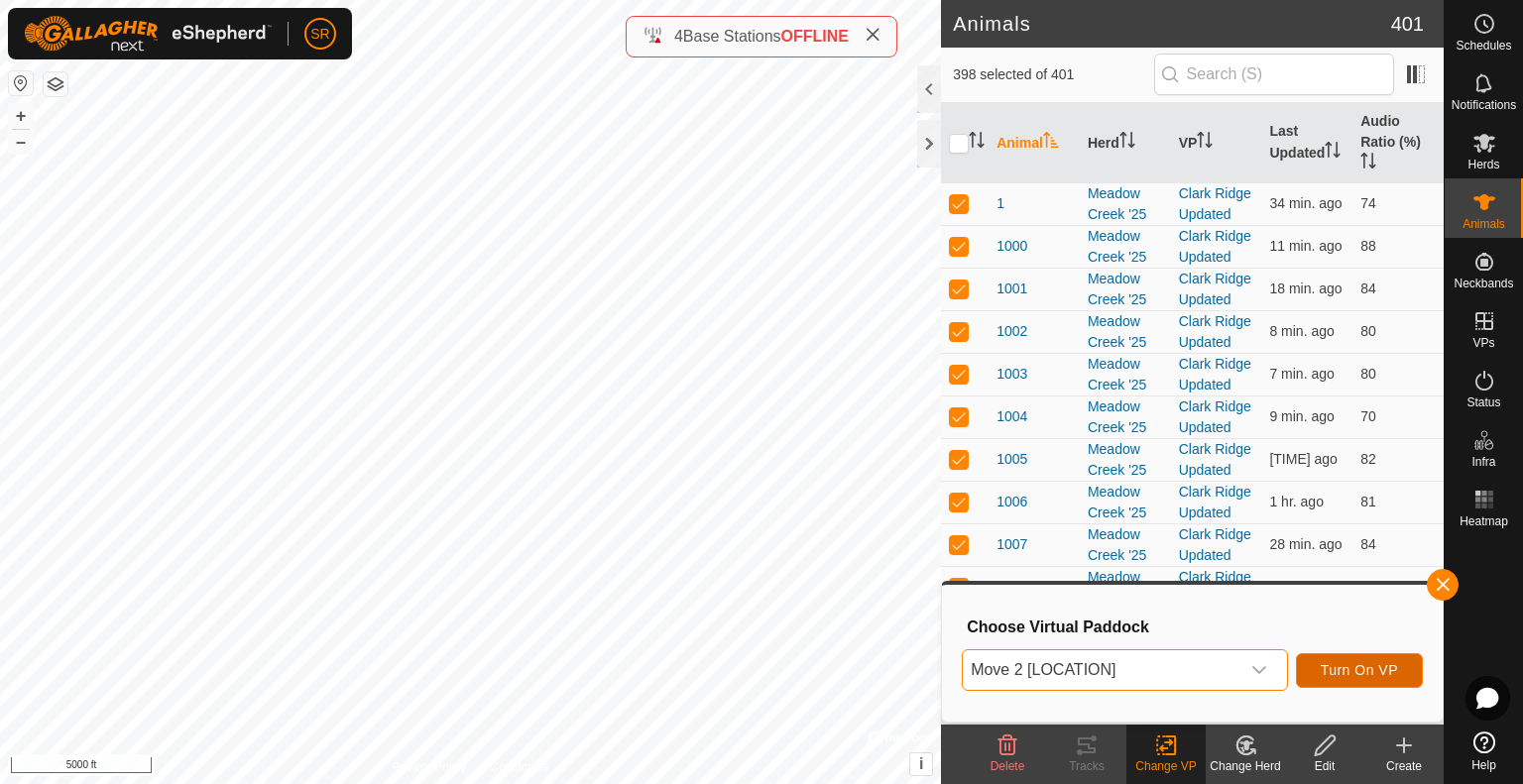 click on "Turn On VP" at bounding box center (1359, 670) 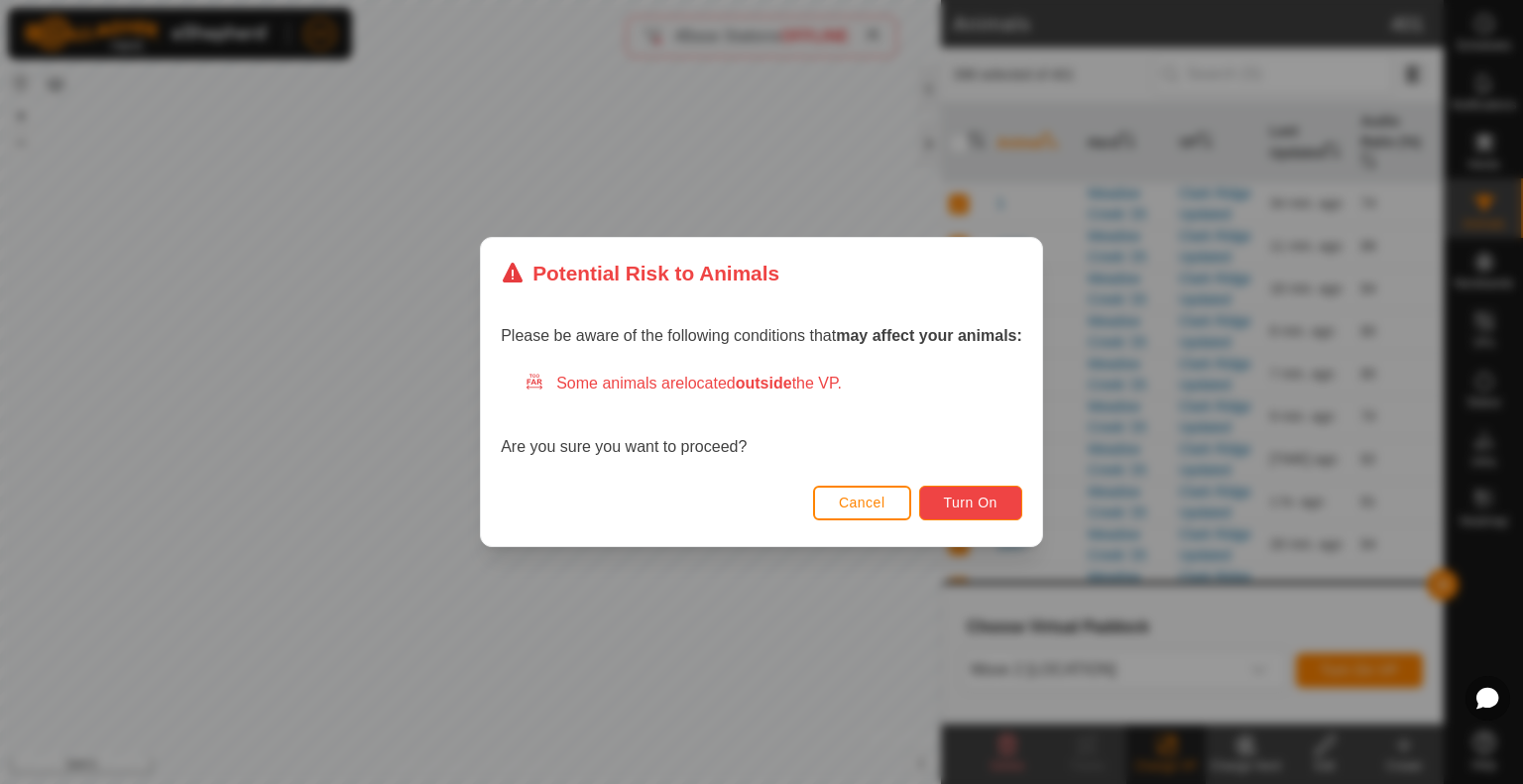 click on "Turn On" at bounding box center (971, 503) 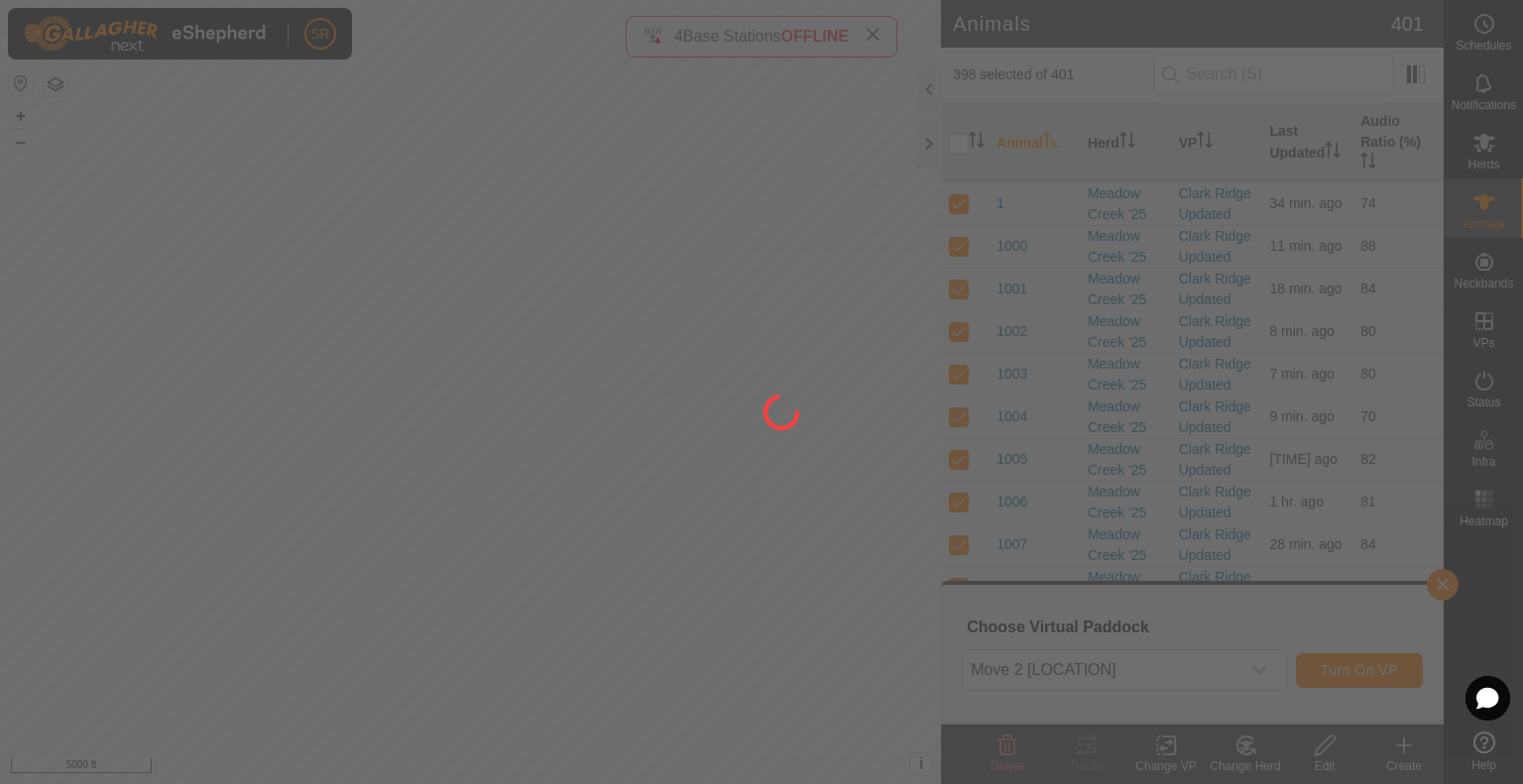 drag, startPoint x: 696, startPoint y: 550, endPoint x: 715, endPoint y: 341, distance: 209.86186 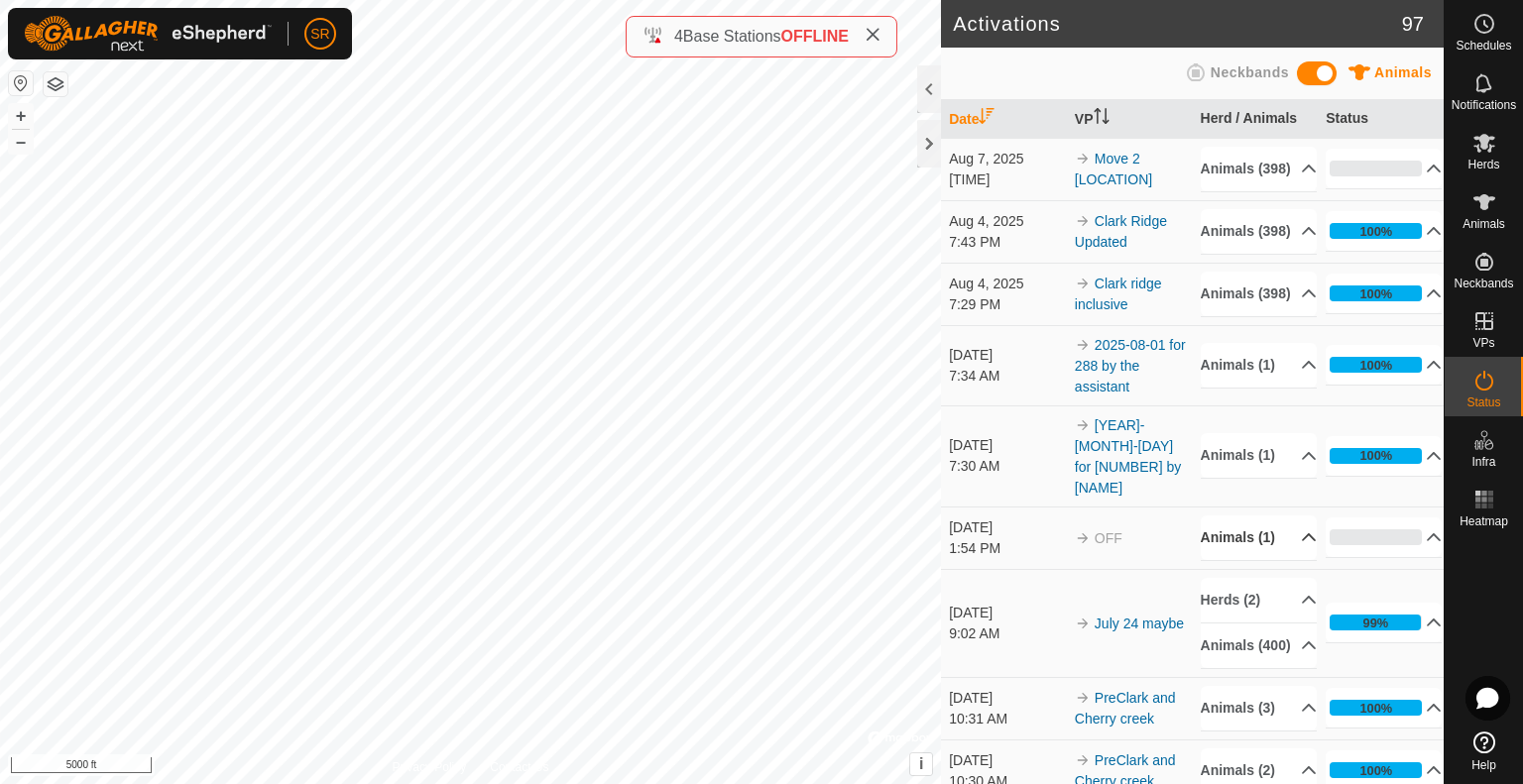 click on "Animals (1)" at bounding box center [1258, 537] 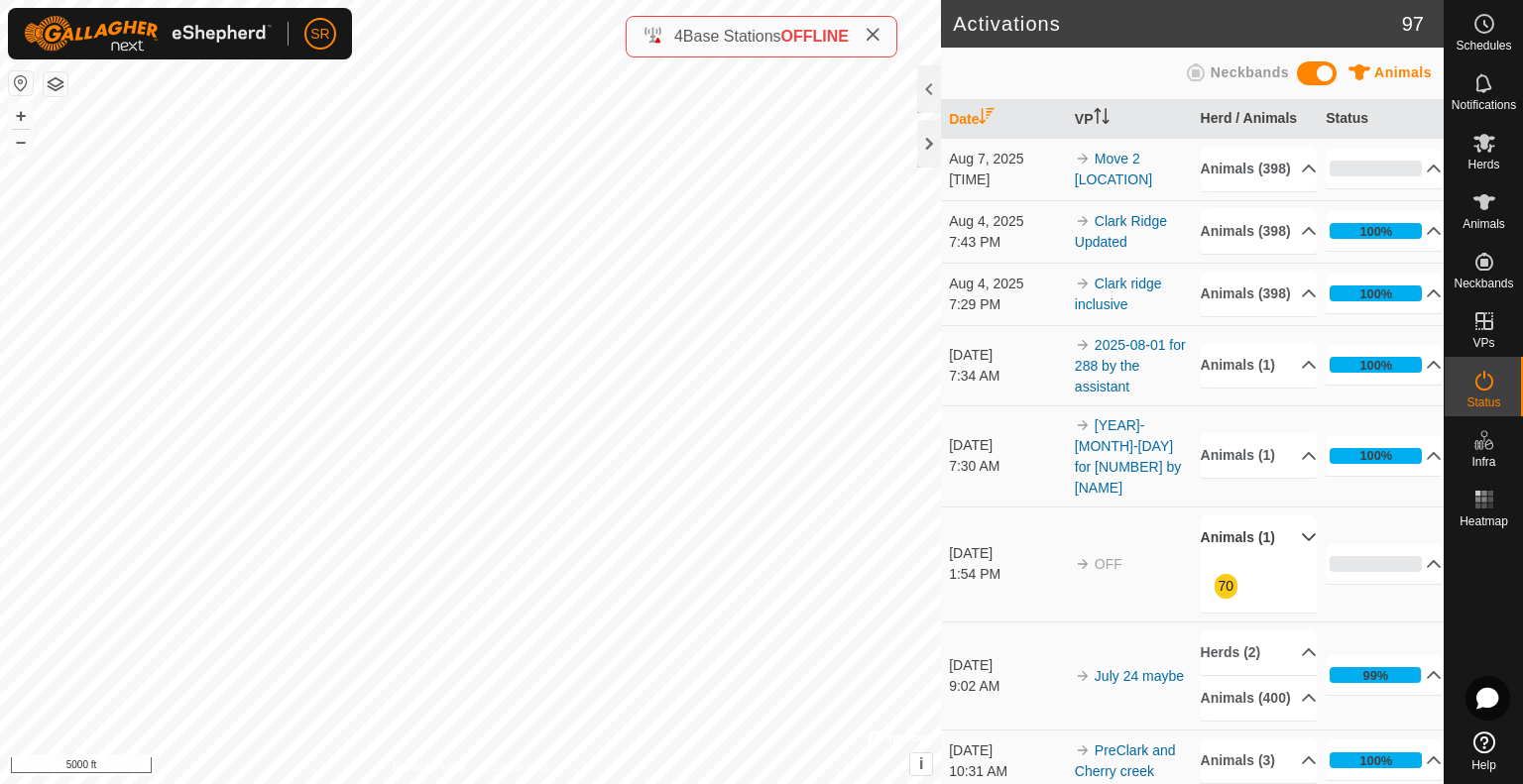 click on "Animals (1)" at bounding box center (1258, 537) 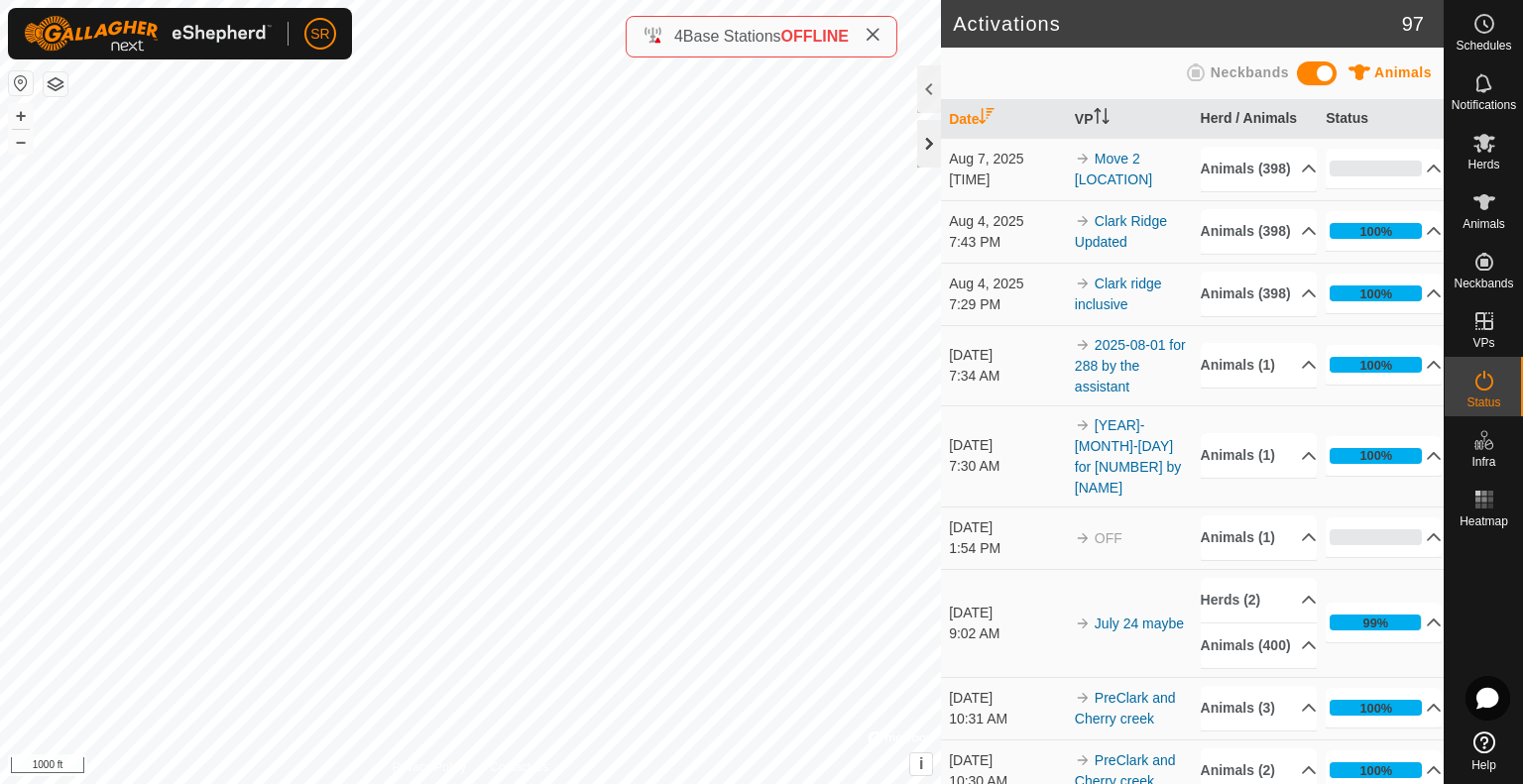 click 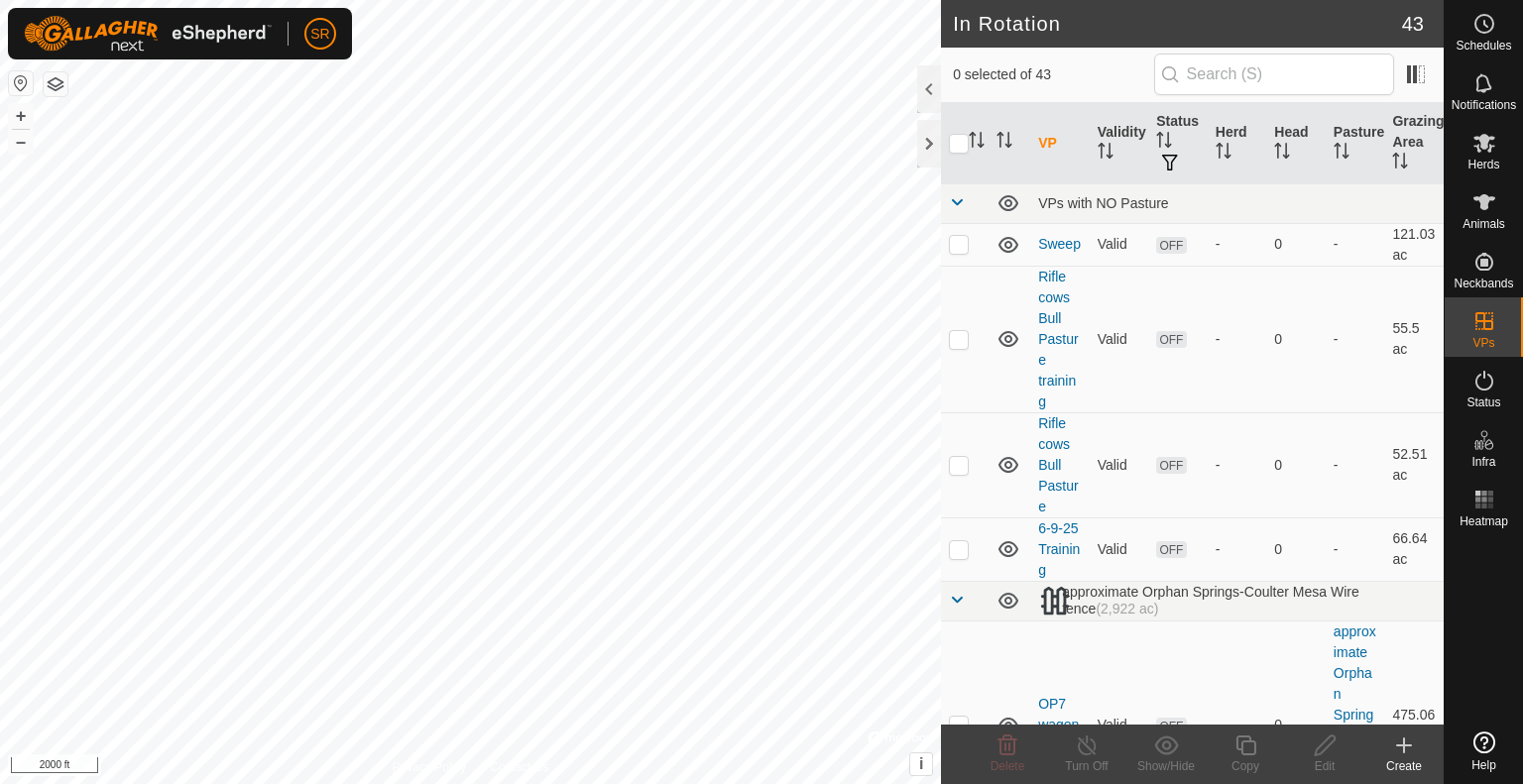 scroll, scrollTop: 0, scrollLeft: 0, axis: both 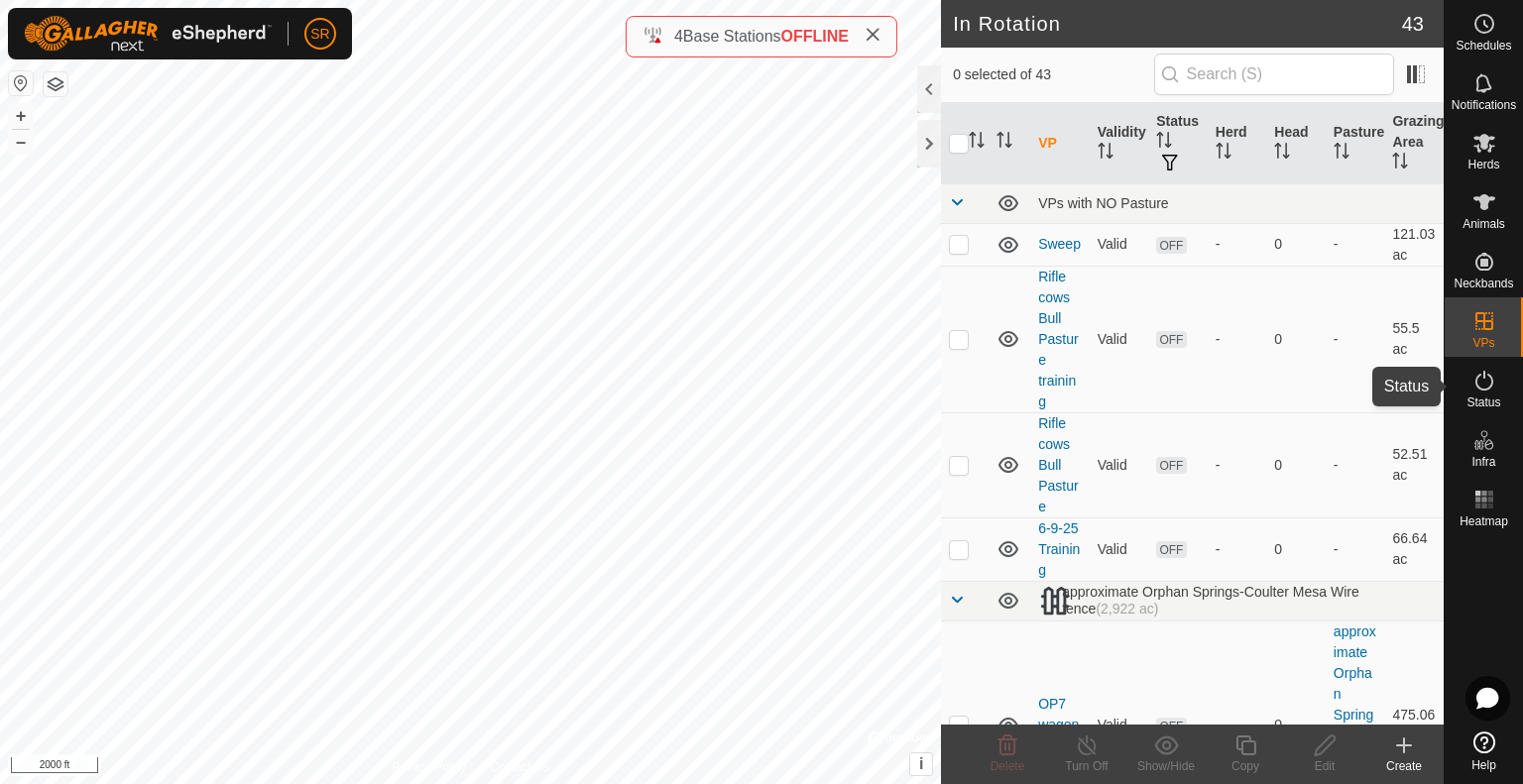 click 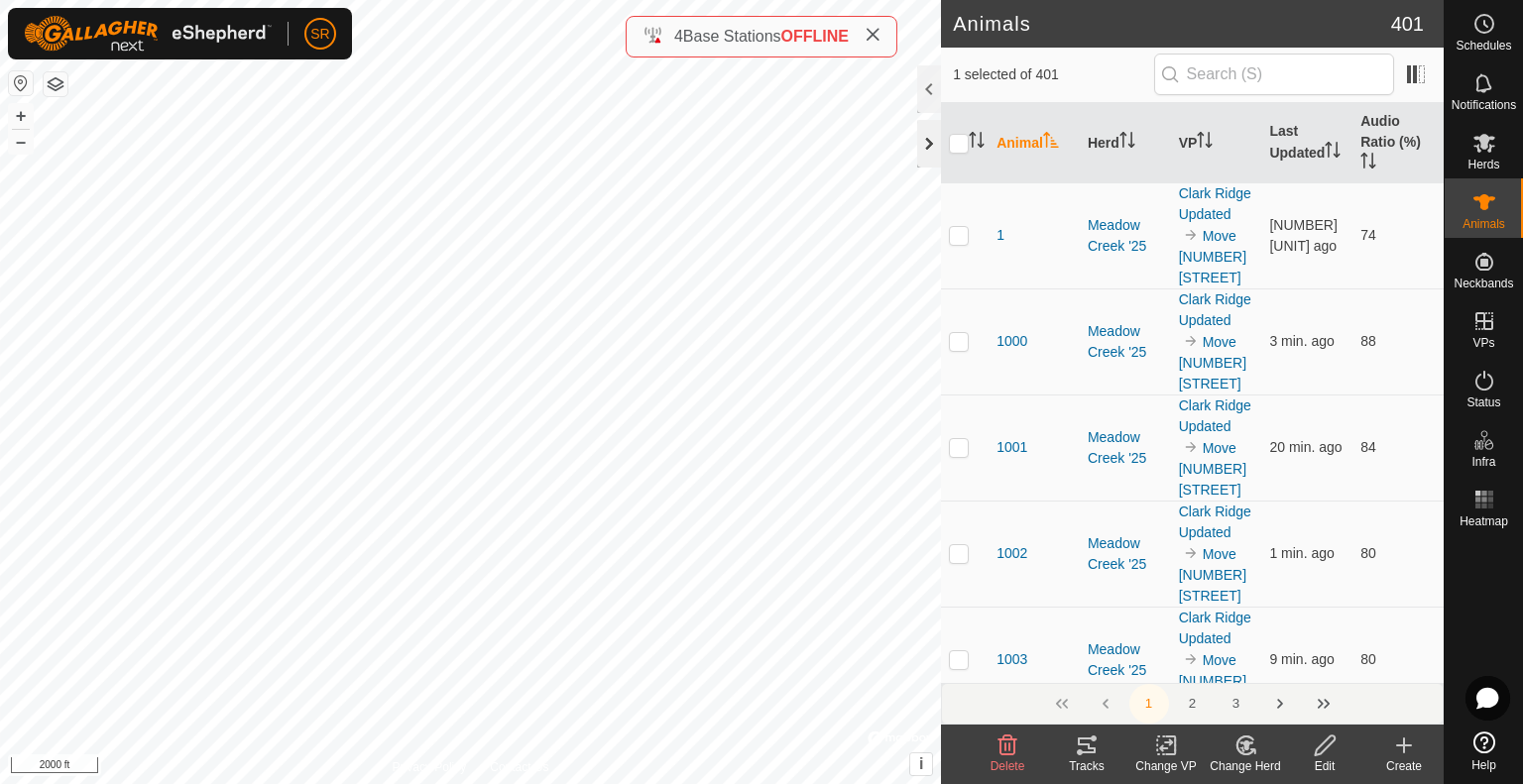 click 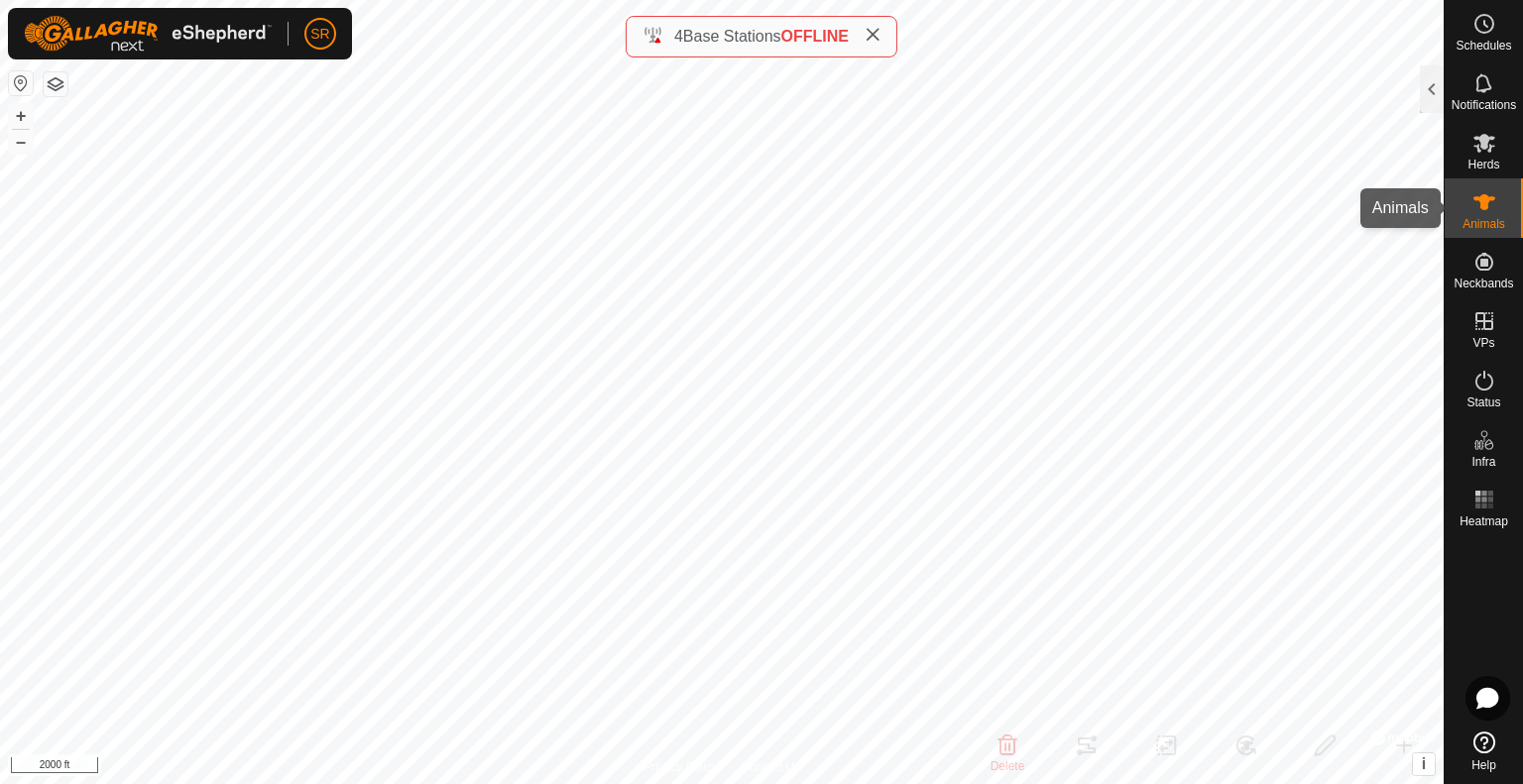 click 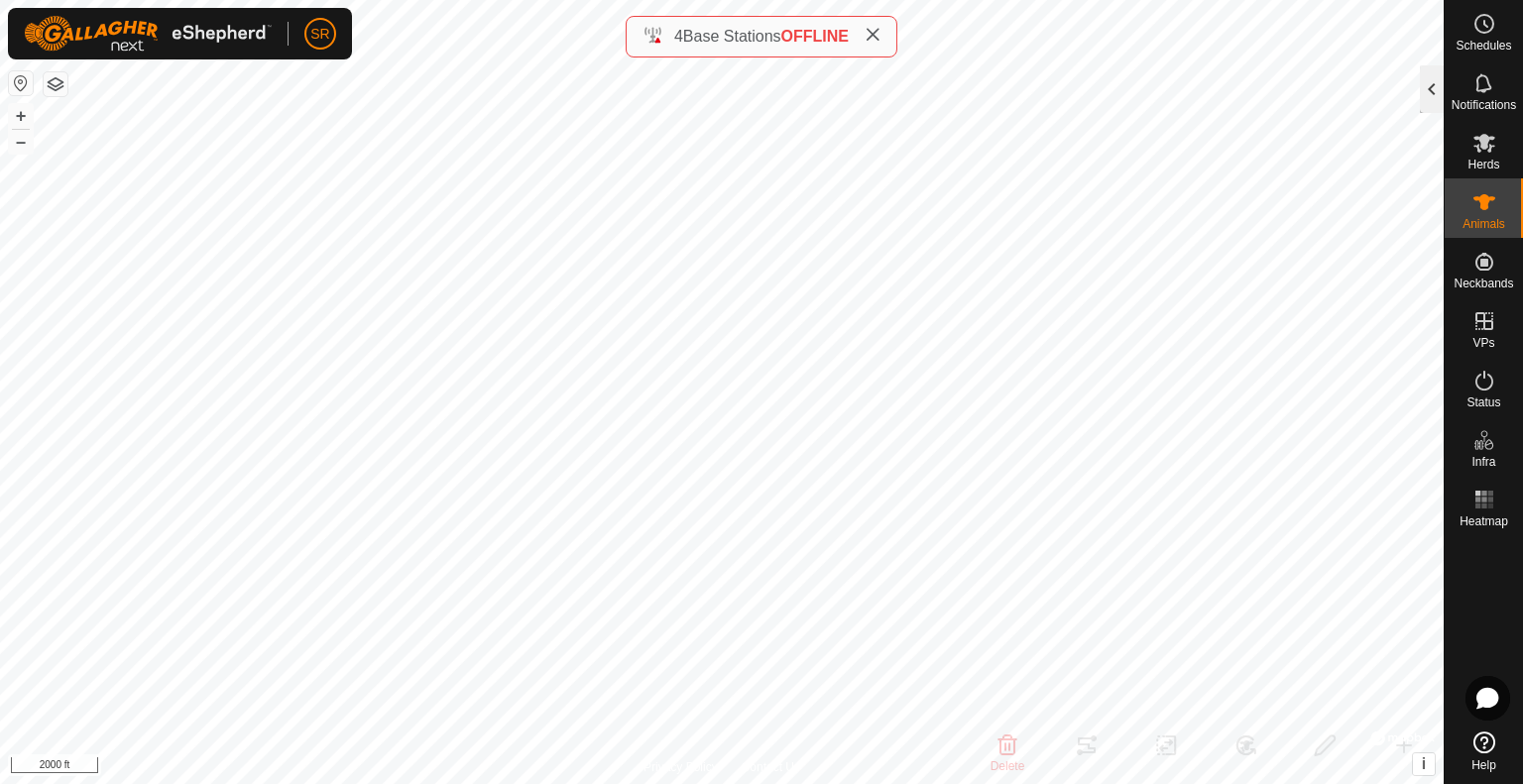 click 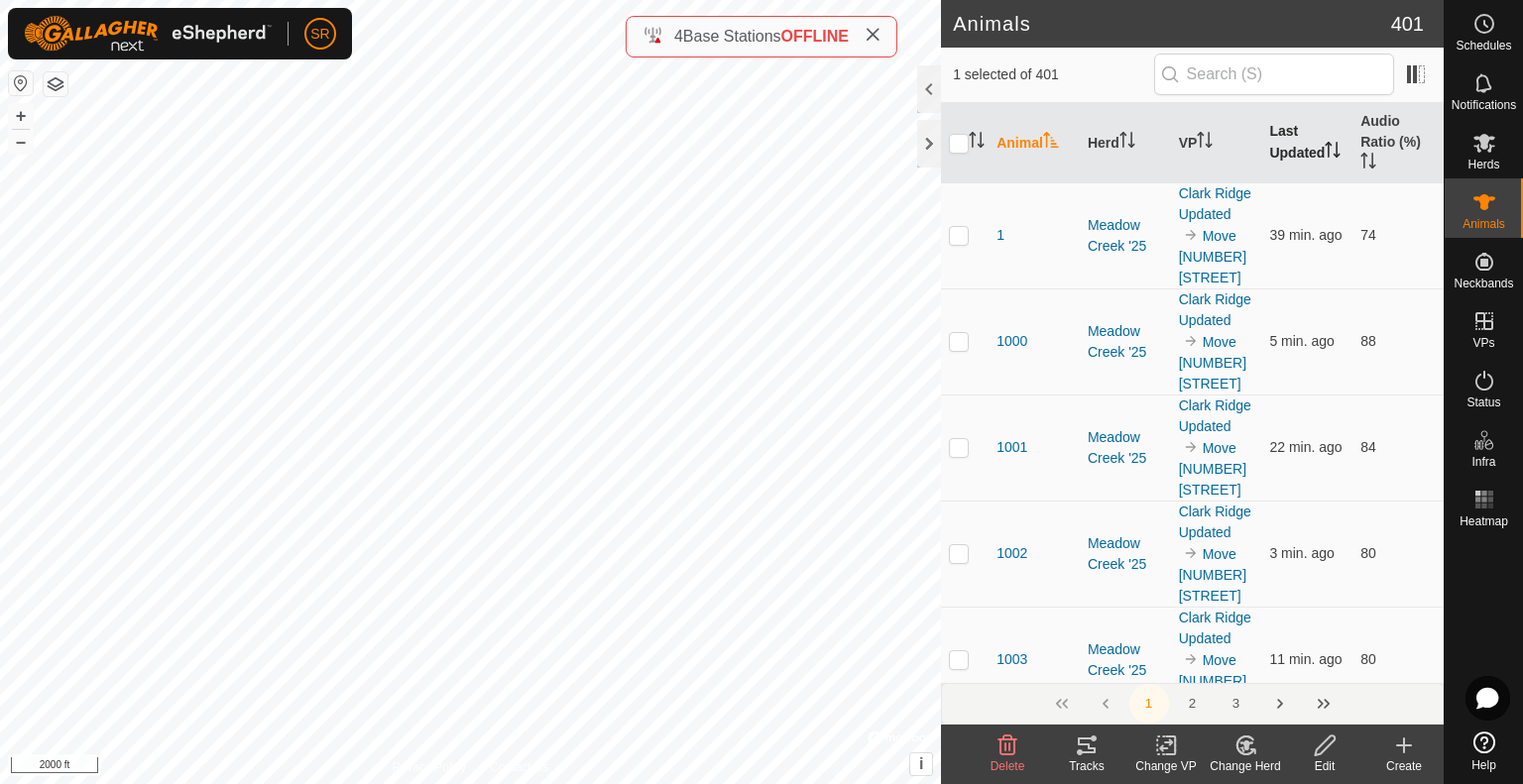 click on "Last Updated" at bounding box center (1307, 143) 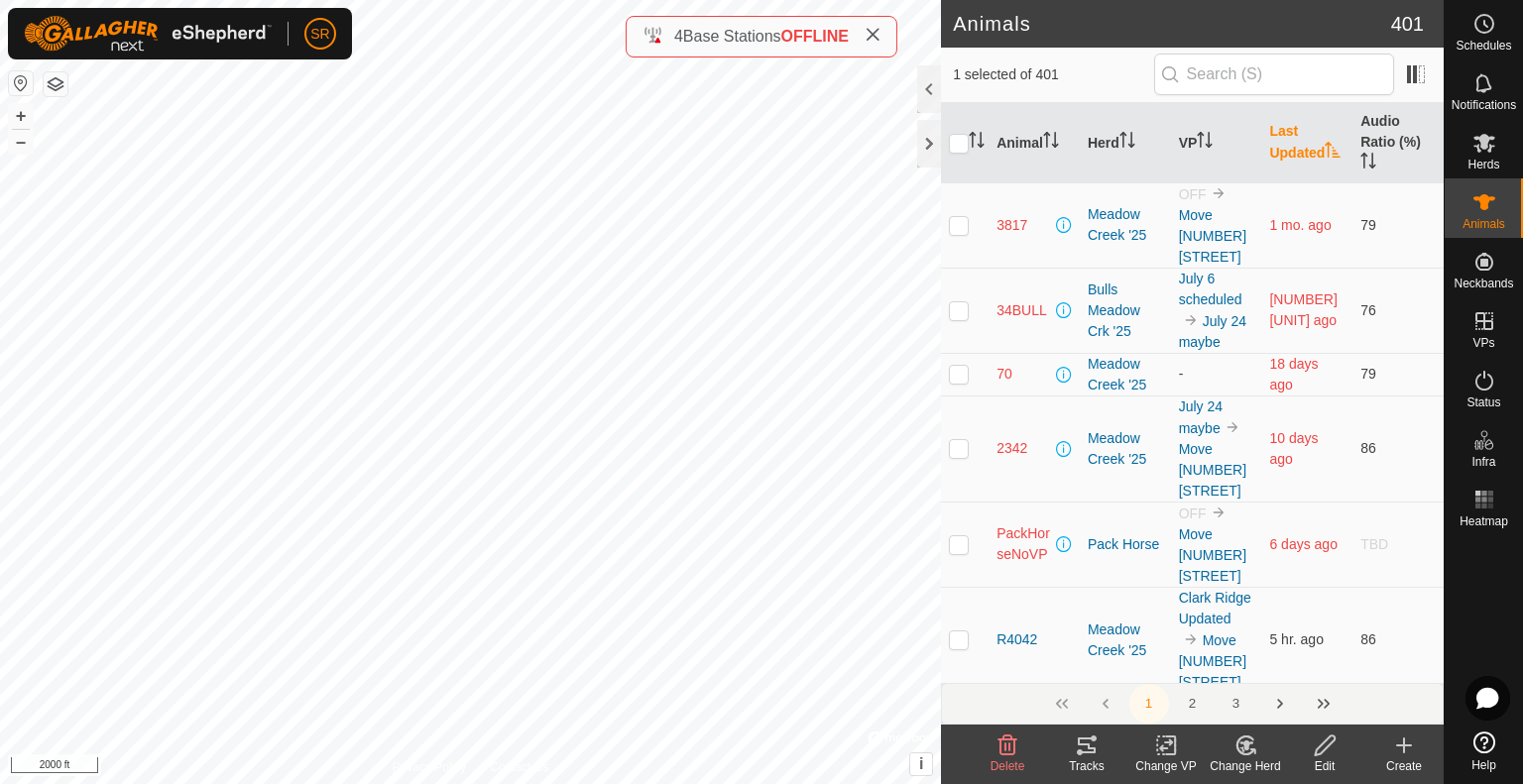 click at bounding box center (959, 544) 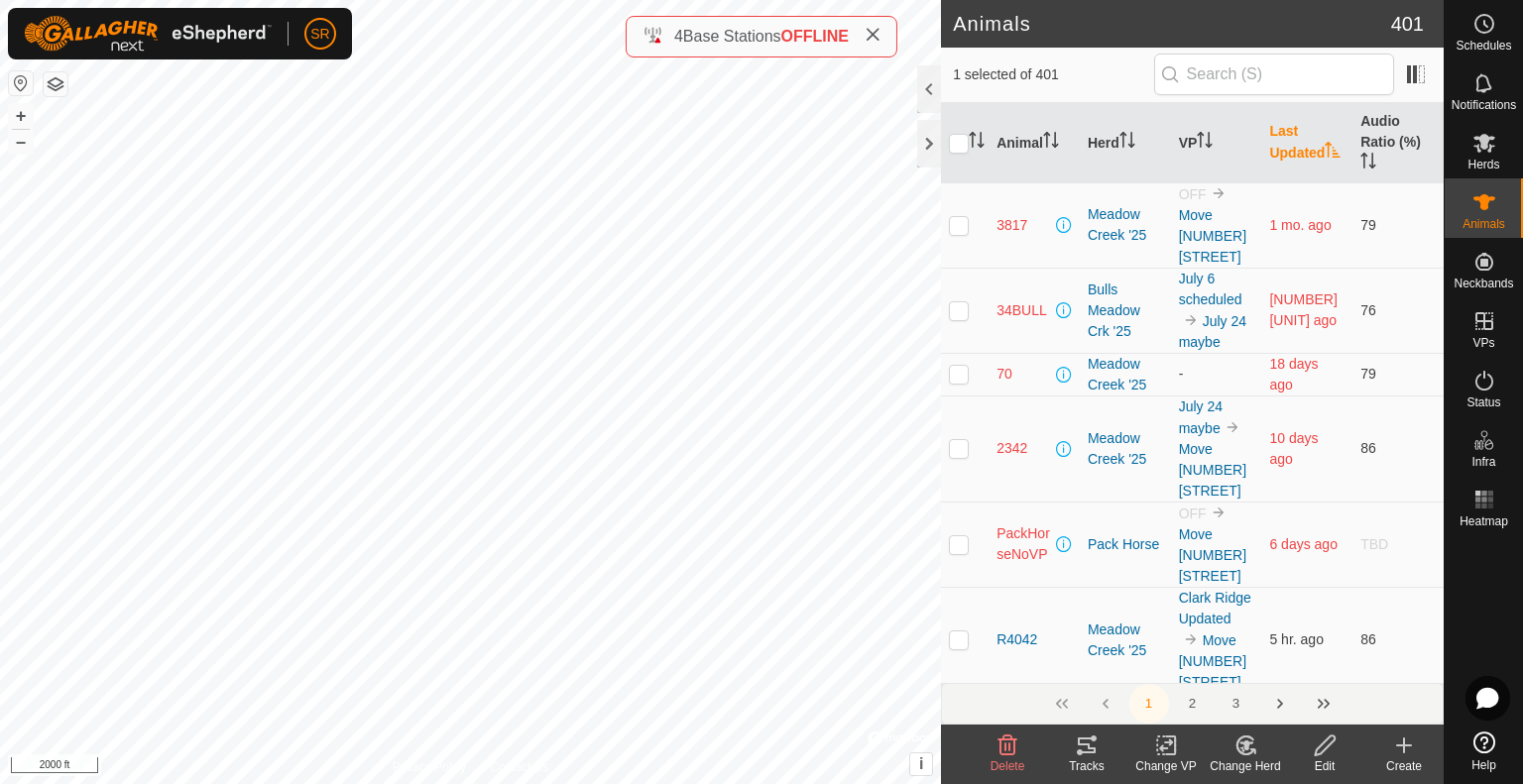 checkbox on "true" 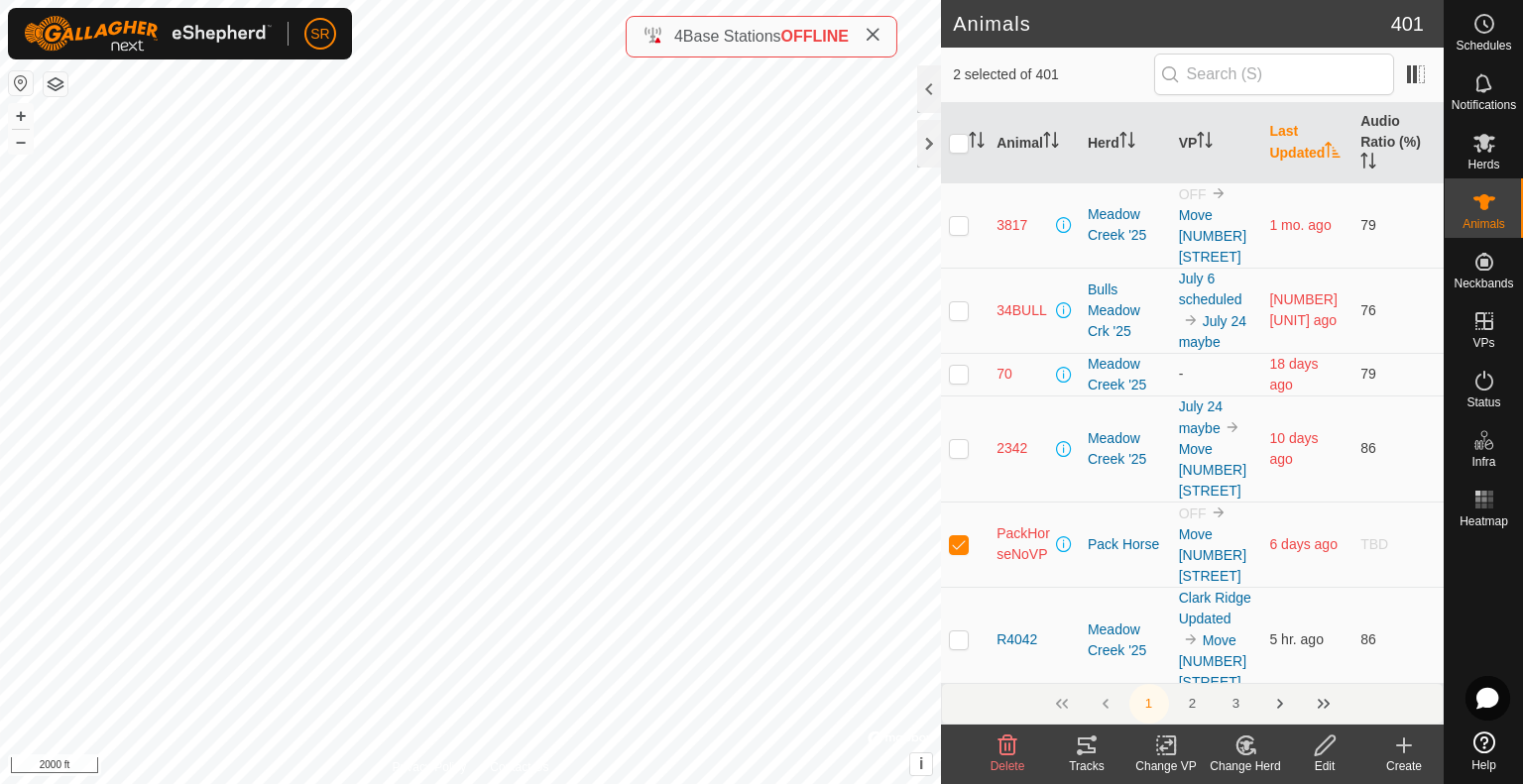 click 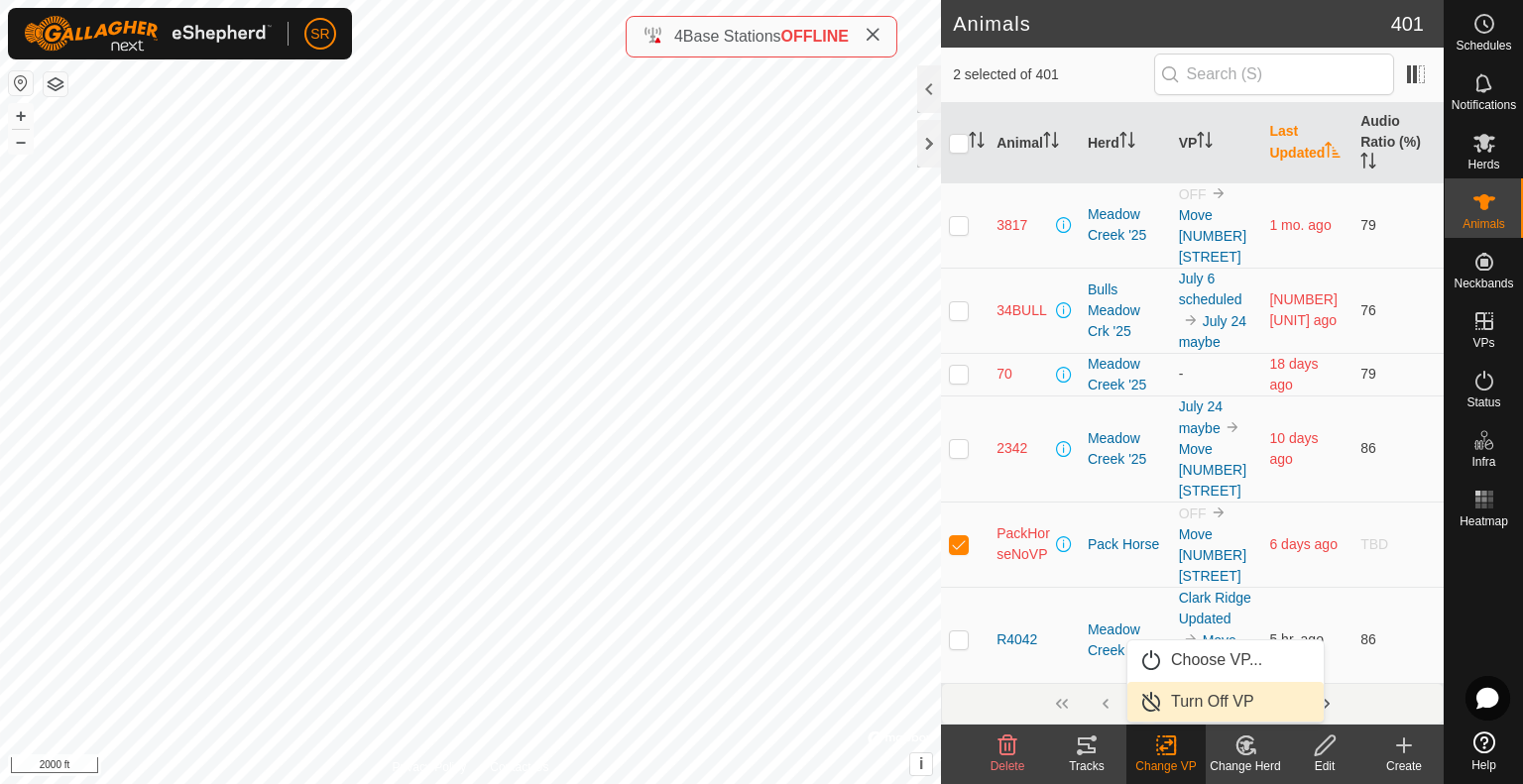 click on "Turn Off VP" at bounding box center (1226, 702) 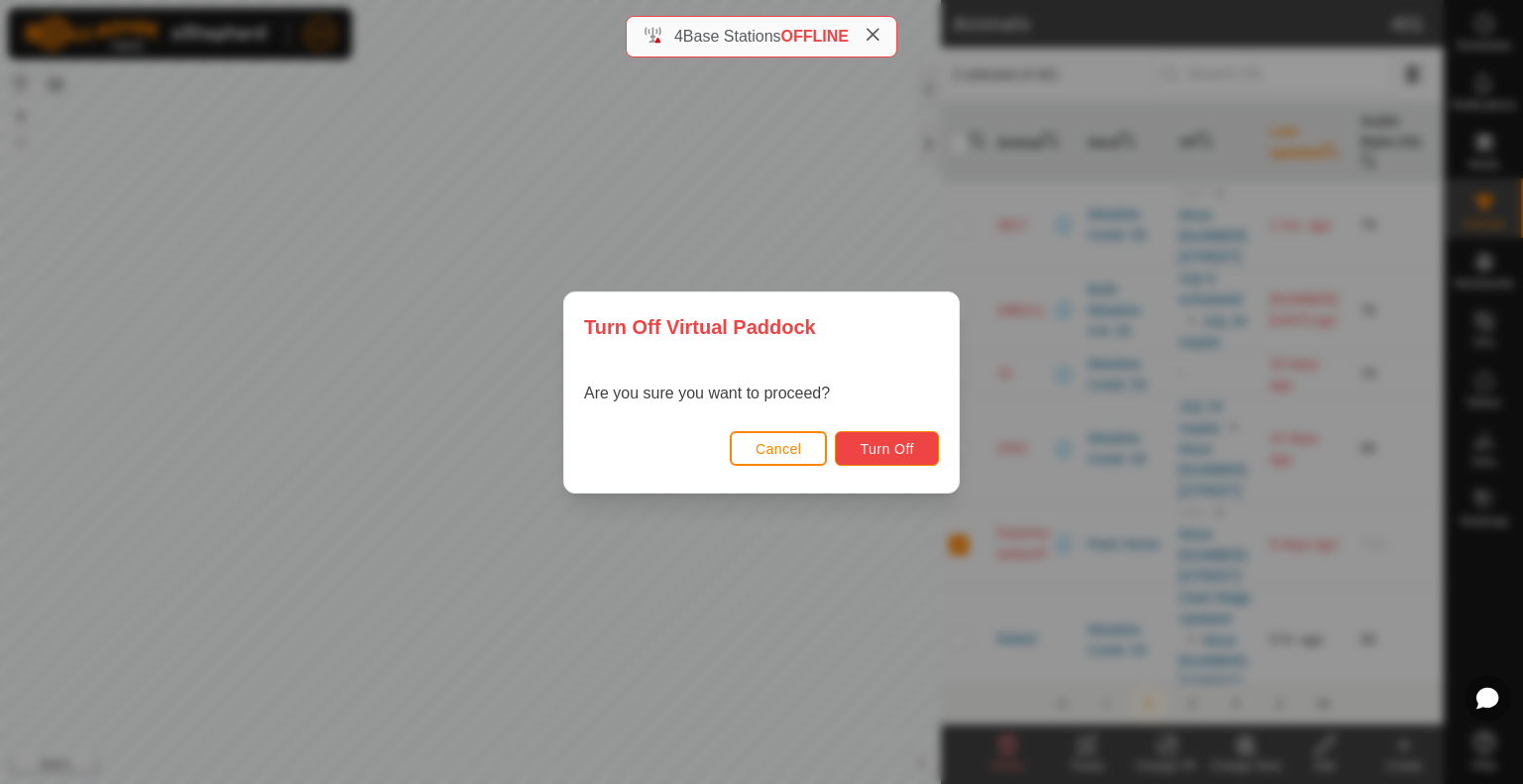 click on "Turn Off" at bounding box center (886, 449) 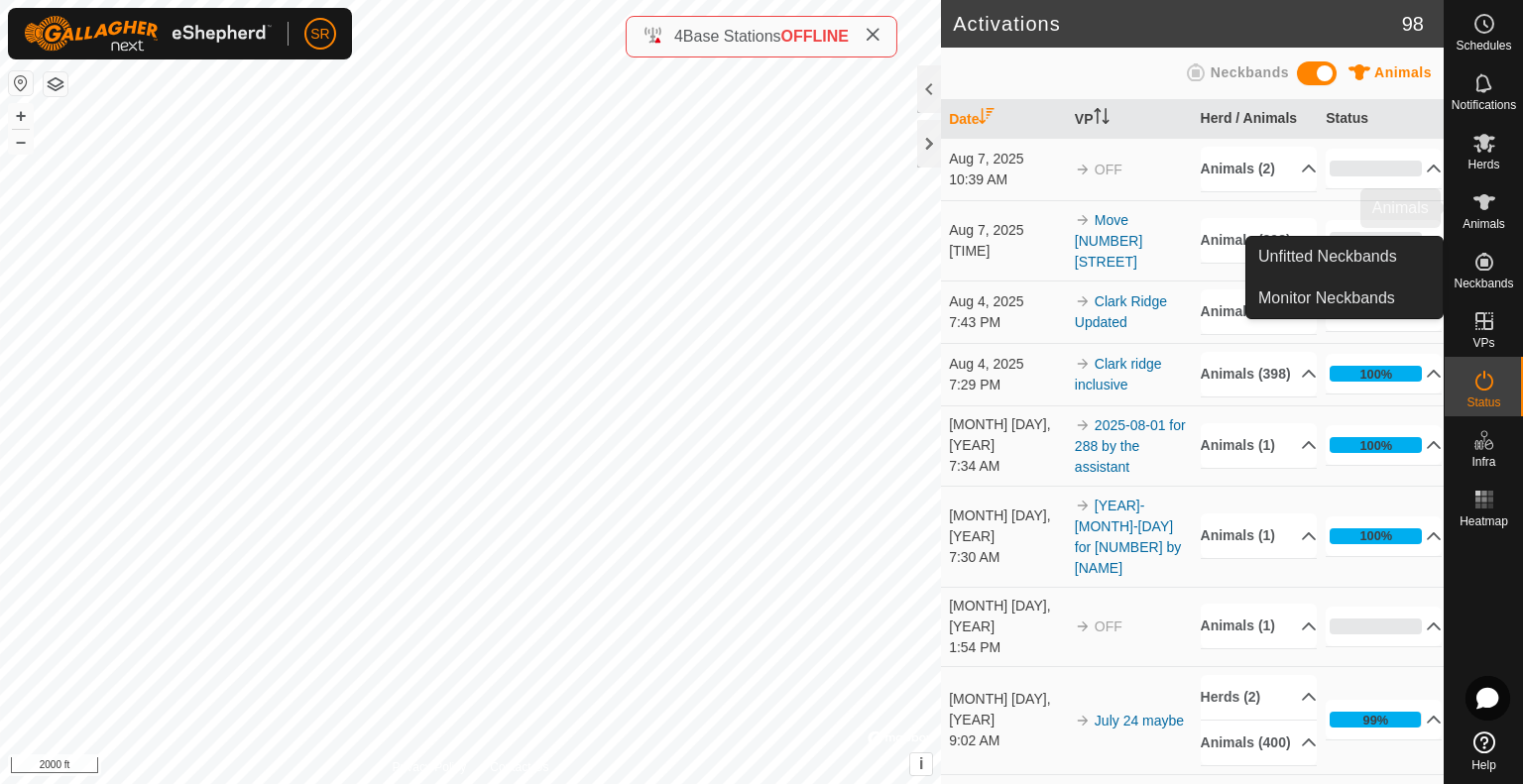 click 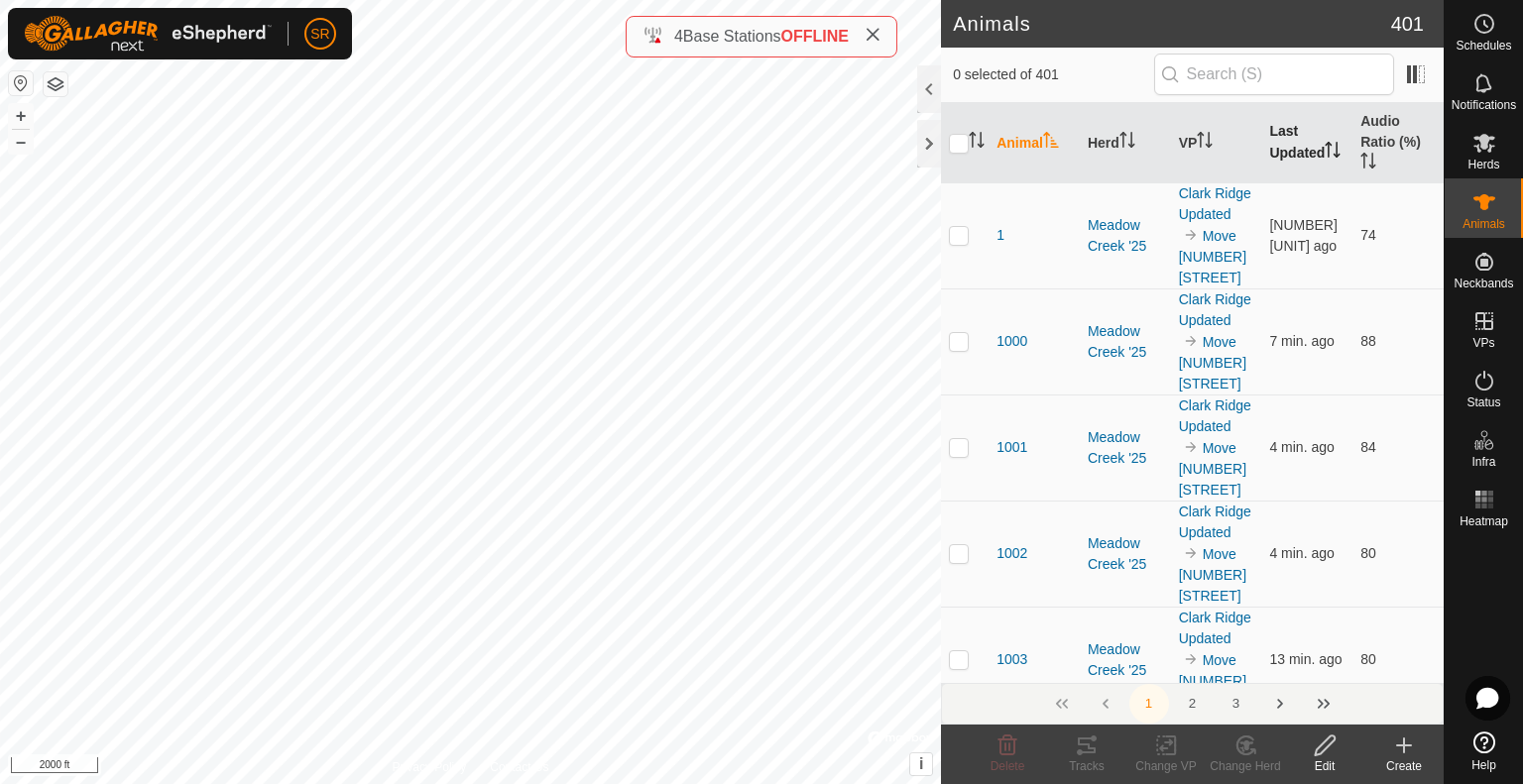 click on "Last Updated" at bounding box center [1307, 143] 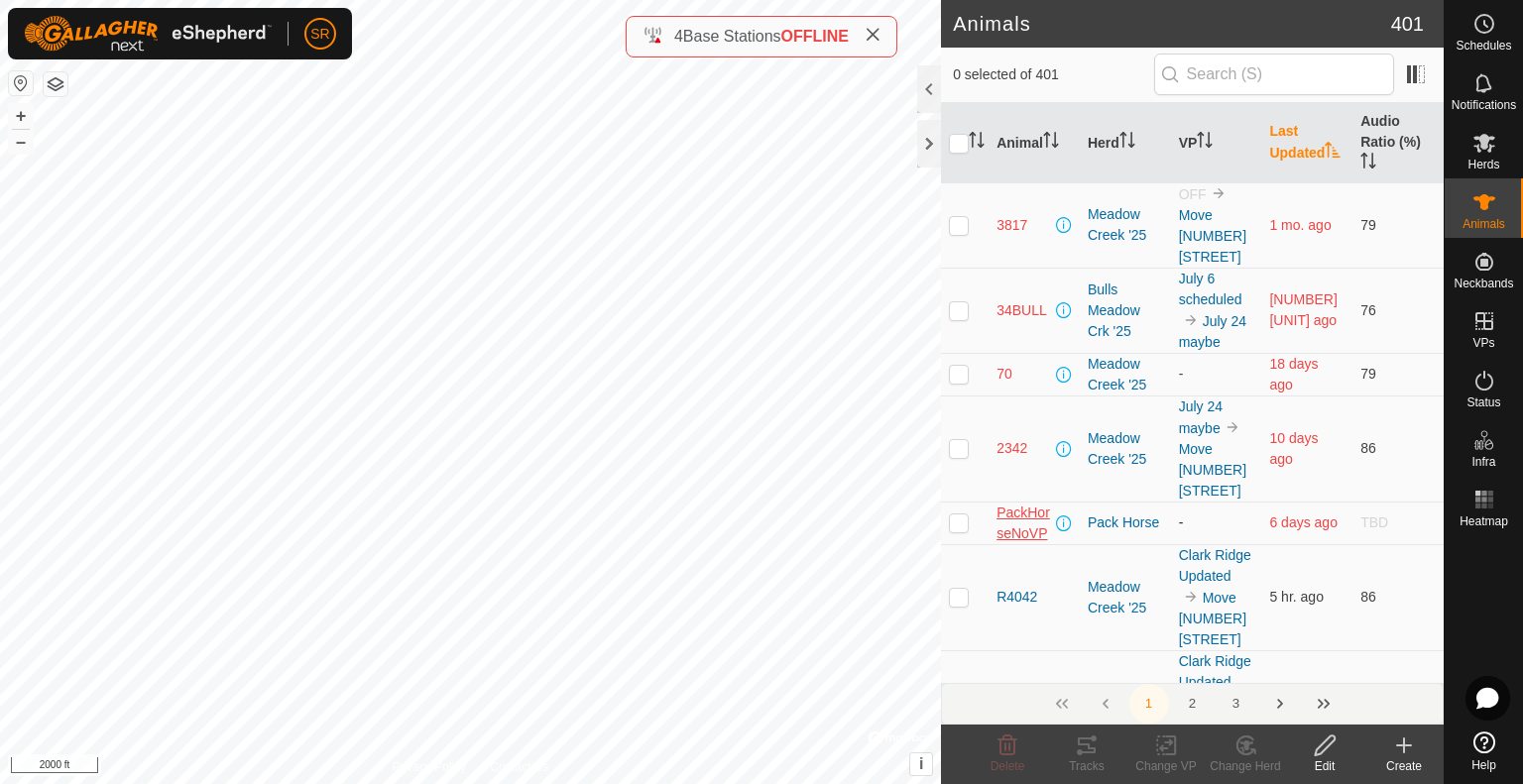 click on "PackHorseNoVP" at bounding box center (1024, 523) 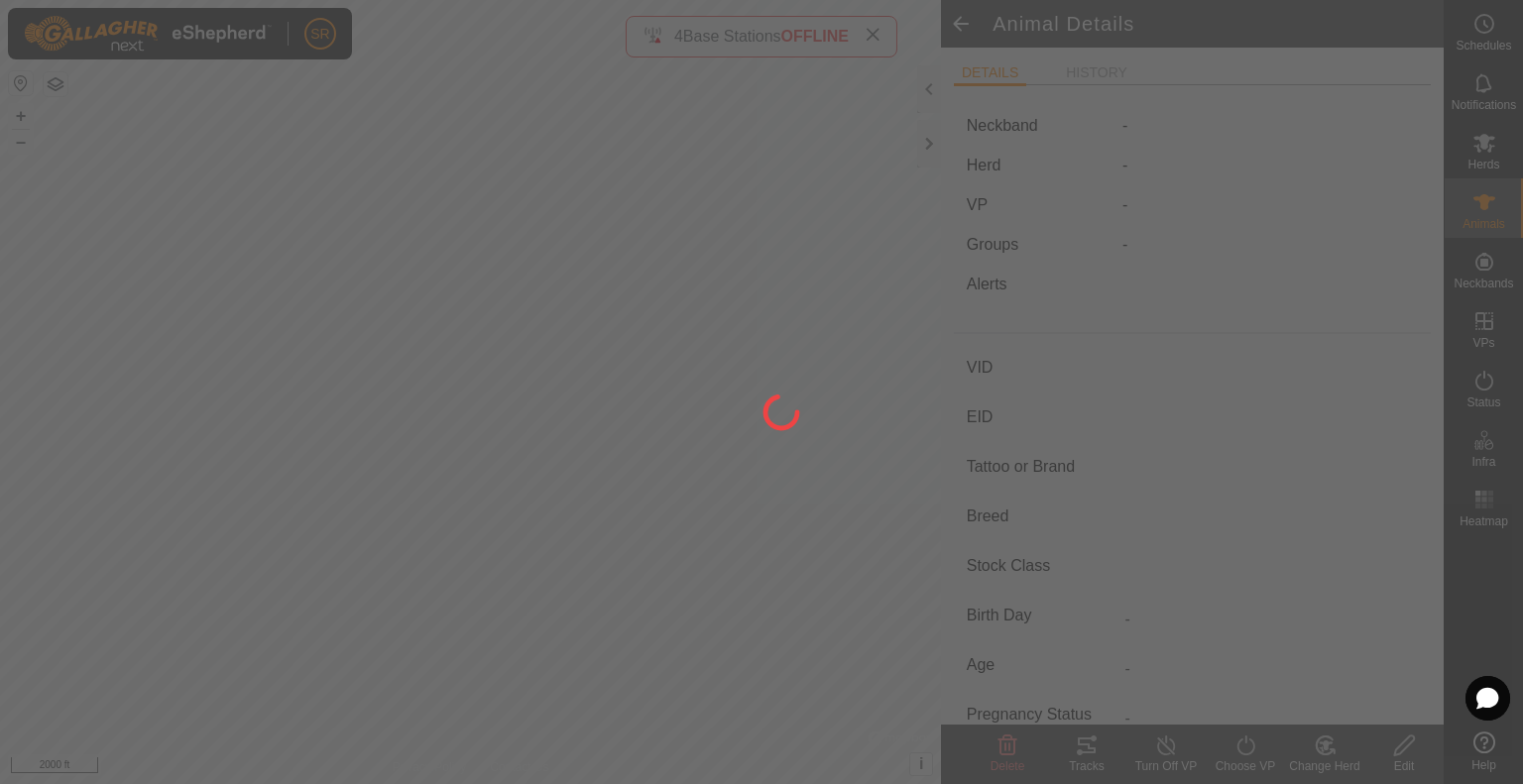 type on "PackHorseNoVP" 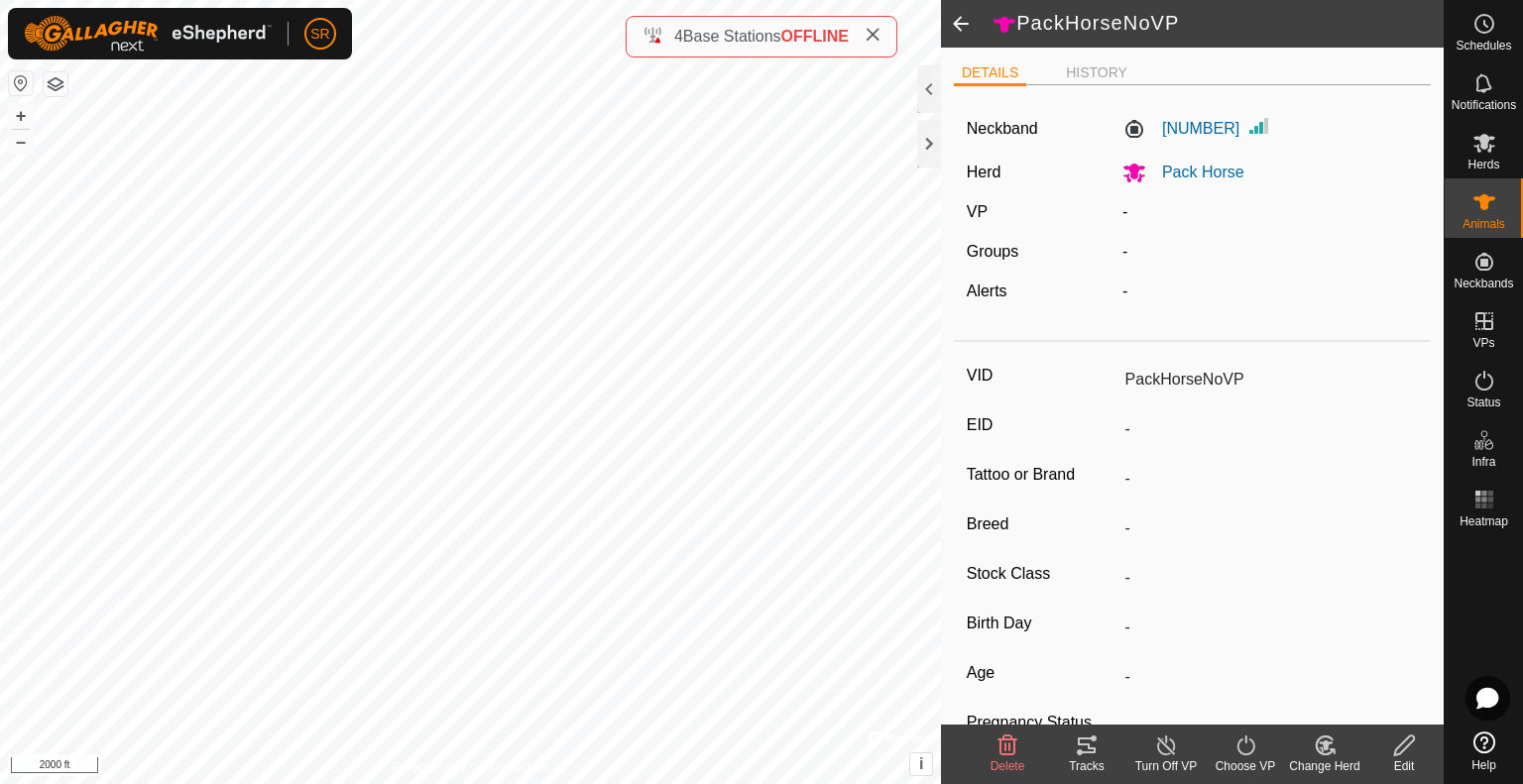 click 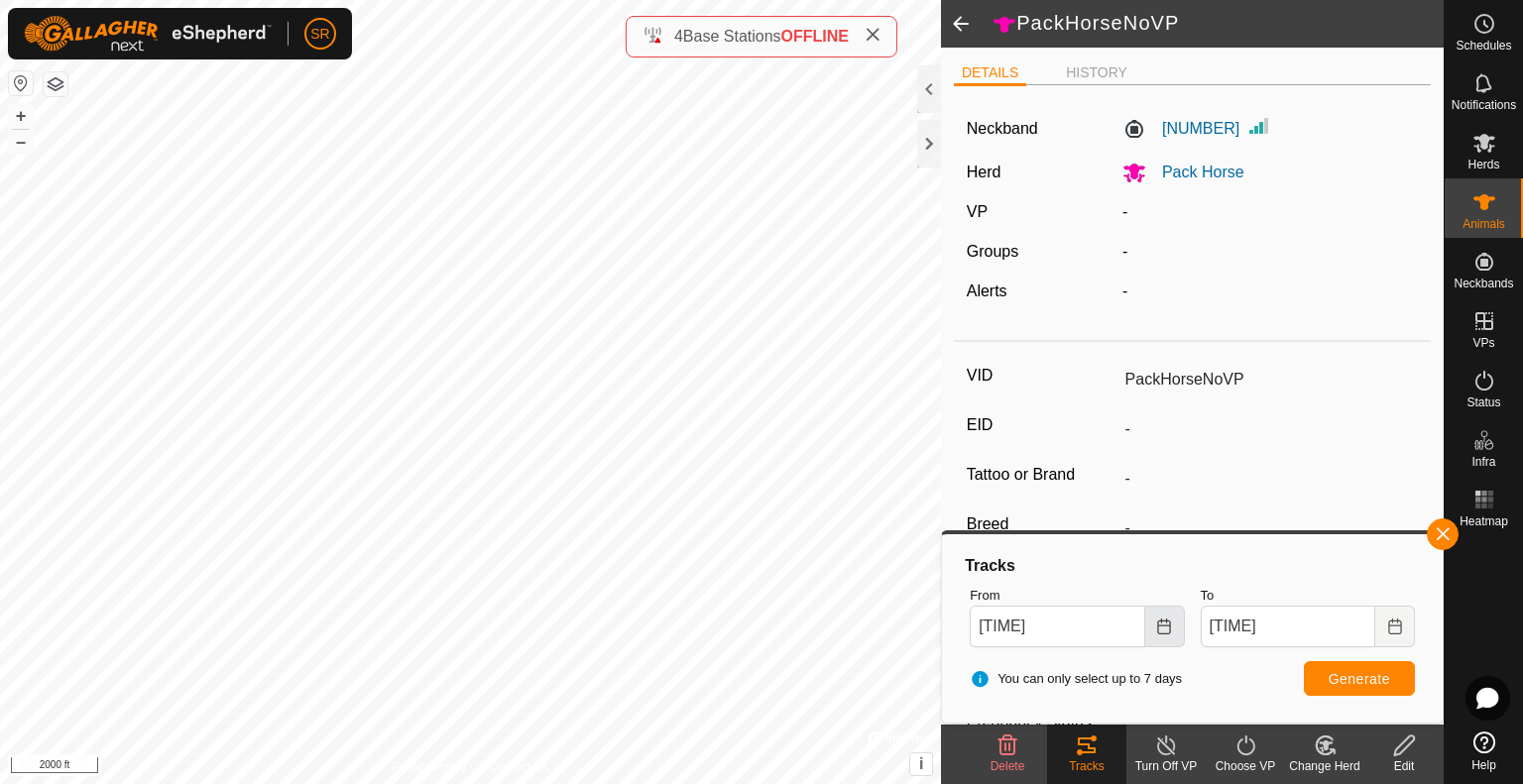 click 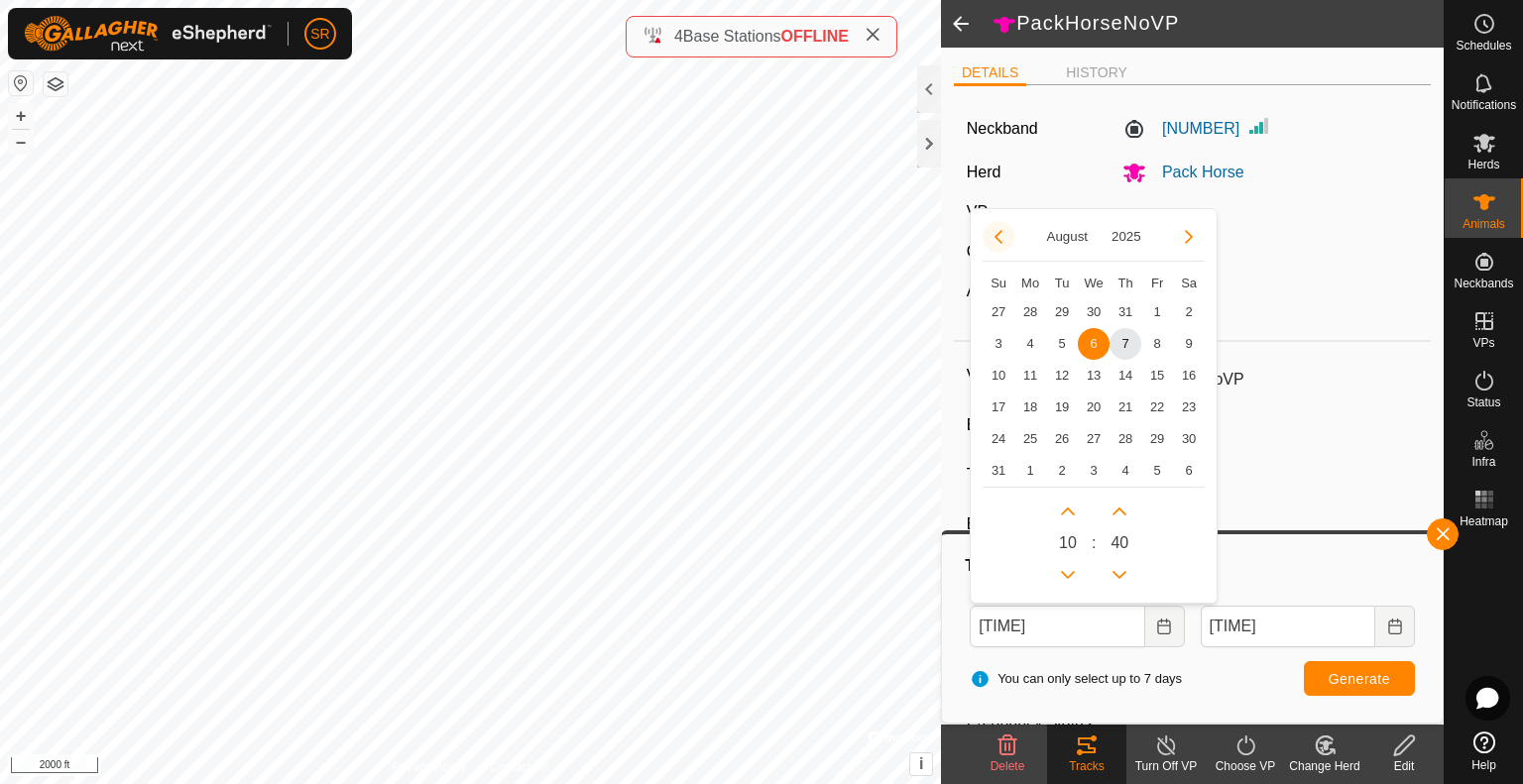 click at bounding box center [998, 237] 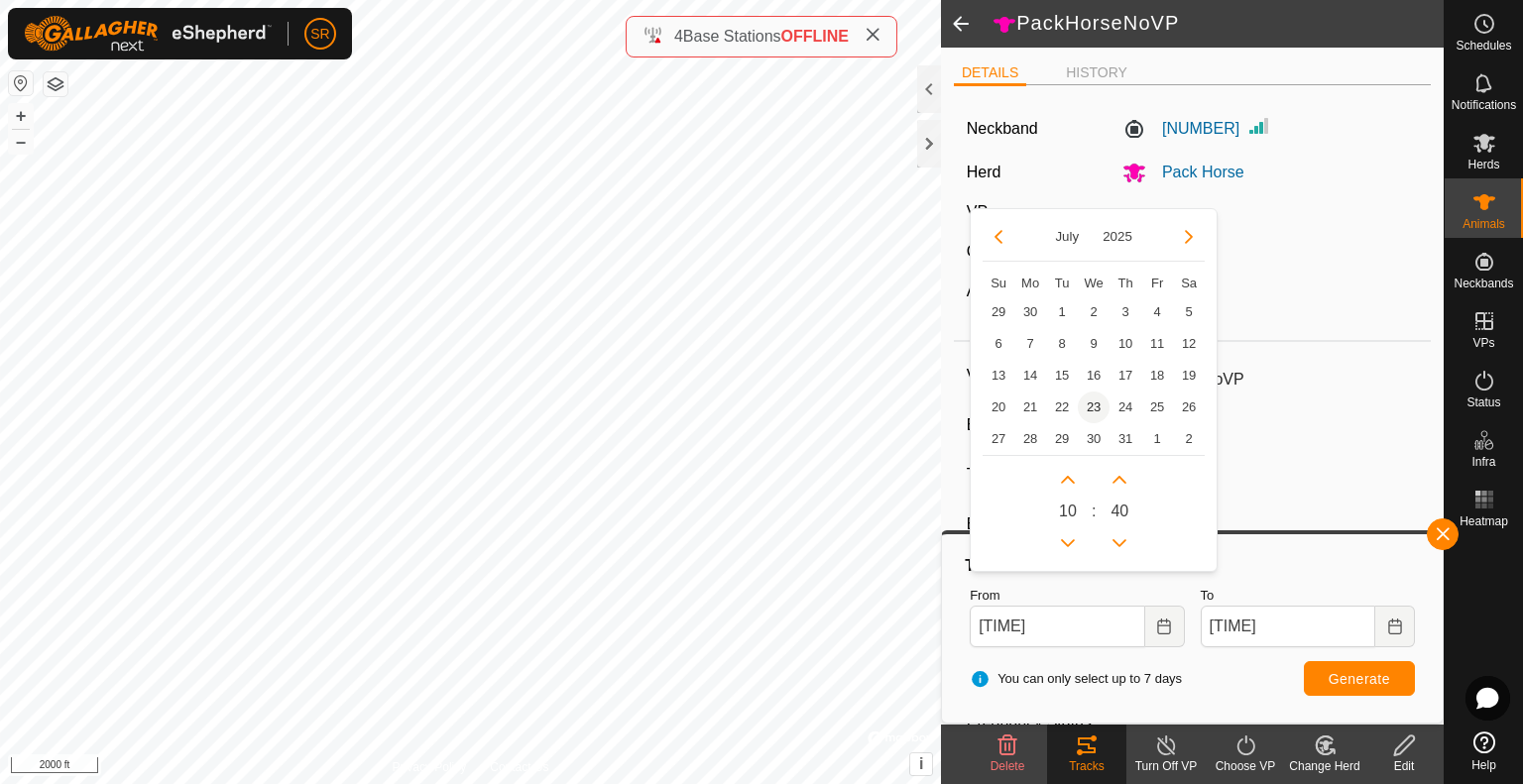 click on "23" at bounding box center (1094, 407) 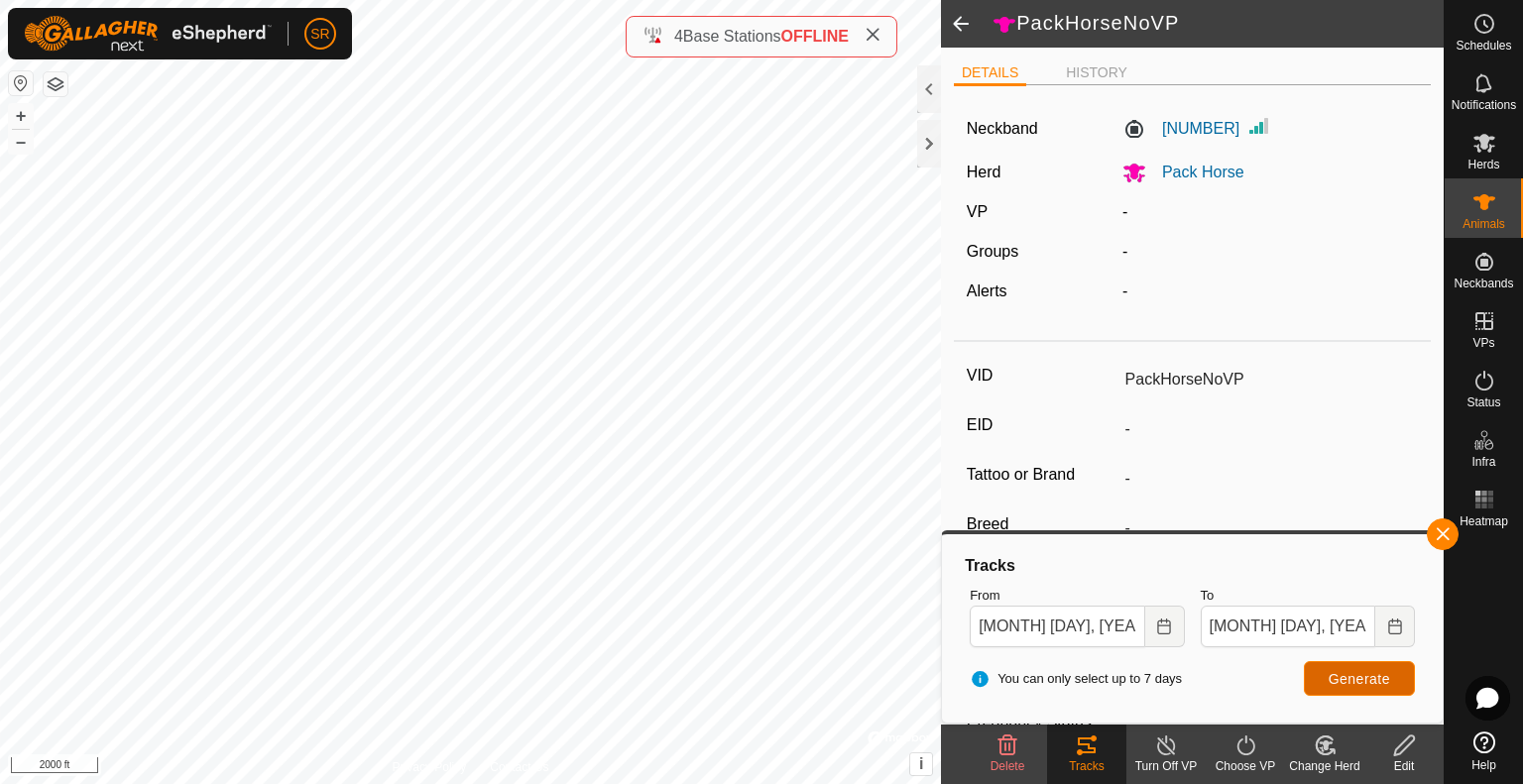 click on "Generate" at bounding box center (1359, 678) 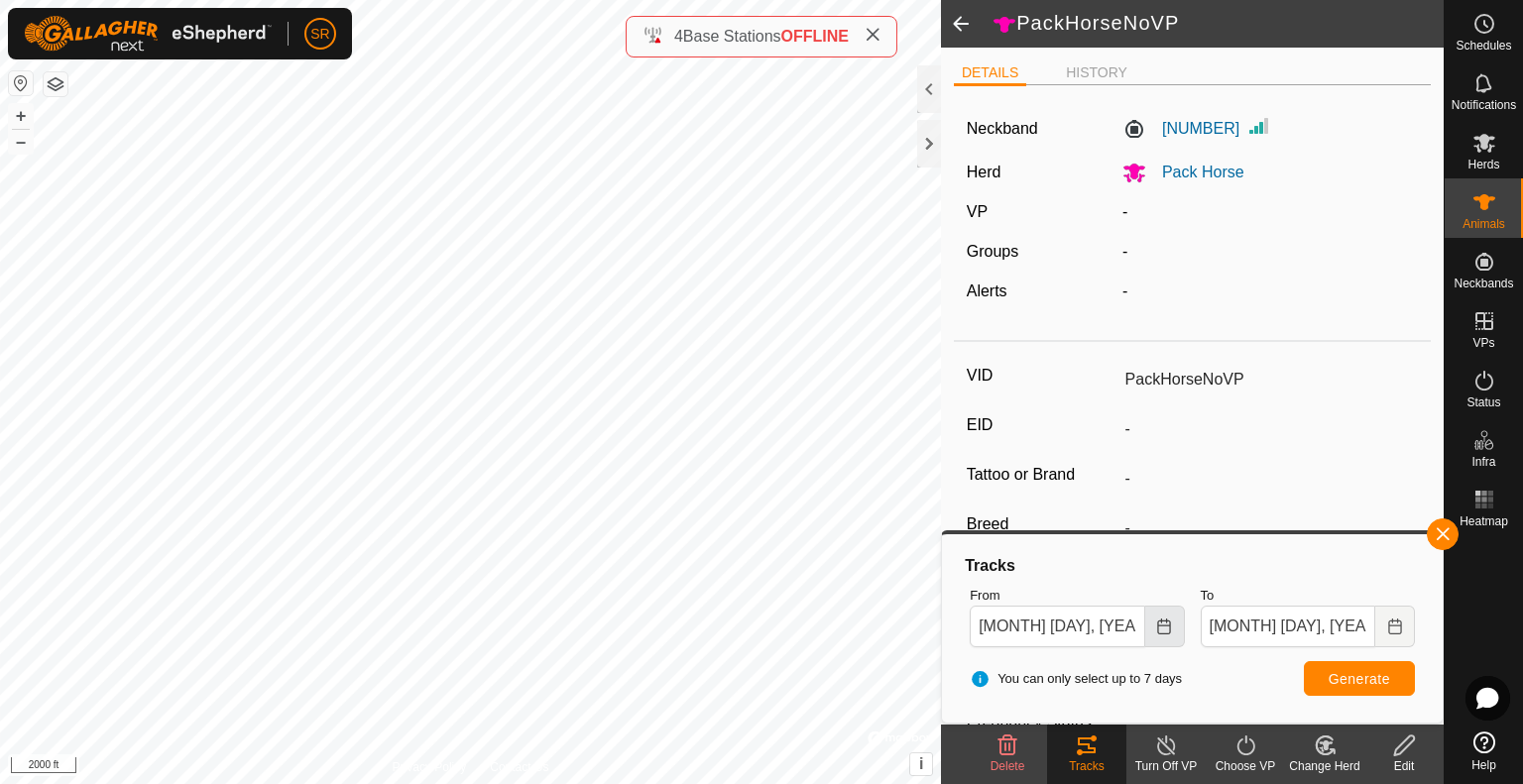 click at bounding box center [1165, 626] 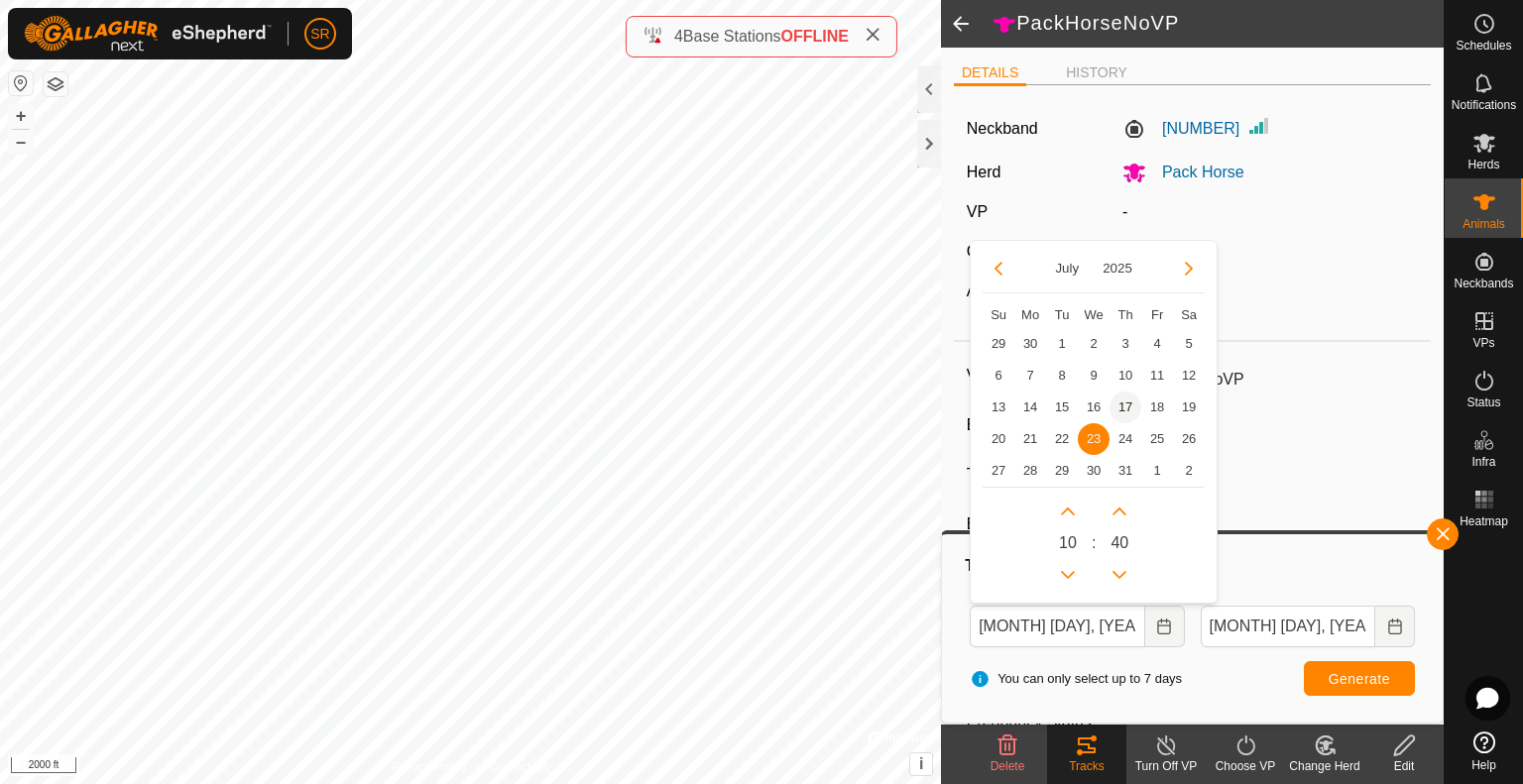 click on "17" at bounding box center (1125, 407) 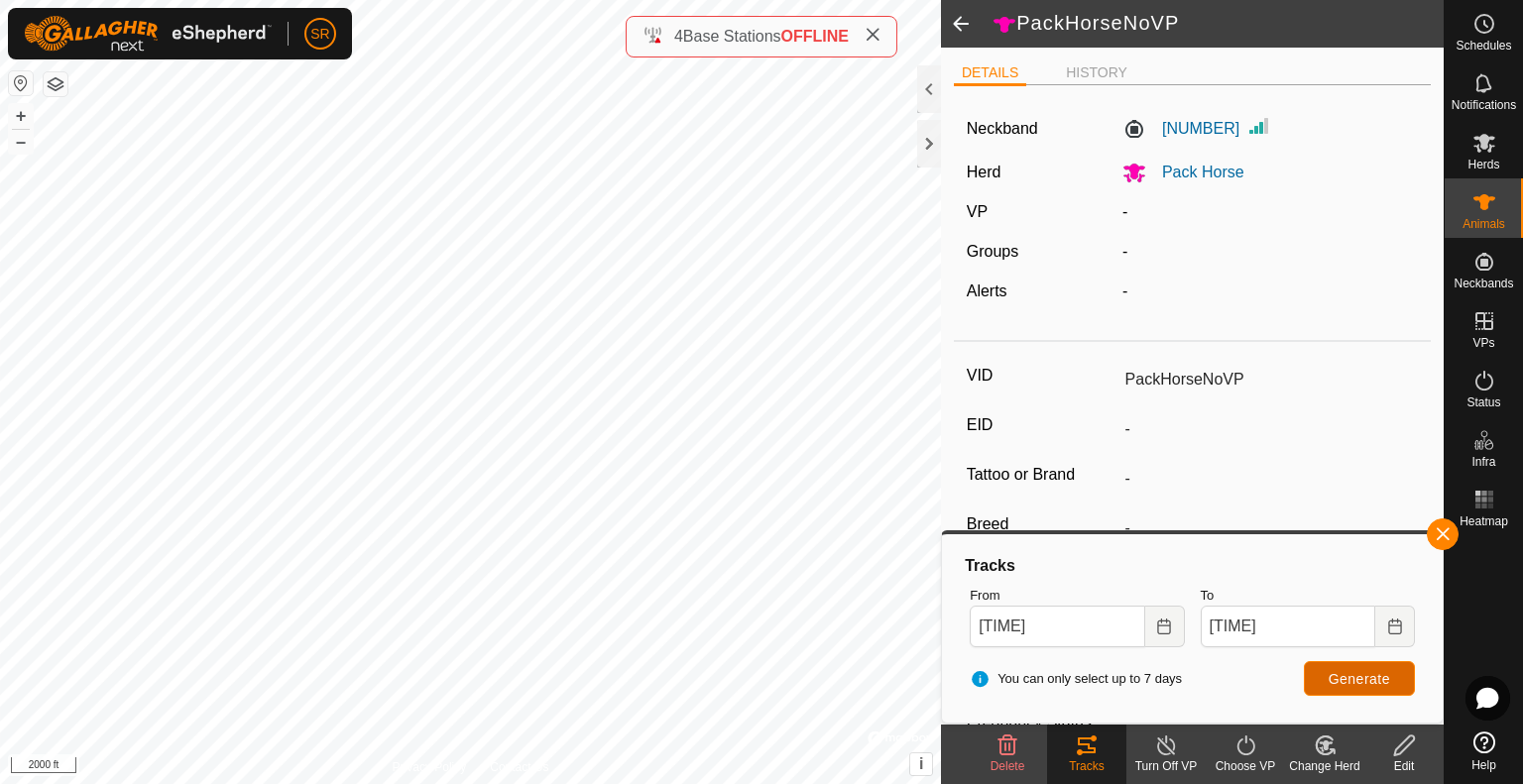 click on "Generate" at bounding box center (1359, 679) 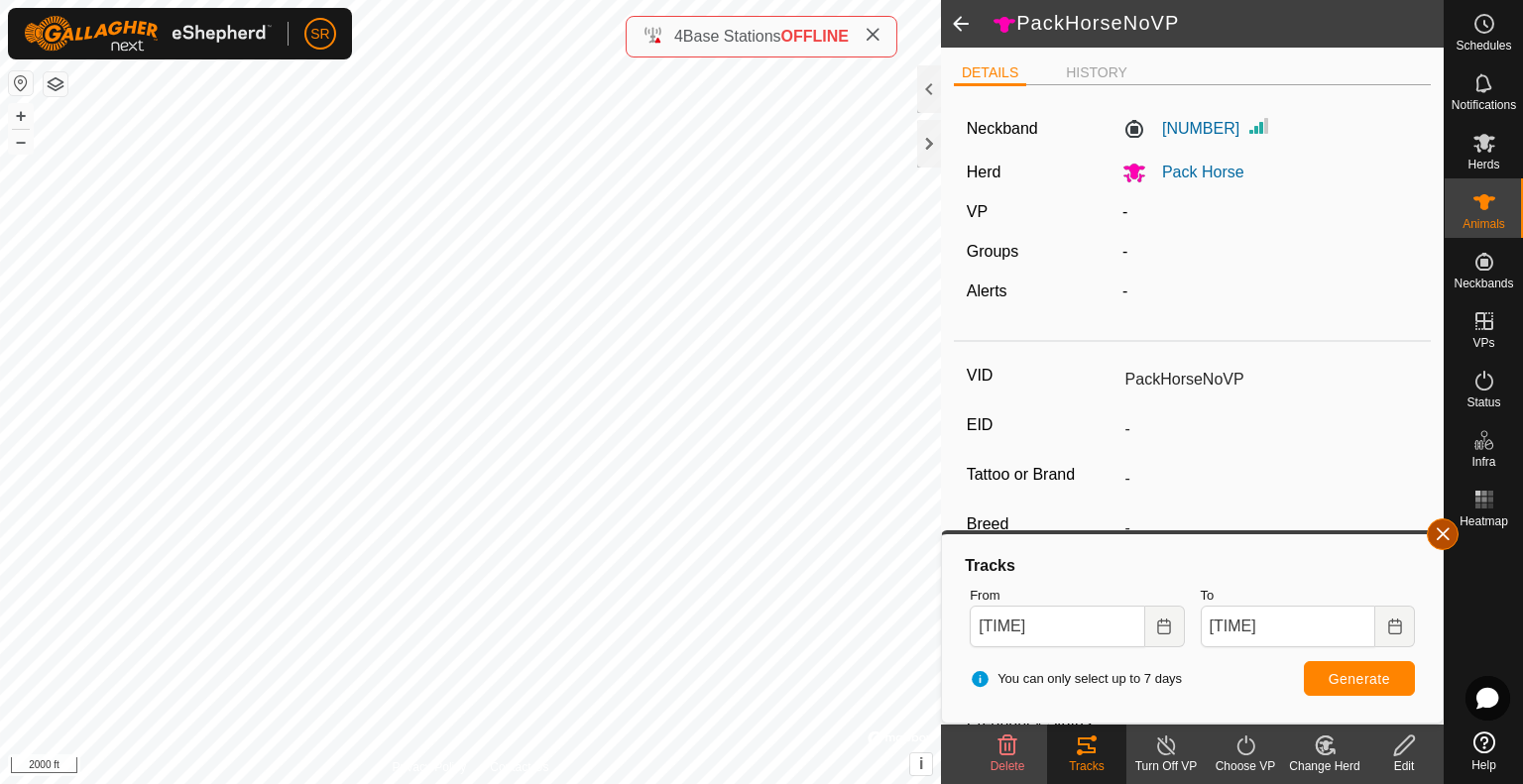 click at bounding box center (1443, 534) 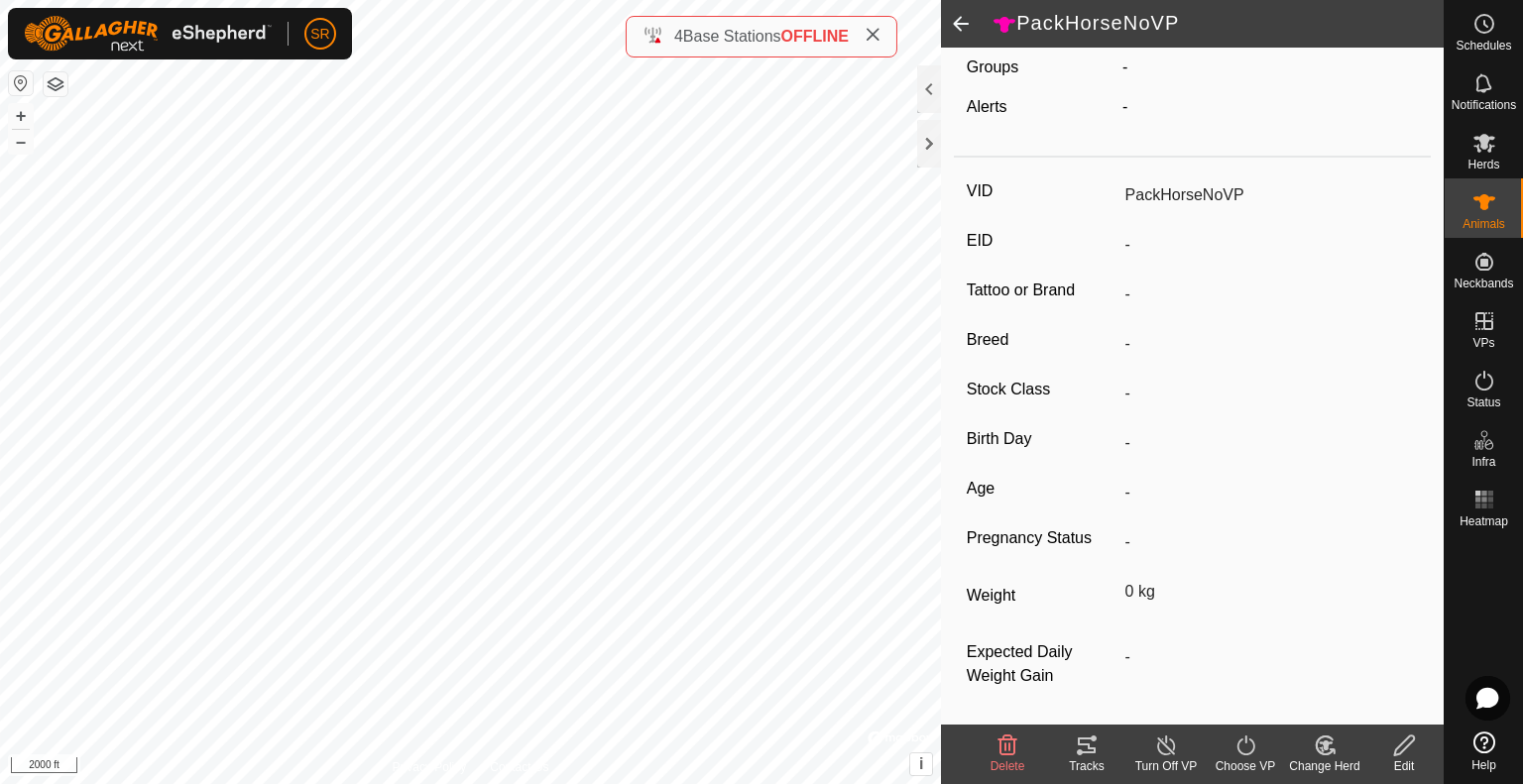 scroll, scrollTop: 0, scrollLeft: 0, axis: both 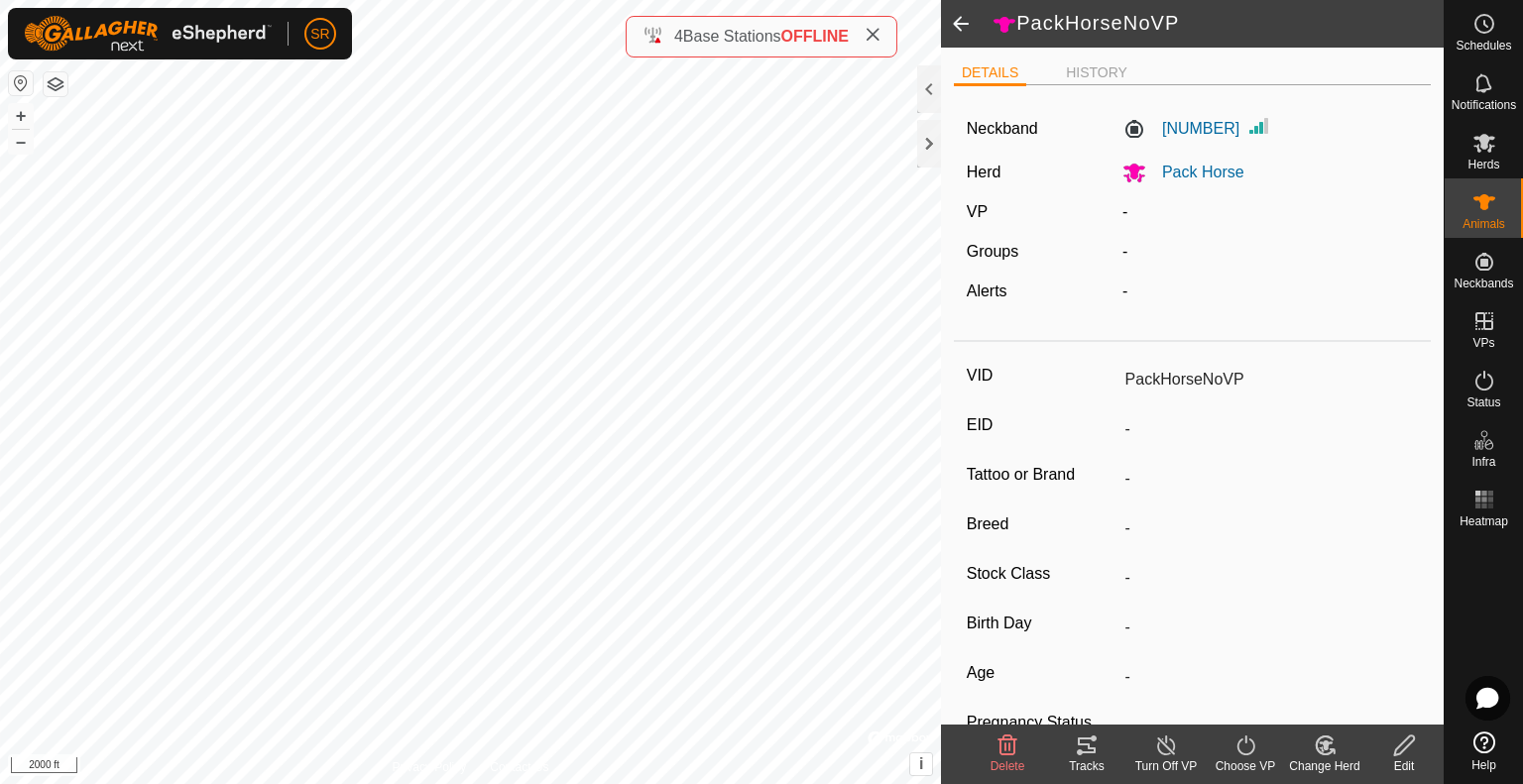 click 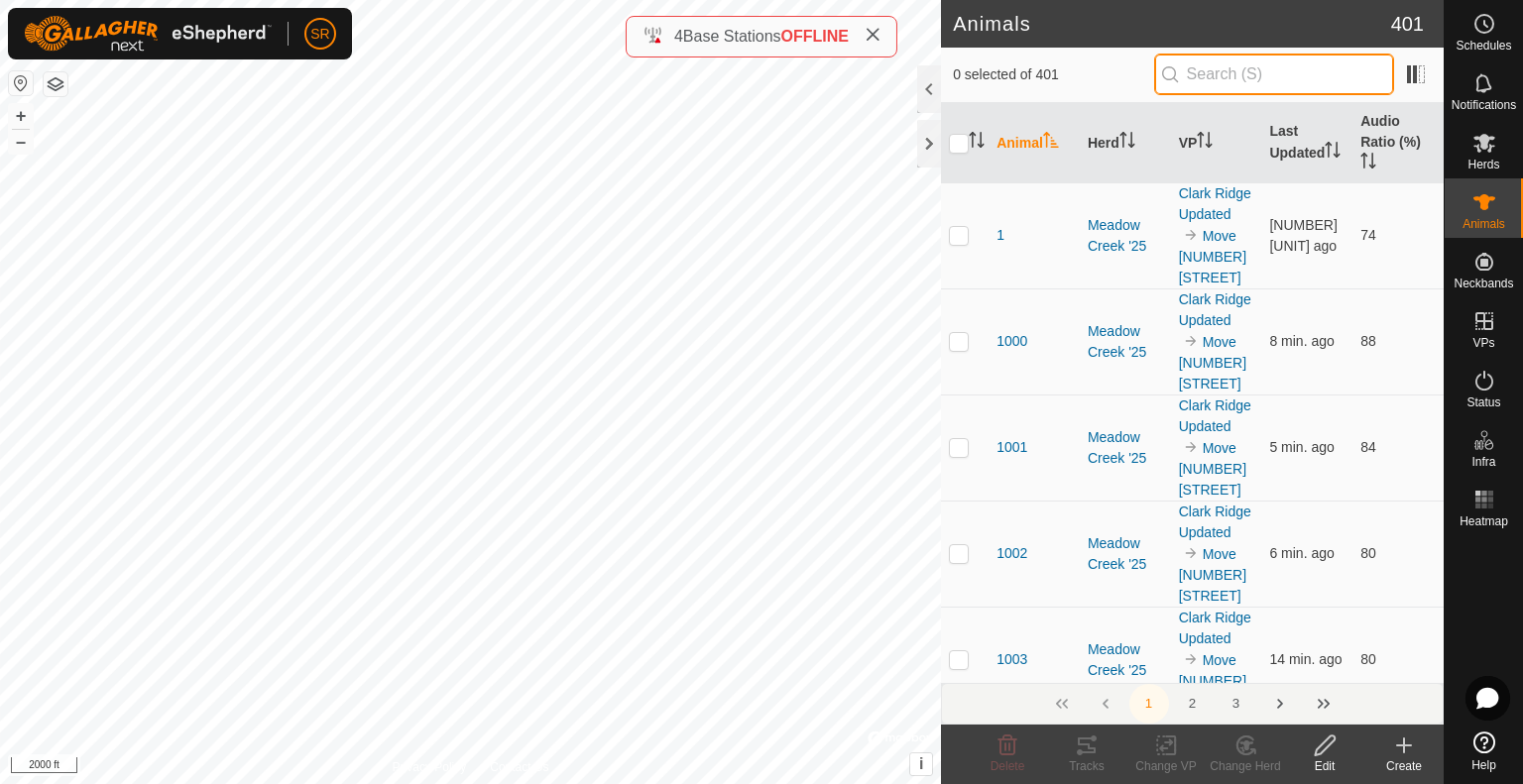click at bounding box center [1274, 74] 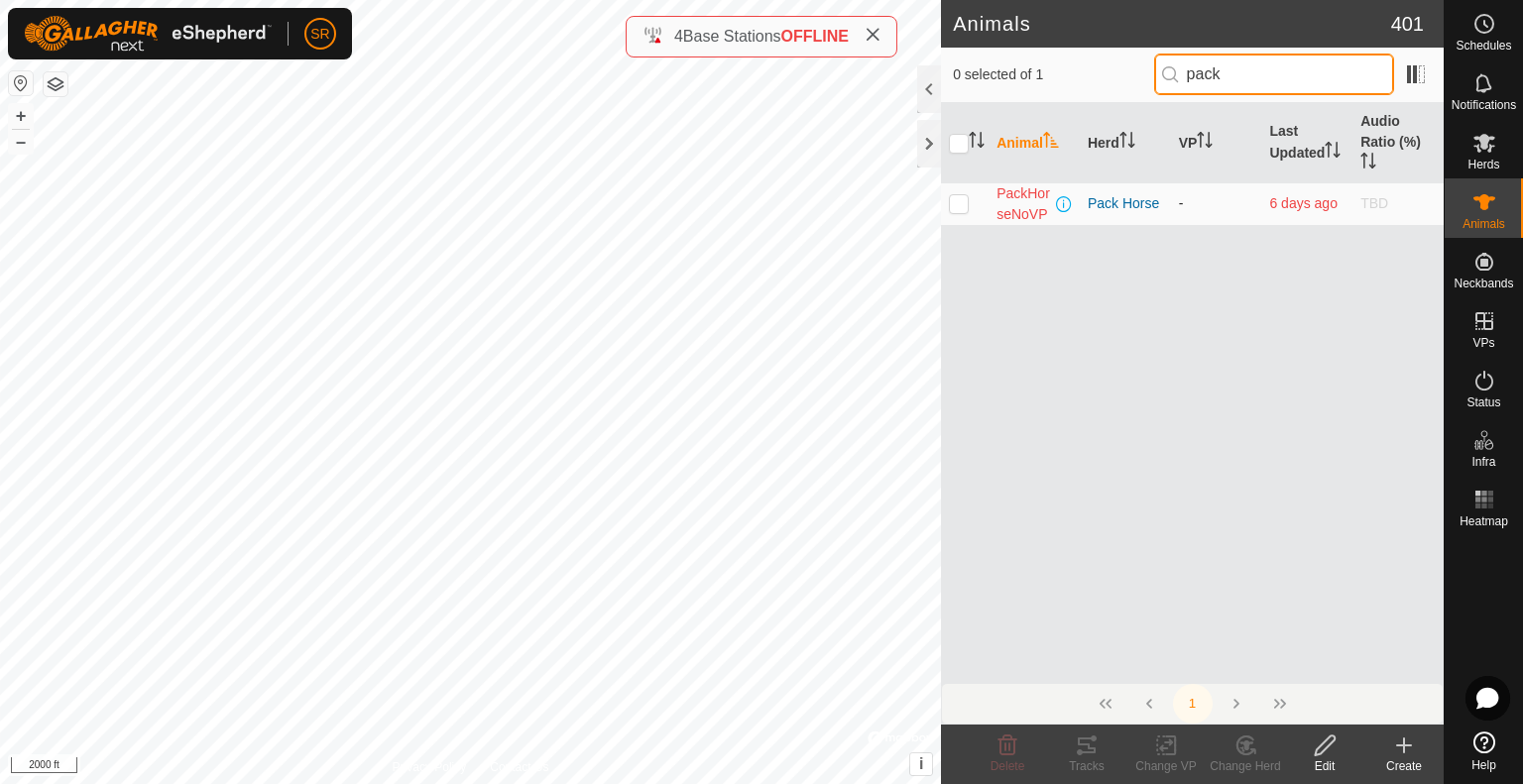 type on "pack" 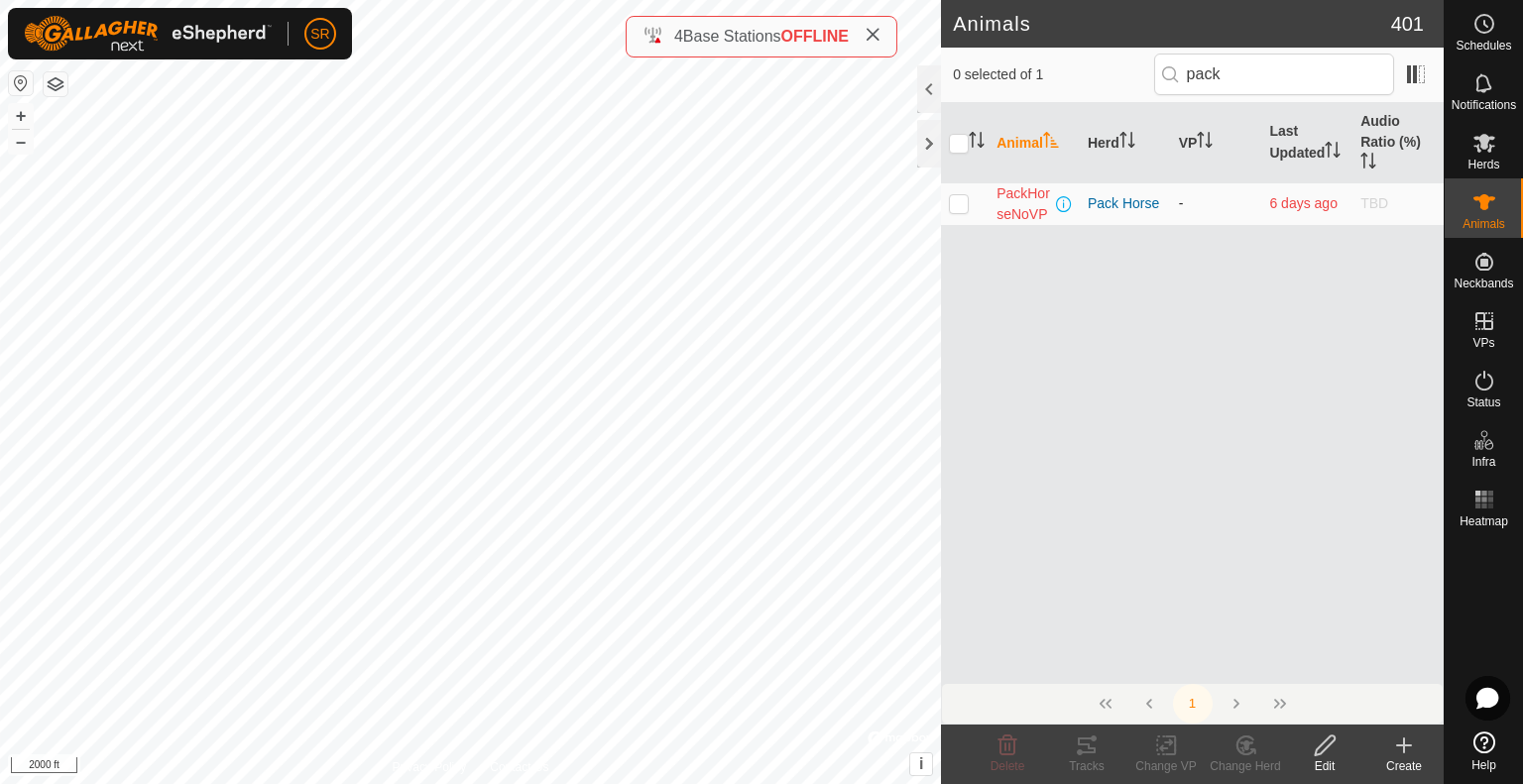 click at bounding box center (959, 203) 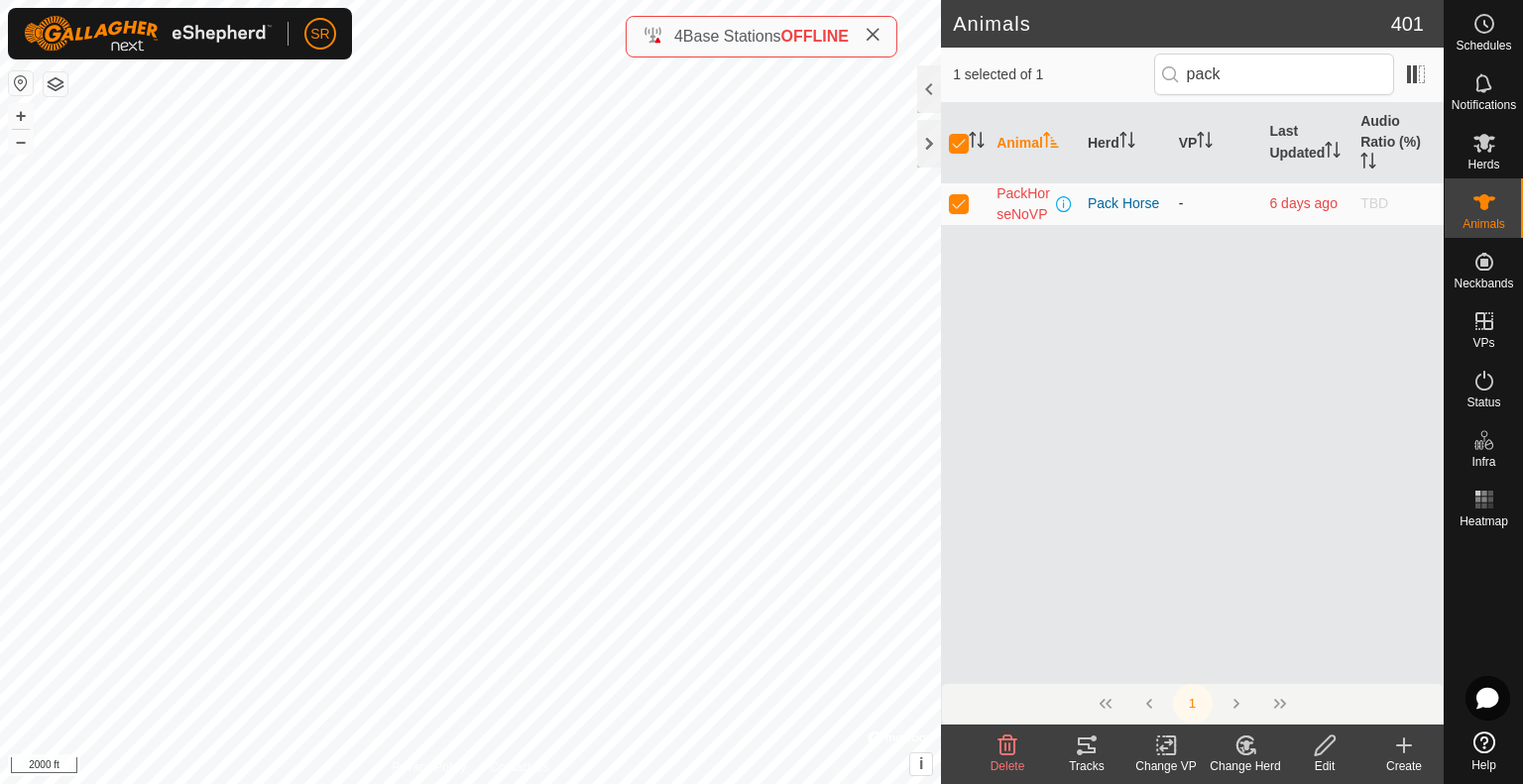 checkbox on "true" 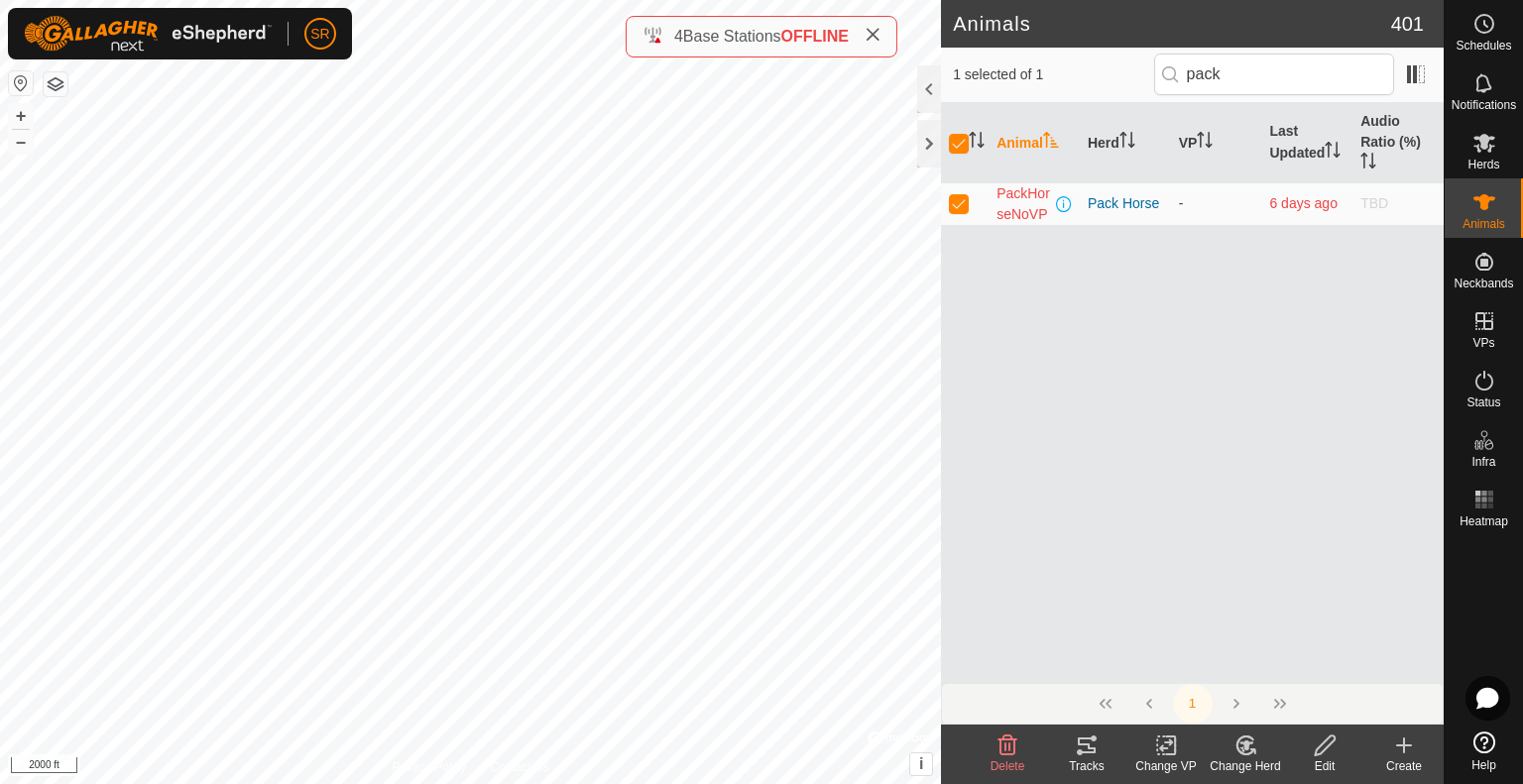 click 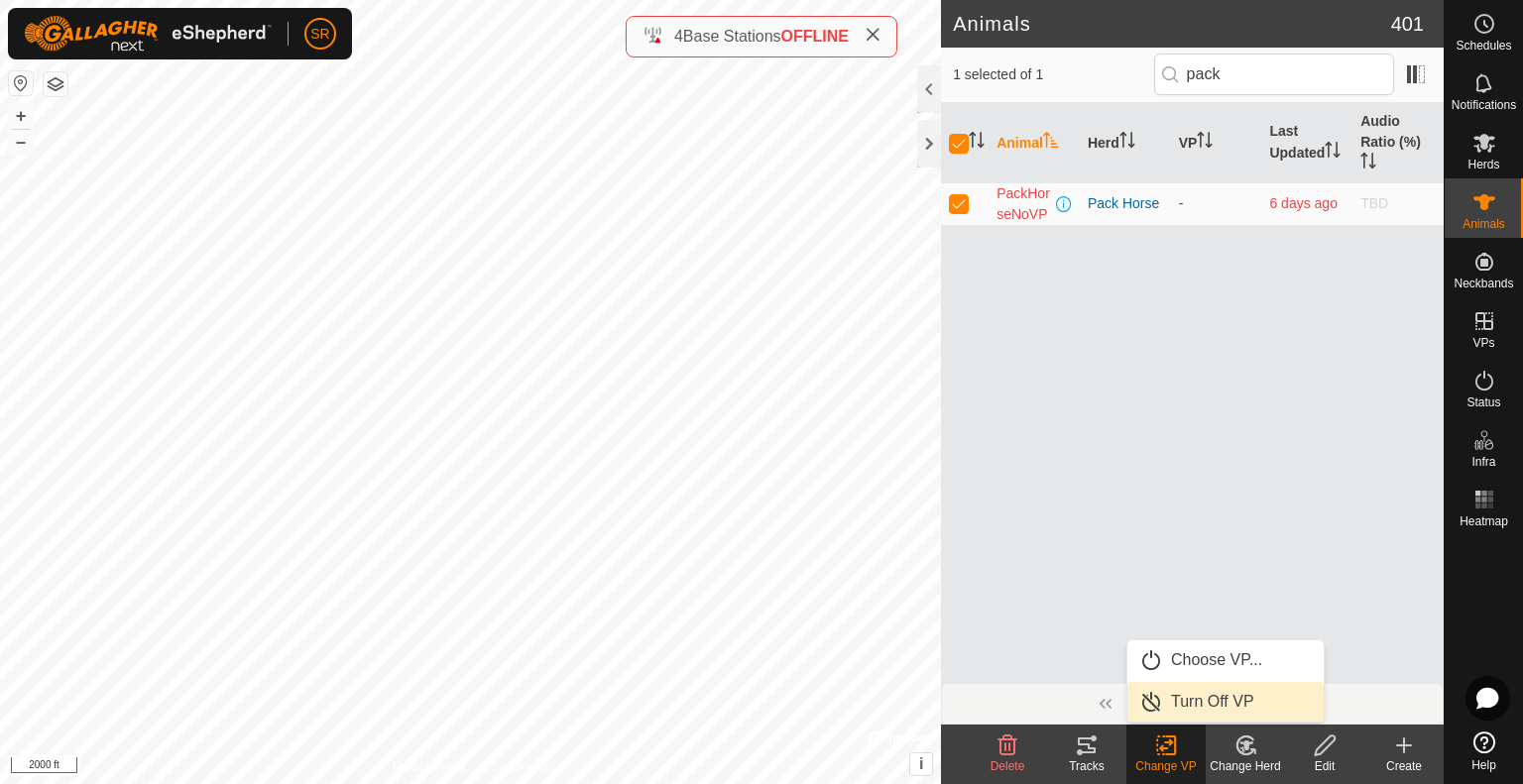 click on "Turn Off VP" at bounding box center (1226, 702) 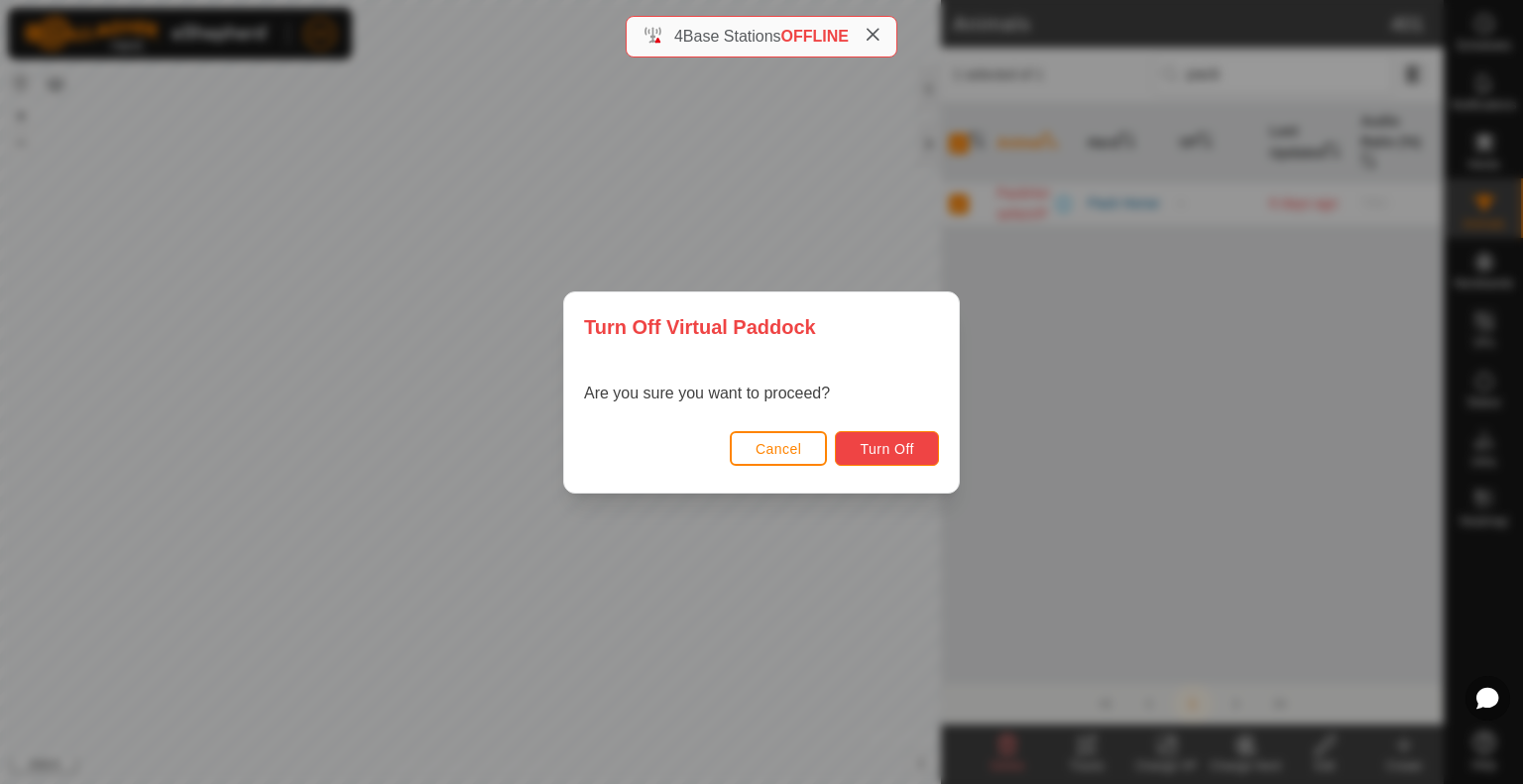 click on "Turn Off" at bounding box center [886, 448] 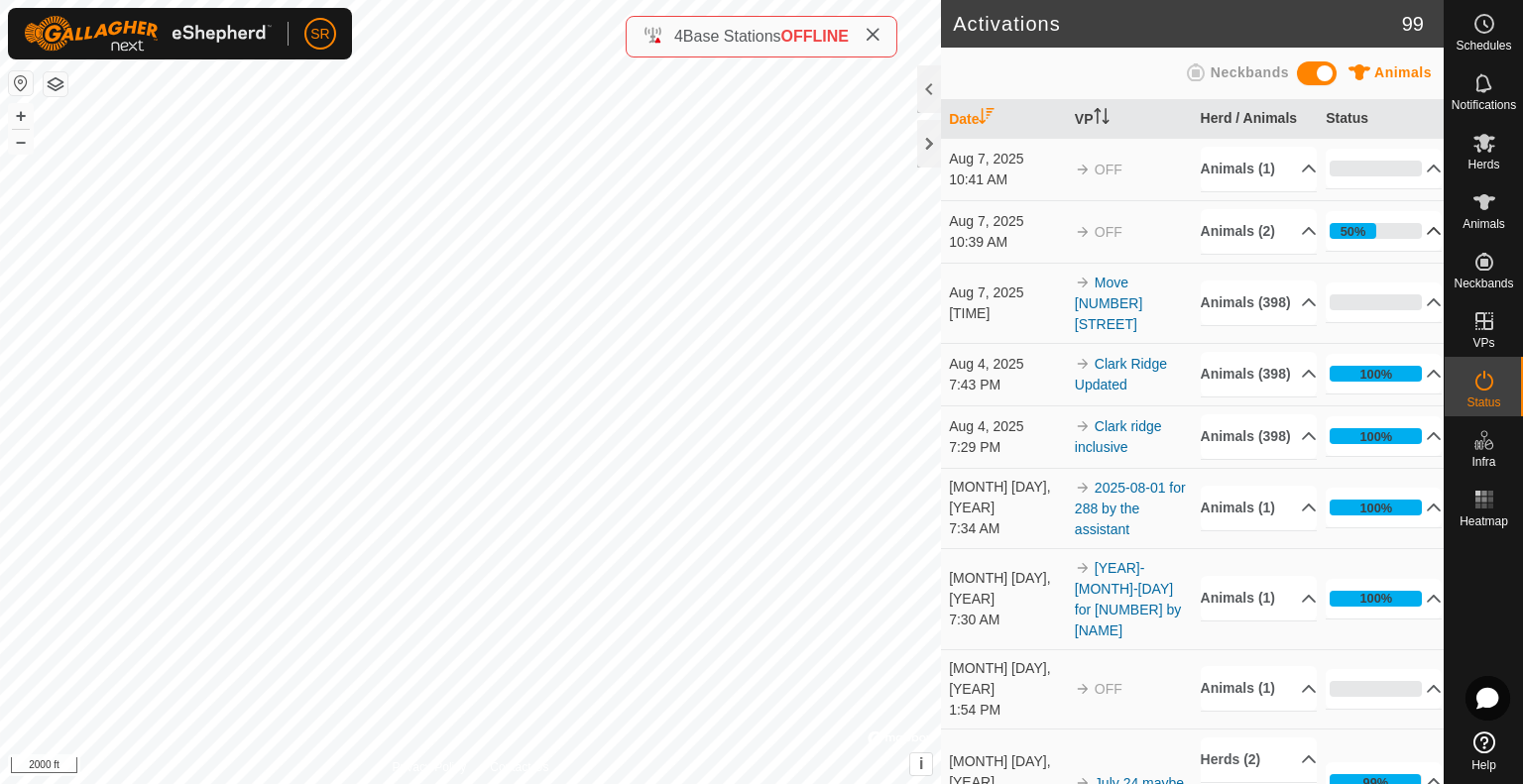 drag, startPoint x: 1393, startPoint y: 277, endPoint x: 1412, endPoint y: 259, distance: 26.172505 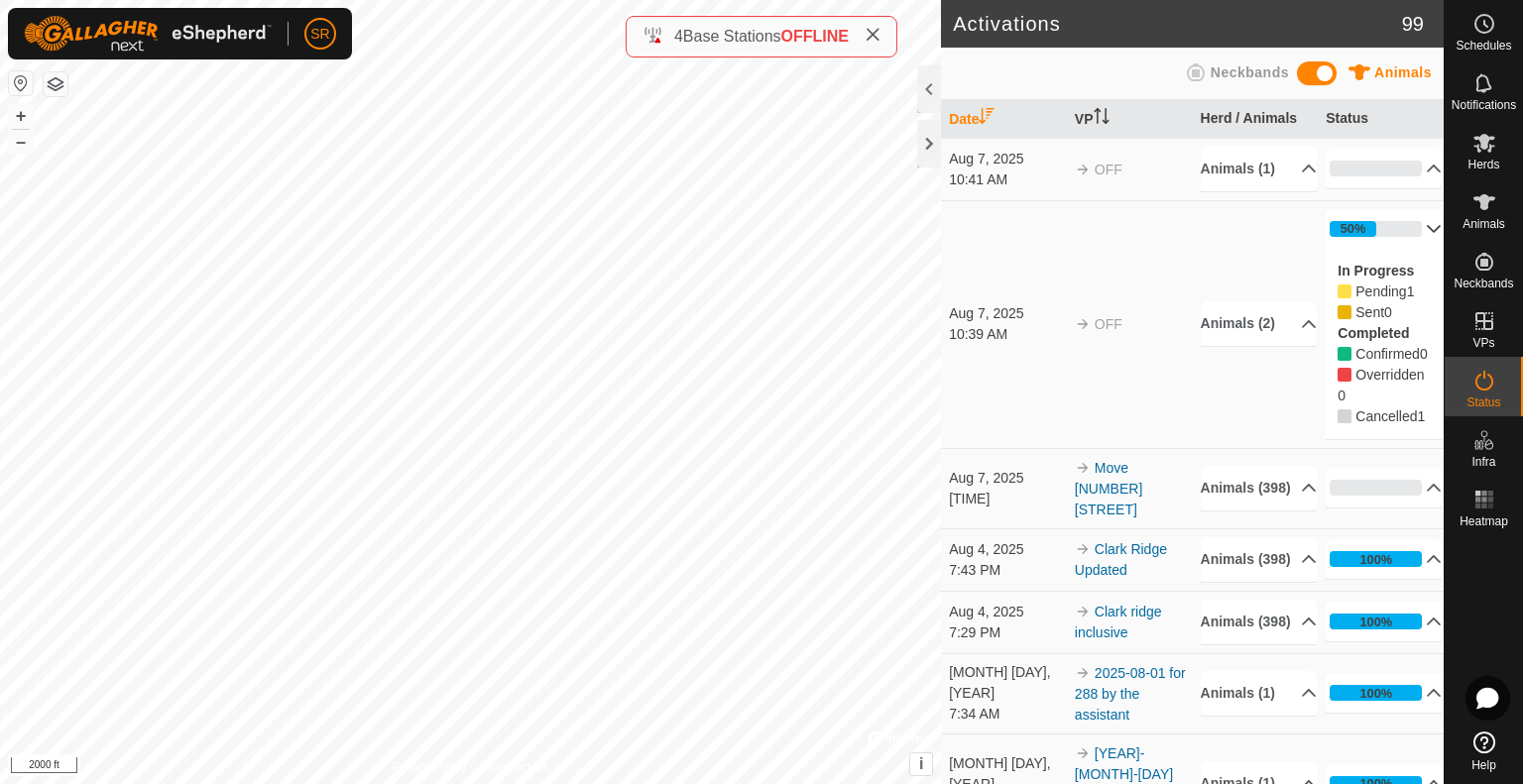 click on "50%" at bounding box center (1383, 229) 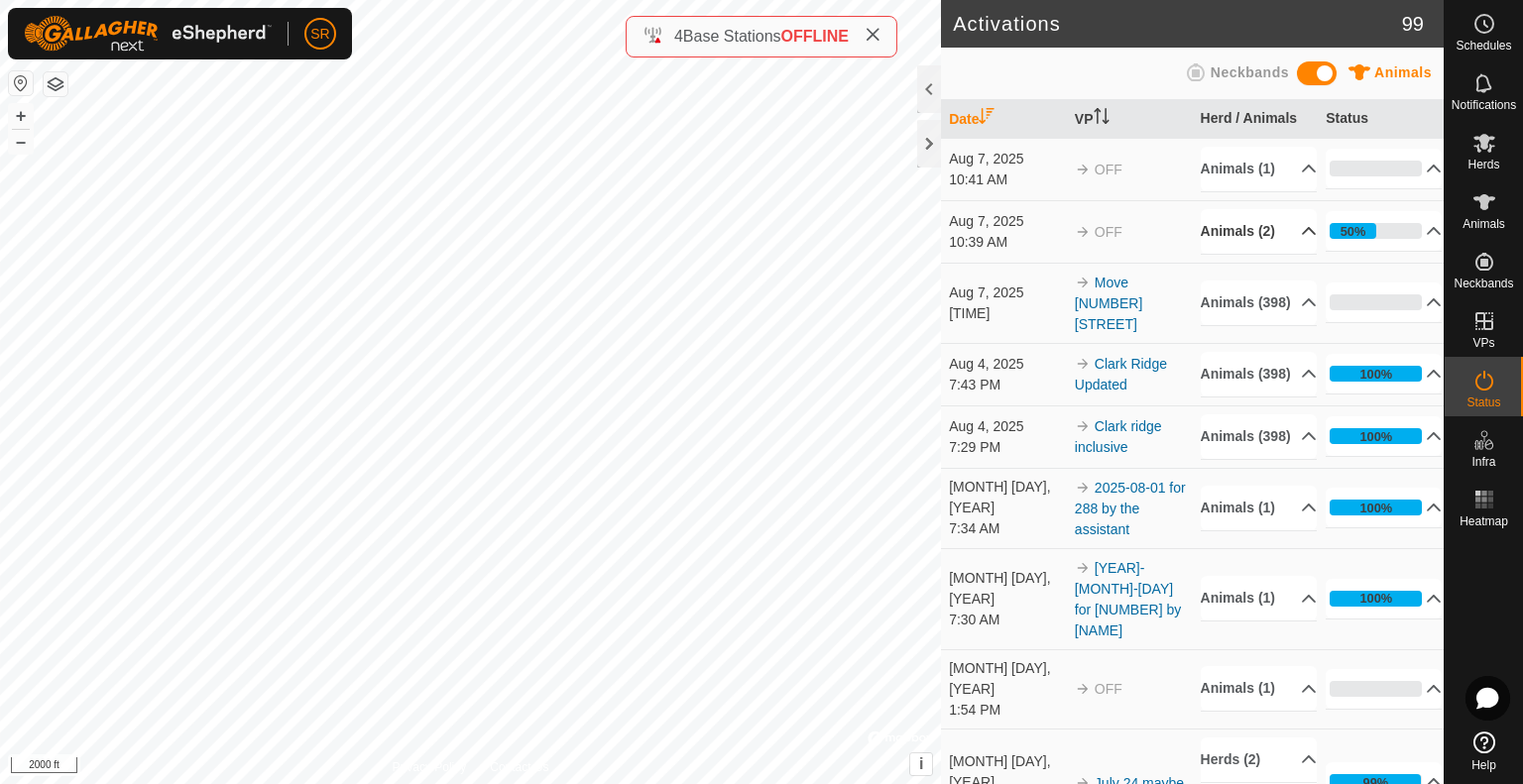 click on "Animals (2)" at bounding box center (1258, 231) 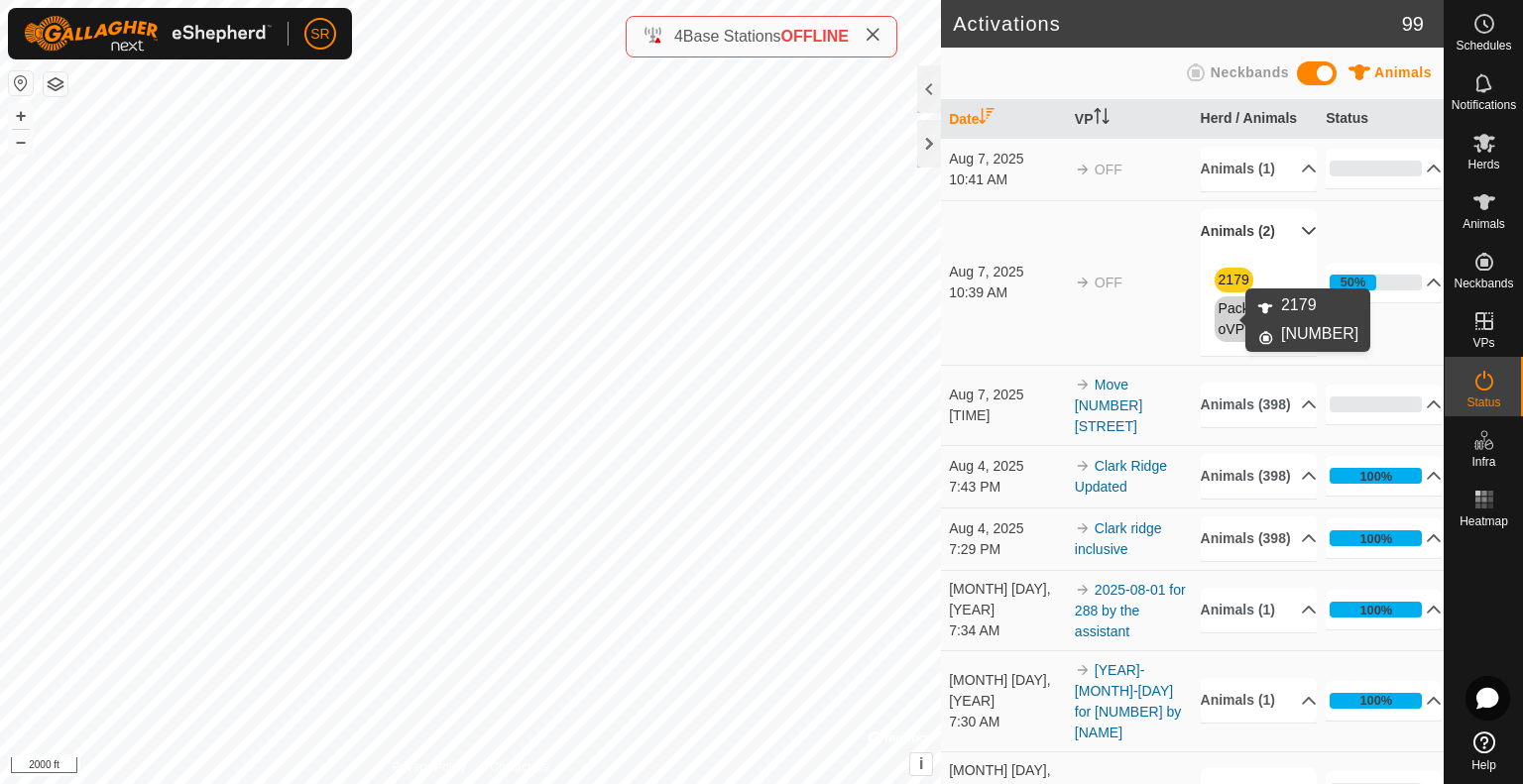 click on "2179" at bounding box center (1233, 280) 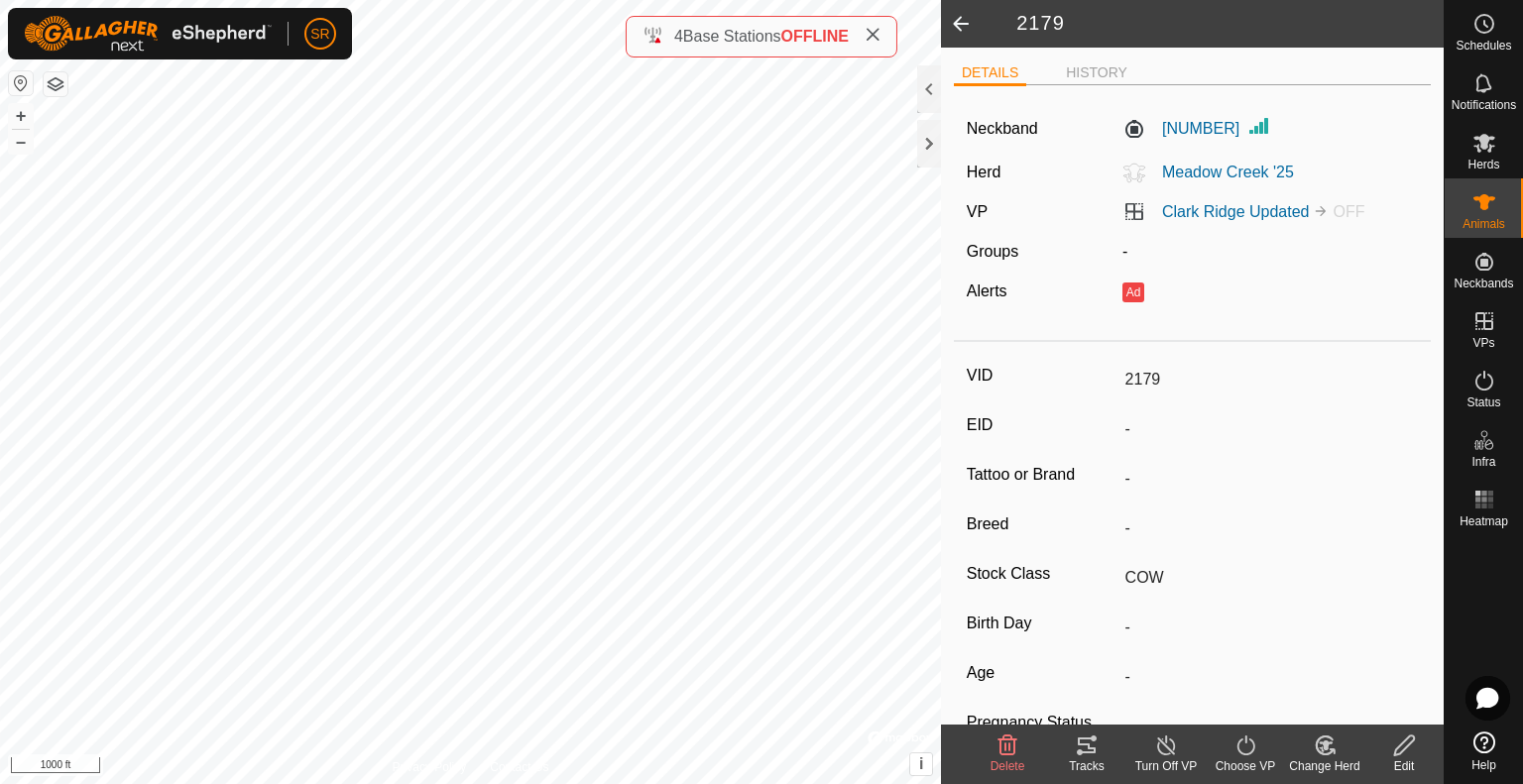 click 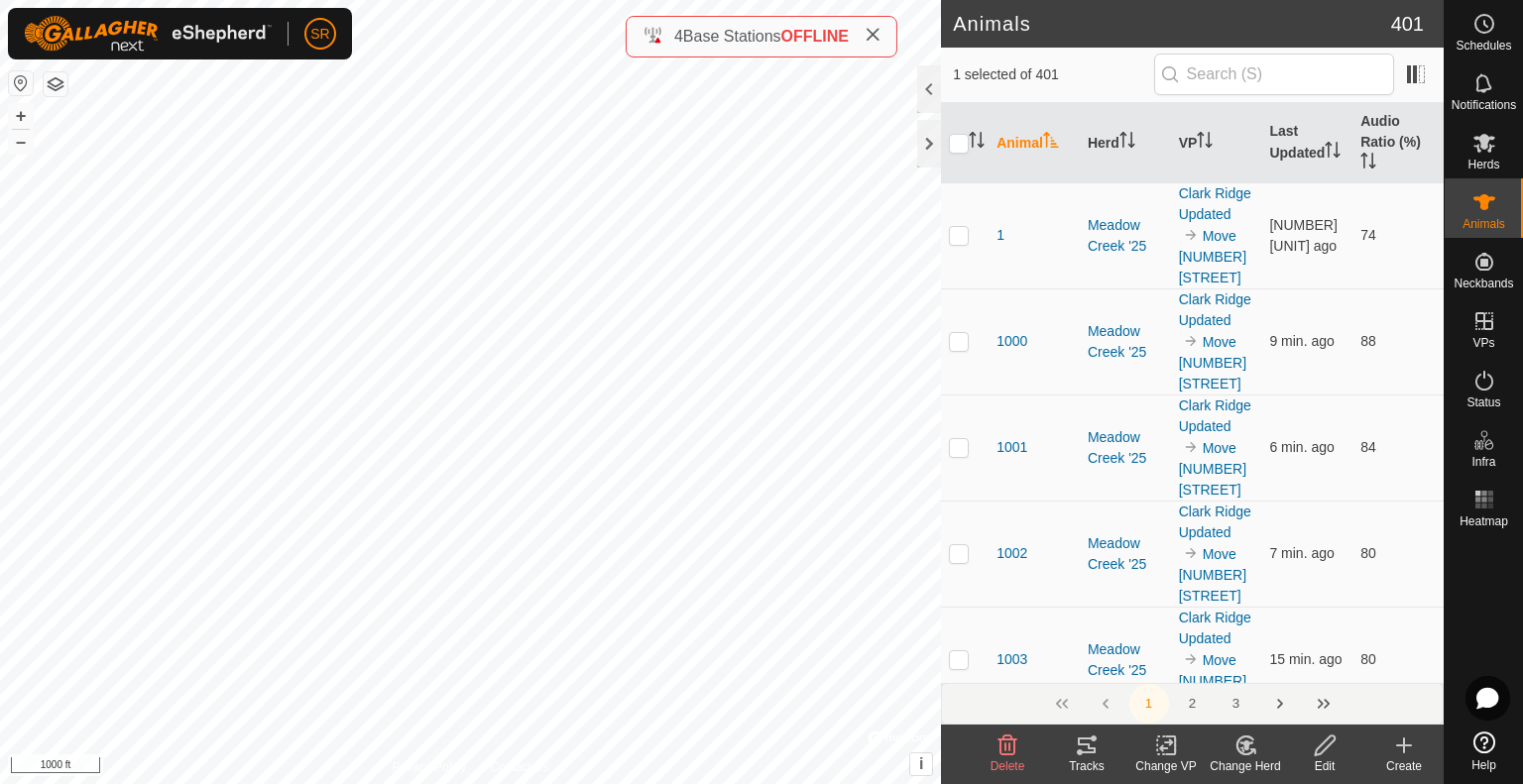 click 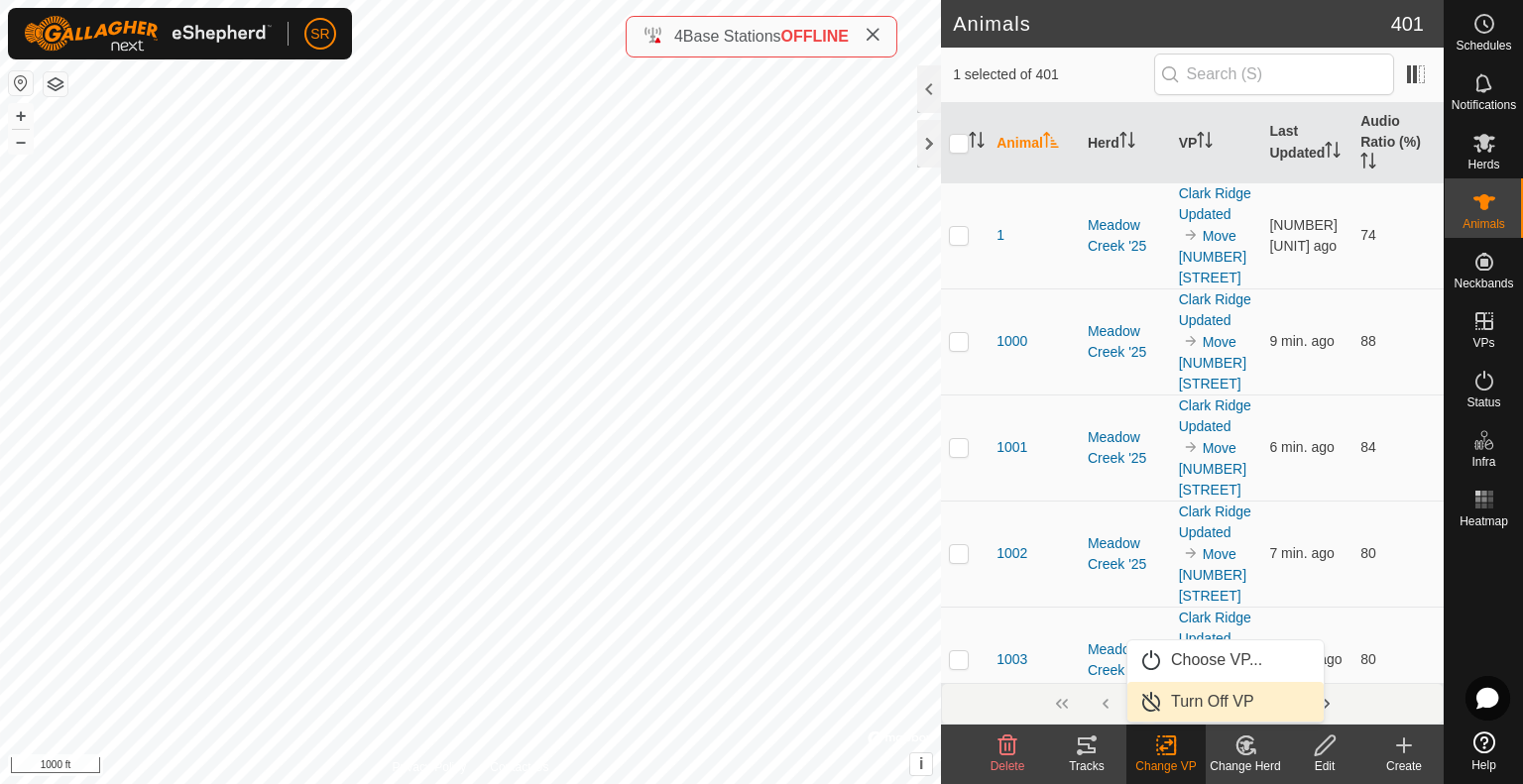 click on "Turn Off VP" at bounding box center [1226, 702] 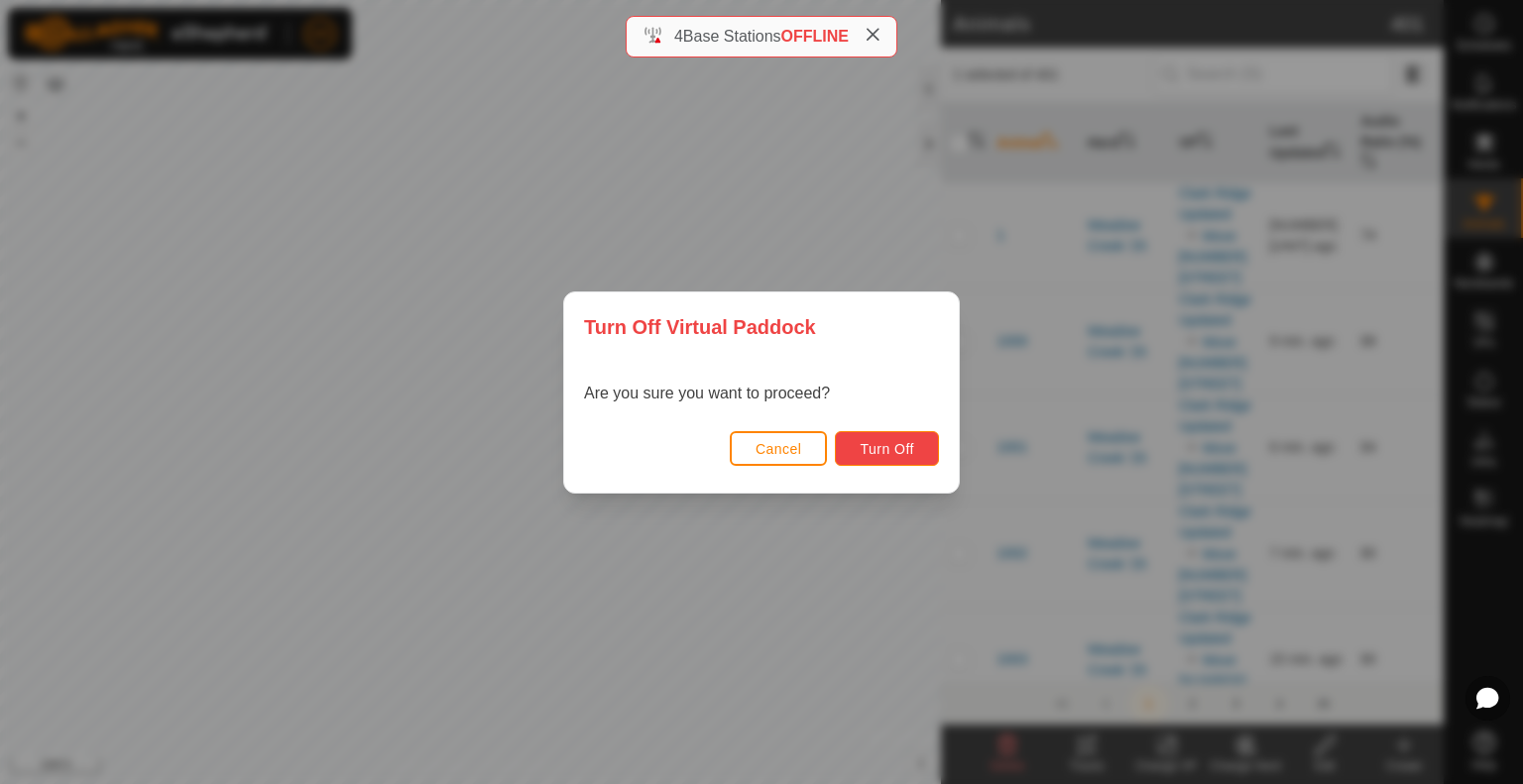 click on "Turn Off" at bounding box center [886, 449] 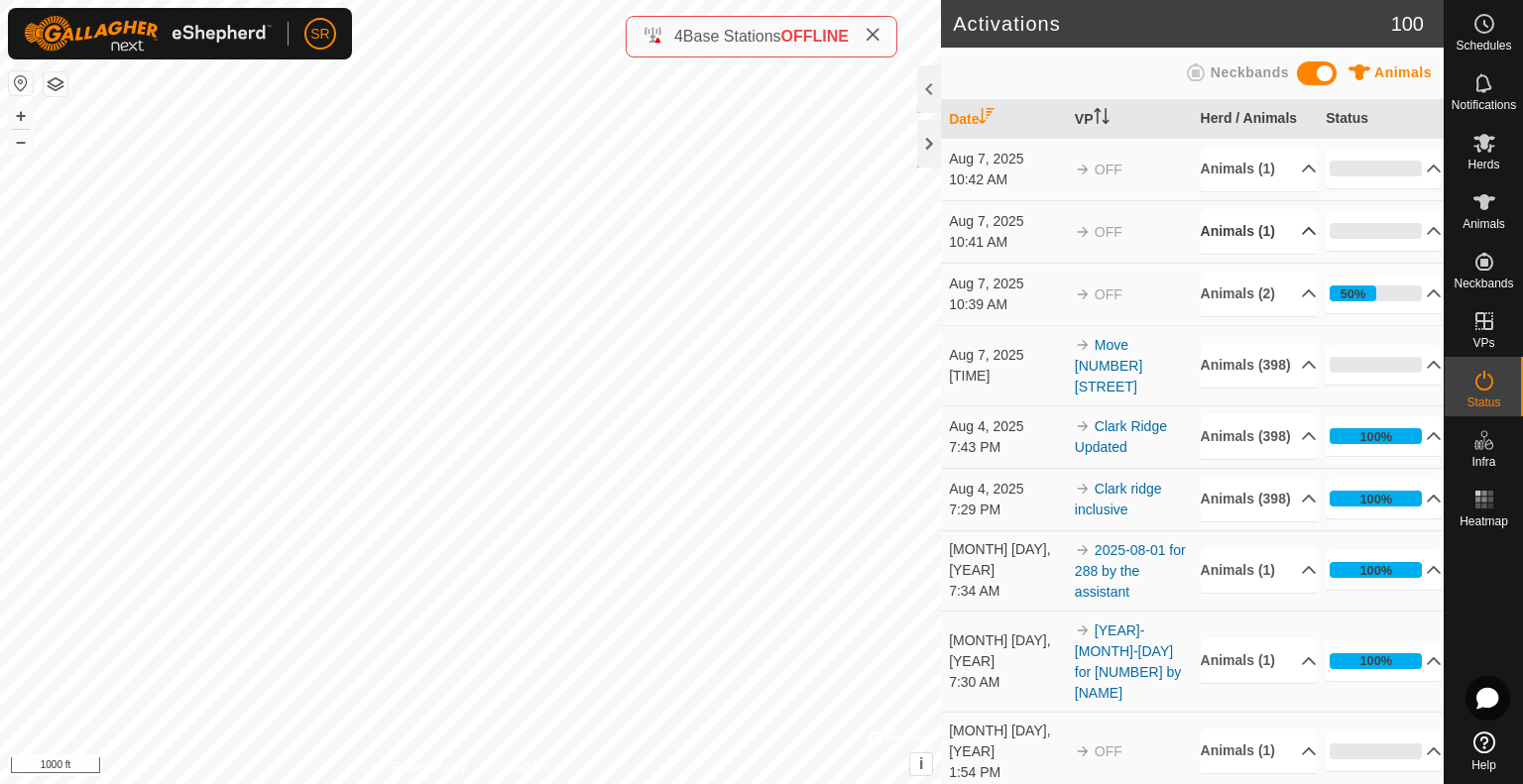 click on "Animals (1)" at bounding box center [1258, 231] 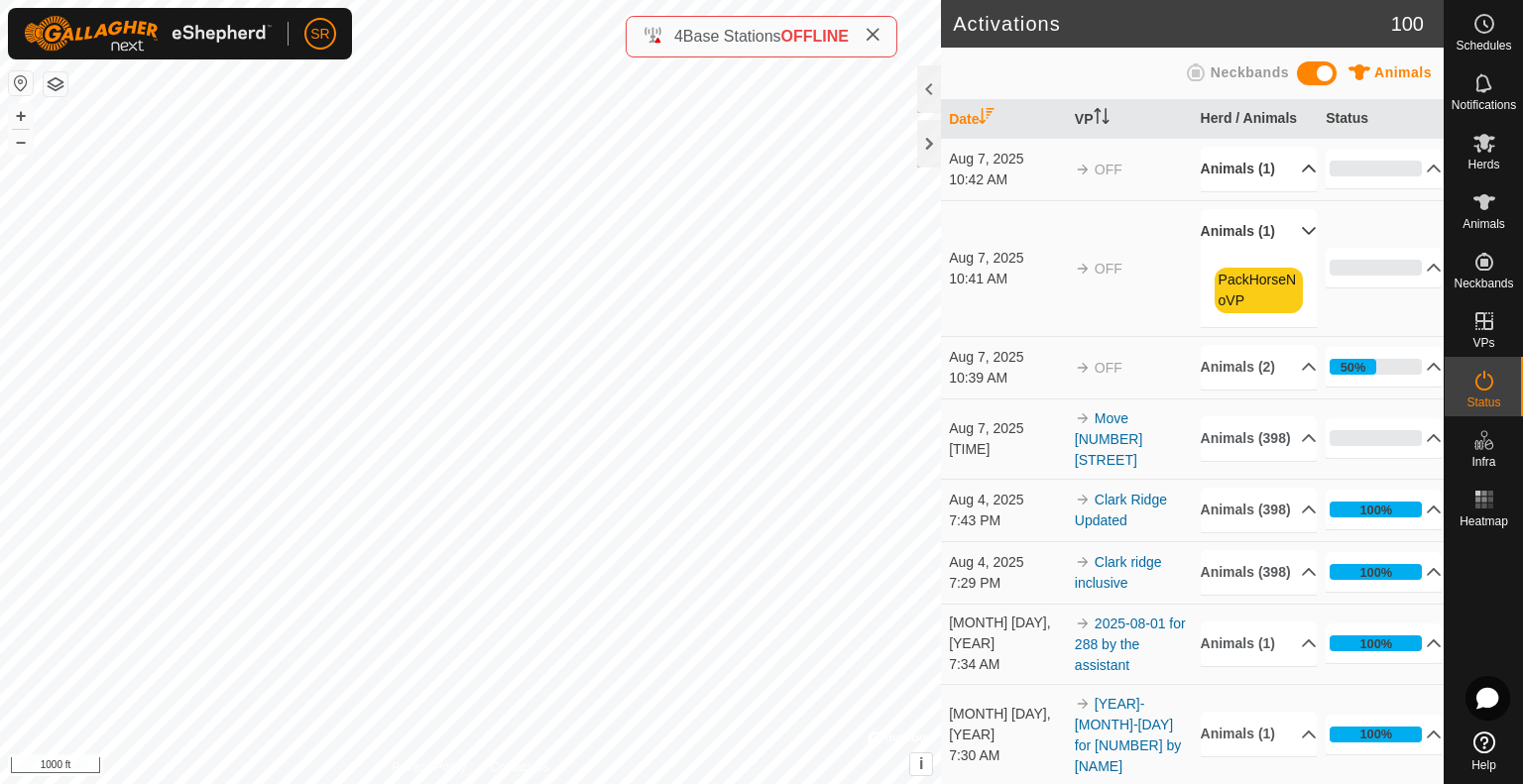 click on "Animals (1)" at bounding box center (1258, 168) 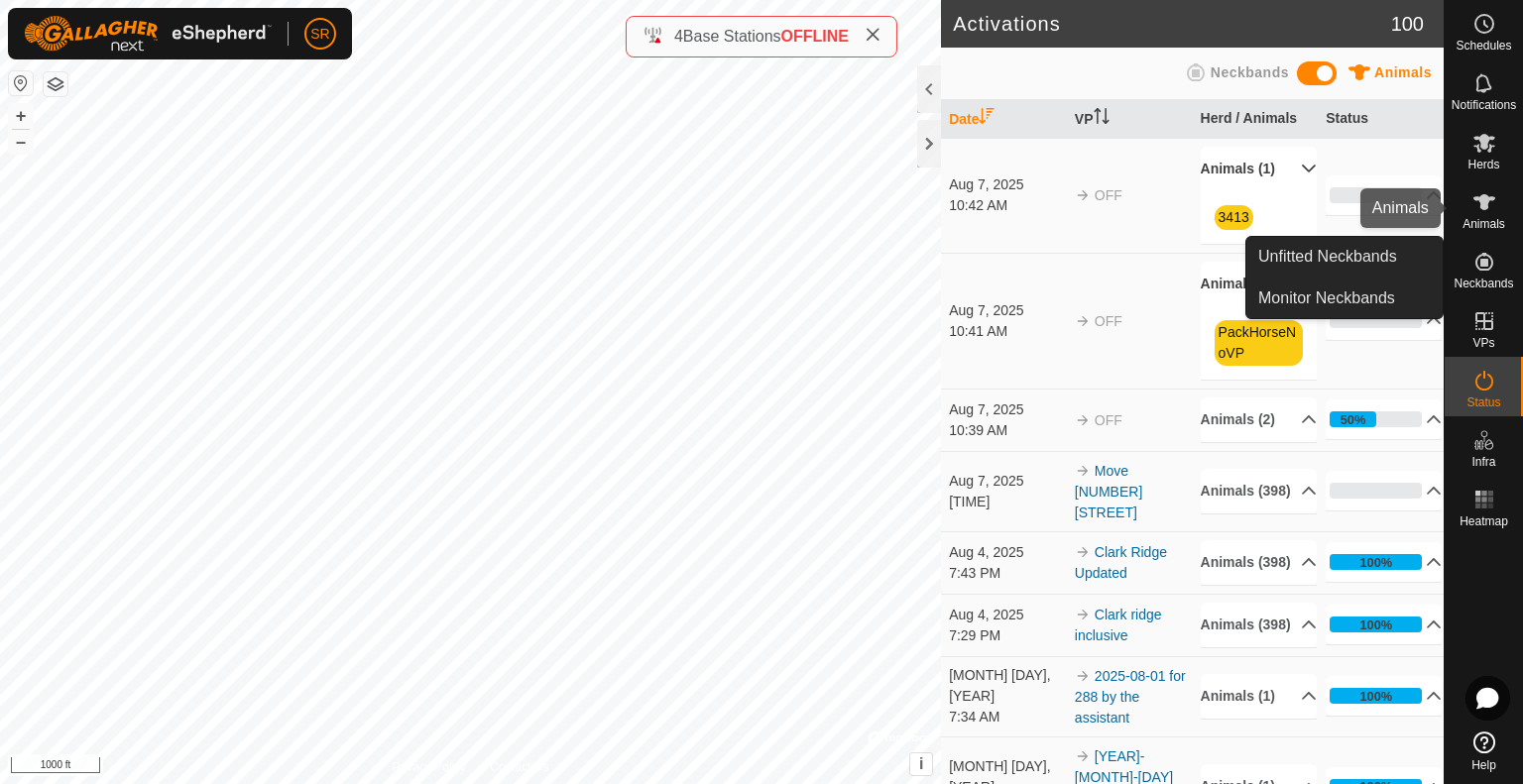 click on "Animals" at bounding box center [1483, 224] 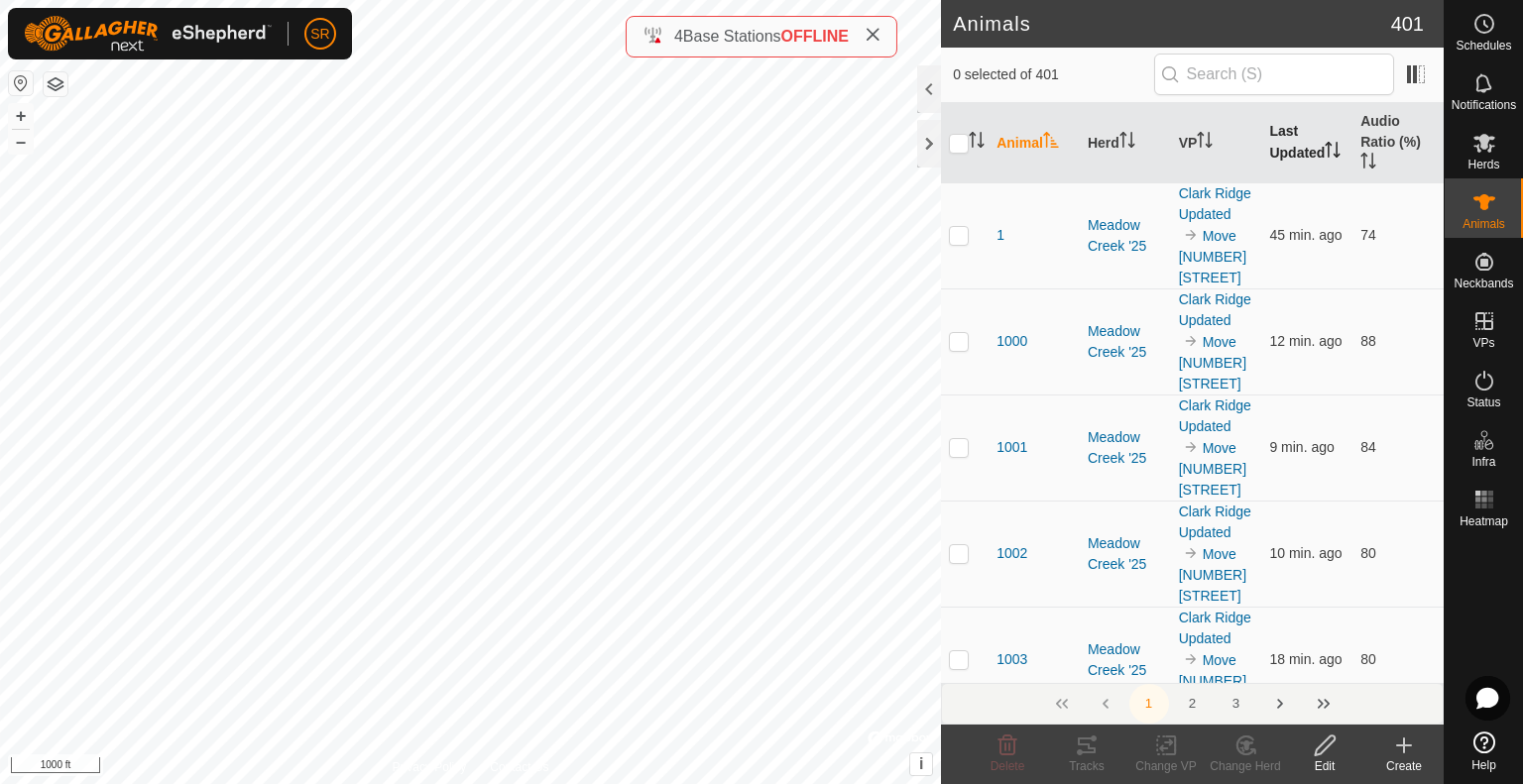 click on "Last Updated" at bounding box center [1307, 143] 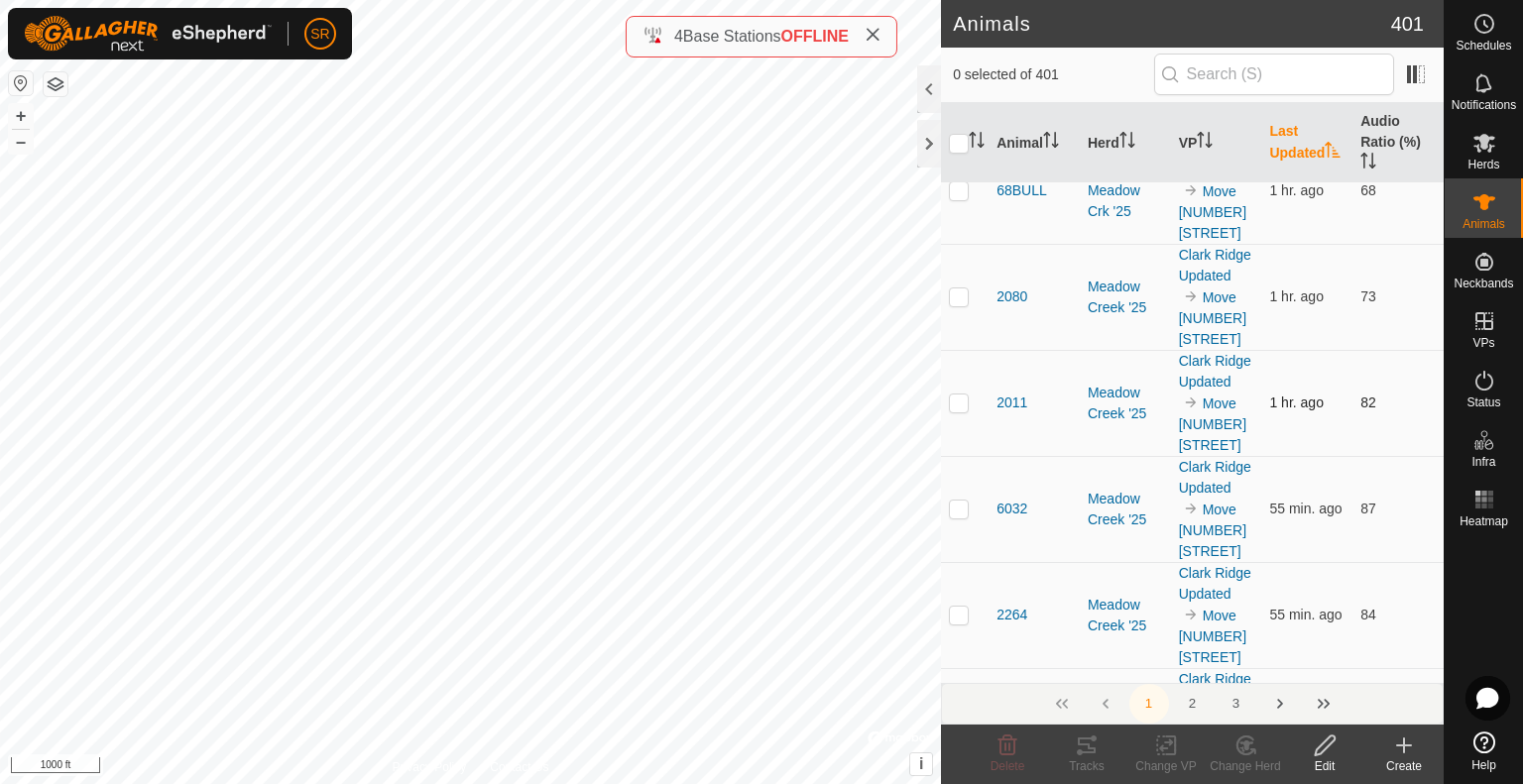scroll, scrollTop: 2537, scrollLeft: 0, axis: vertical 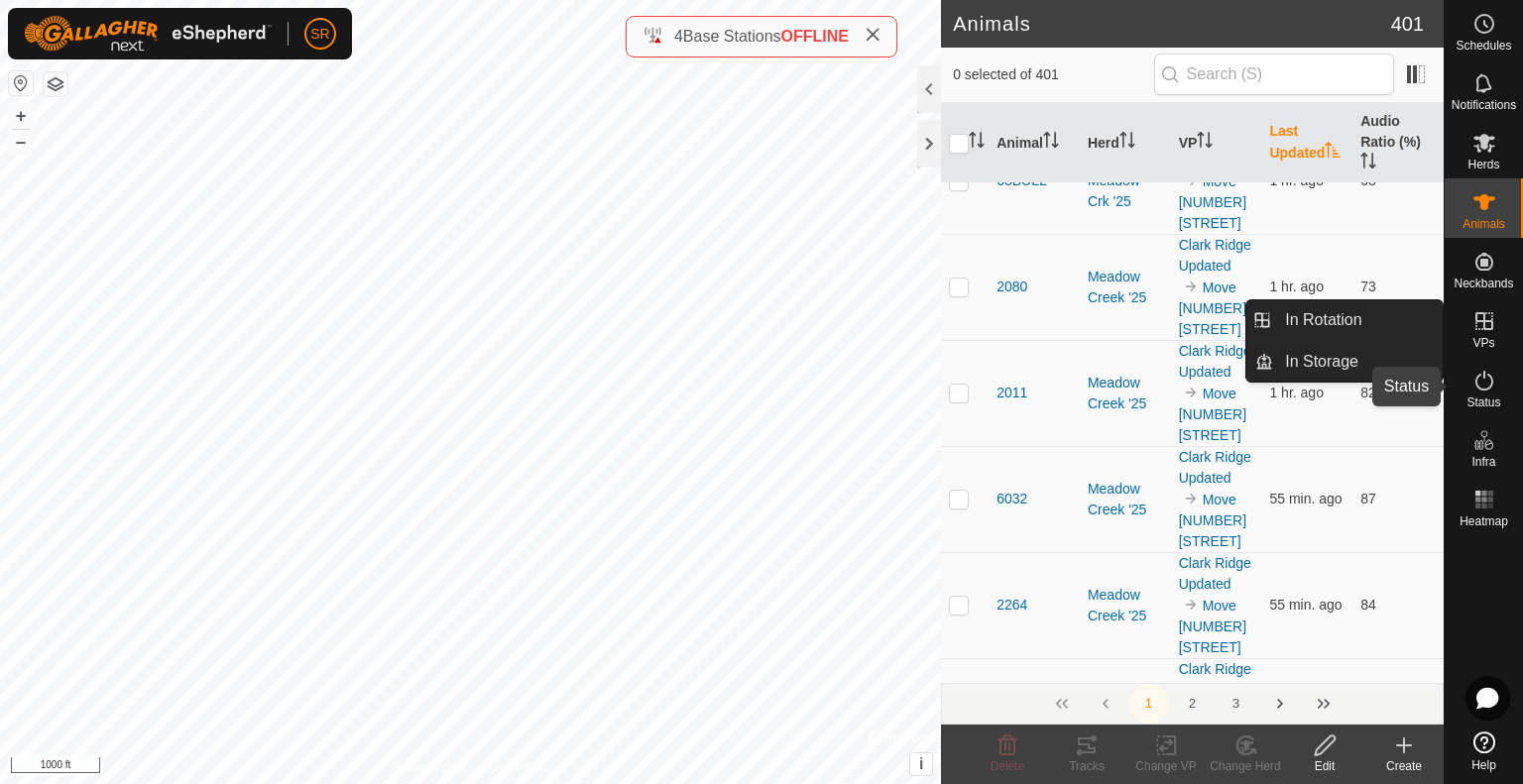 click 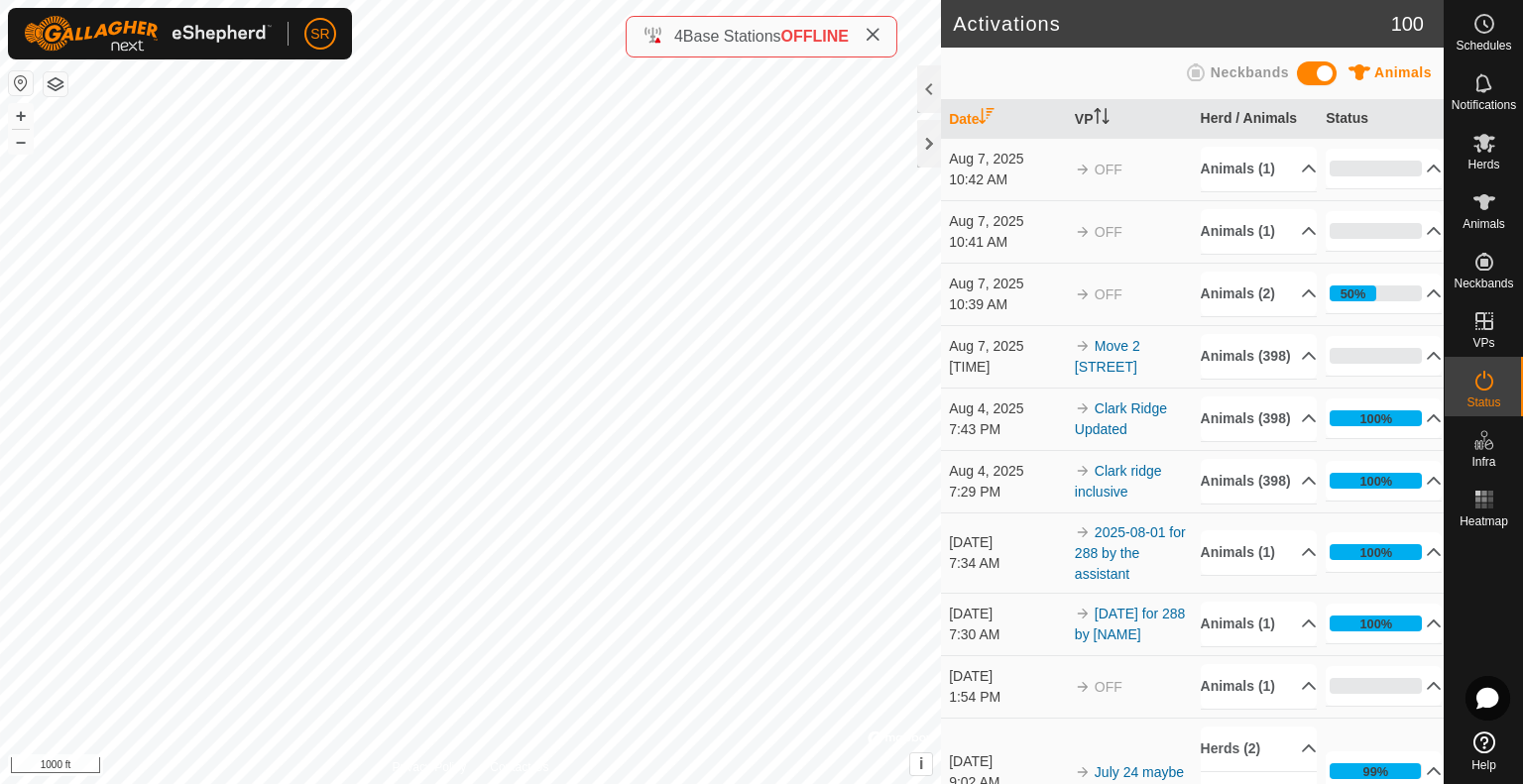 scroll, scrollTop: 0, scrollLeft: 0, axis: both 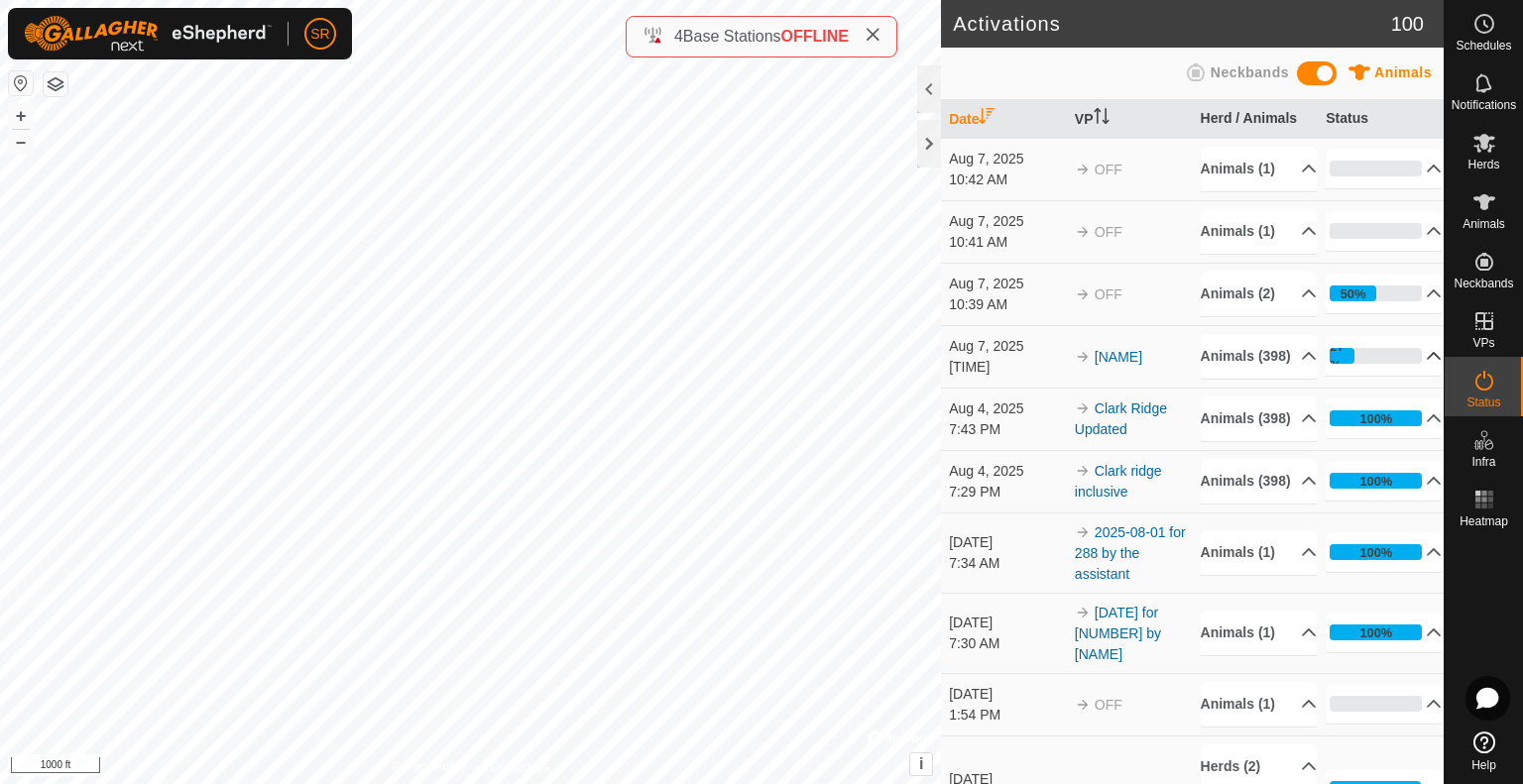 click 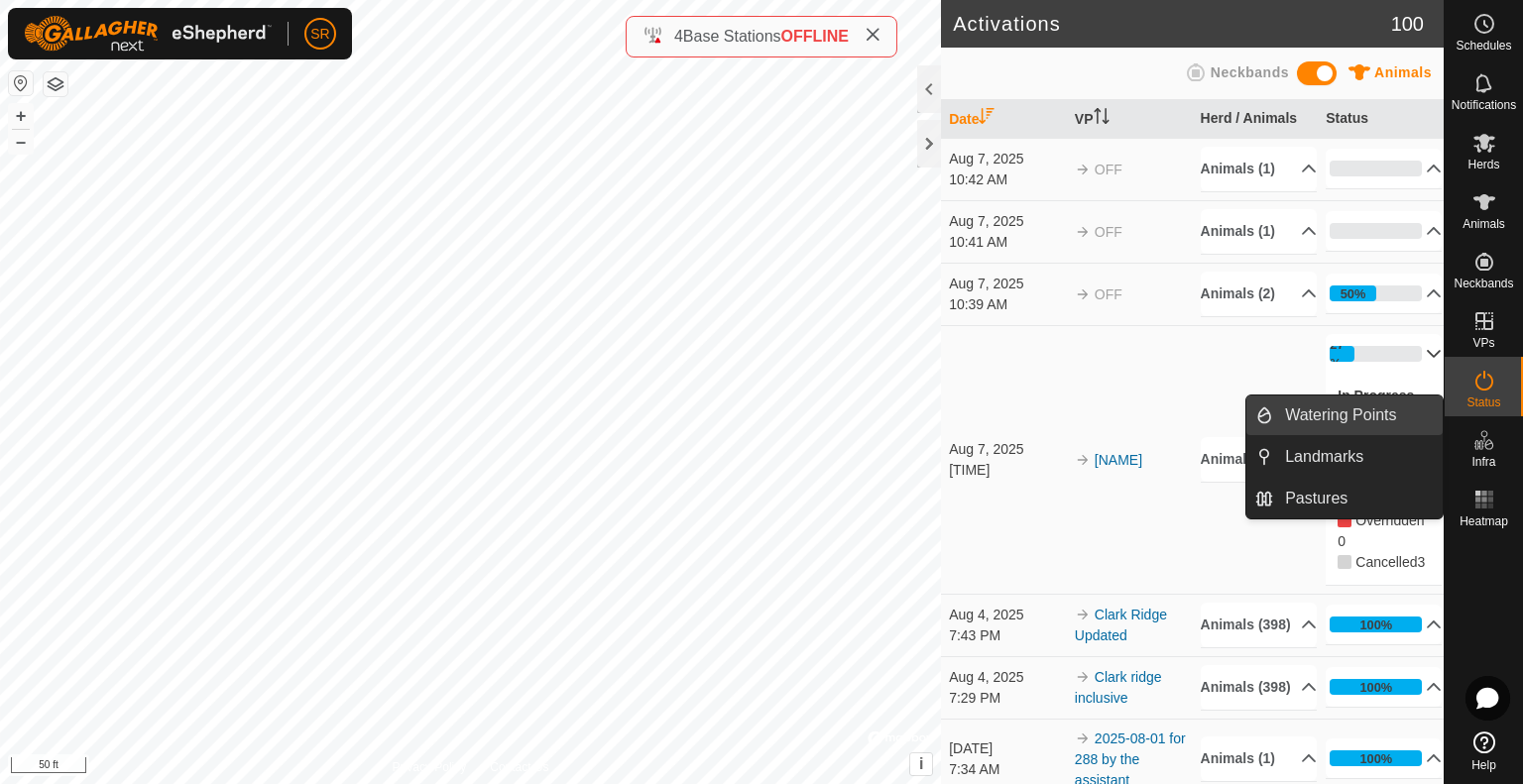click on "Watering Points" at bounding box center (1357, 415) 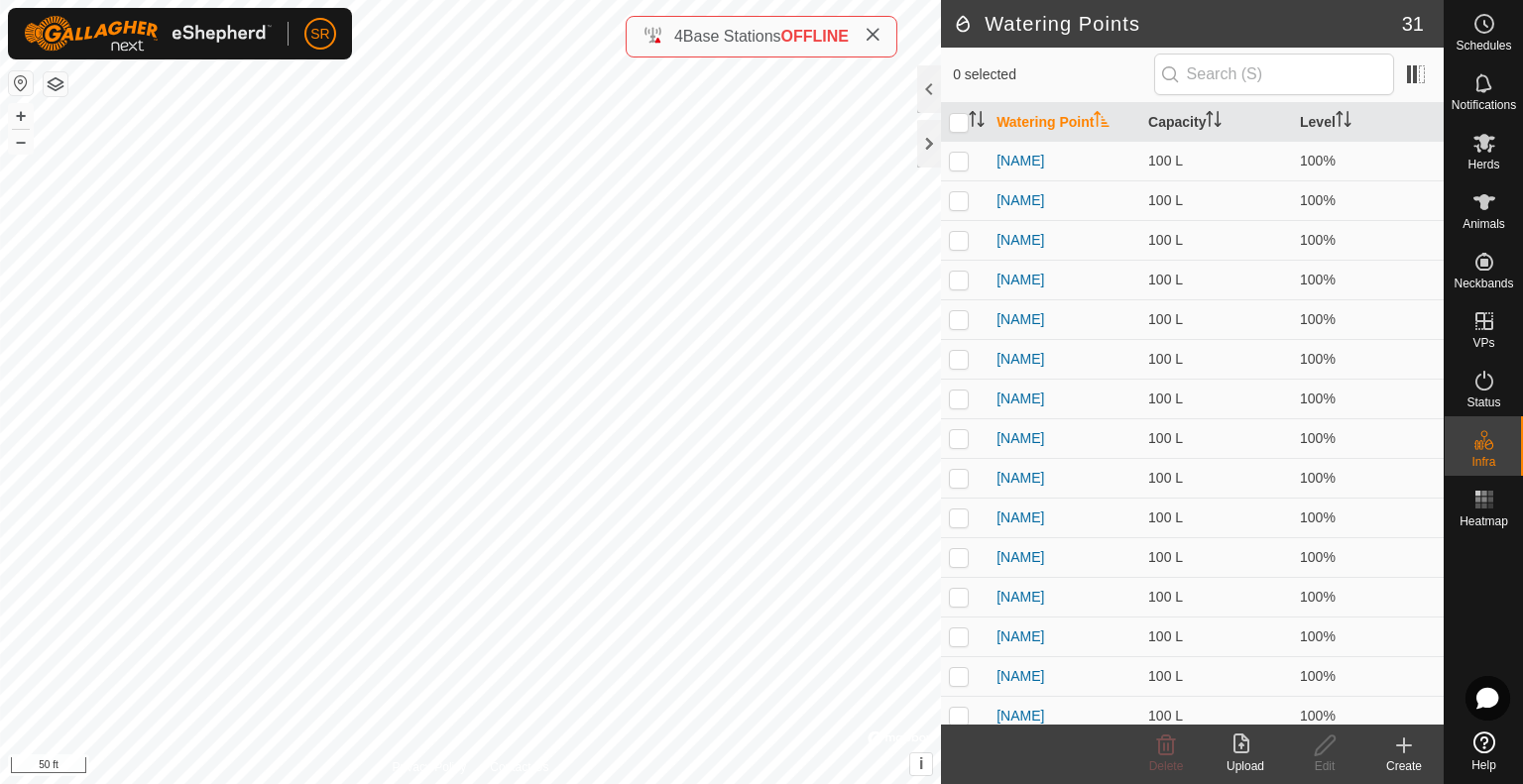 click 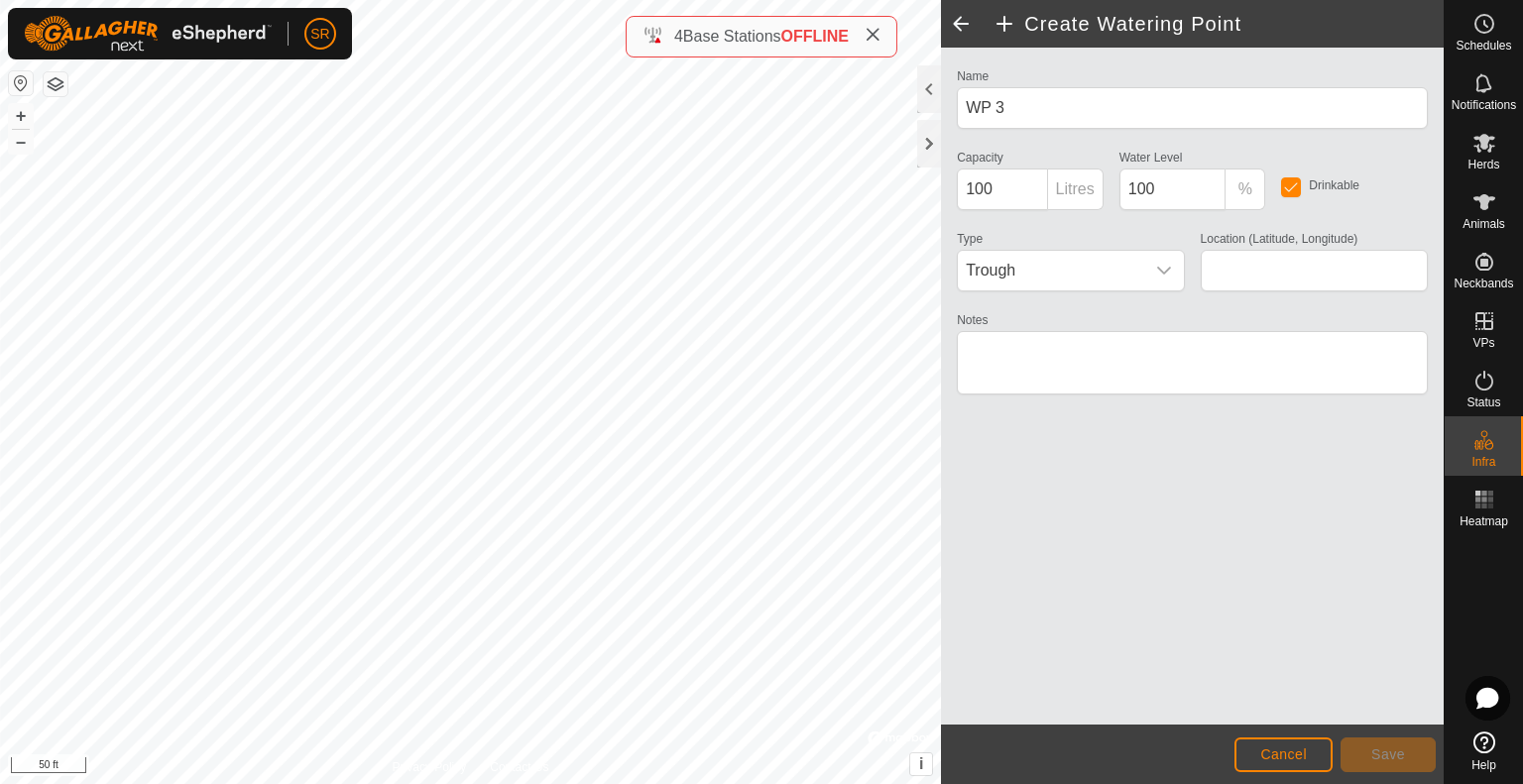 type on "39.735569, -107.614712" 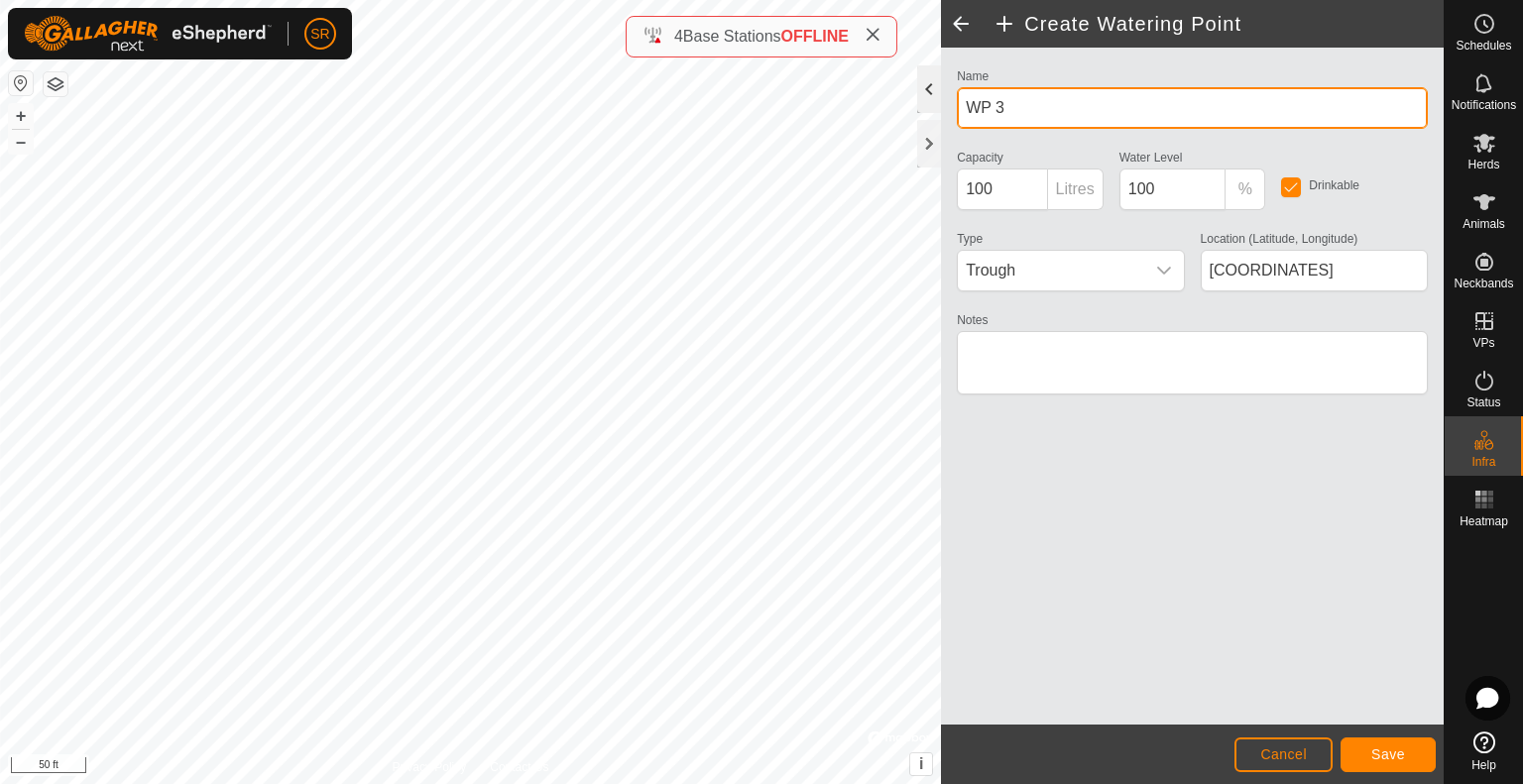 click on "Privacy Policy Contact Us
WP 3
Type:   trough
Capacity:  100L
Water Level:  100%
Drinkable:  Yes
+ – ⇧ i ©  Mapbox , ©  OpenStreetMap ,  Improve this map 50 ft  Create Watering Point  Name WP 3 Capacity 100 Litres Water Level  100 % Drinkable Type Trough Location (Latitude, Longitude) 39.735569, -107.614712 Notes                  Cancel Save" 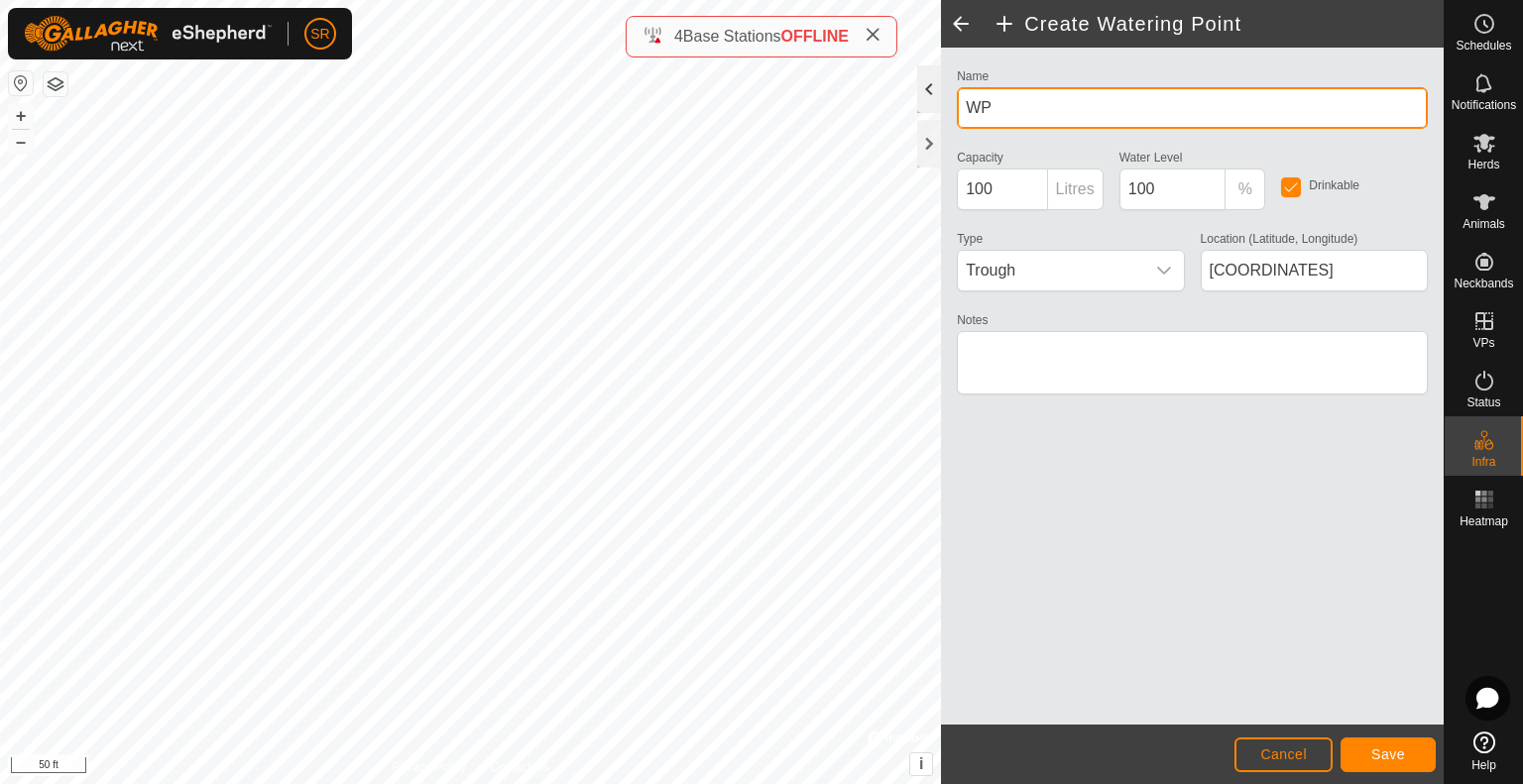 type on "W" 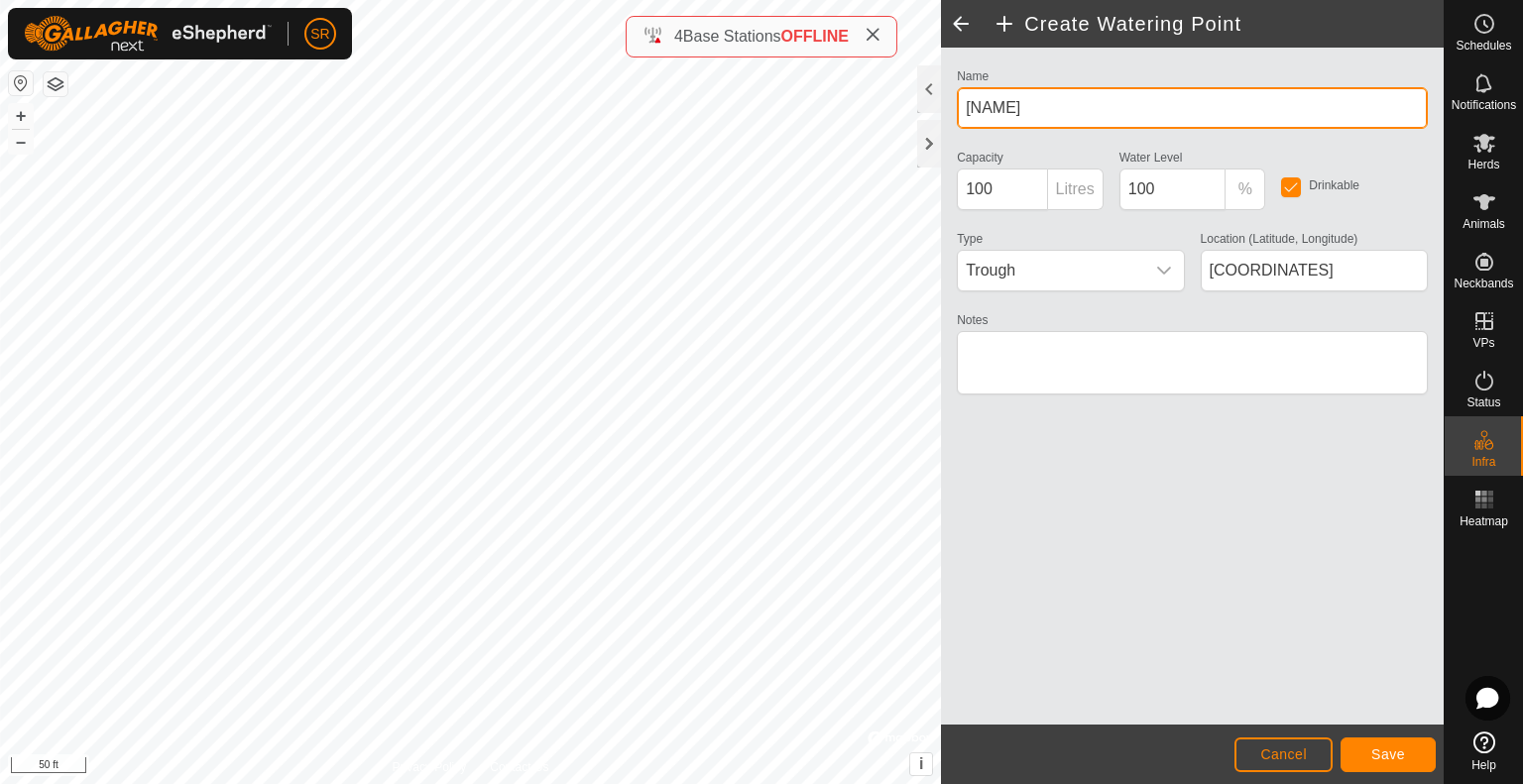 type on "Clark Ridge Pond" 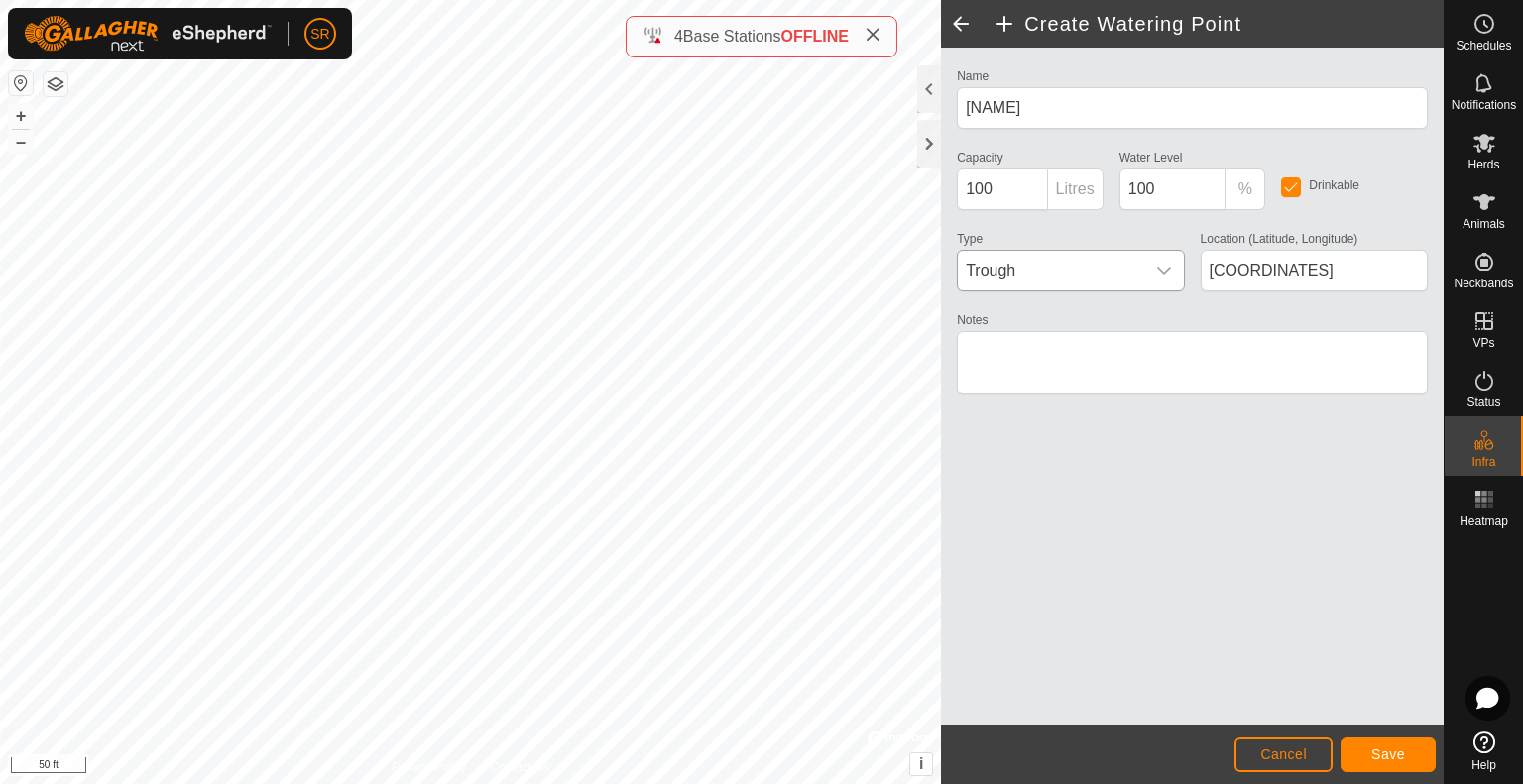 click at bounding box center [1164, 271] 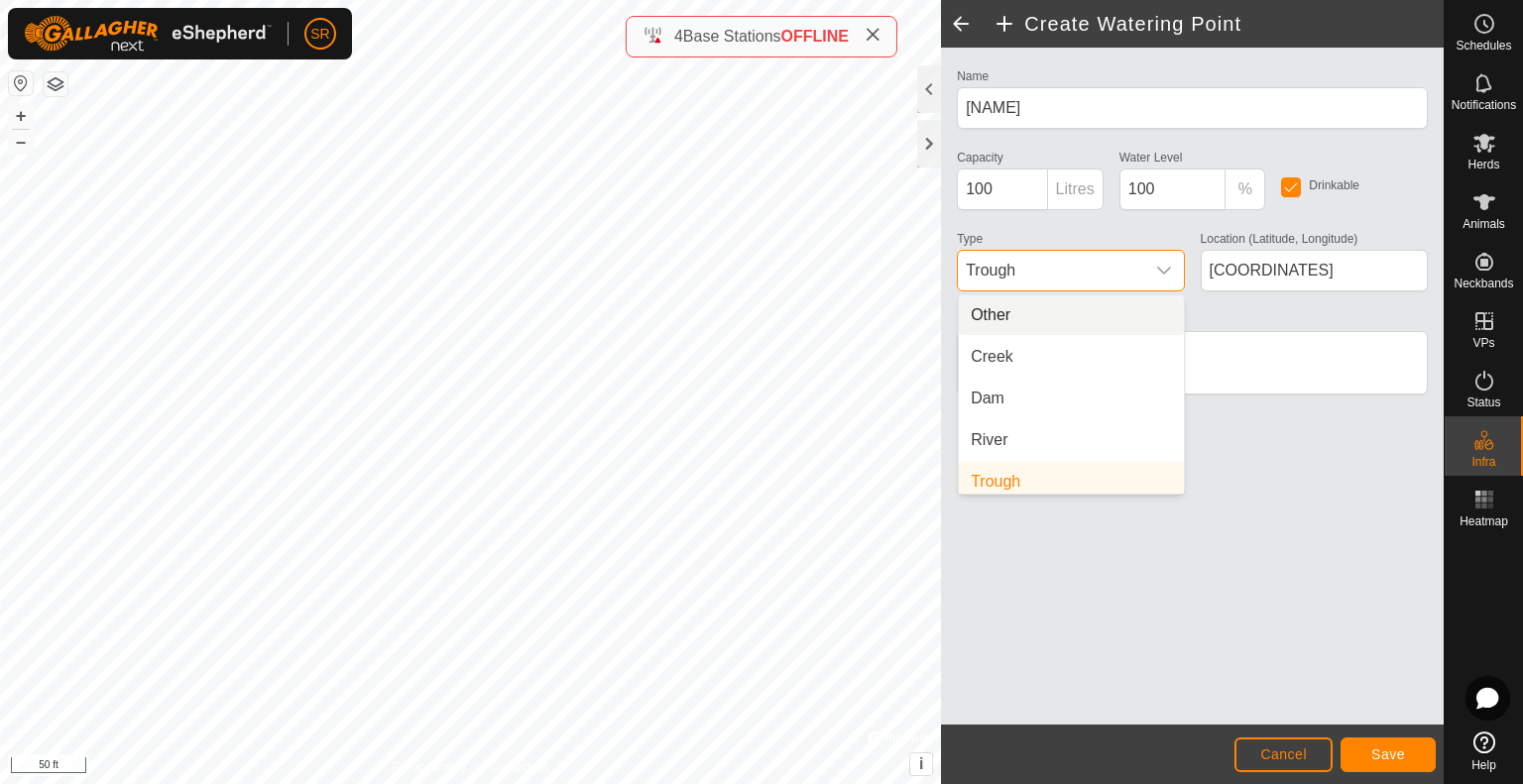 scroll, scrollTop: 8, scrollLeft: 0, axis: vertical 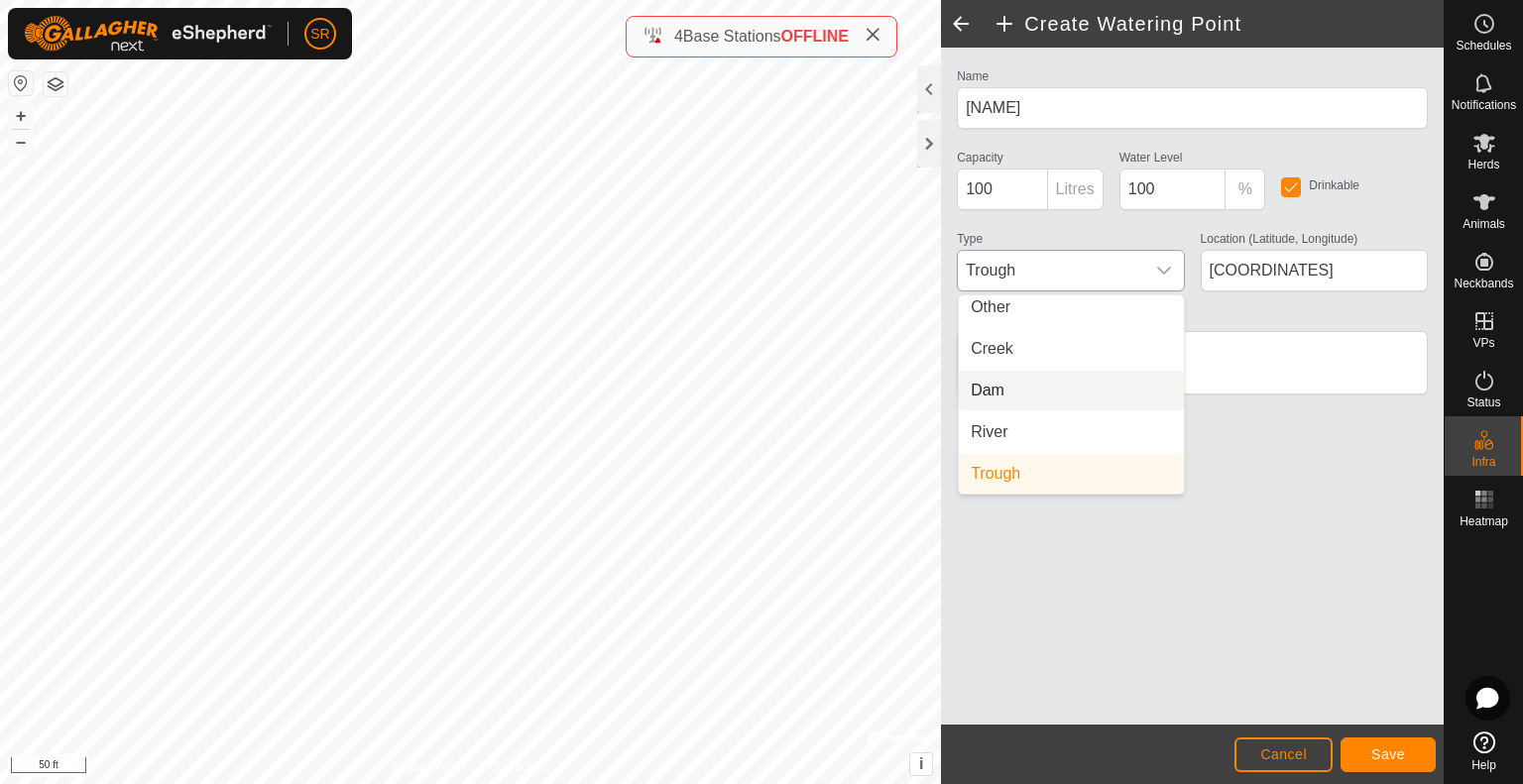 click on "Dam" at bounding box center [1071, 391] 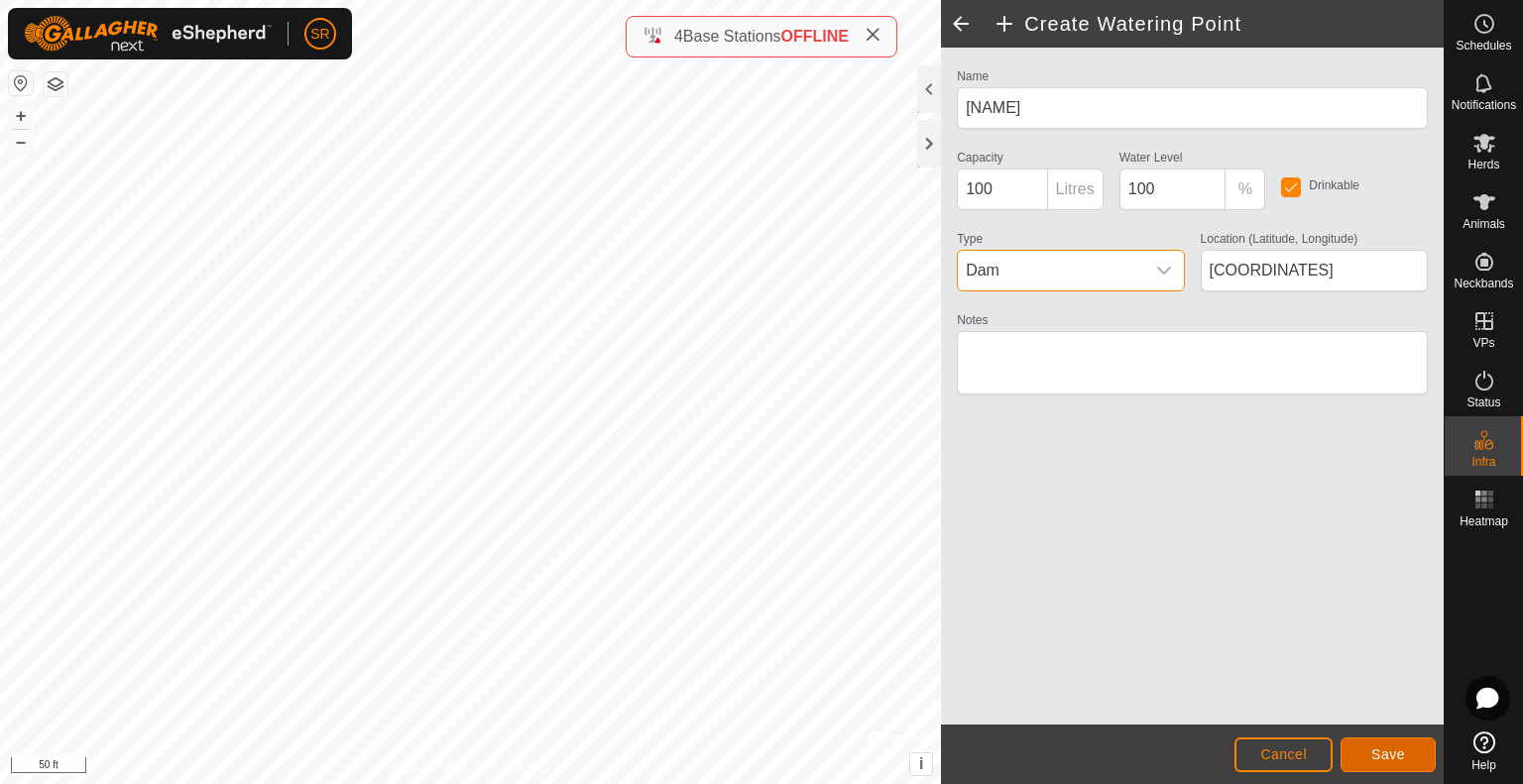 click on "Save" 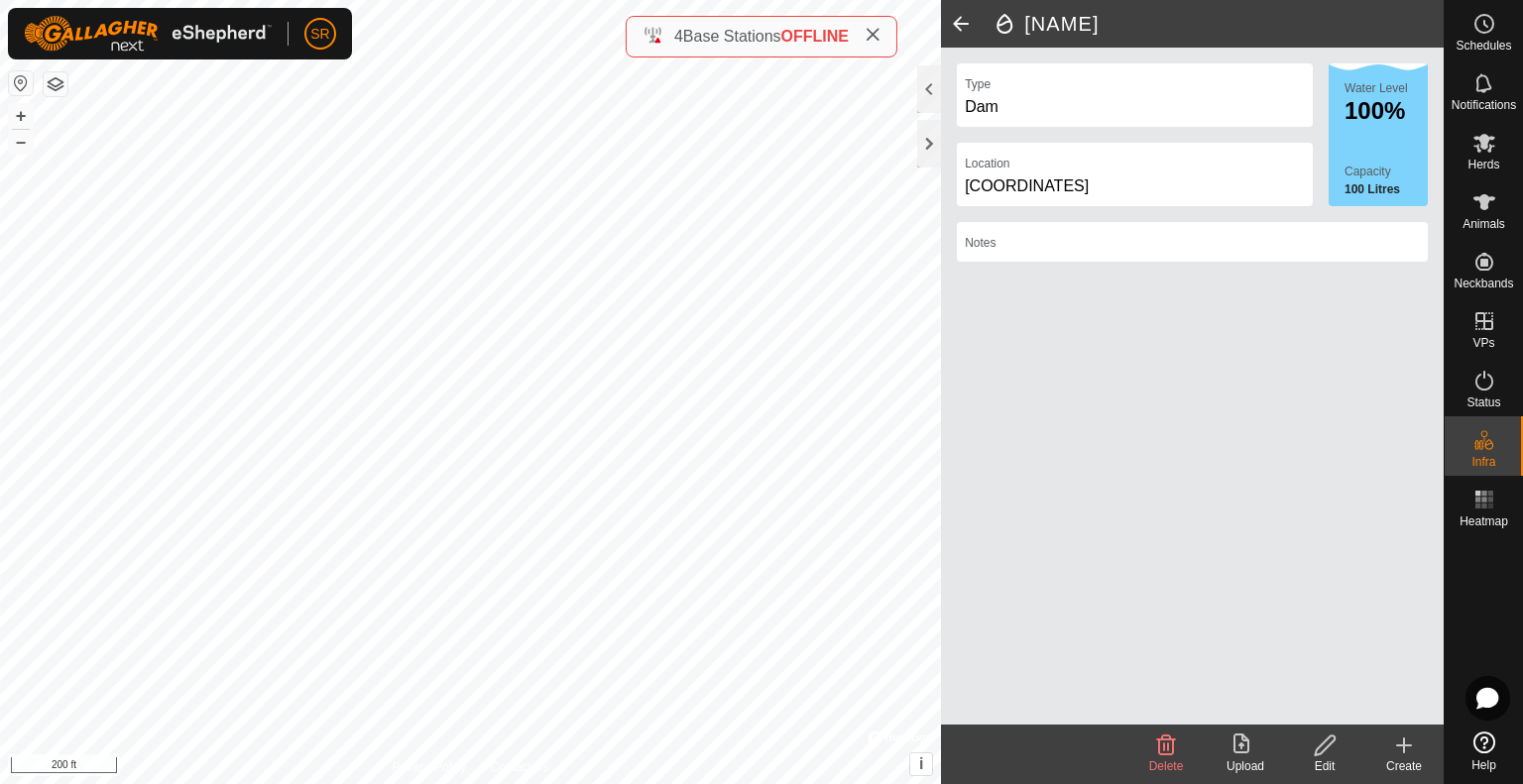 click 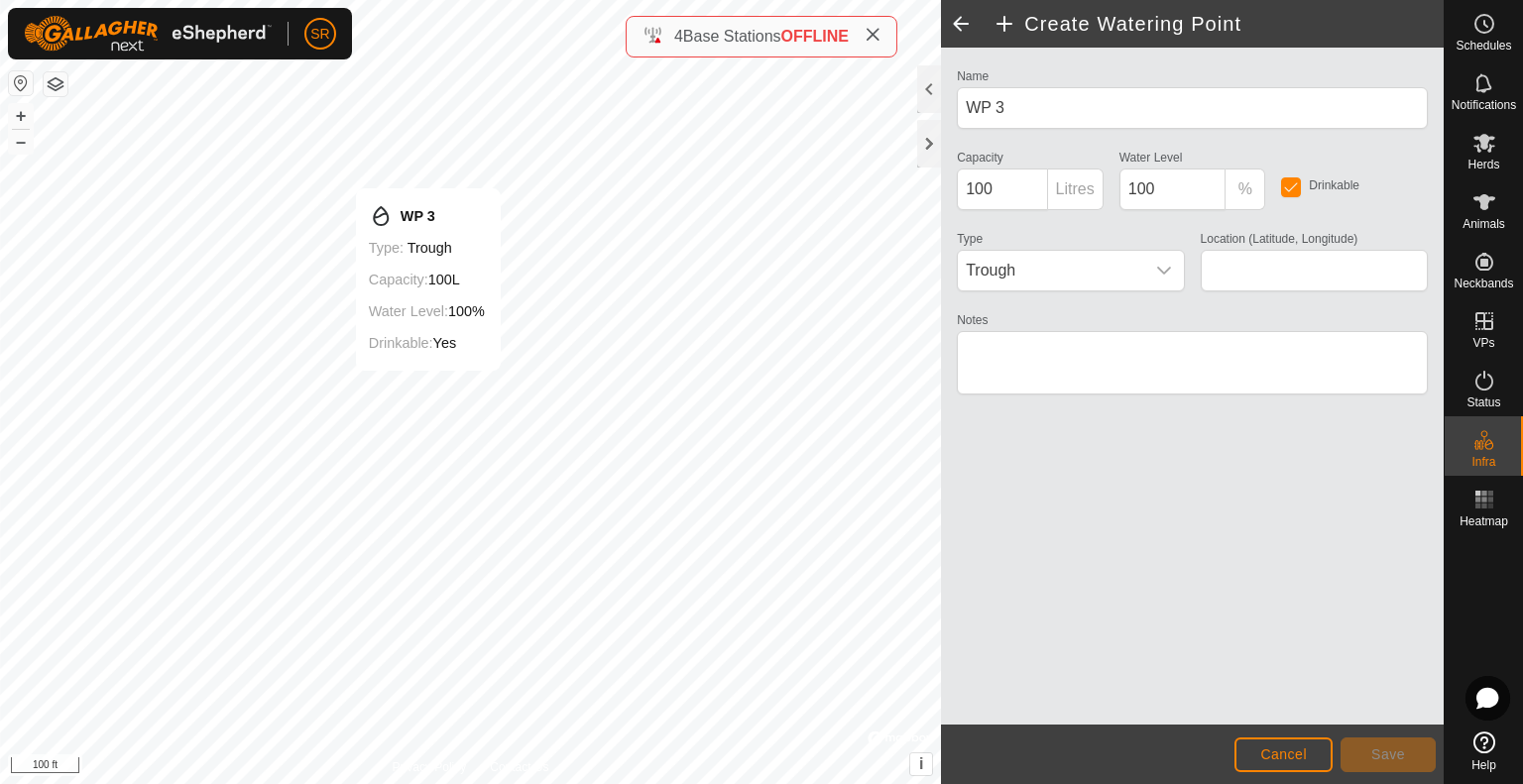 type on "39.755184, -107.622957" 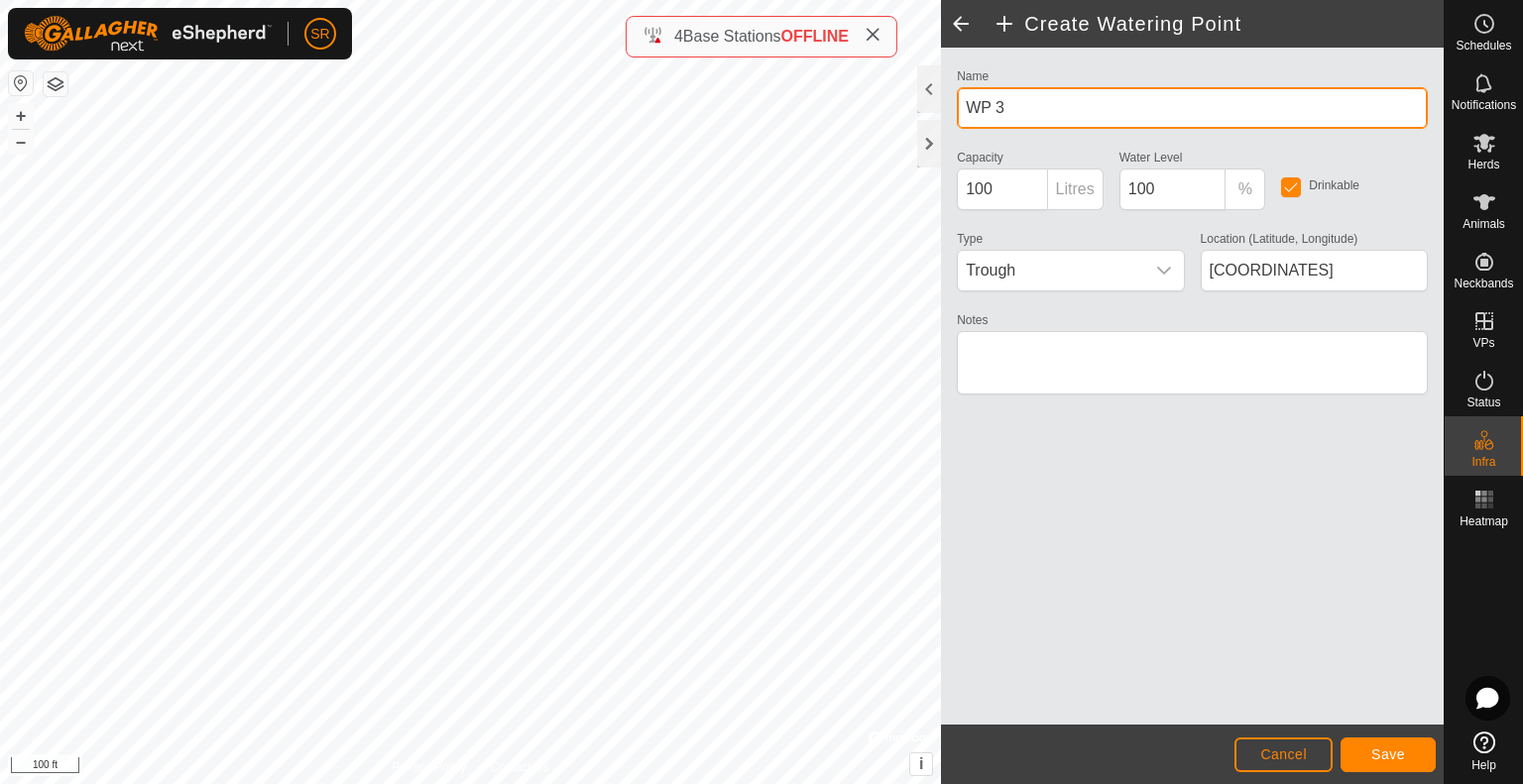 click on "WP 3" at bounding box center (1192, 108) 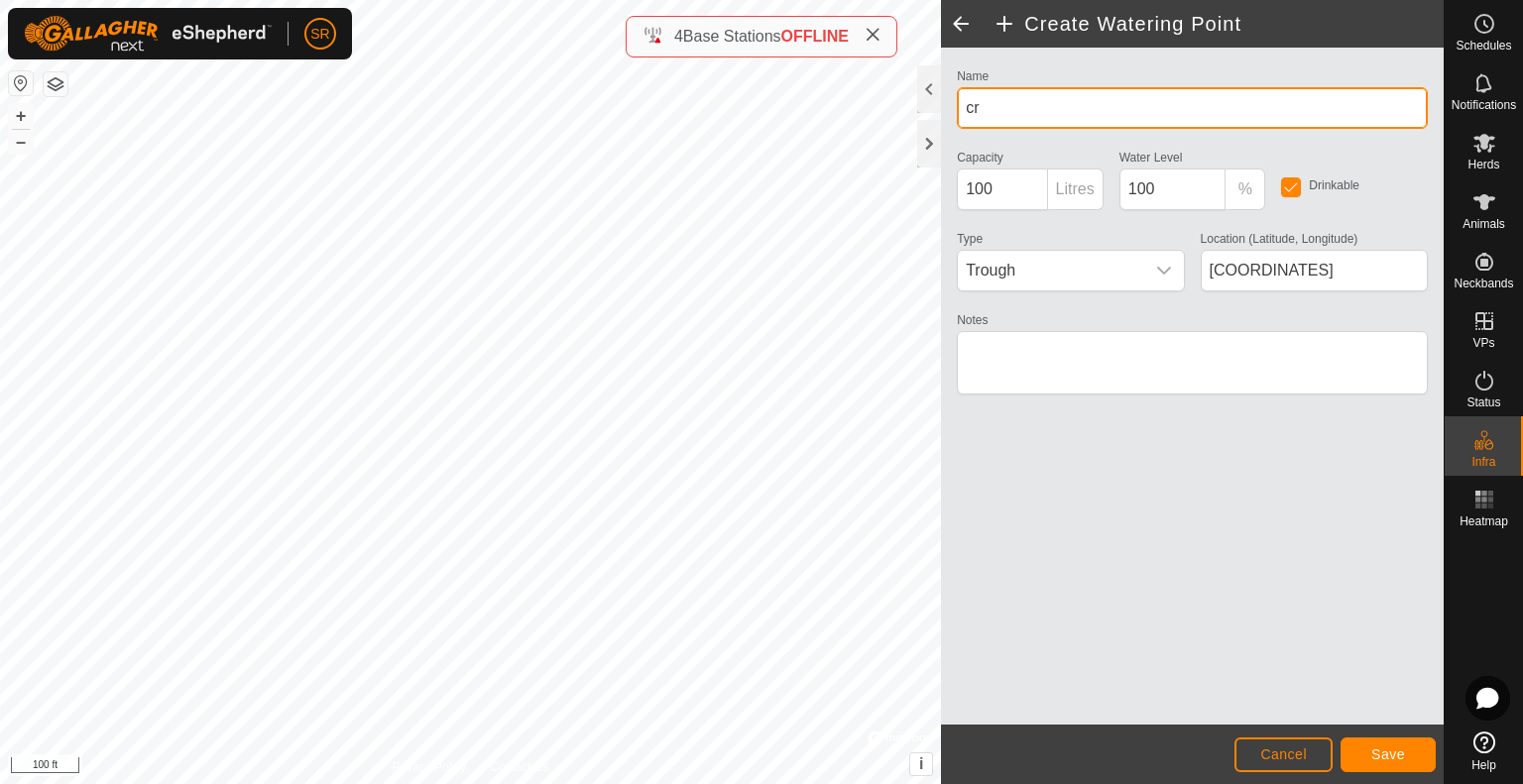 type on "c" 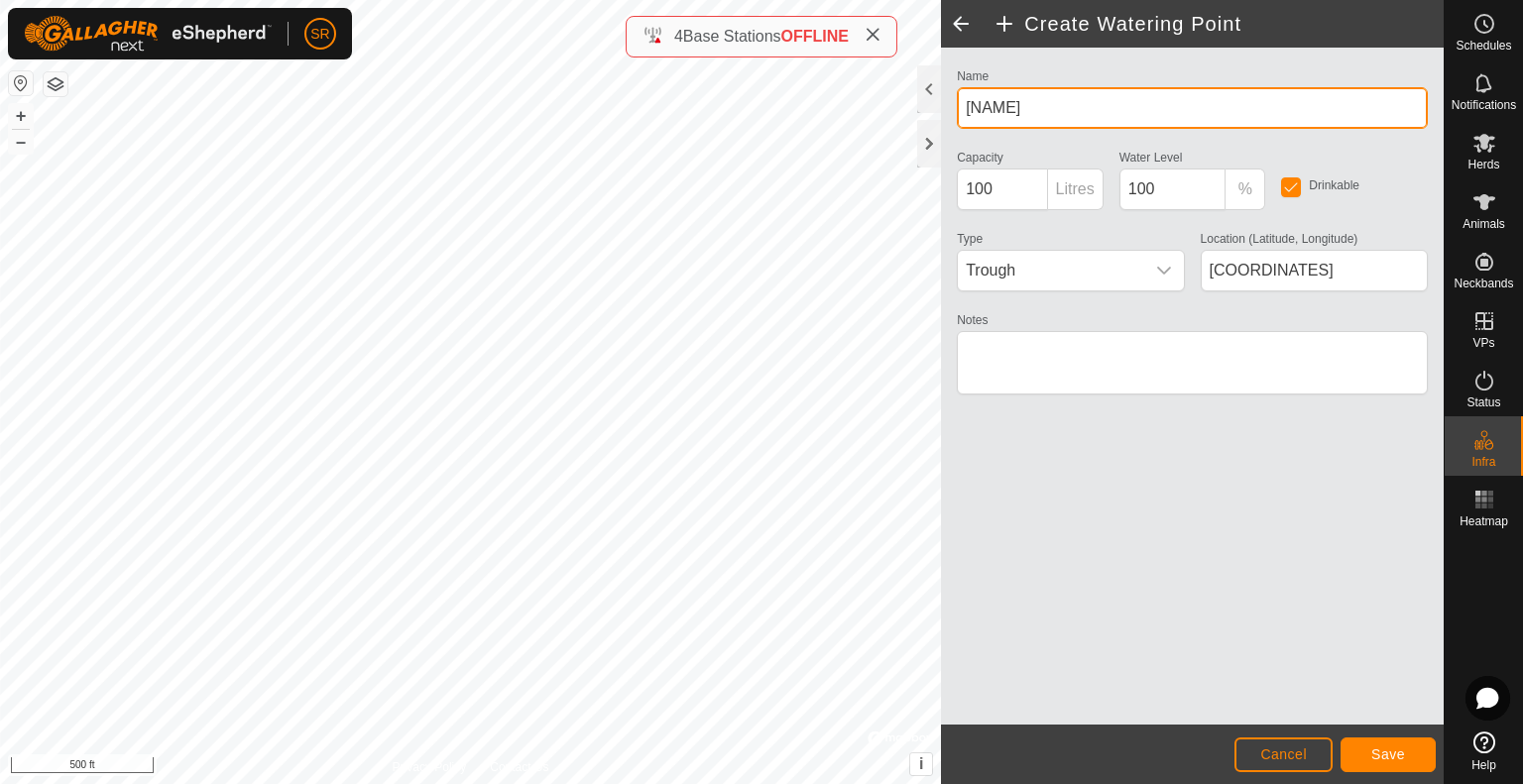 click on "clark creek" at bounding box center (1192, 108) 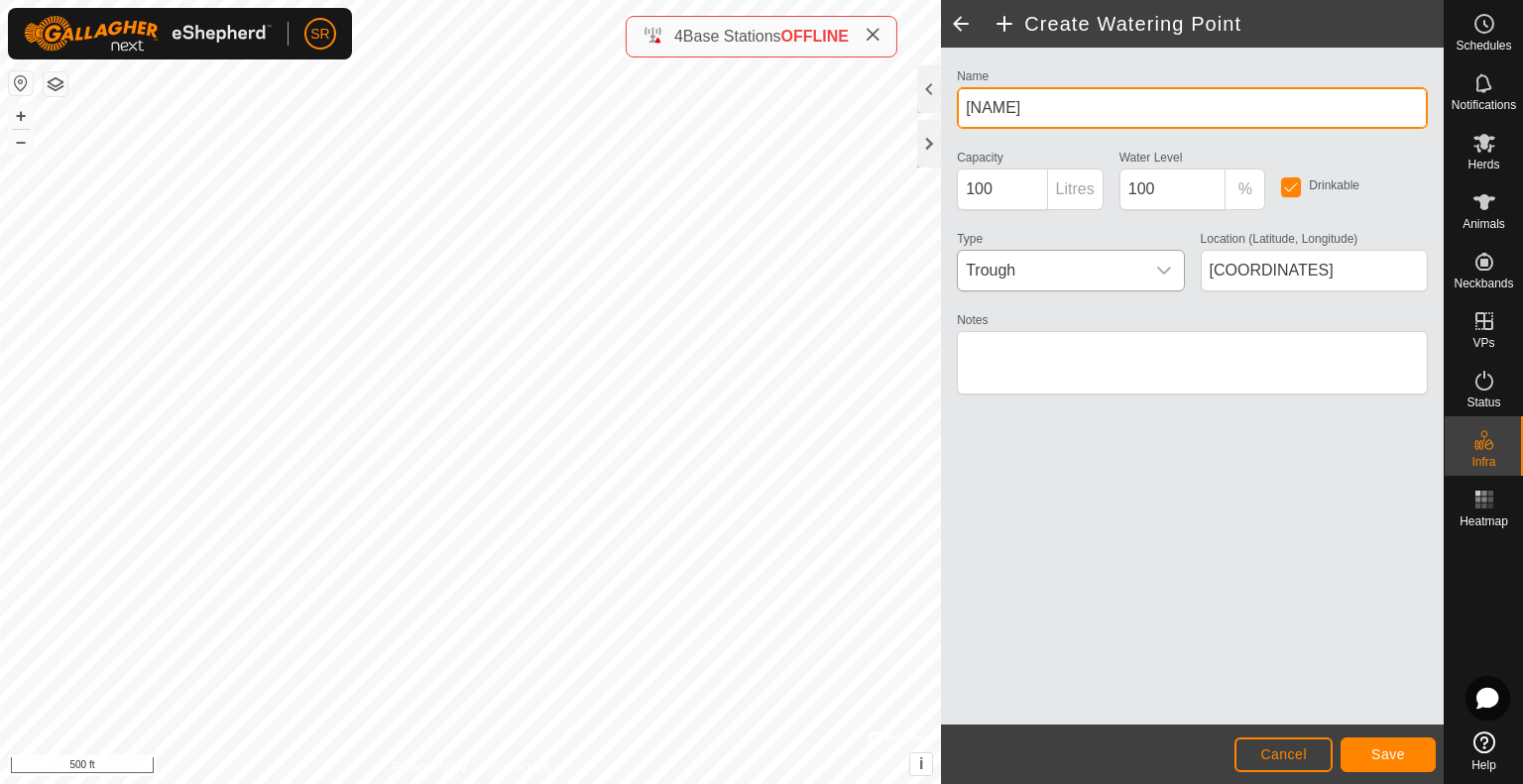 type on "Clark creek" 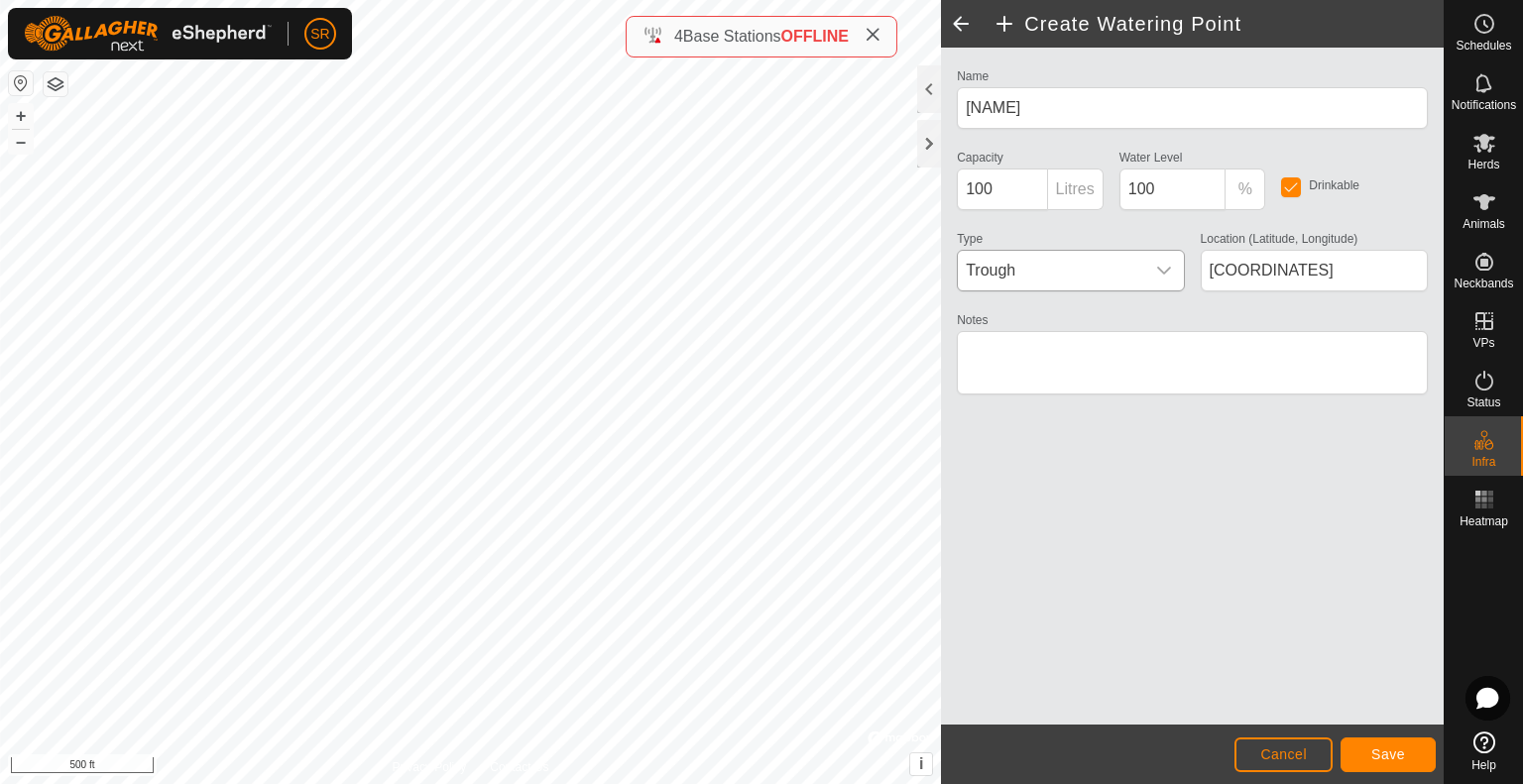 click on "Trough" at bounding box center (1050, 271) 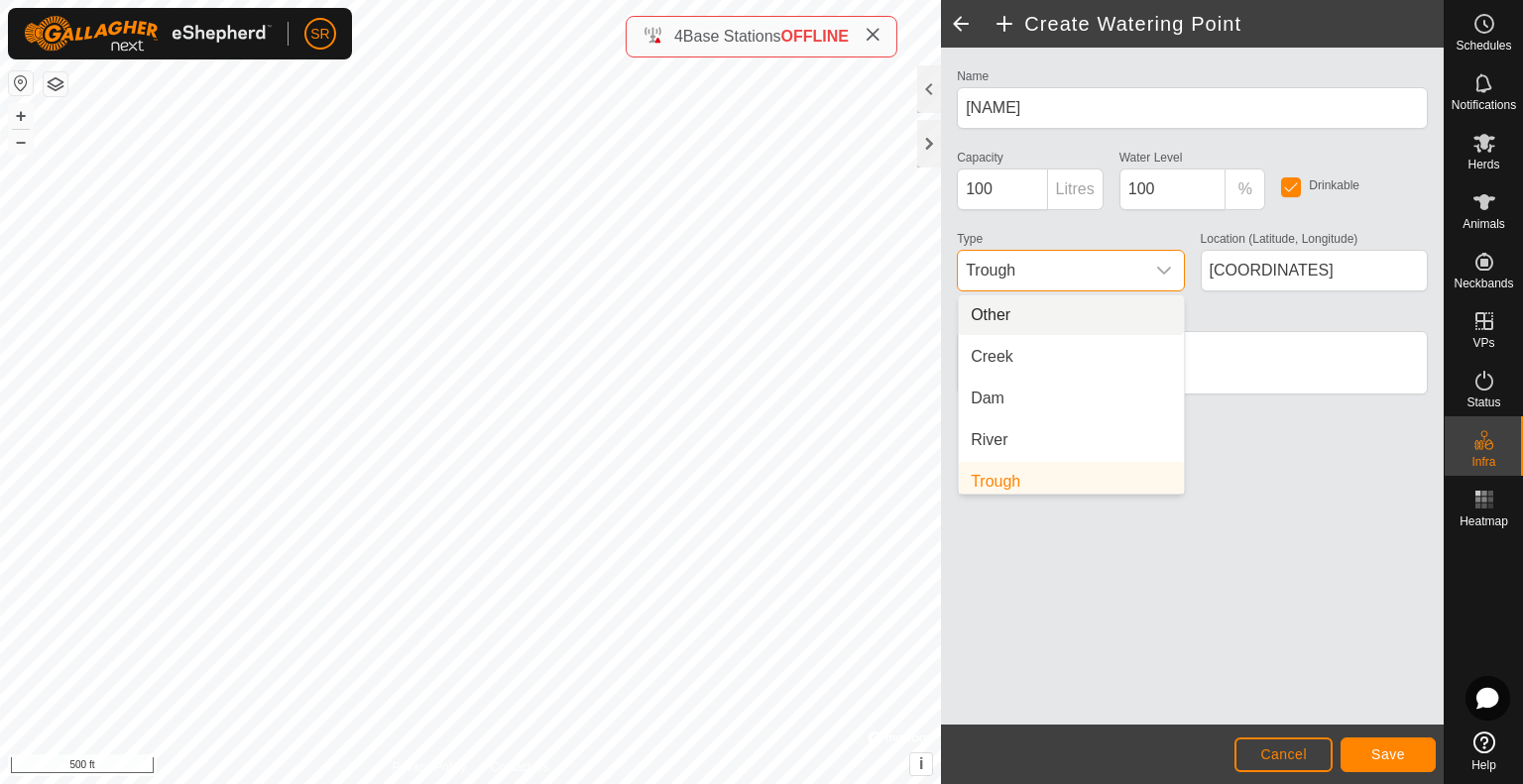 scroll, scrollTop: 8, scrollLeft: 0, axis: vertical 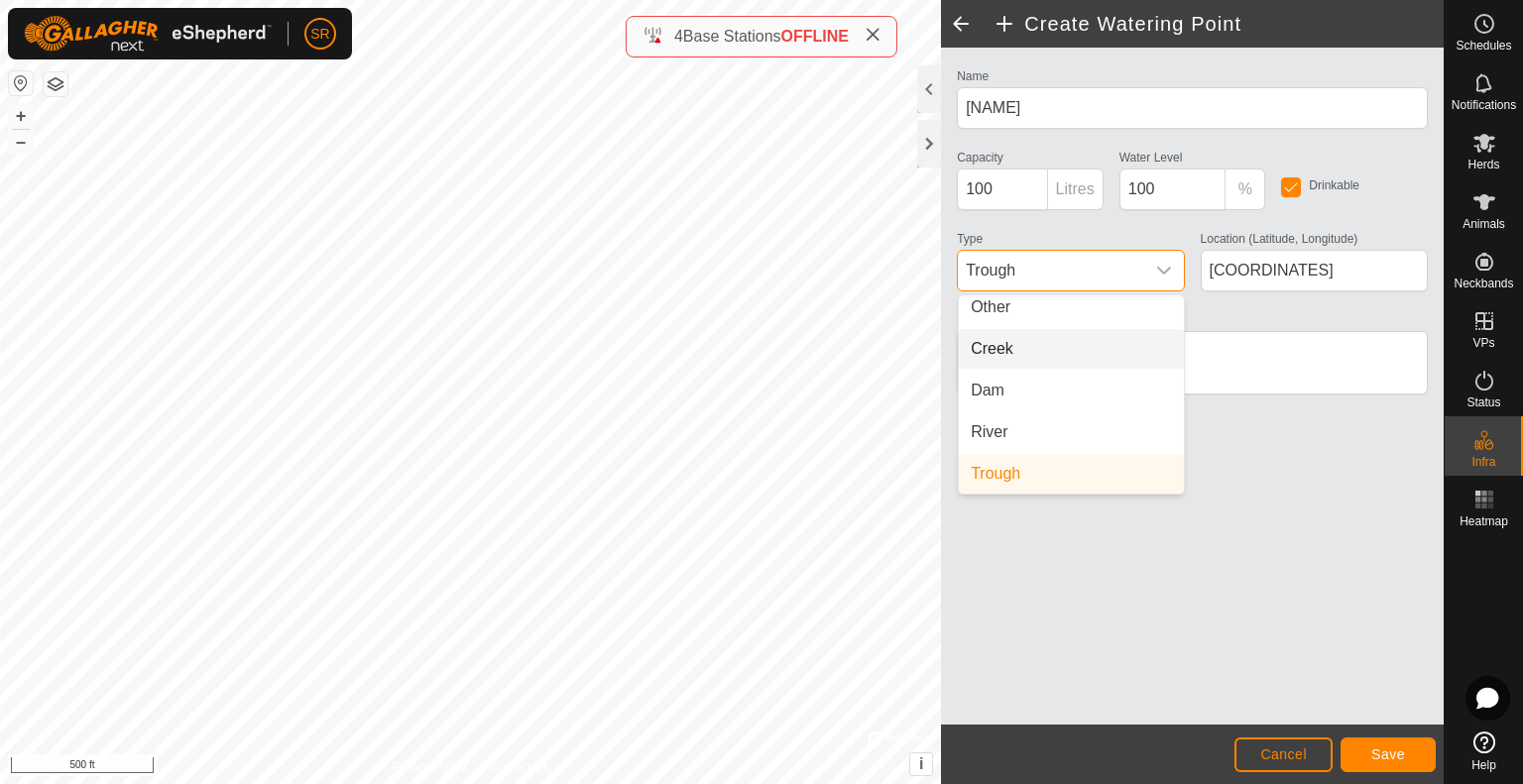 click on "Creek" at bounding box center (1071, 349) 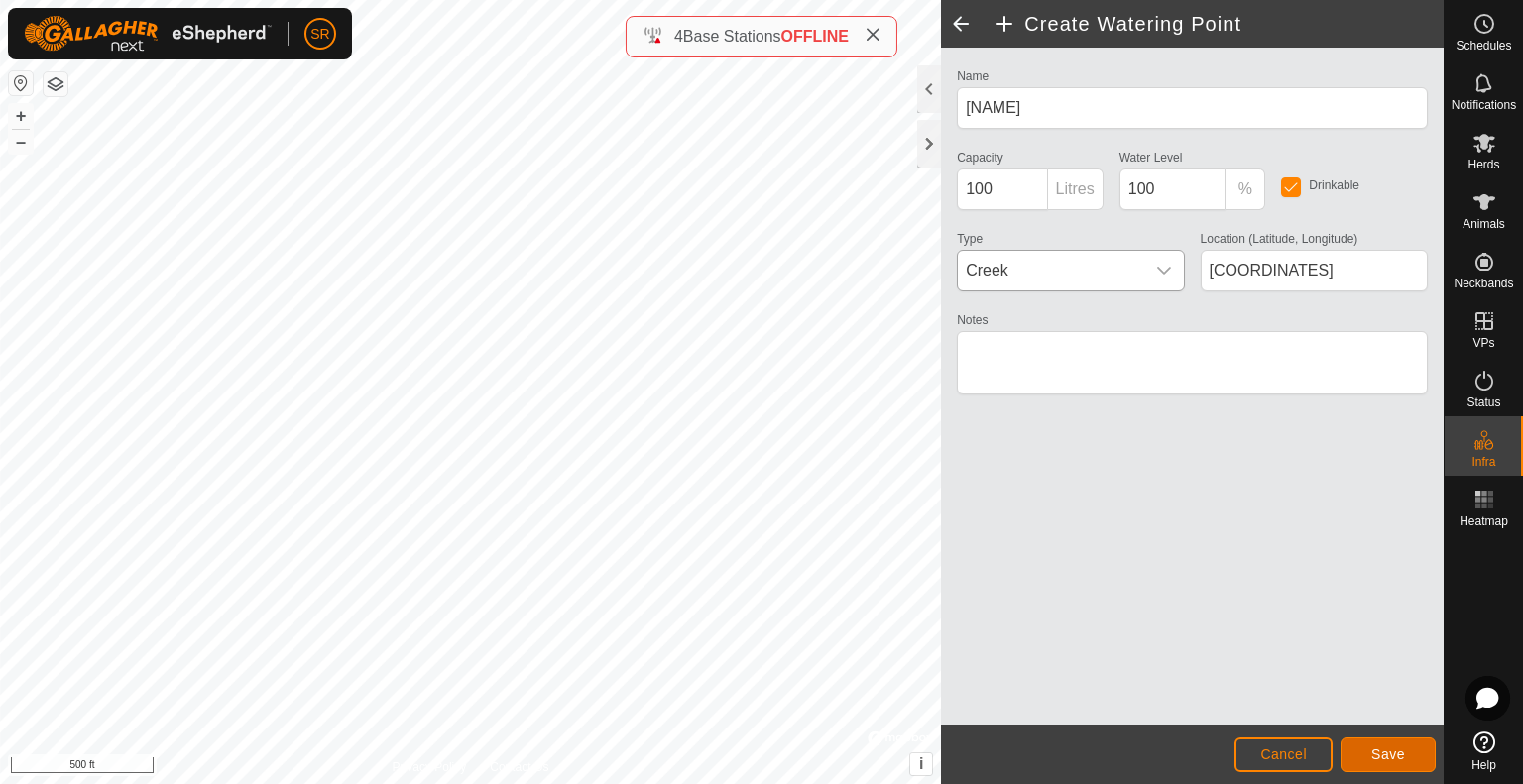 click on "Save" 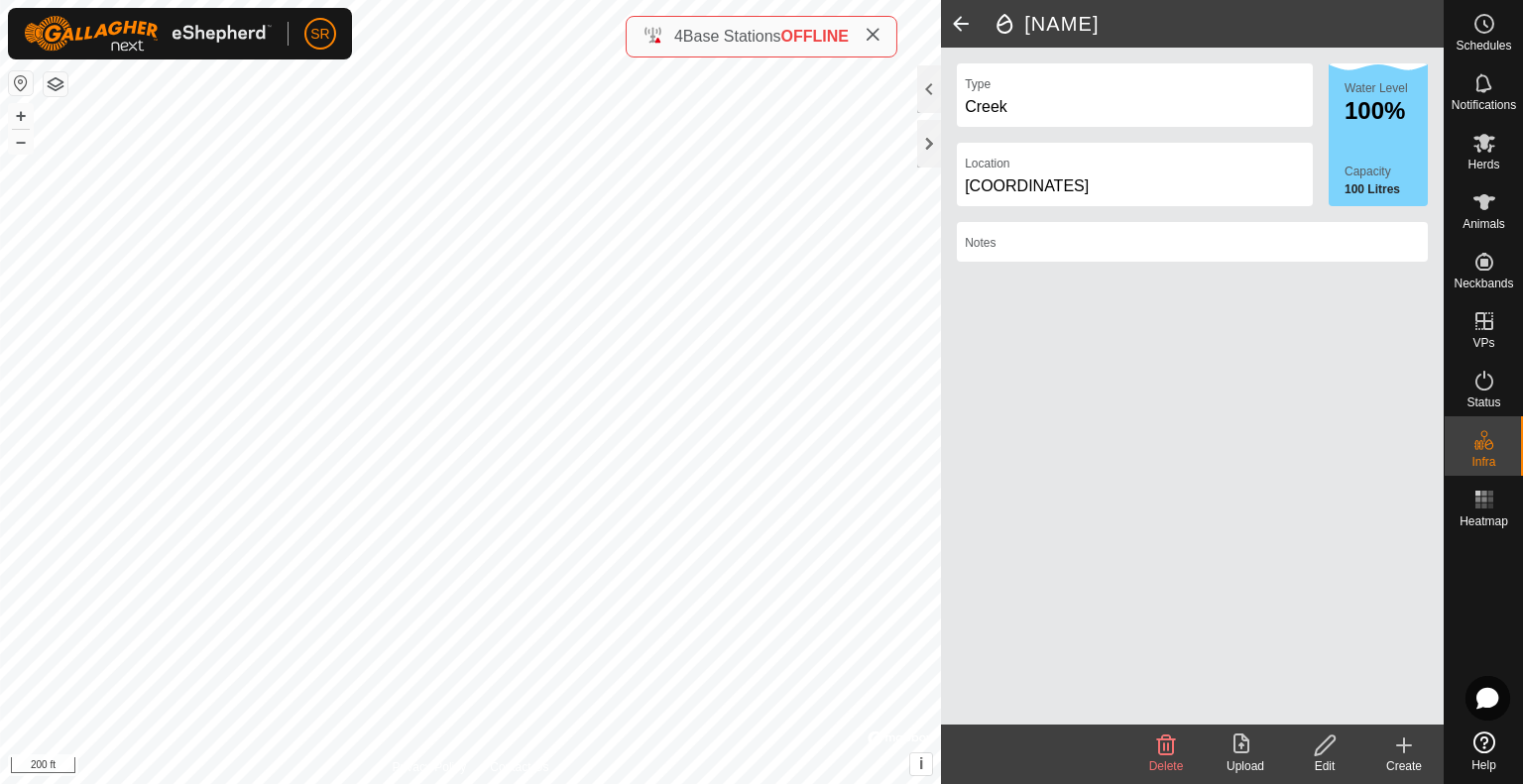 click 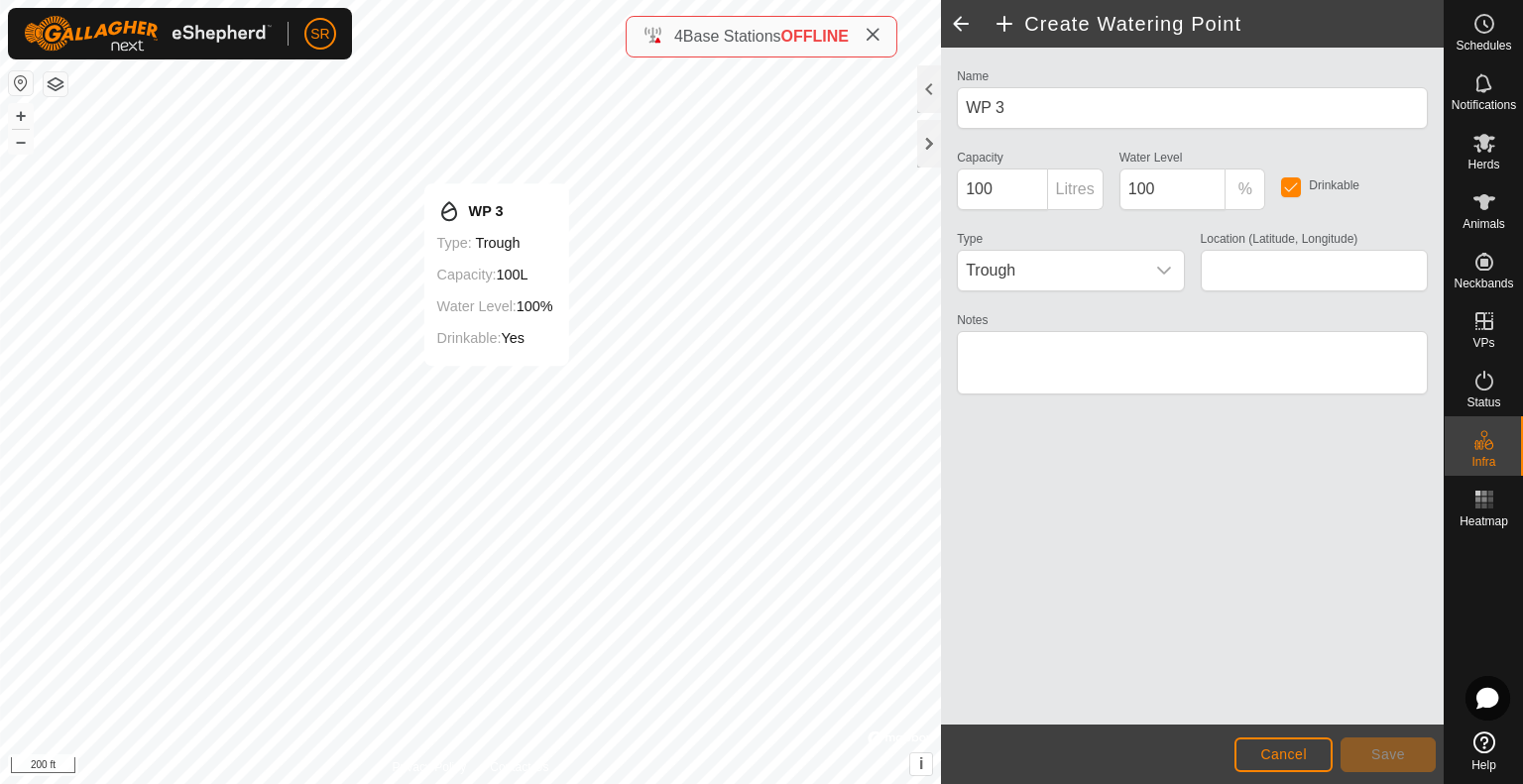 type on "39.744052, -107.631633" 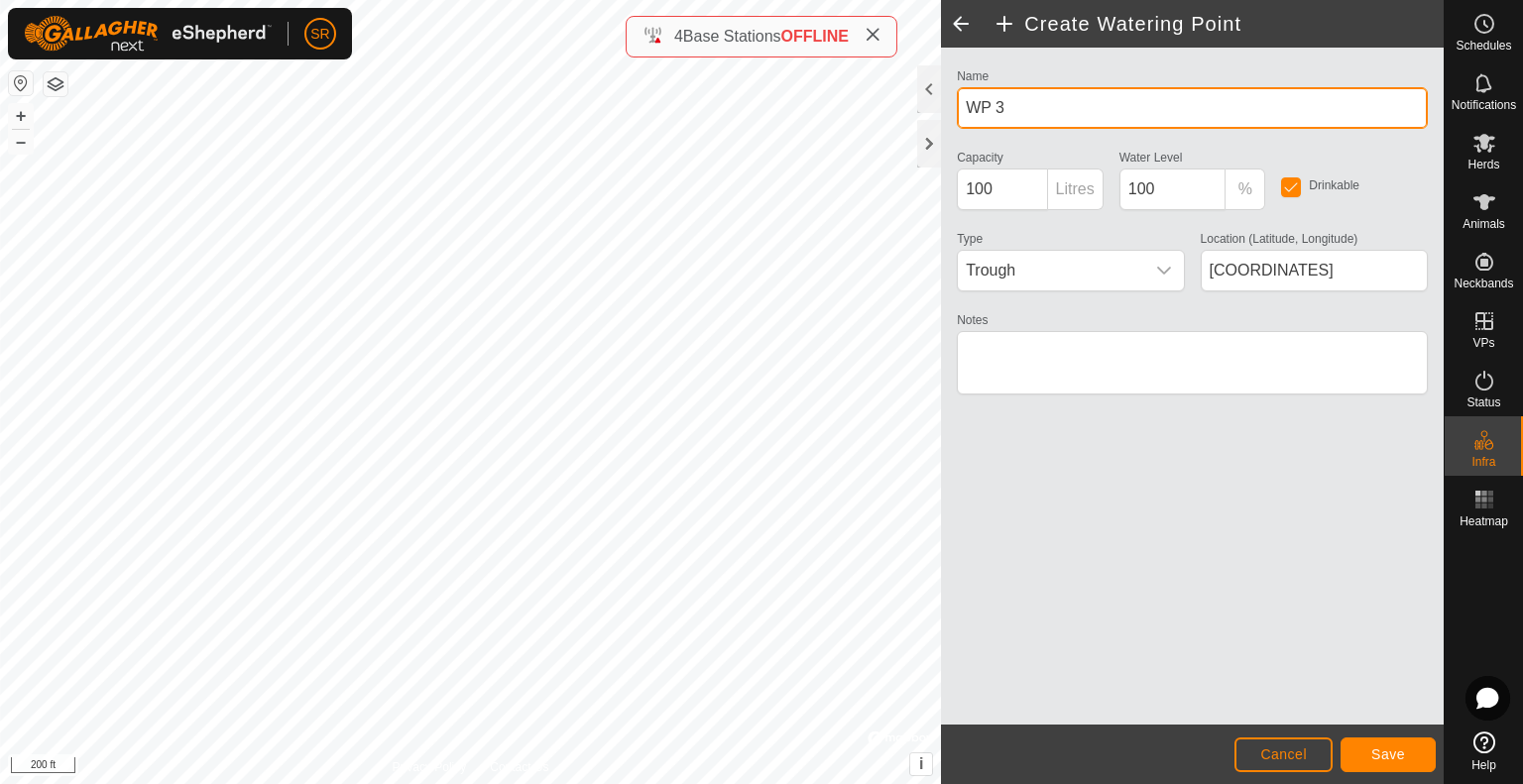 click on "WP 3" at bounding box center [1192, 108] 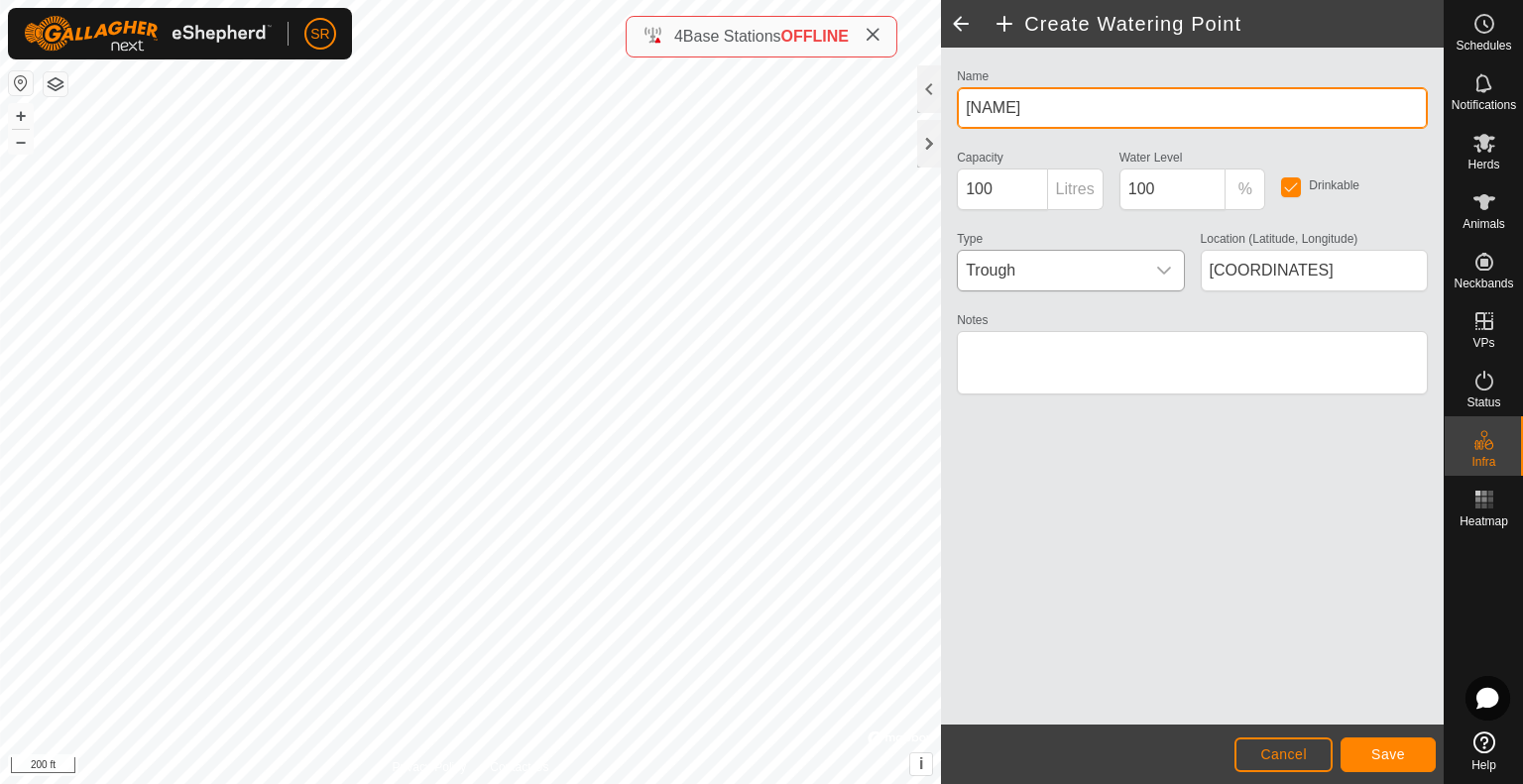 type on "mansfield creek" 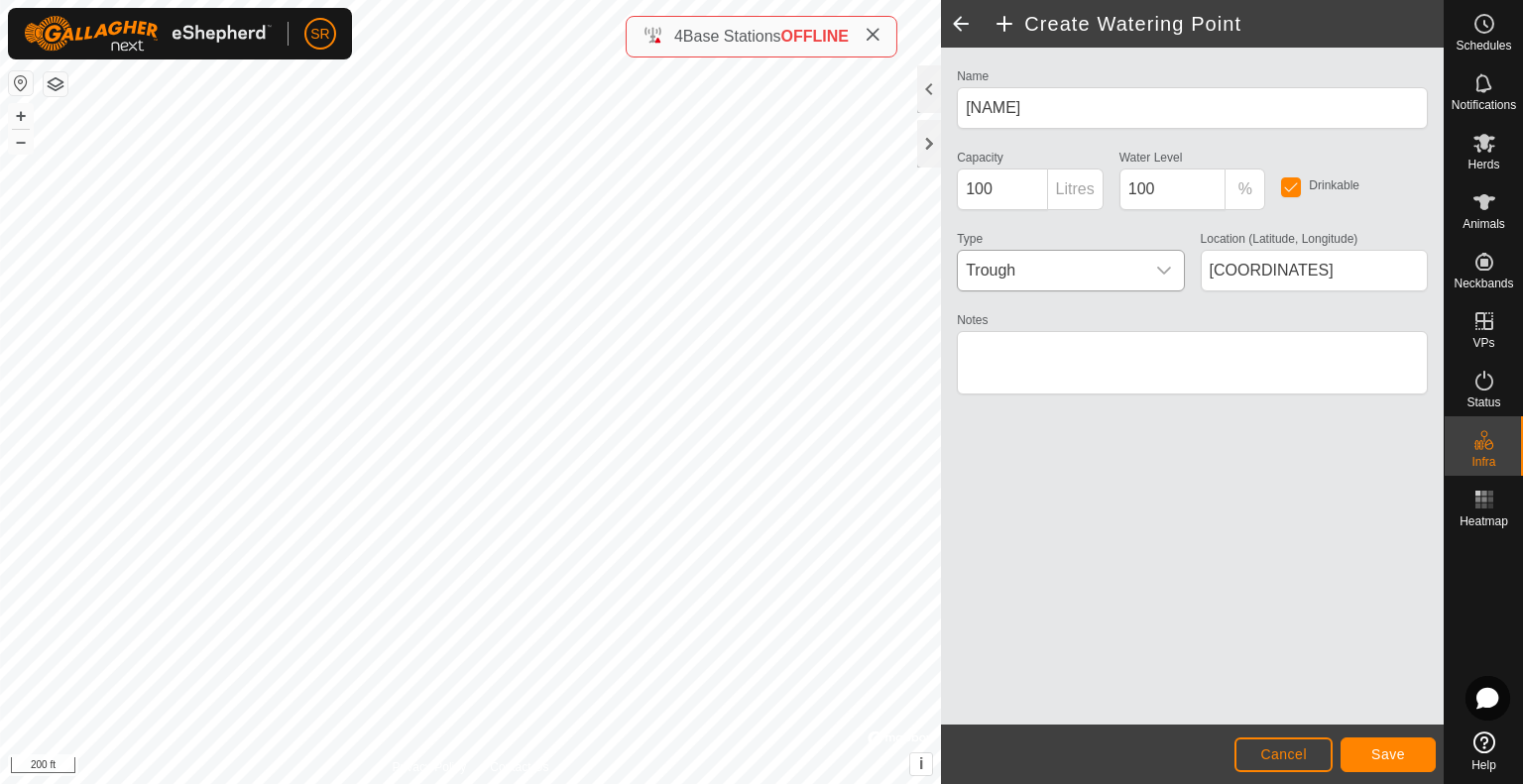 click on "Trough" at bounding box center [1050, 271] 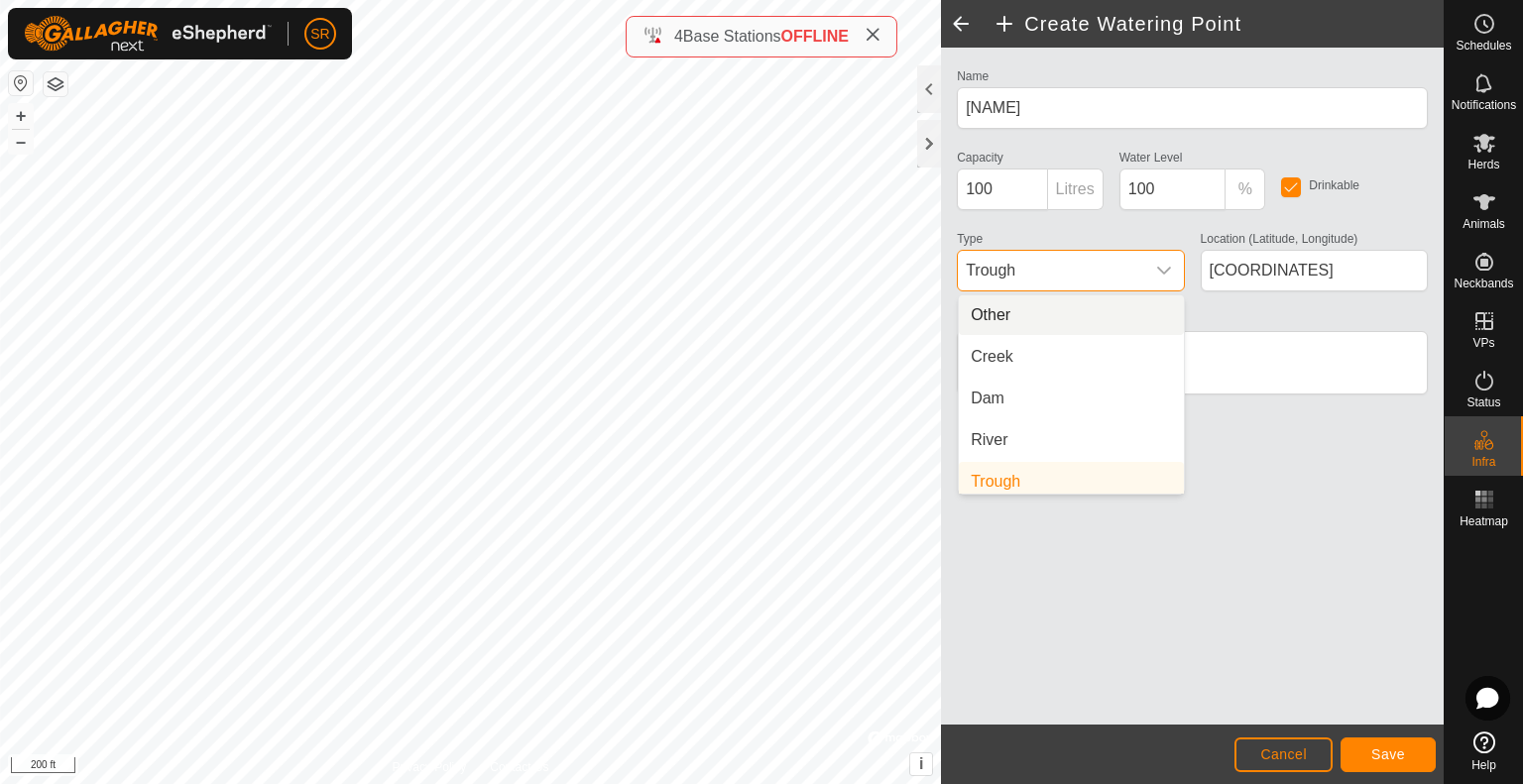 scroll, scrollTop: 8, scrollLeft: 0, axis: vertical 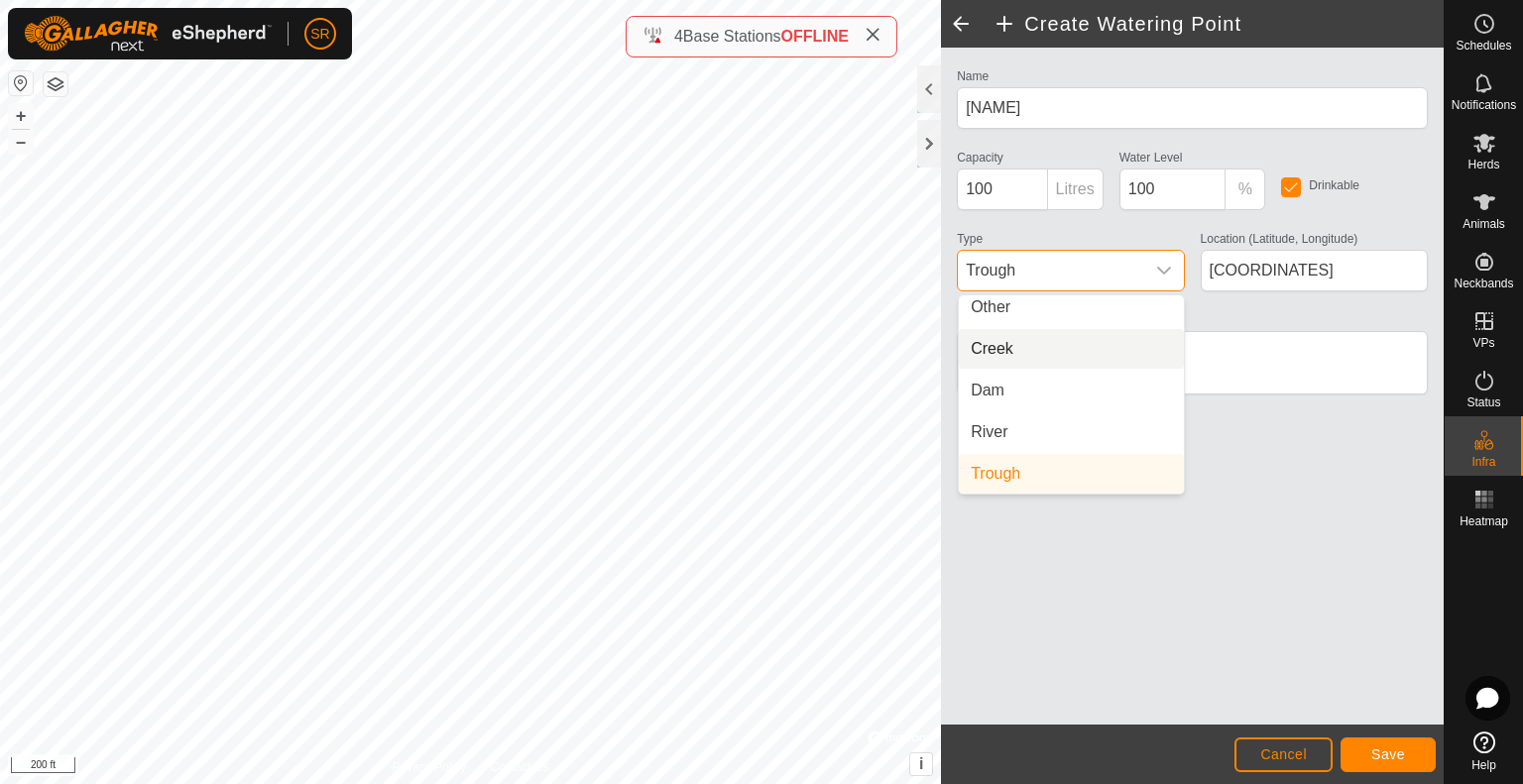 click on "Creek" at bounding box center [1071, 349] 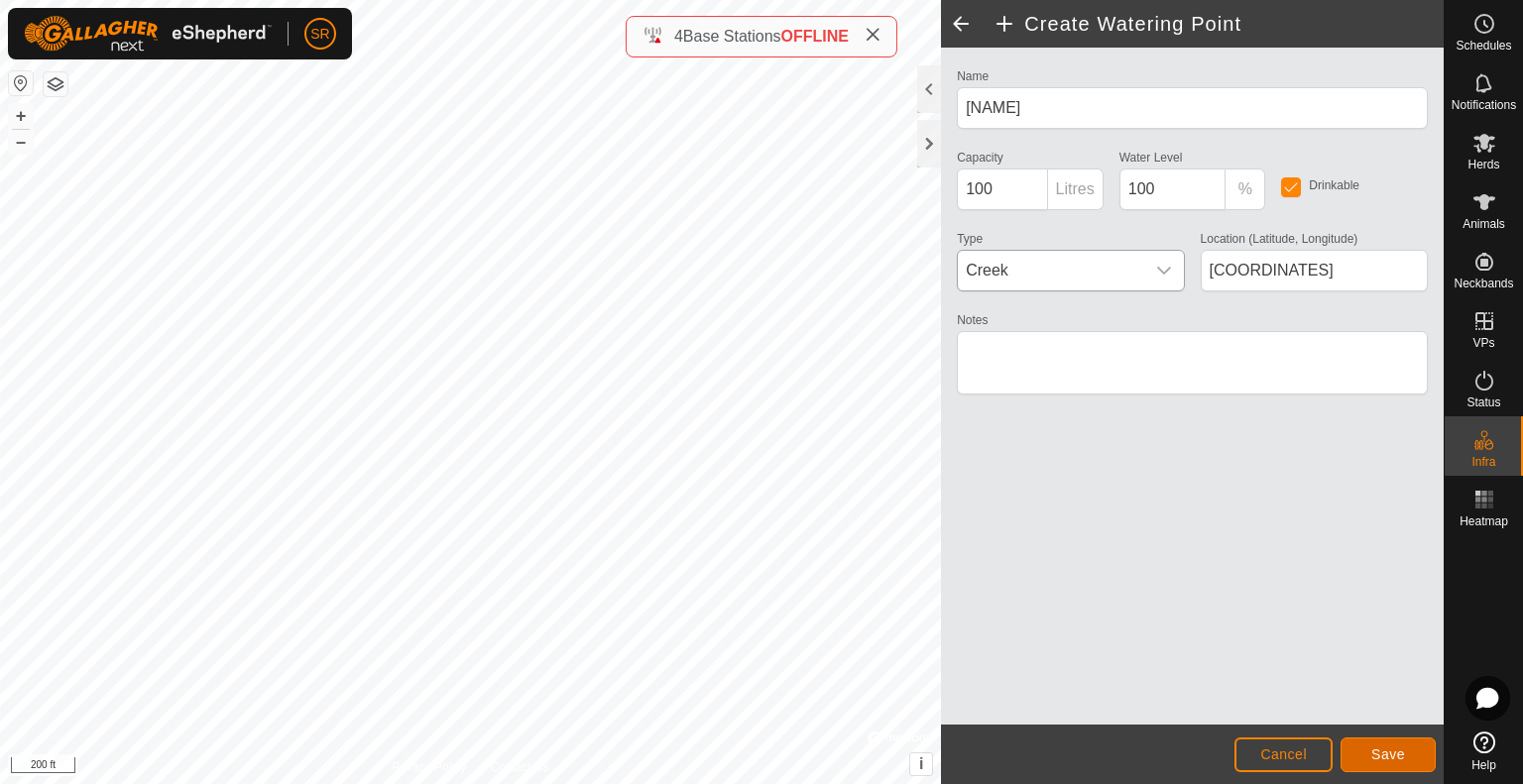 click on "Save" 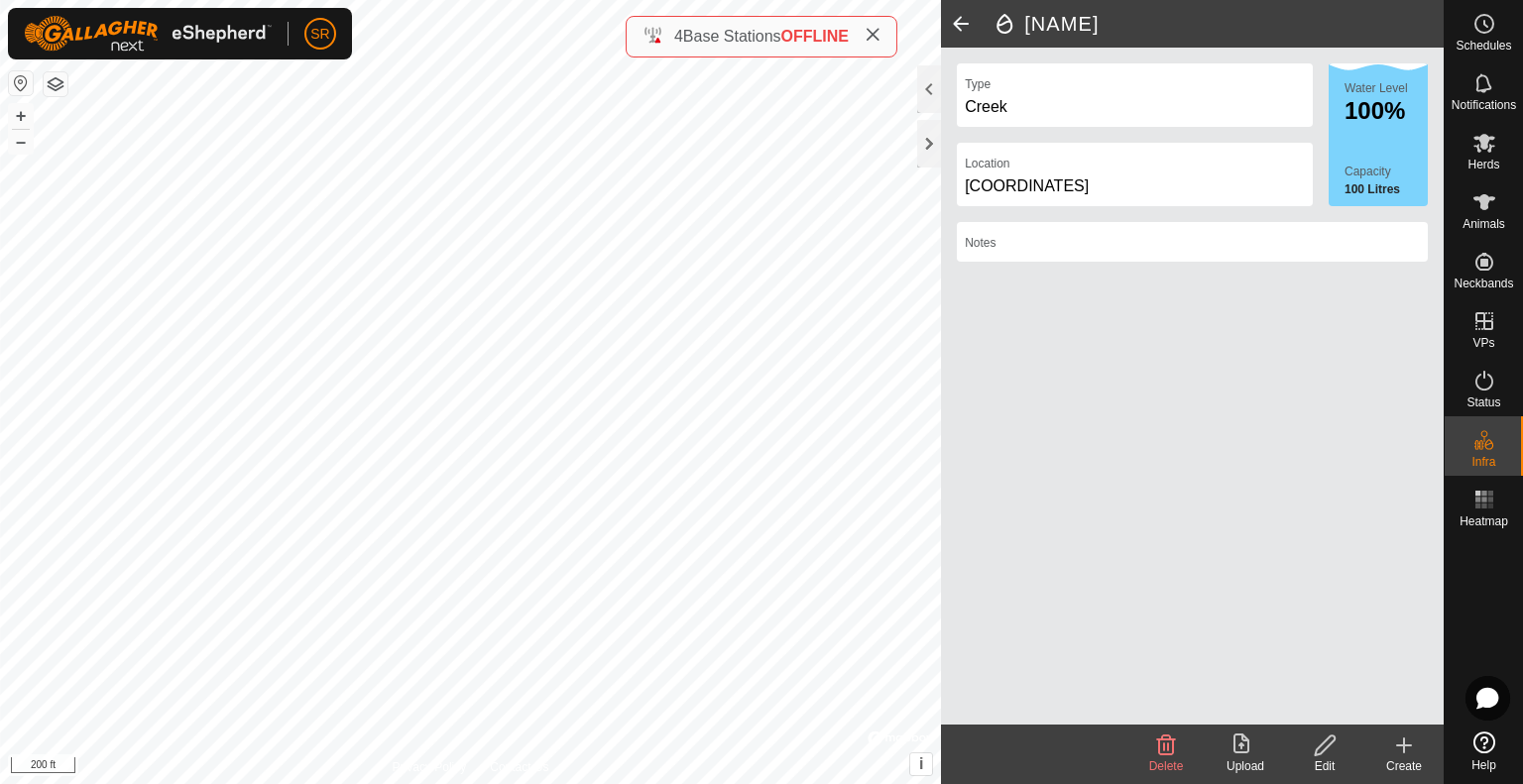 click 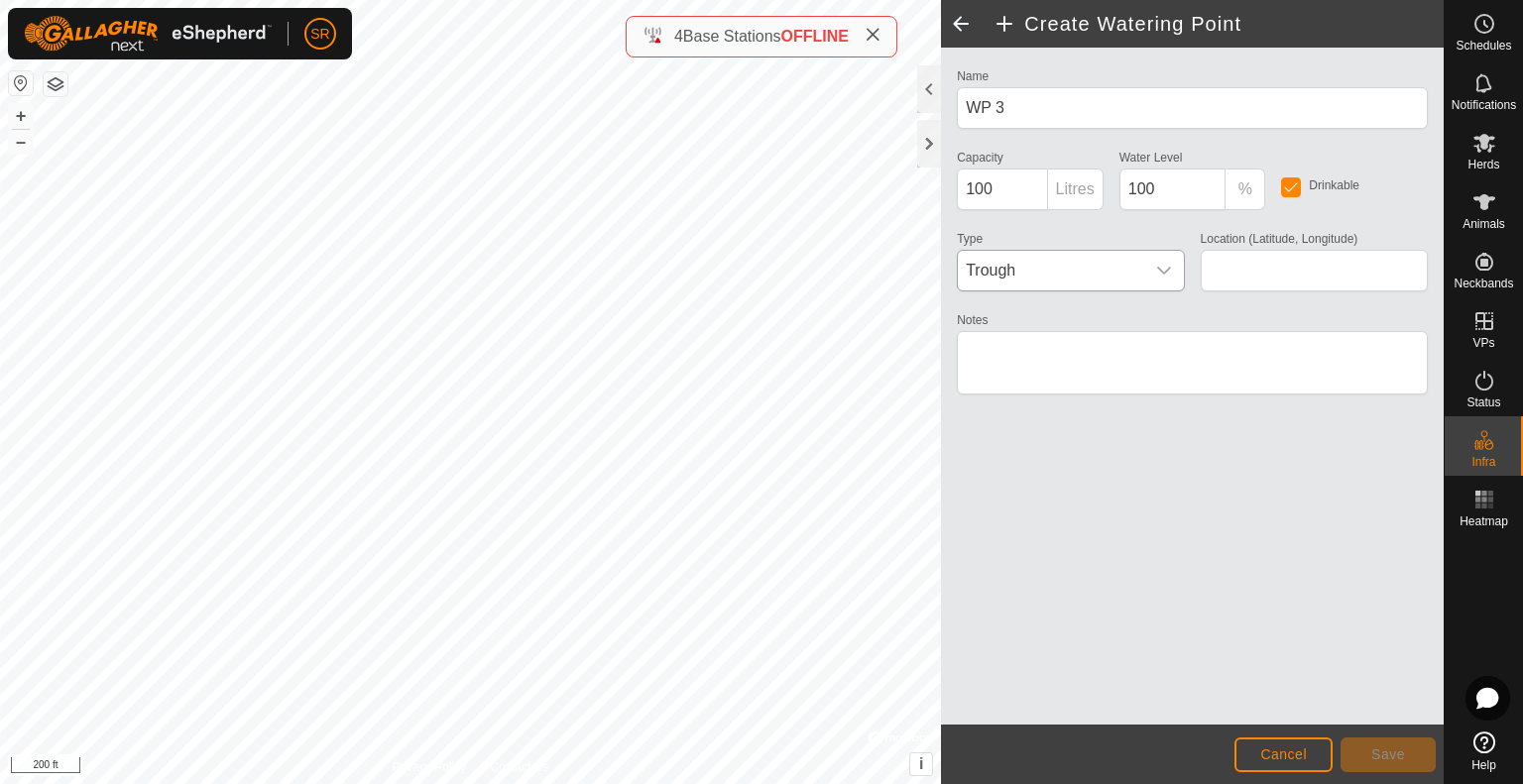 type on "39.739654, -107.639410" 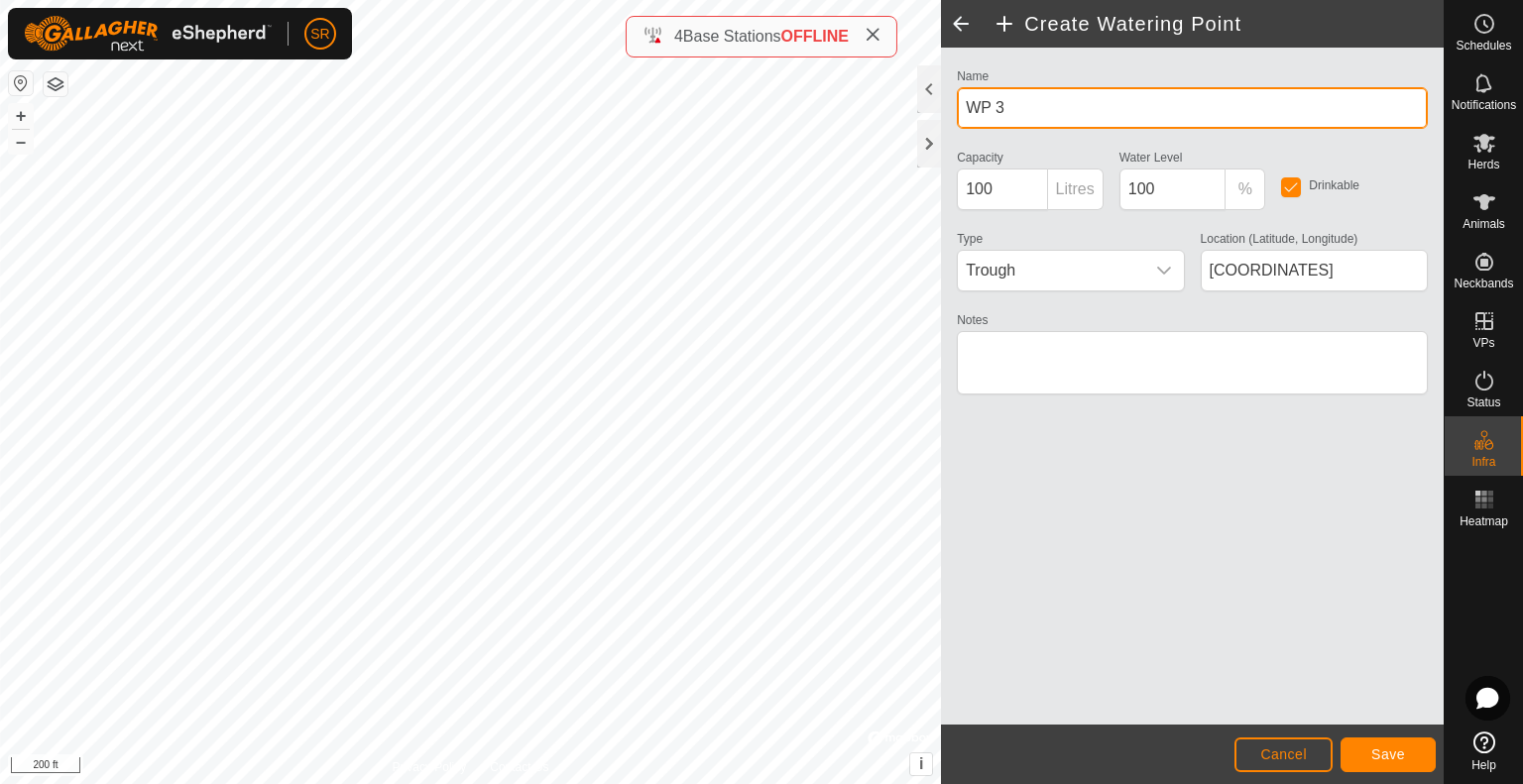 click on "WP 3" at bounding box center (1192, 108) 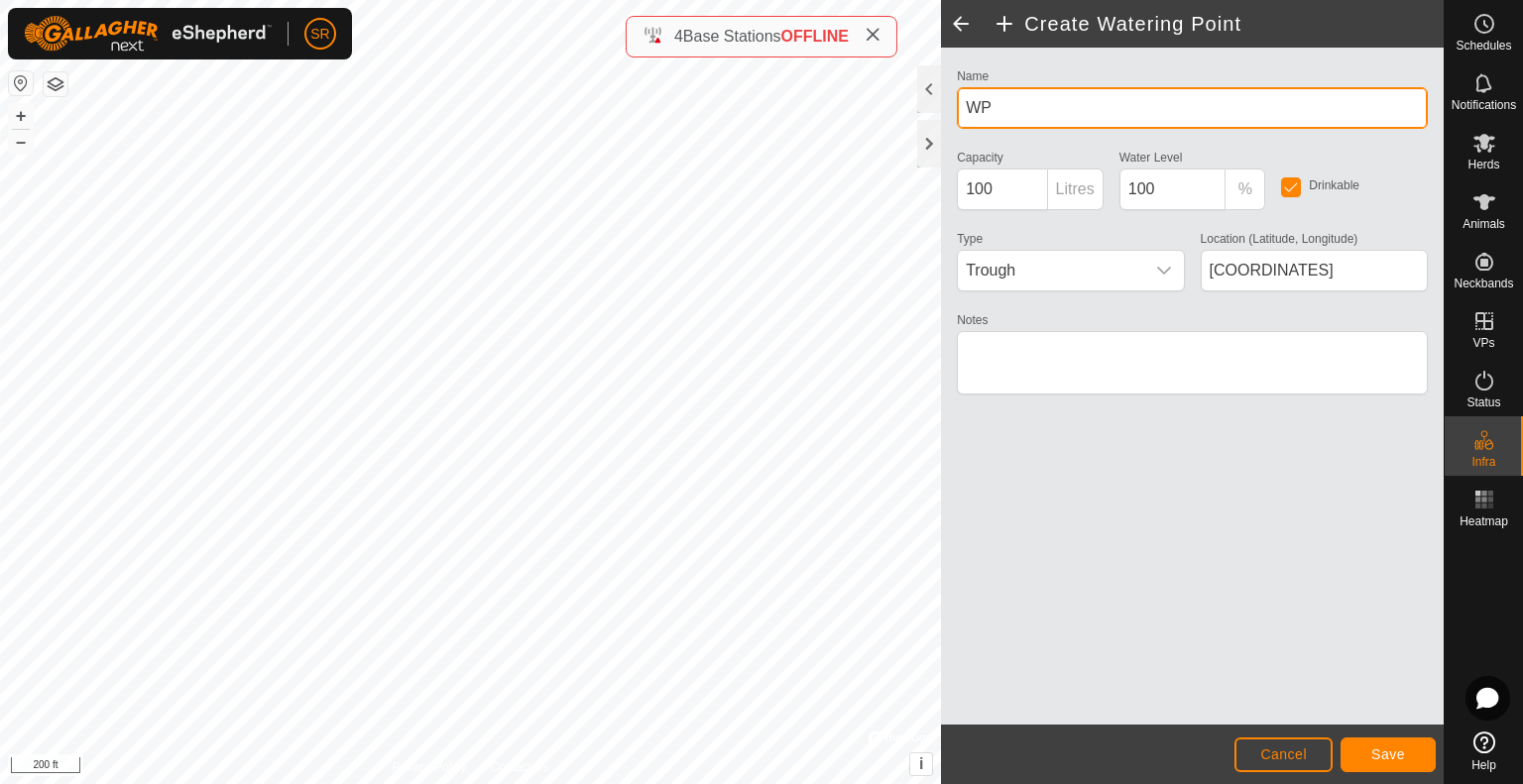 type on "W" 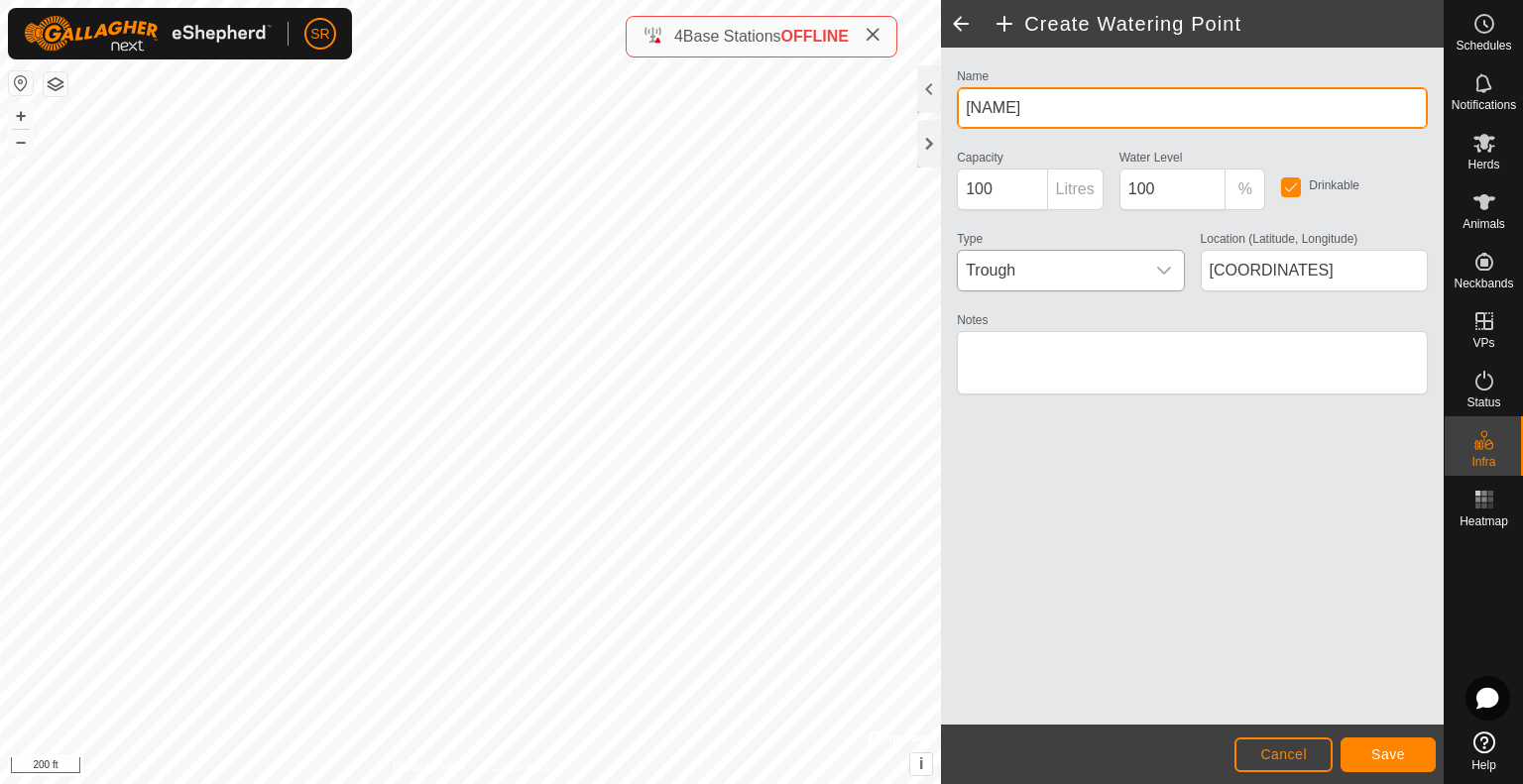 type on "Spring above mansfield creek" 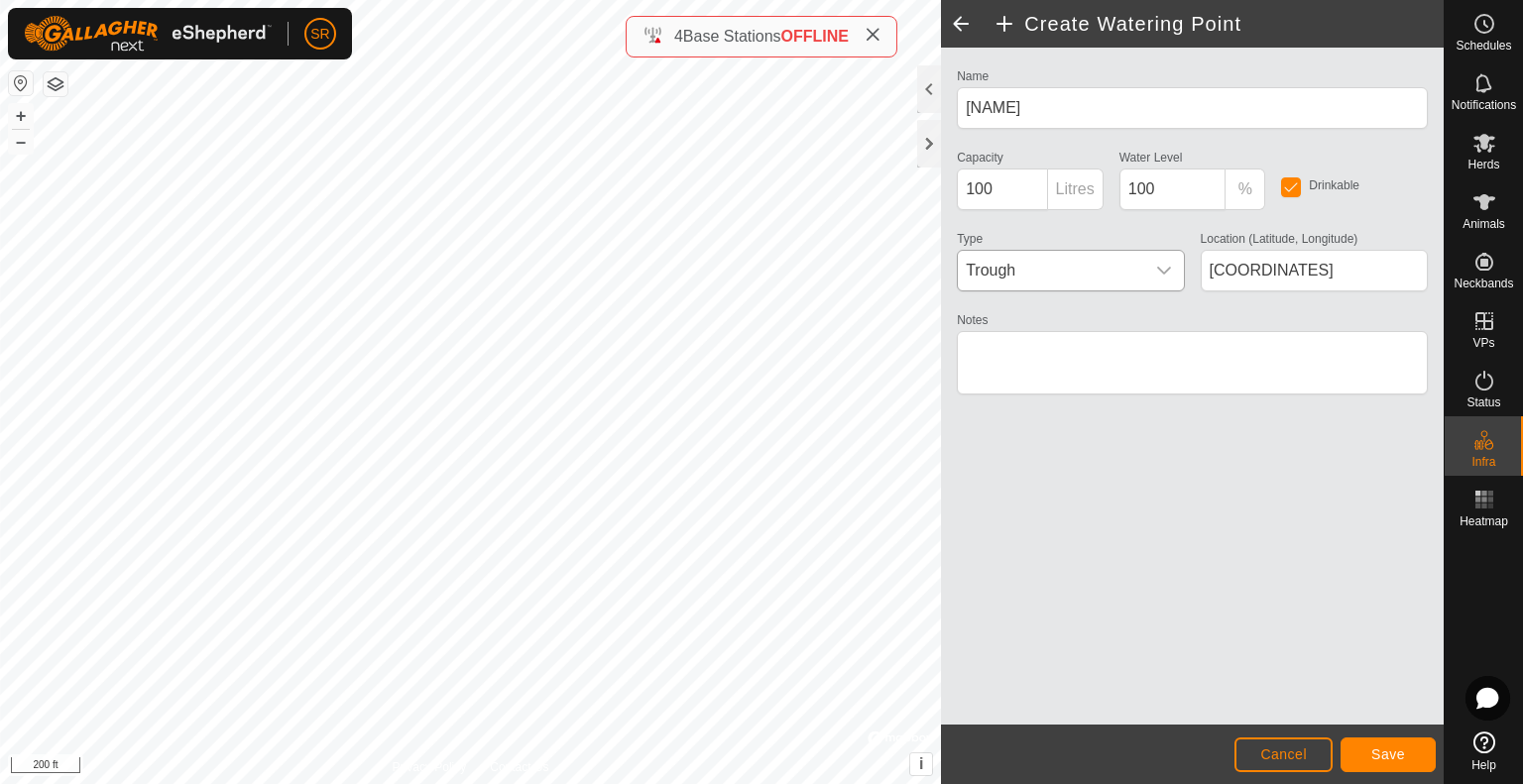 click on "Trough" at bounding box center (1050, 271) 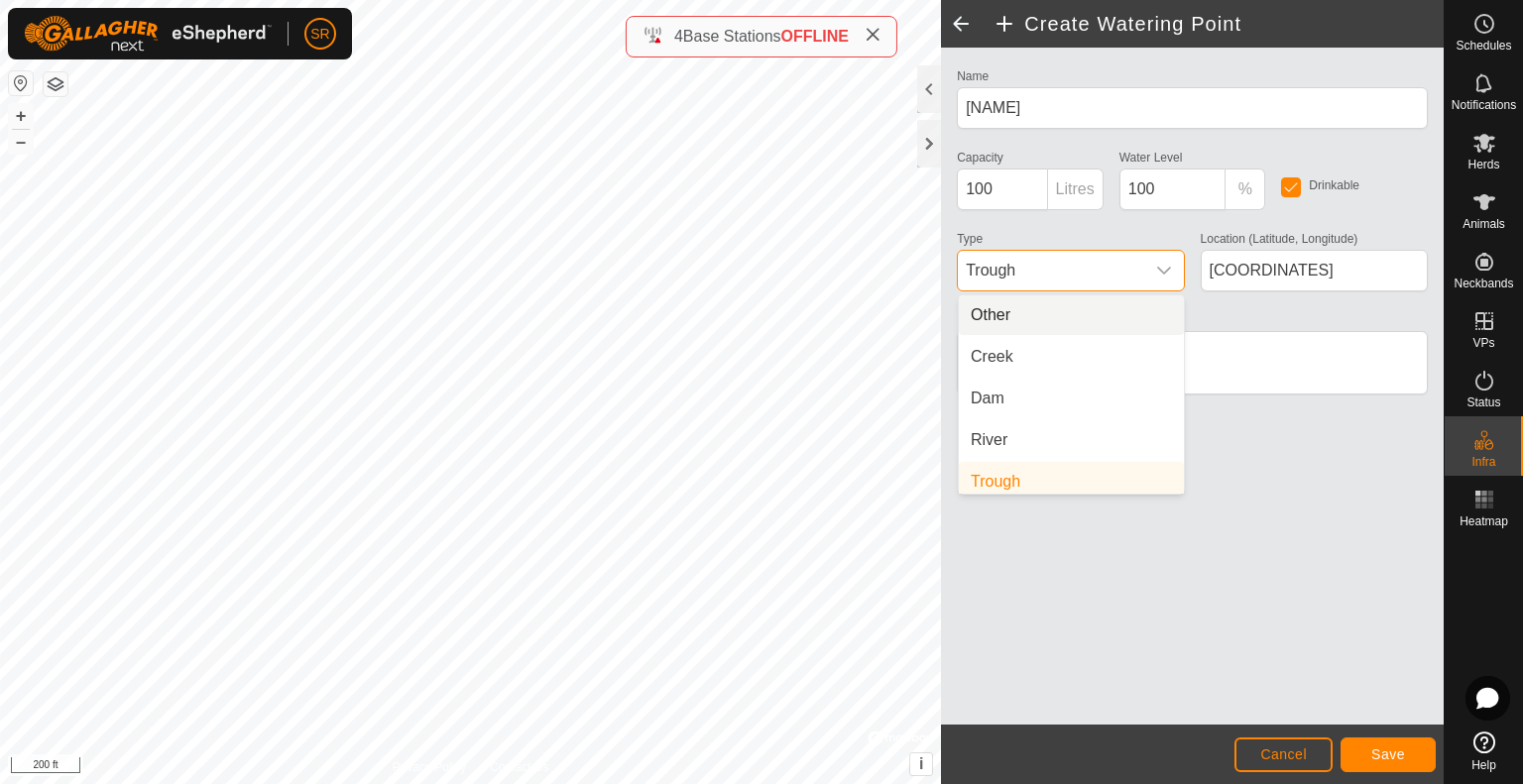 scroll, scrollTop: 8, scrollLeft: 0, axis: vertical 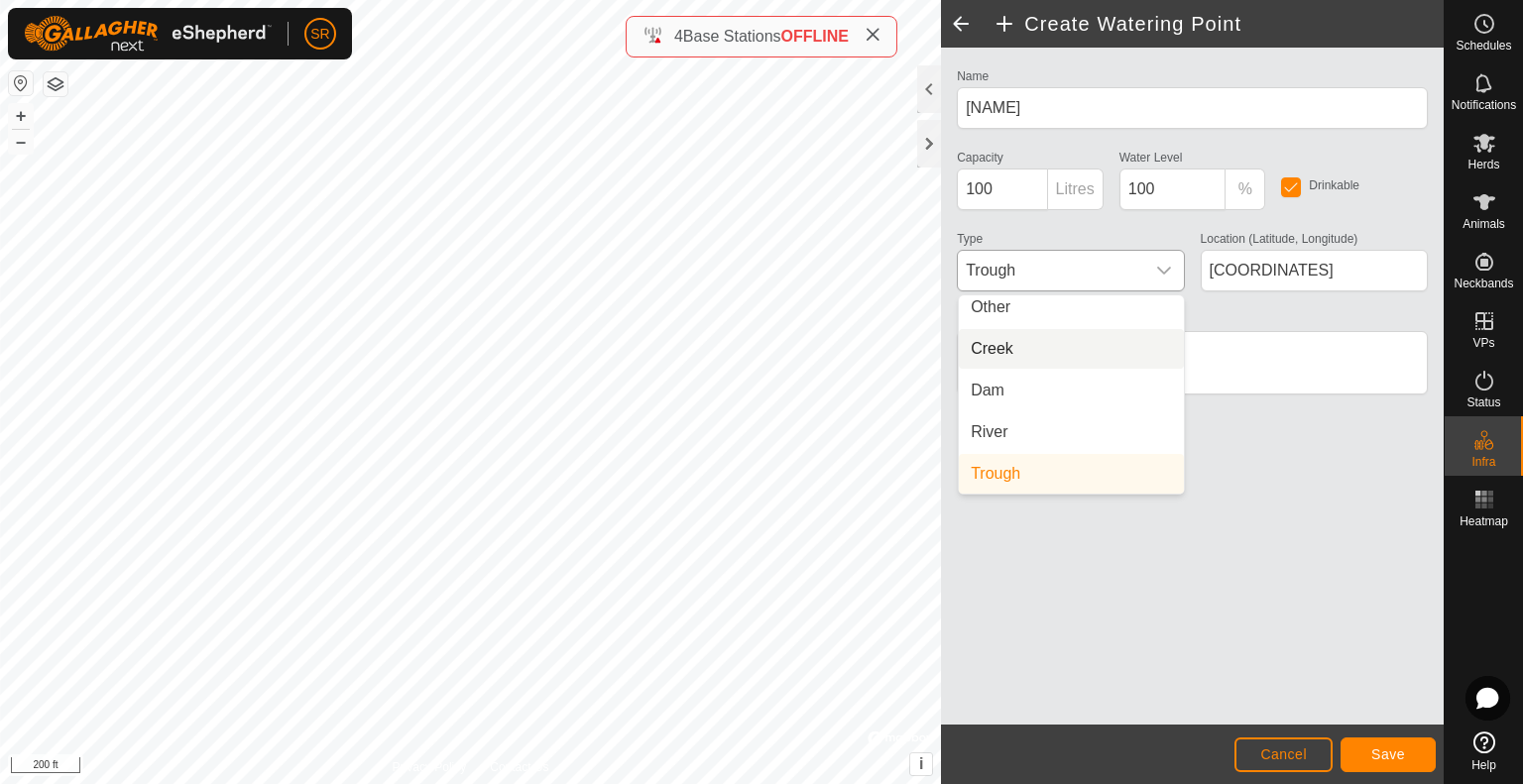 click on "Creek" at bounding box center [1071, 349] 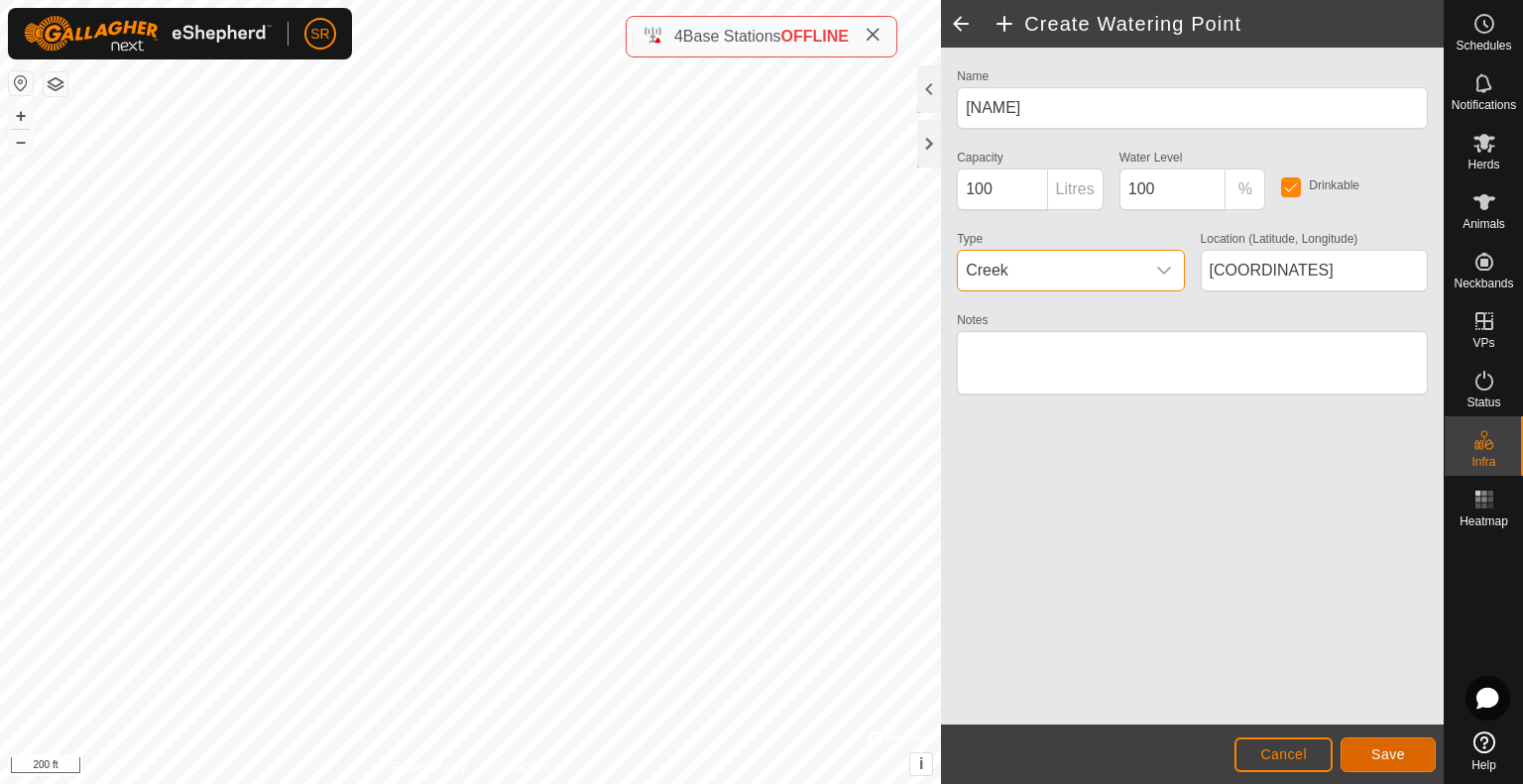 click on "Save" 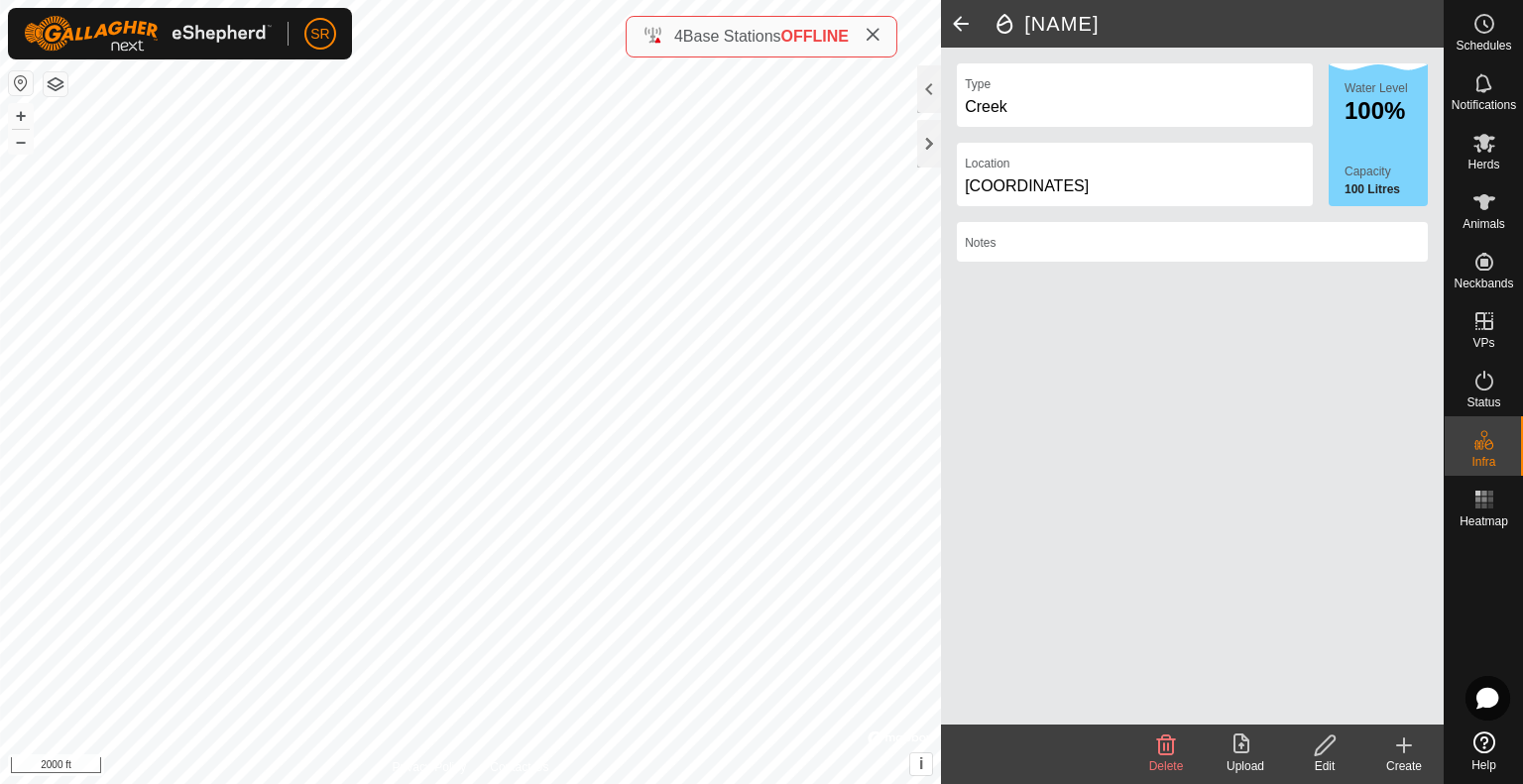 click on "Create" 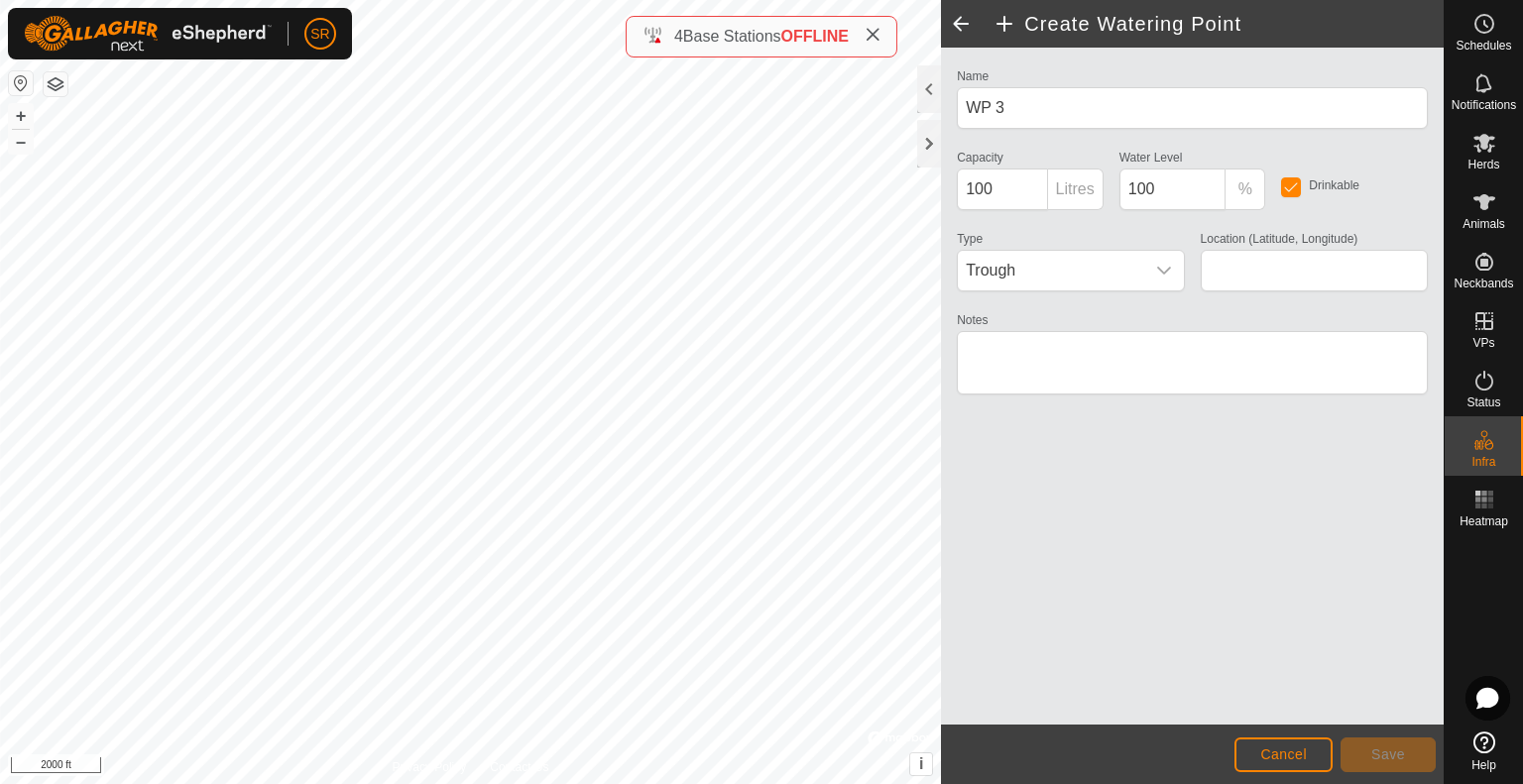 type on "39.736585, -107.601946" 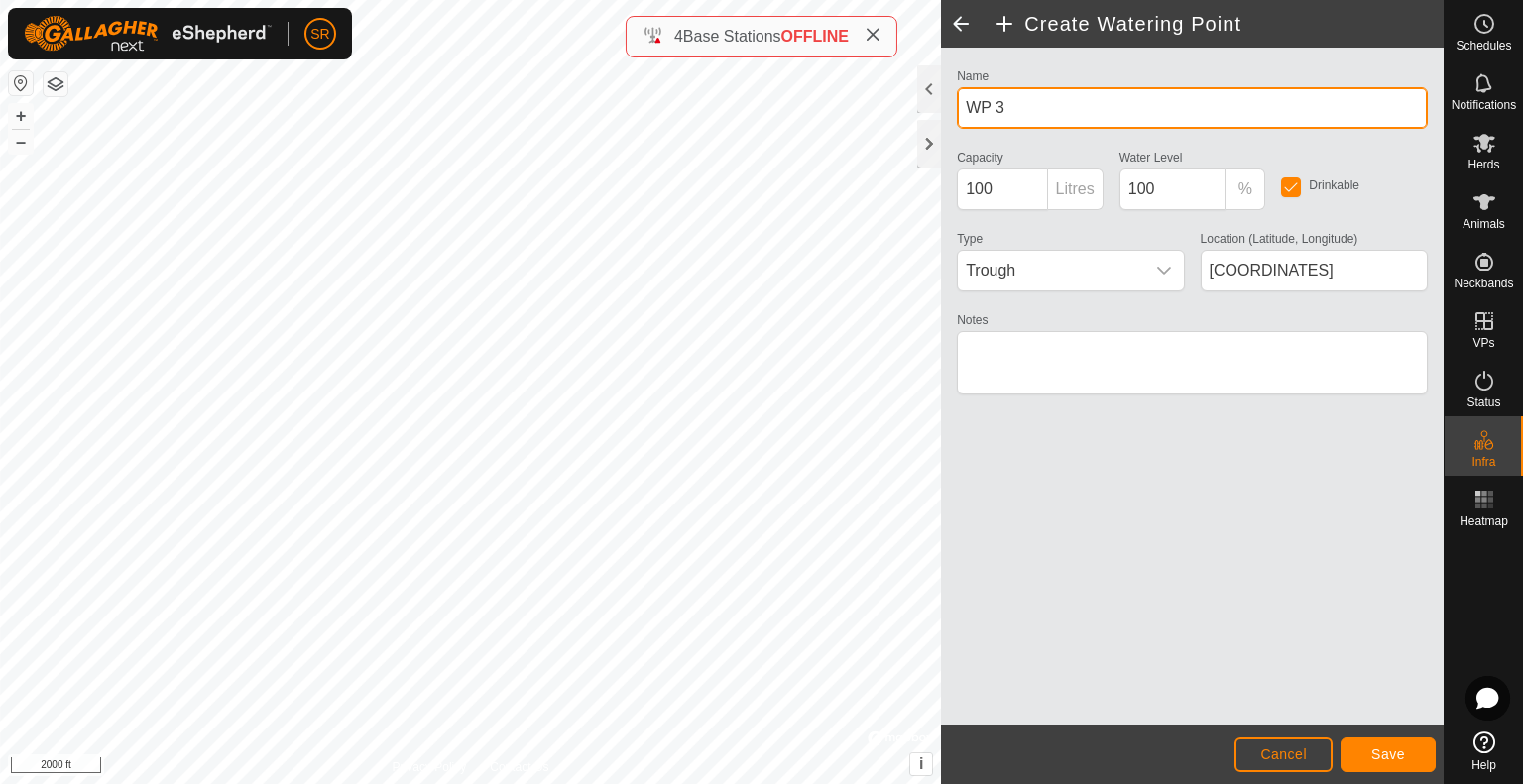 click on "Privacy Policy Contact Us
WP 3
Type:   trough
Capacity:  100L
Water Level:  100%
Drinkable:  Yes
+ – ⇧ i ©  Mapbox , ©  OpenStreetMap ,  Improve this map 2000 ft  Create Watering Point  Name WP 3 Capacity 100 Litres Water Level  100 % Drinkable Type Trough Location (Latitude, Longitude) 39.736585, -107.601946 Notes                  Cancel Save" 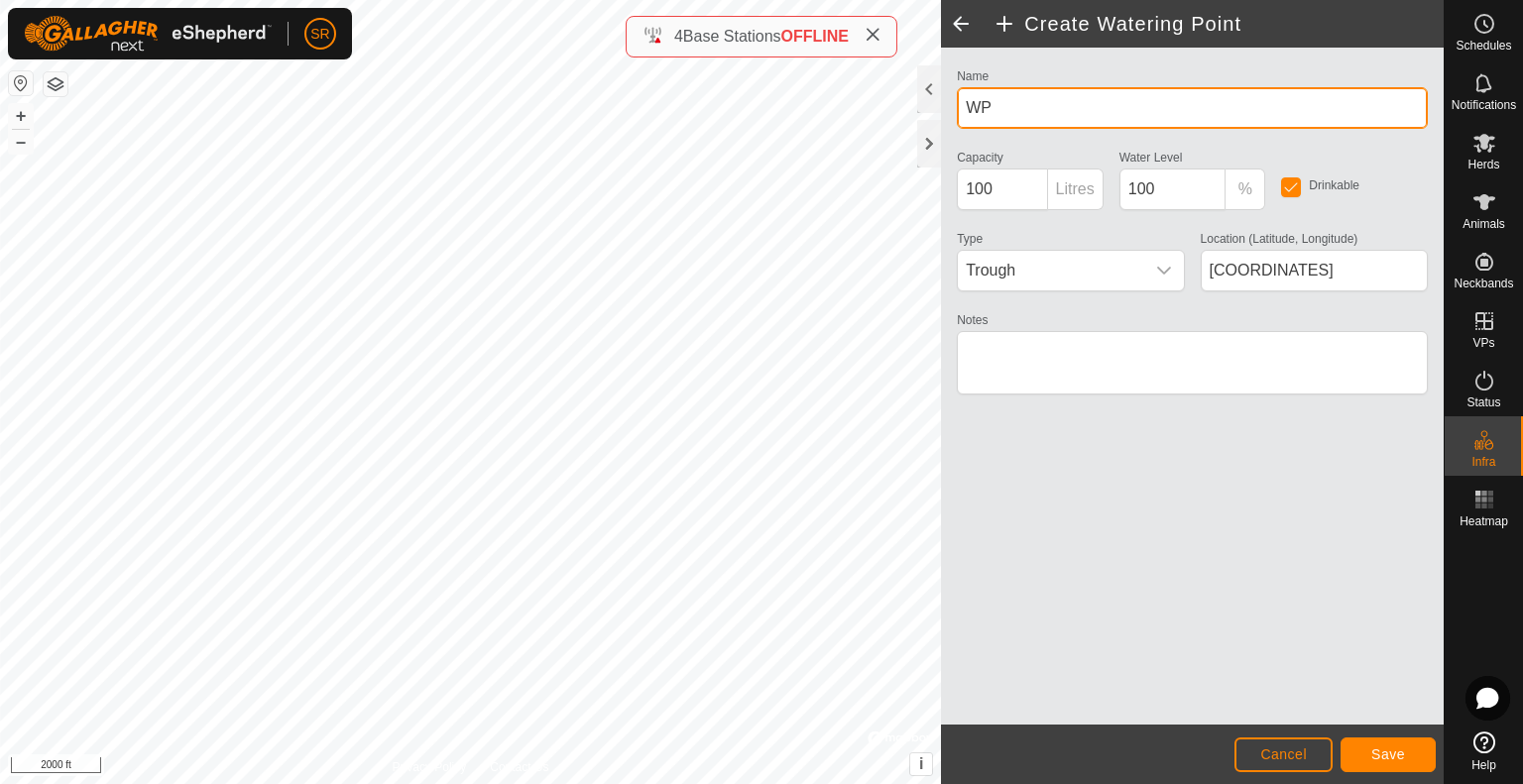 type on "W" 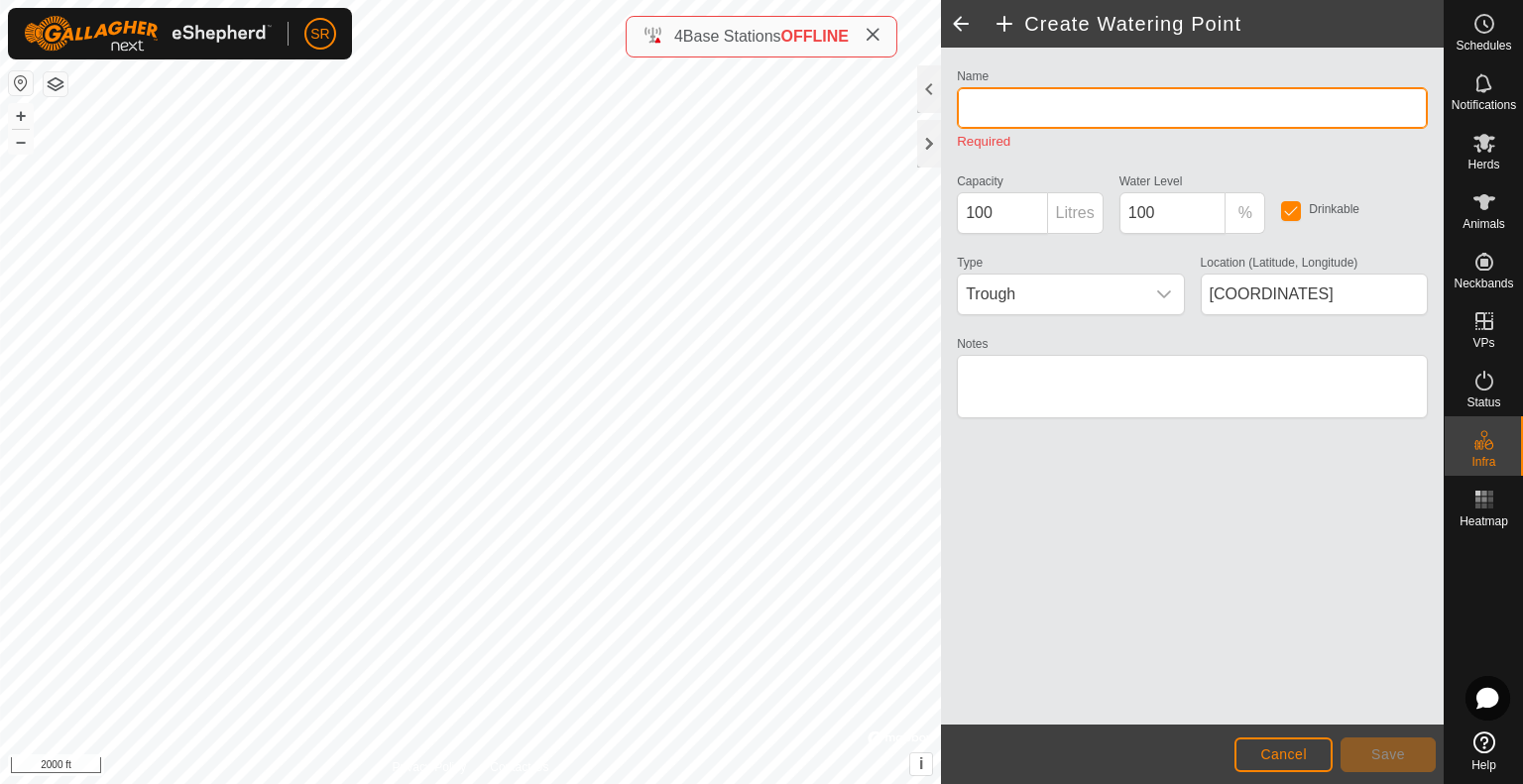 type on "C" 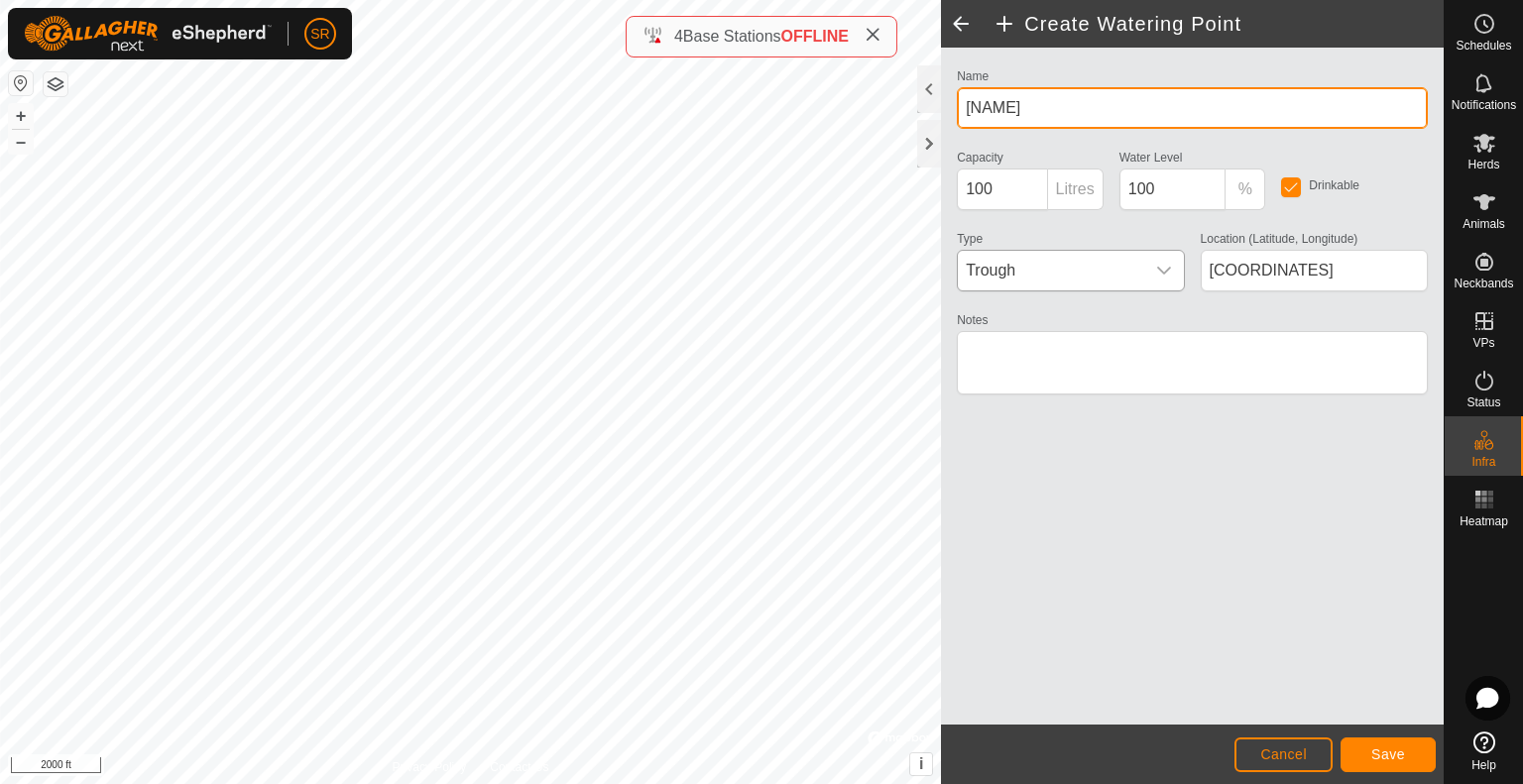 type on "Deep Creek" 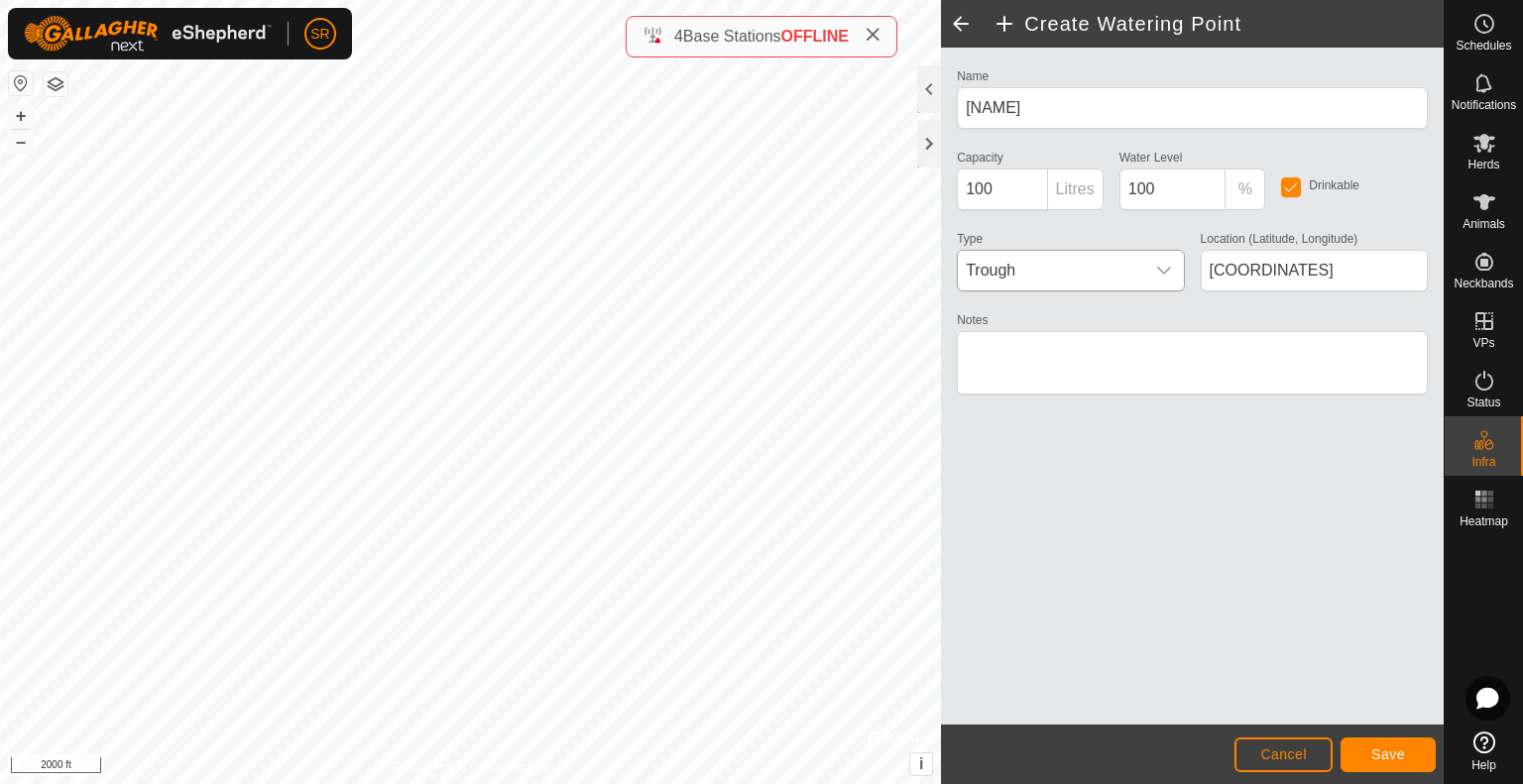 click on "Trough" at bounding box center (1050, 271) 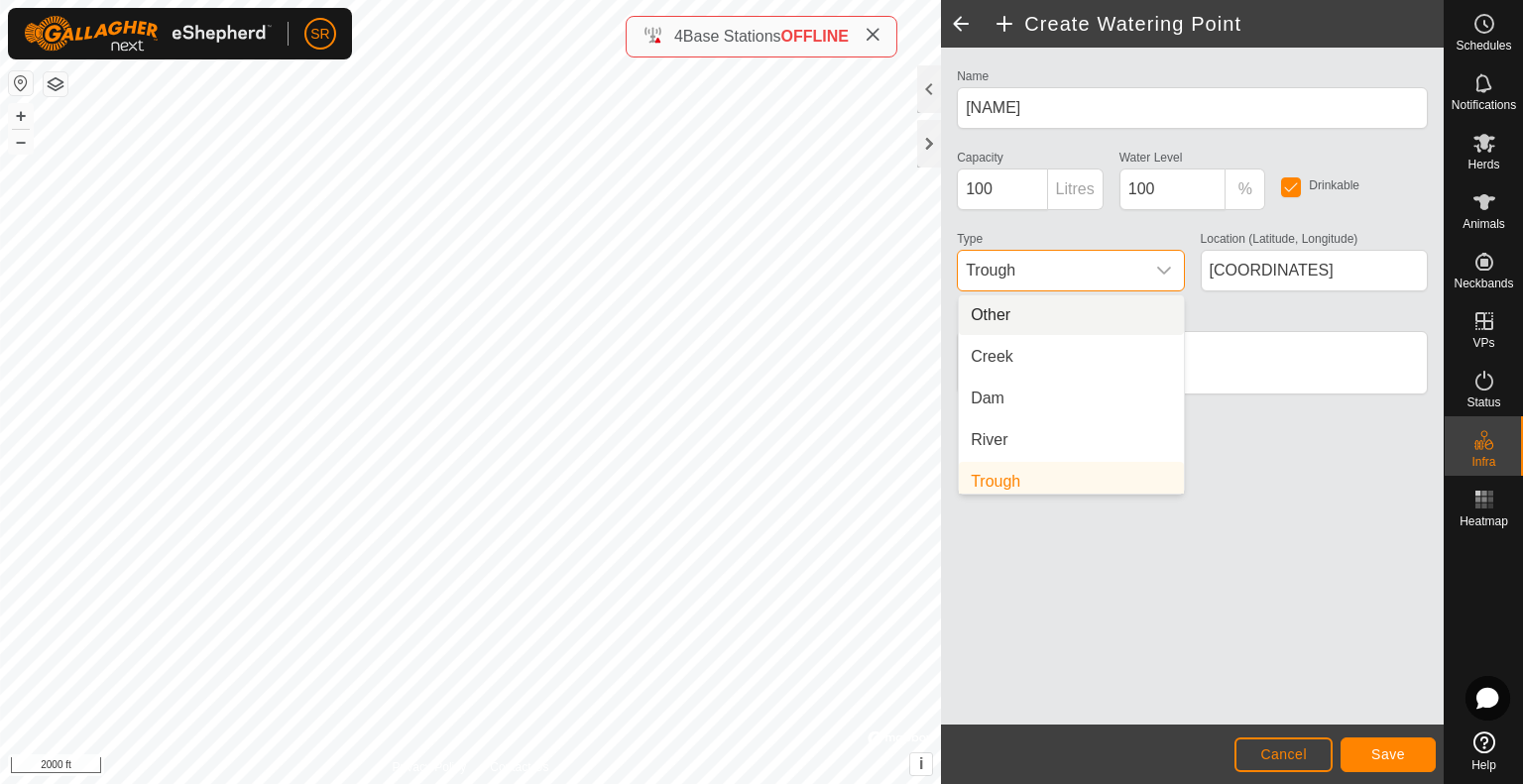 scroll, scrollTop: 8, scrollLeft: 0, axis: vertical 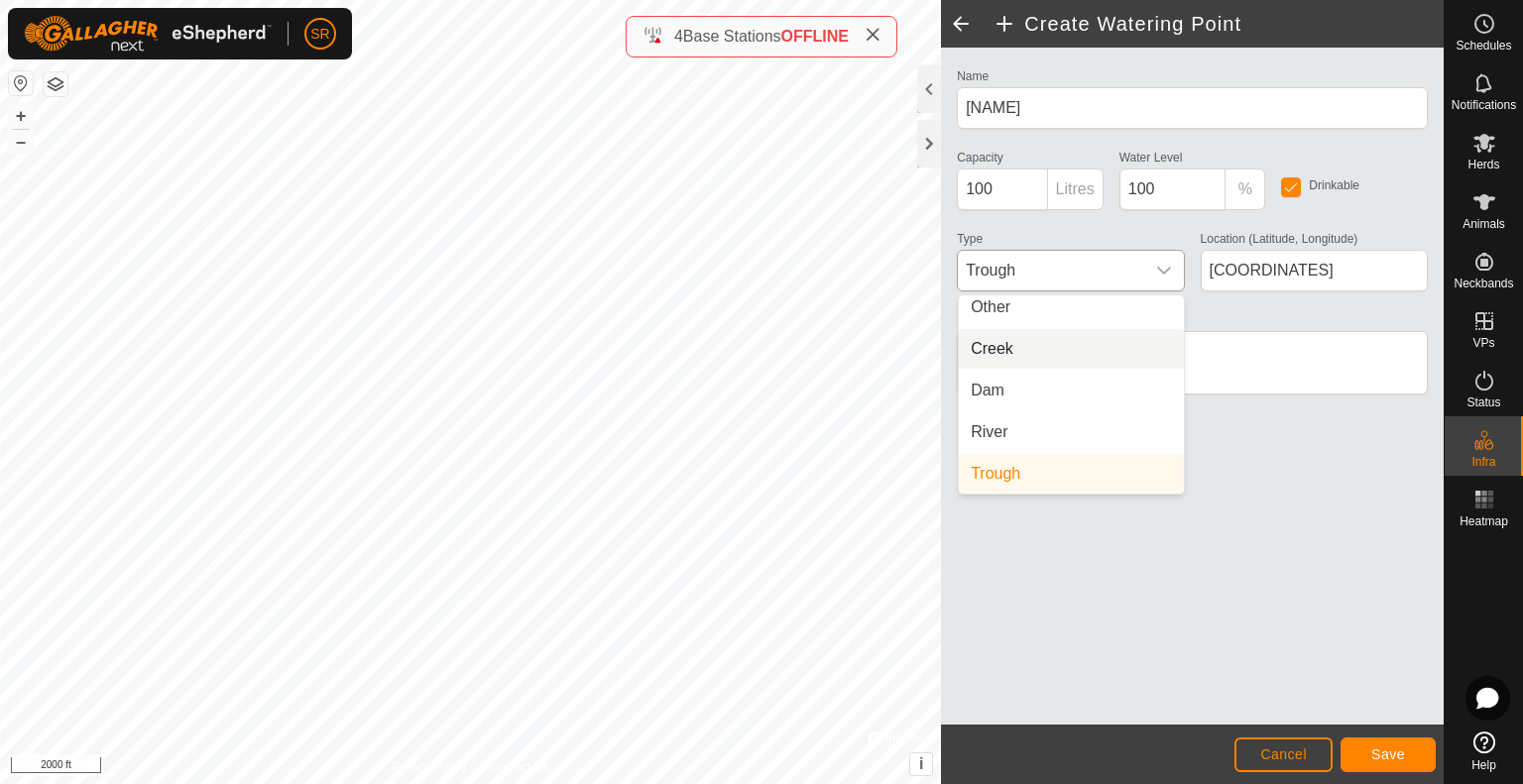 click on "Creek" at bounding box center (1071, 349) 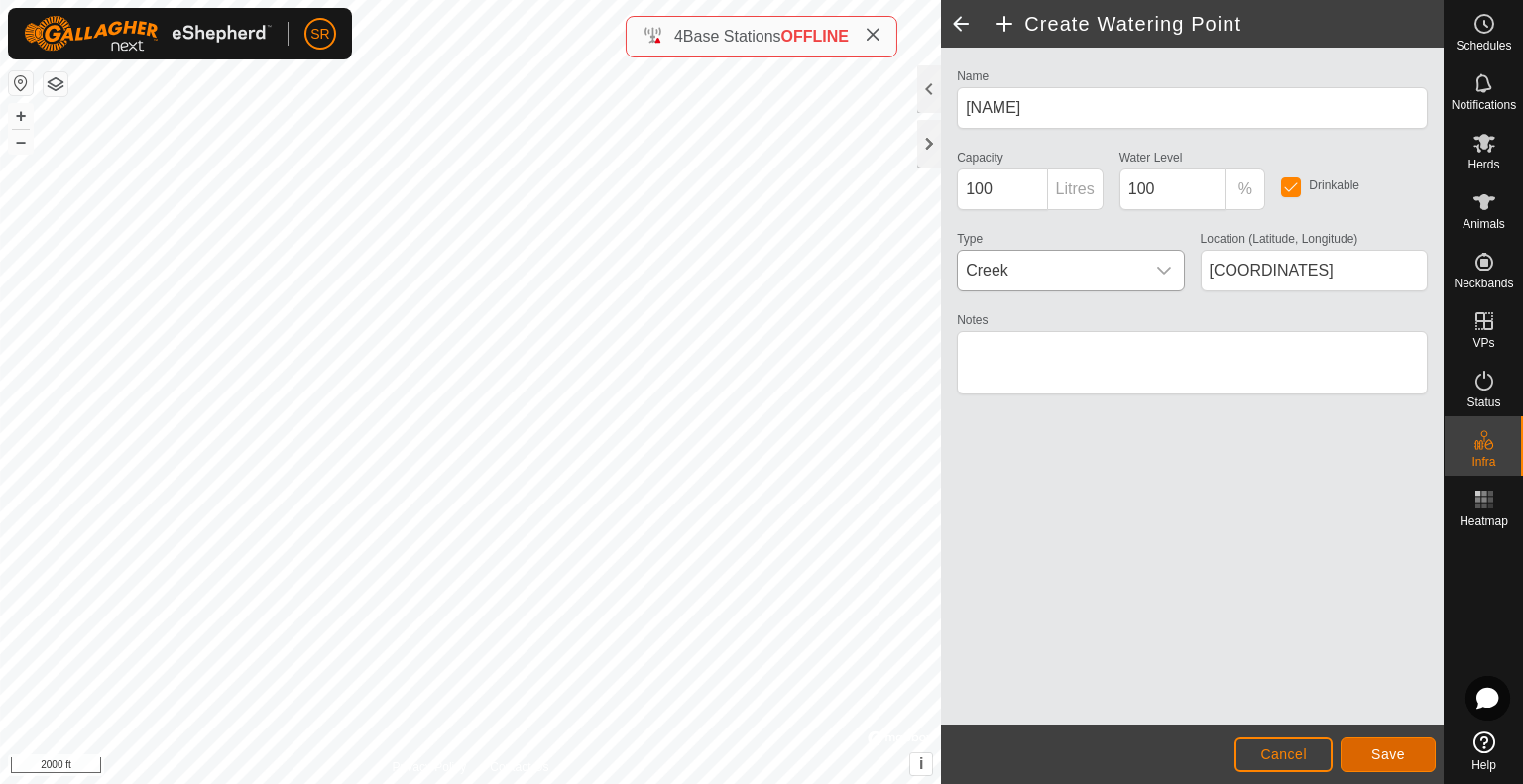 click on "Save" 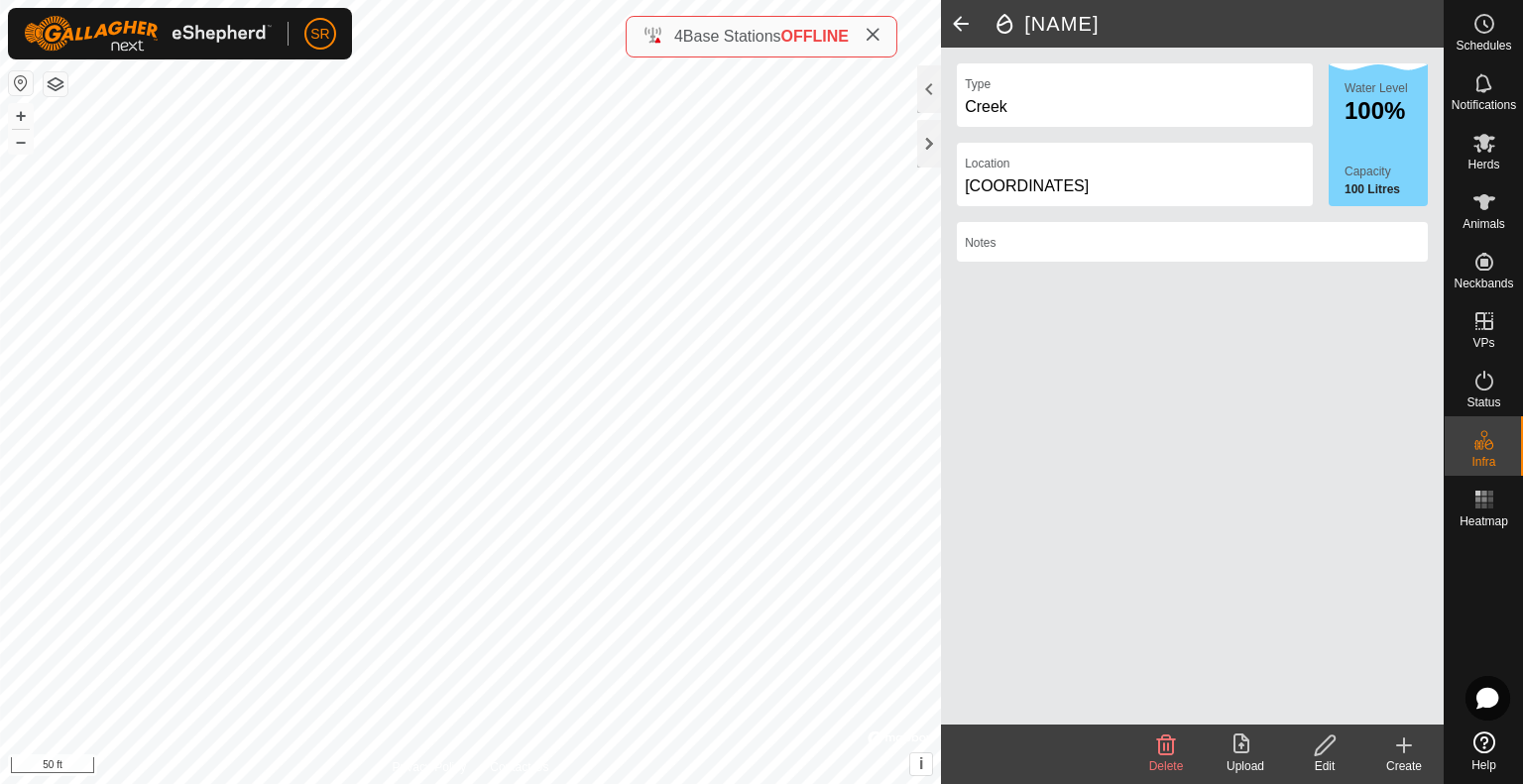 click 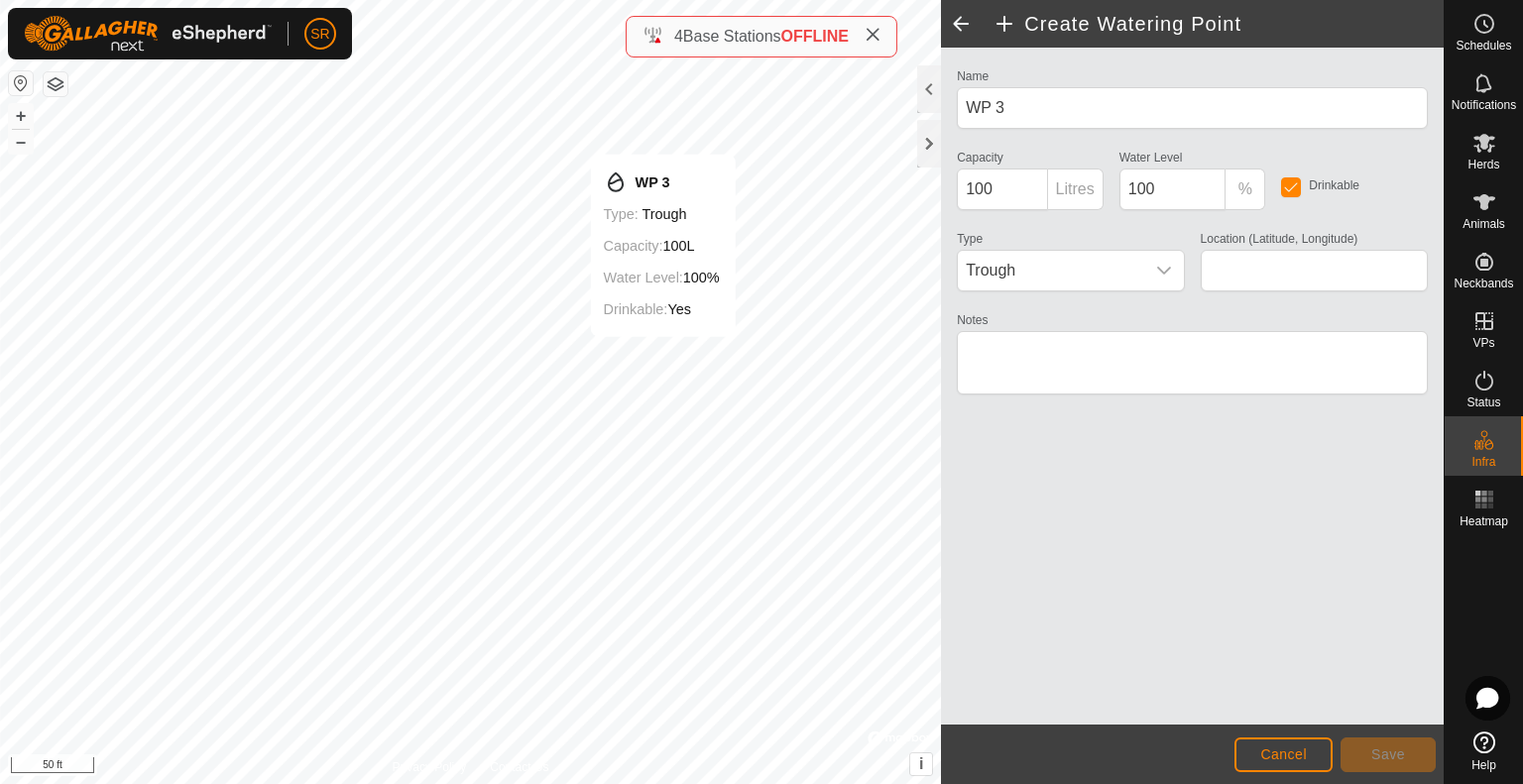 type on "39.768481, -107.571455" 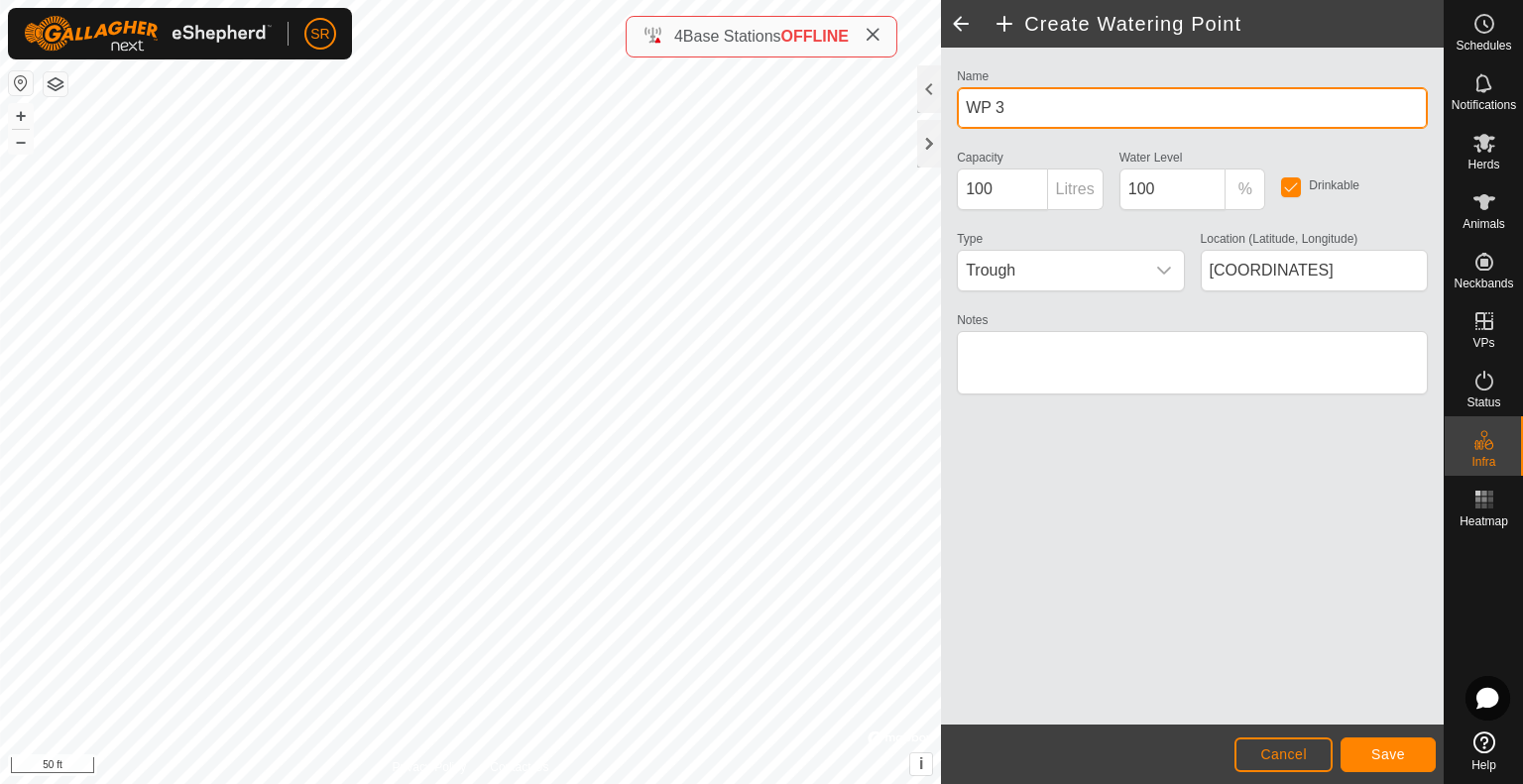 click on "WP 3" at bounding box center [1192, 108] 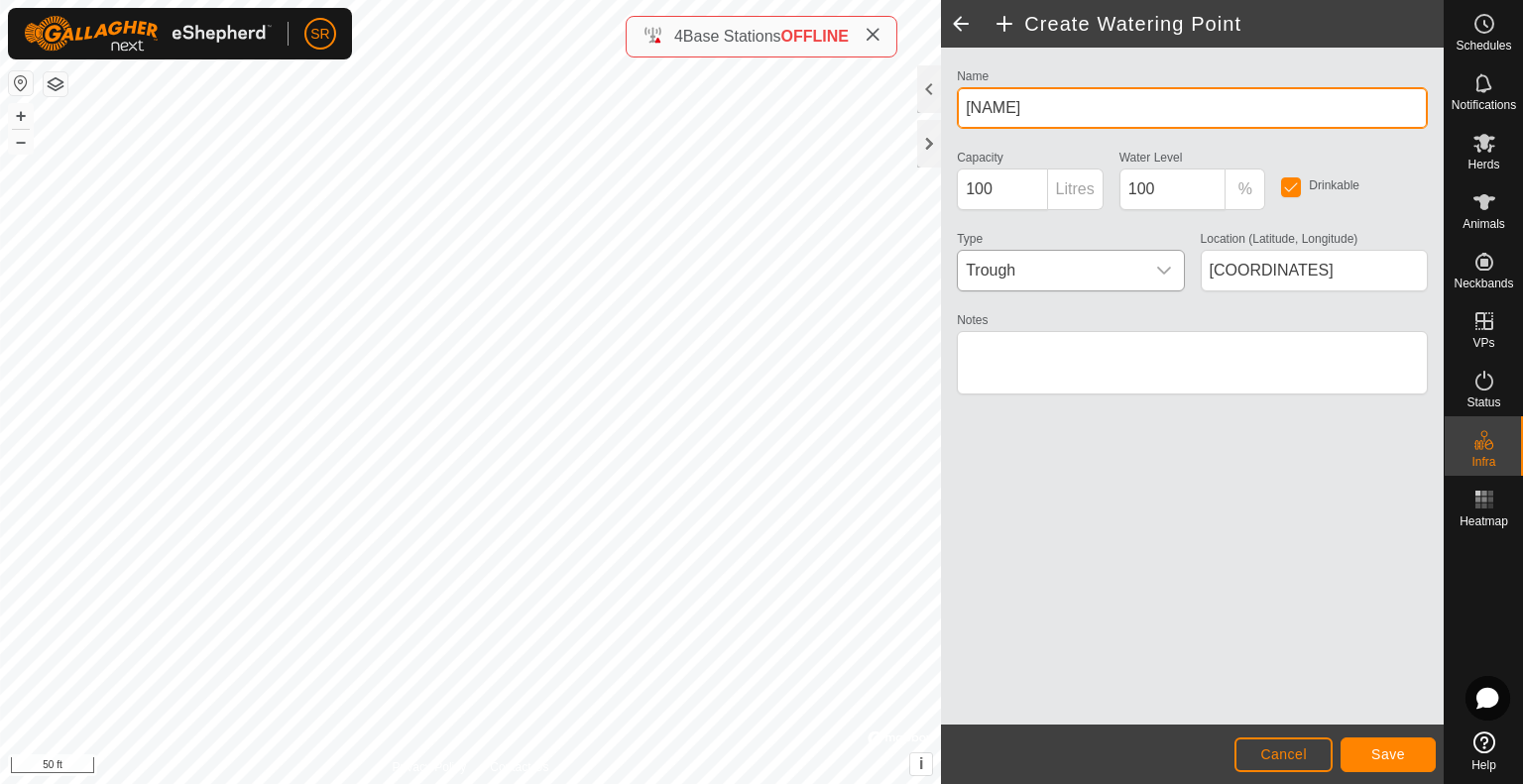 type on "Deep Creek Pond [NUMBER]" 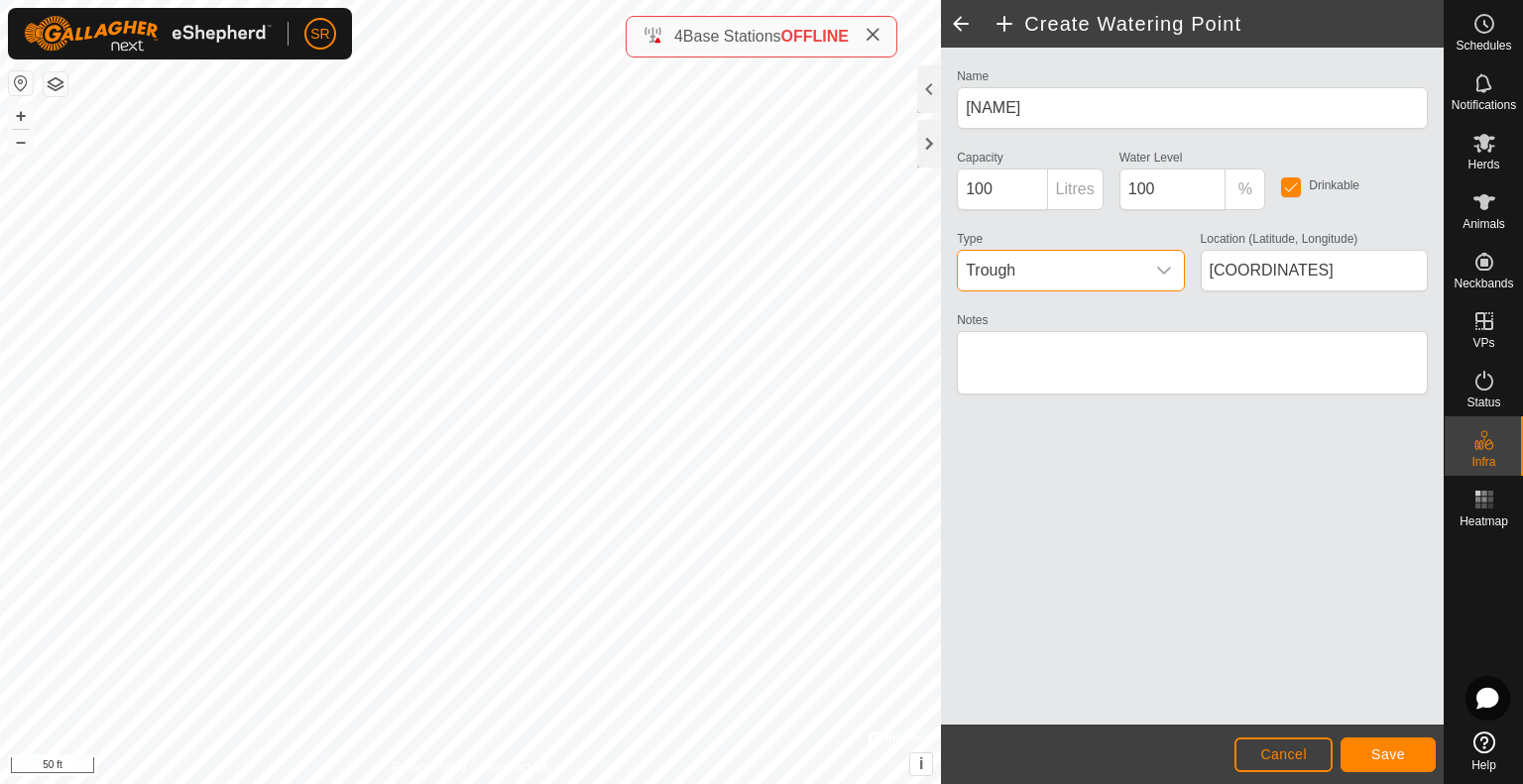 click on "Trough" at bounding box center (1050, 271) 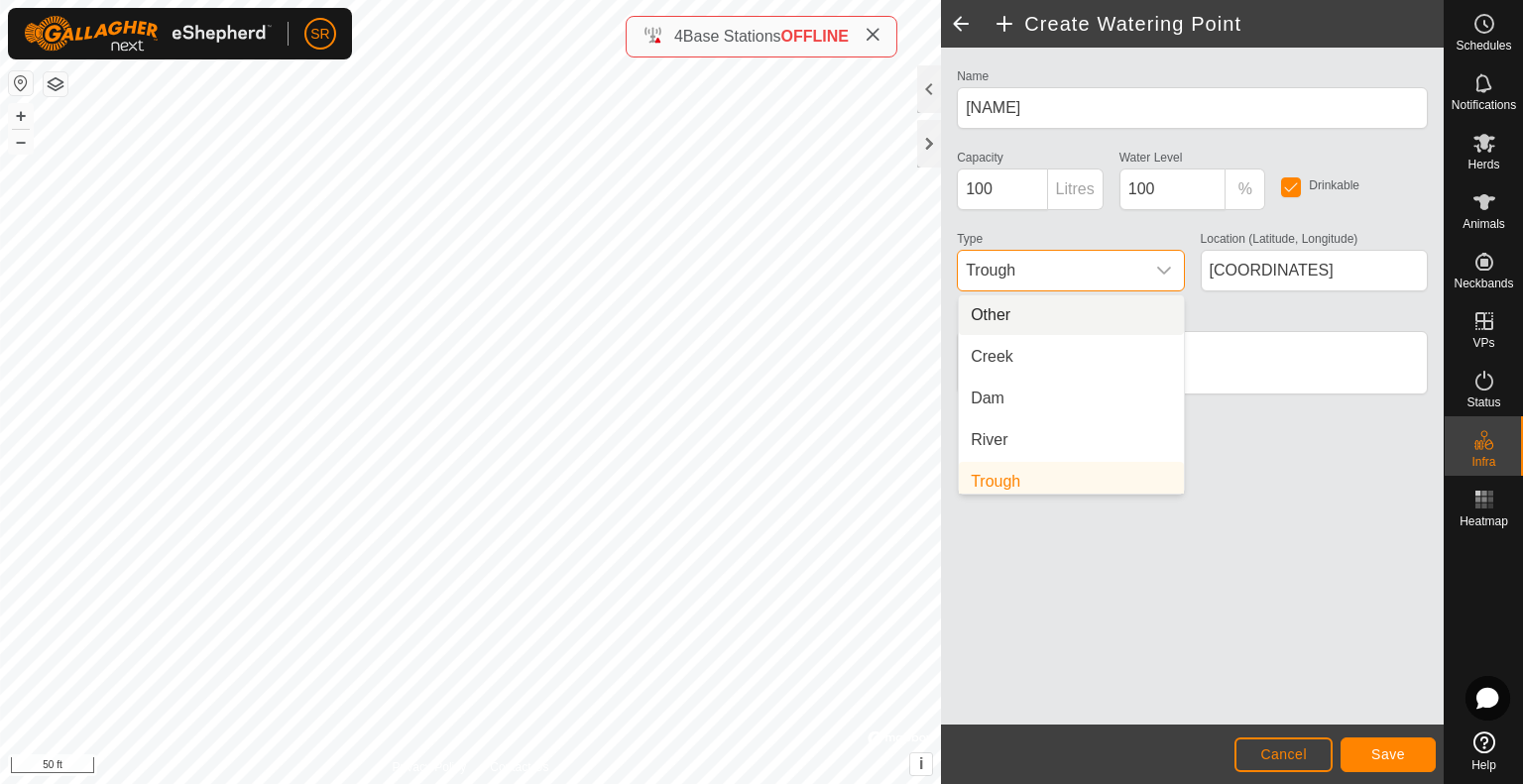 scroll, scrollTop: 8, scrollLeft: 0, axis: vertical 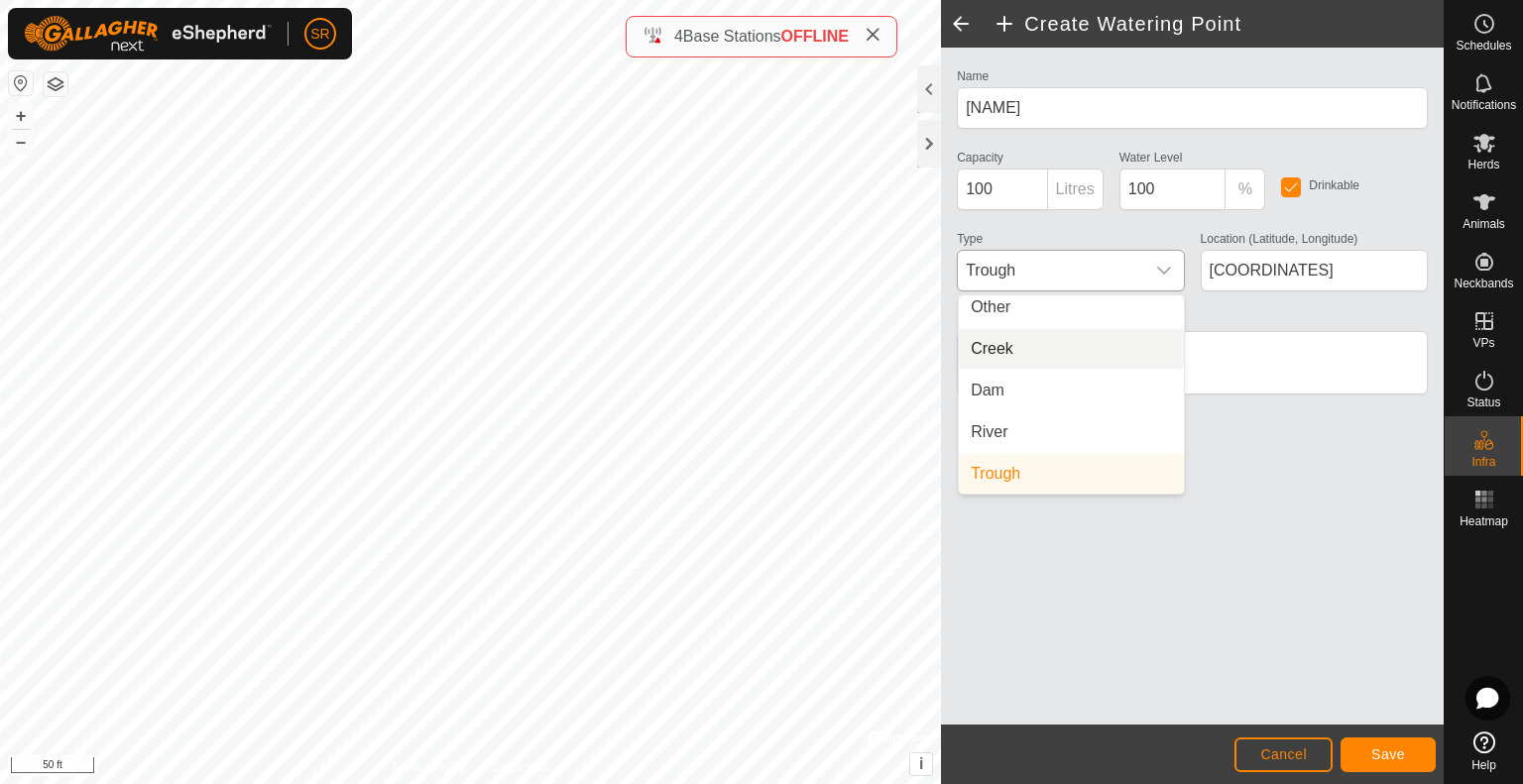 click on "Creek" at bounding box center (1071, 349) 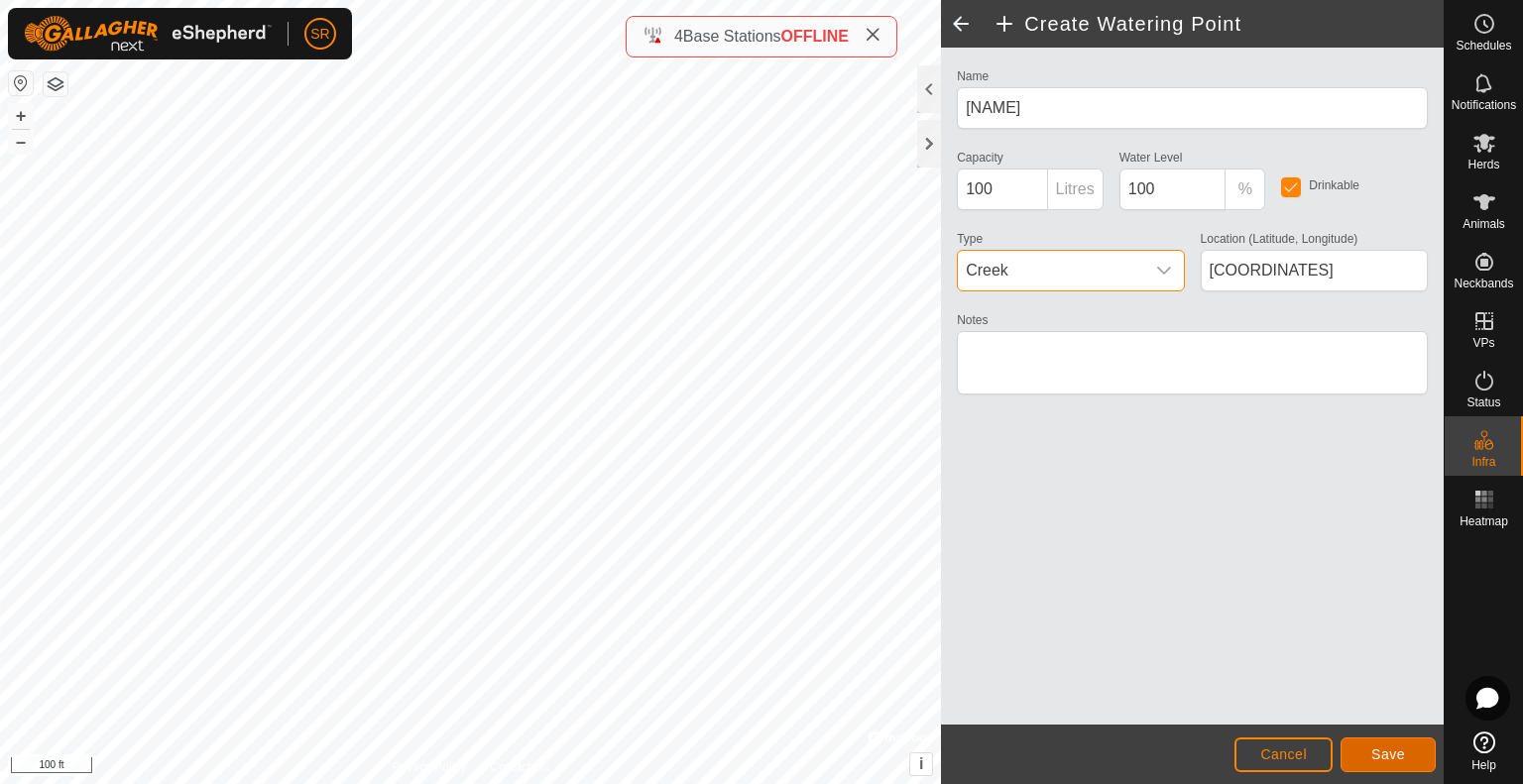 click on "Save" 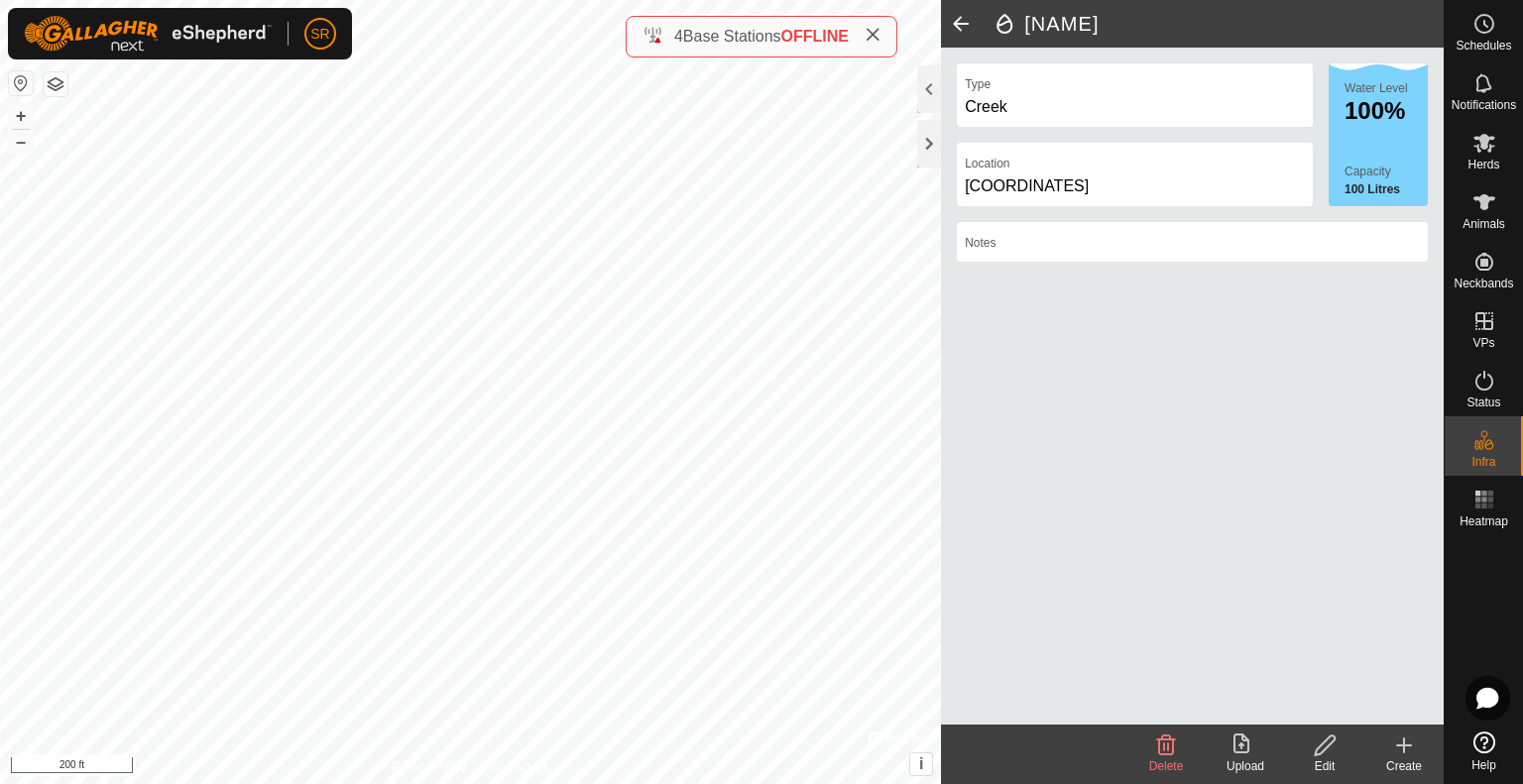 click on "Create" 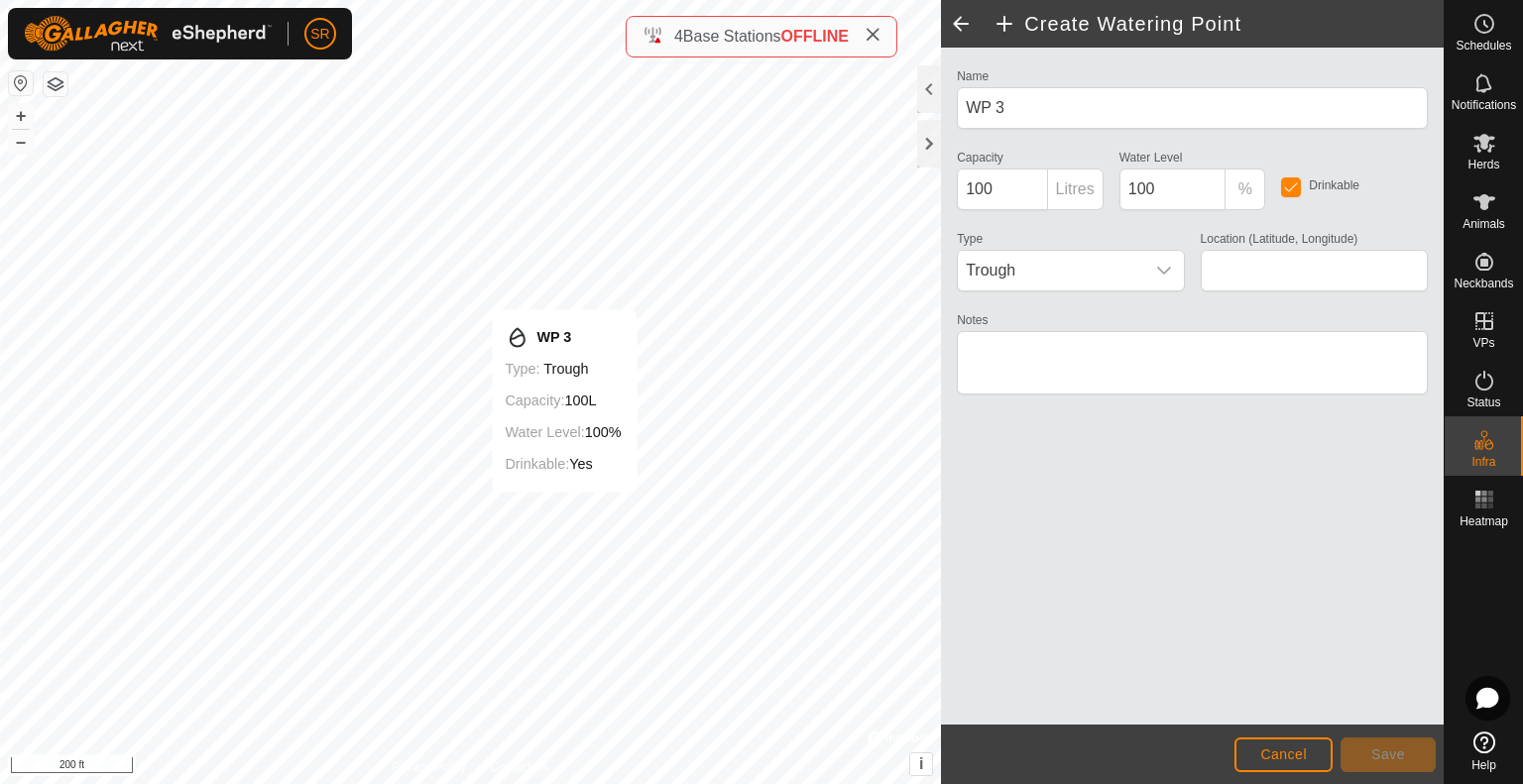 type on "39.763509, -107.571254" 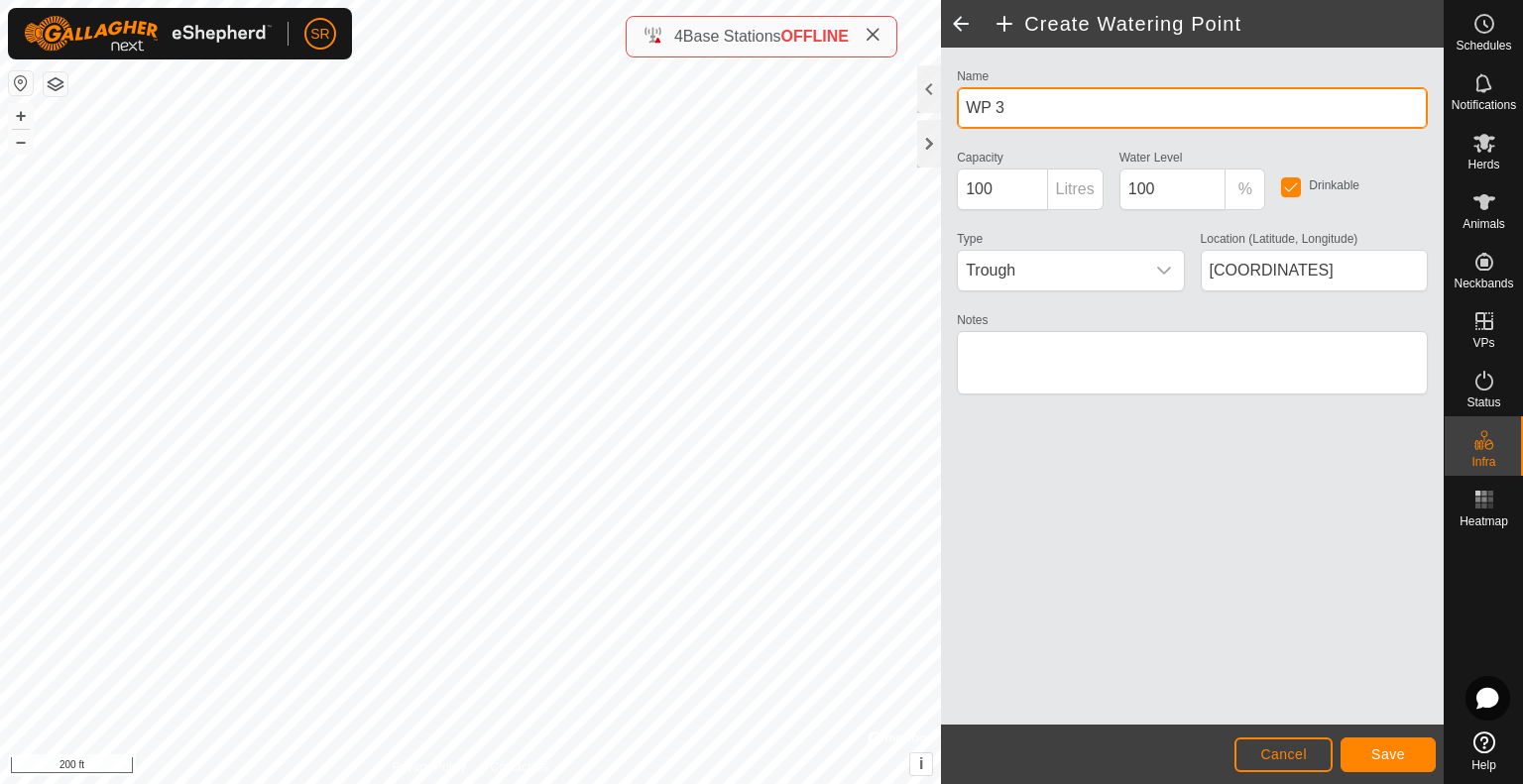 click on "WP 3" at bounding box center [1192, 108] 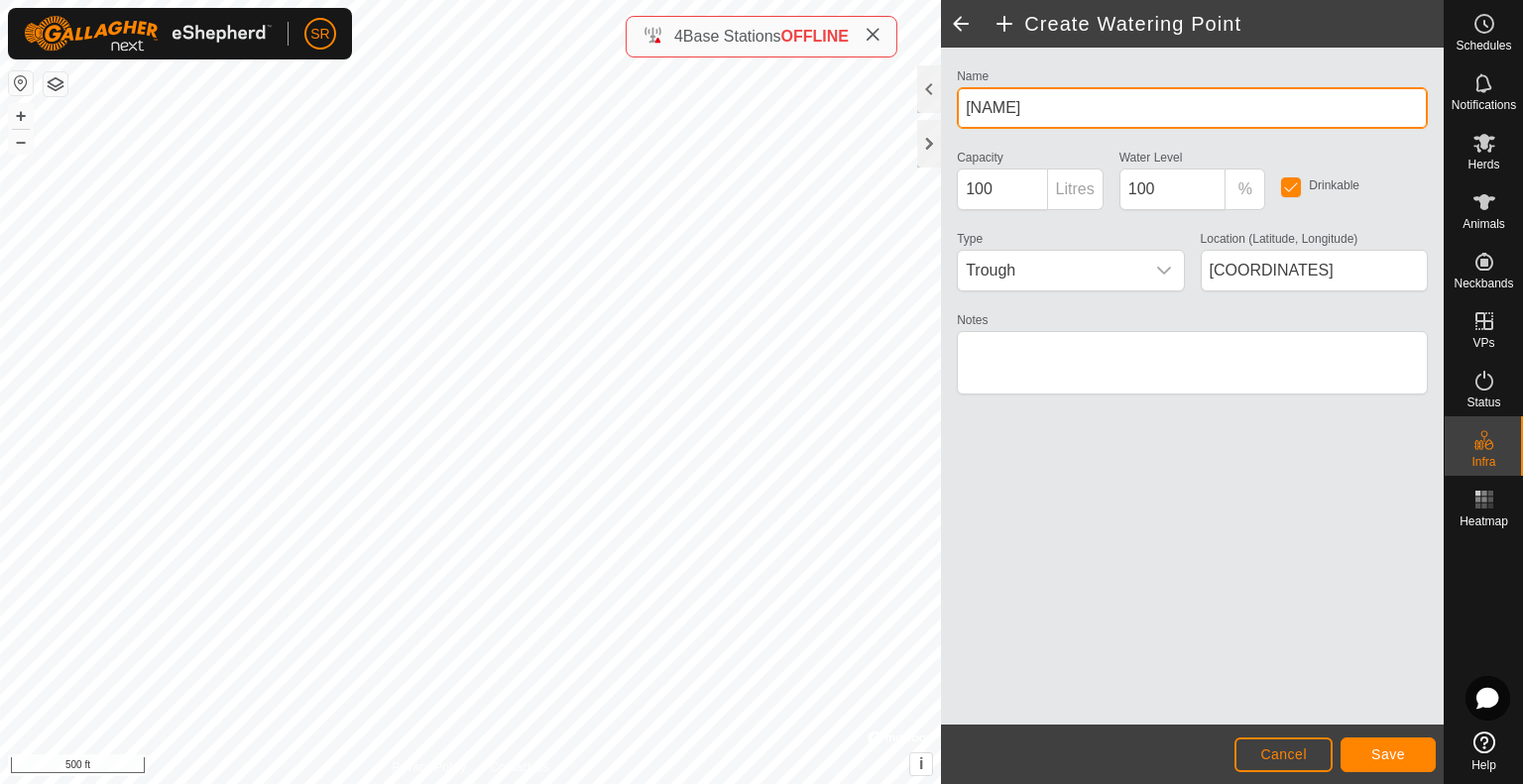 type on "Deep Creek Pond [NUMBER]" 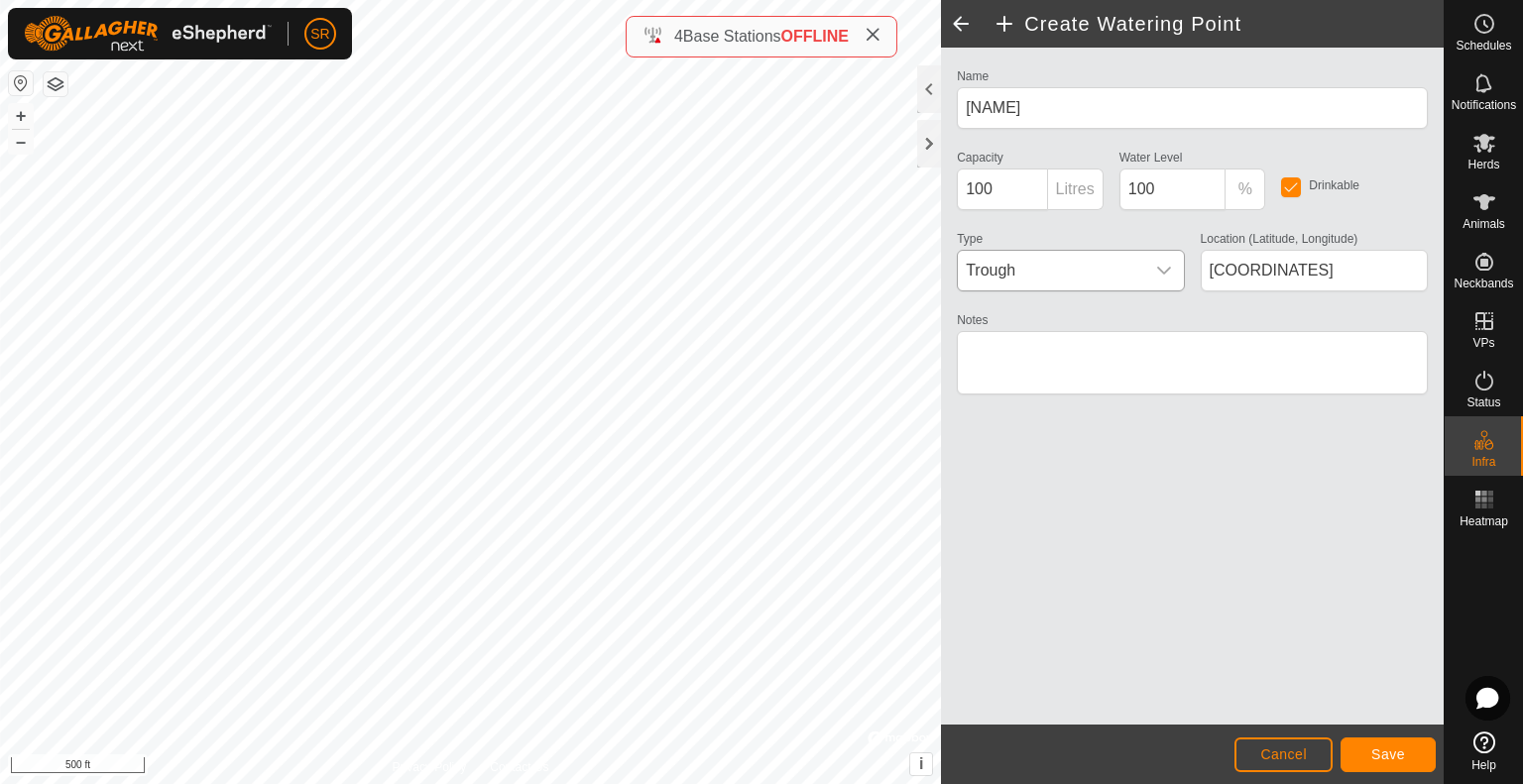 click on "Trough" at bounding box center (1050, 271) 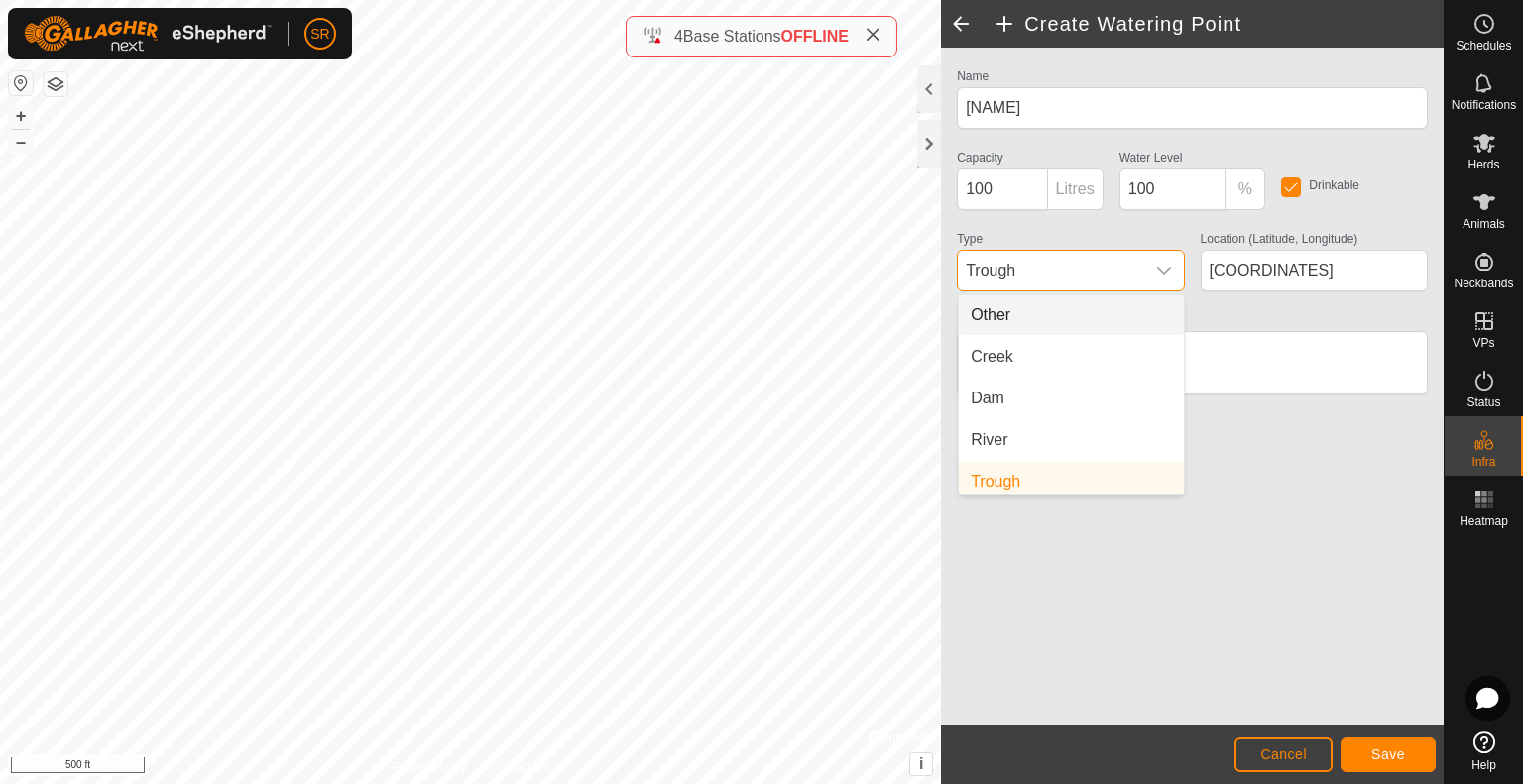scroll, scrollTop: 8, scrollLeft: 0, axis: vertical 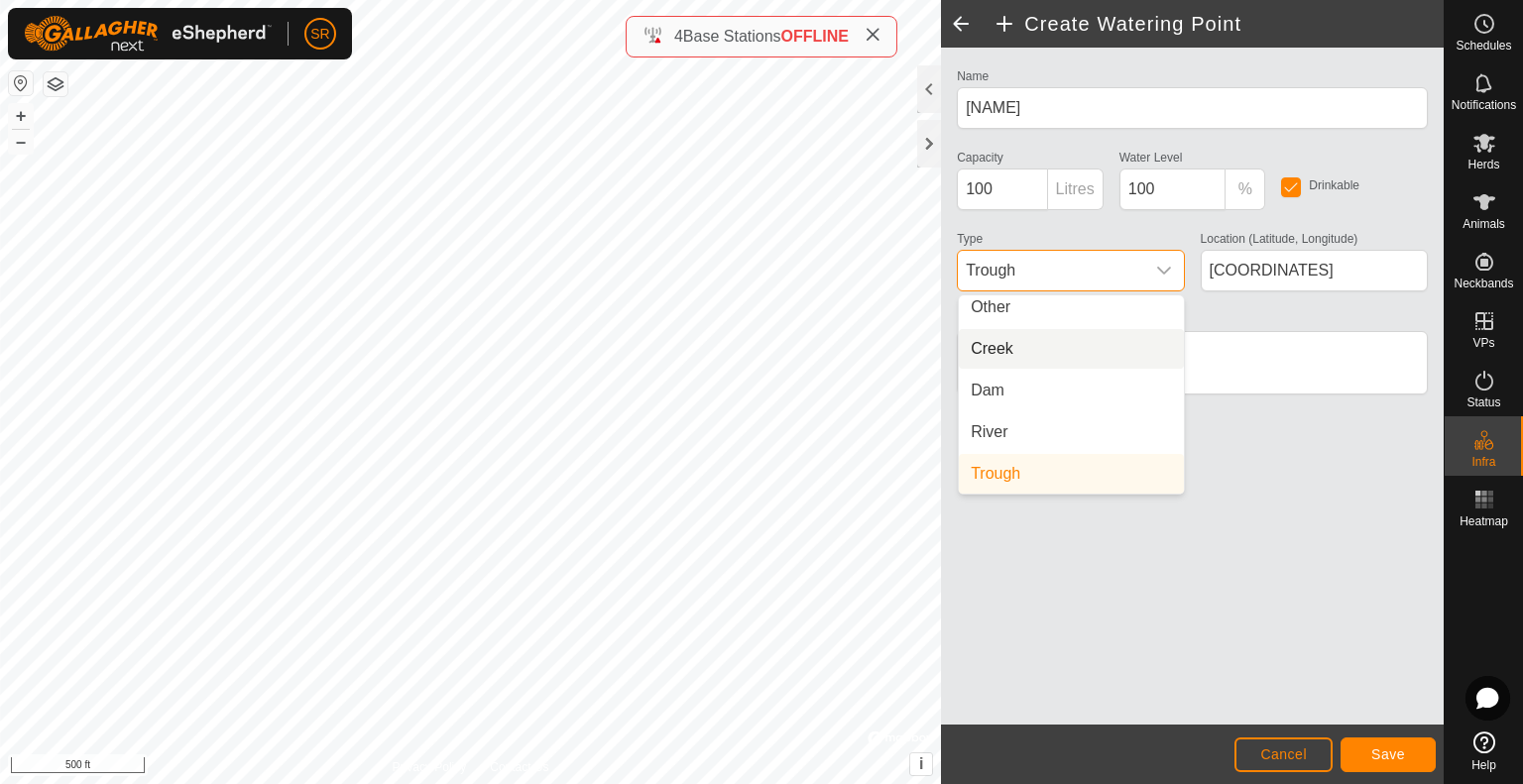 click on "Creek" at bounding box center [1071, 349] 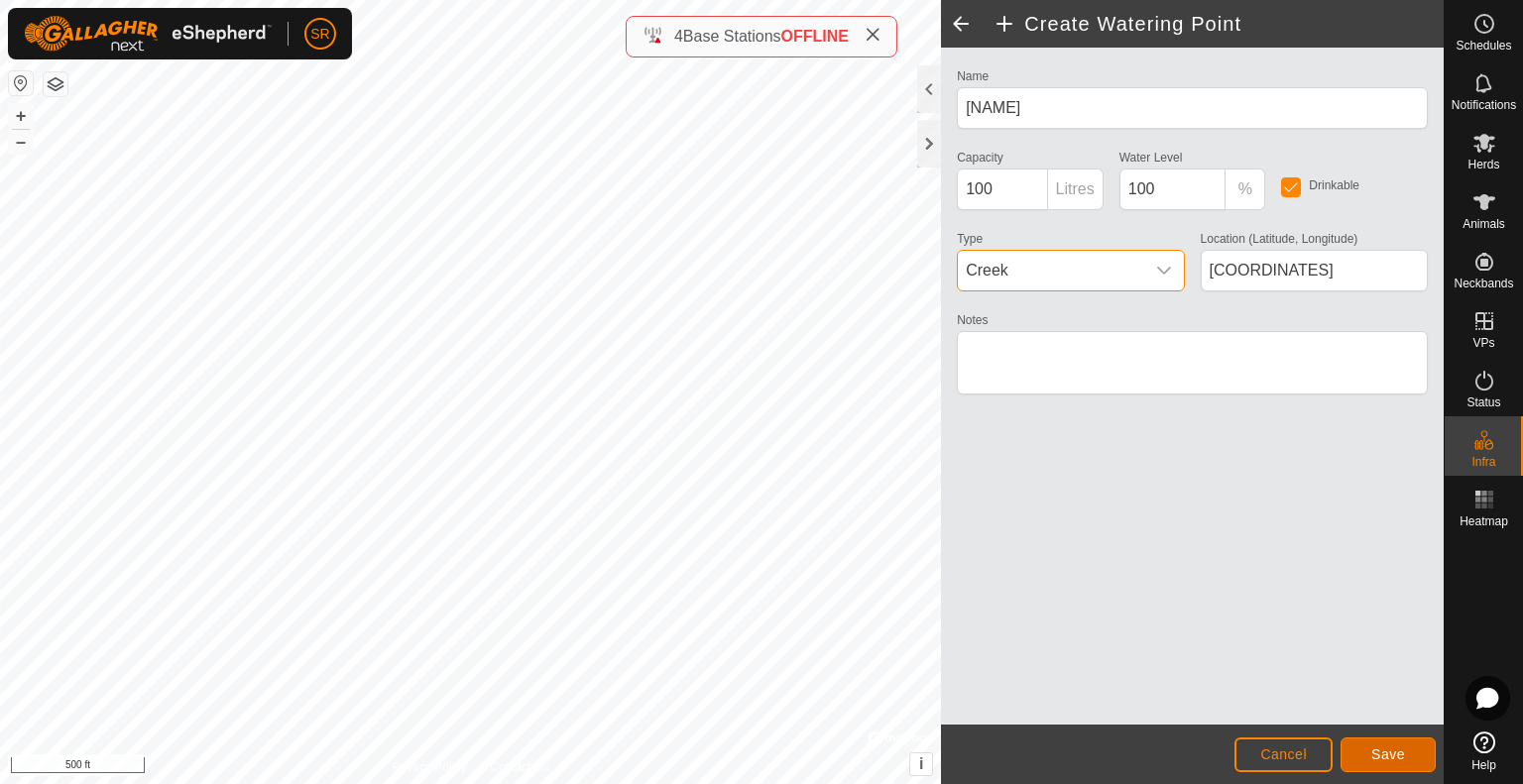 click on "Save" 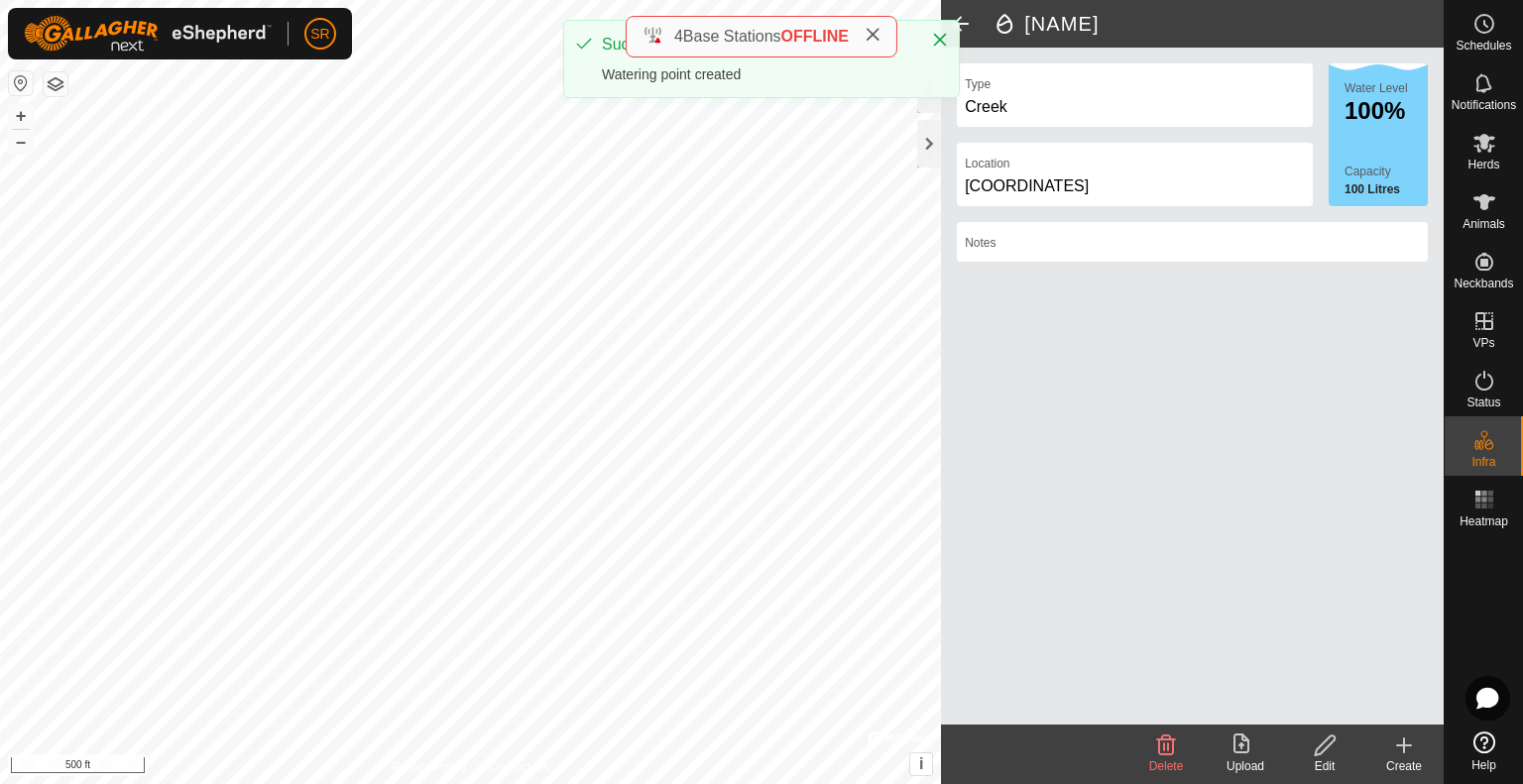 click 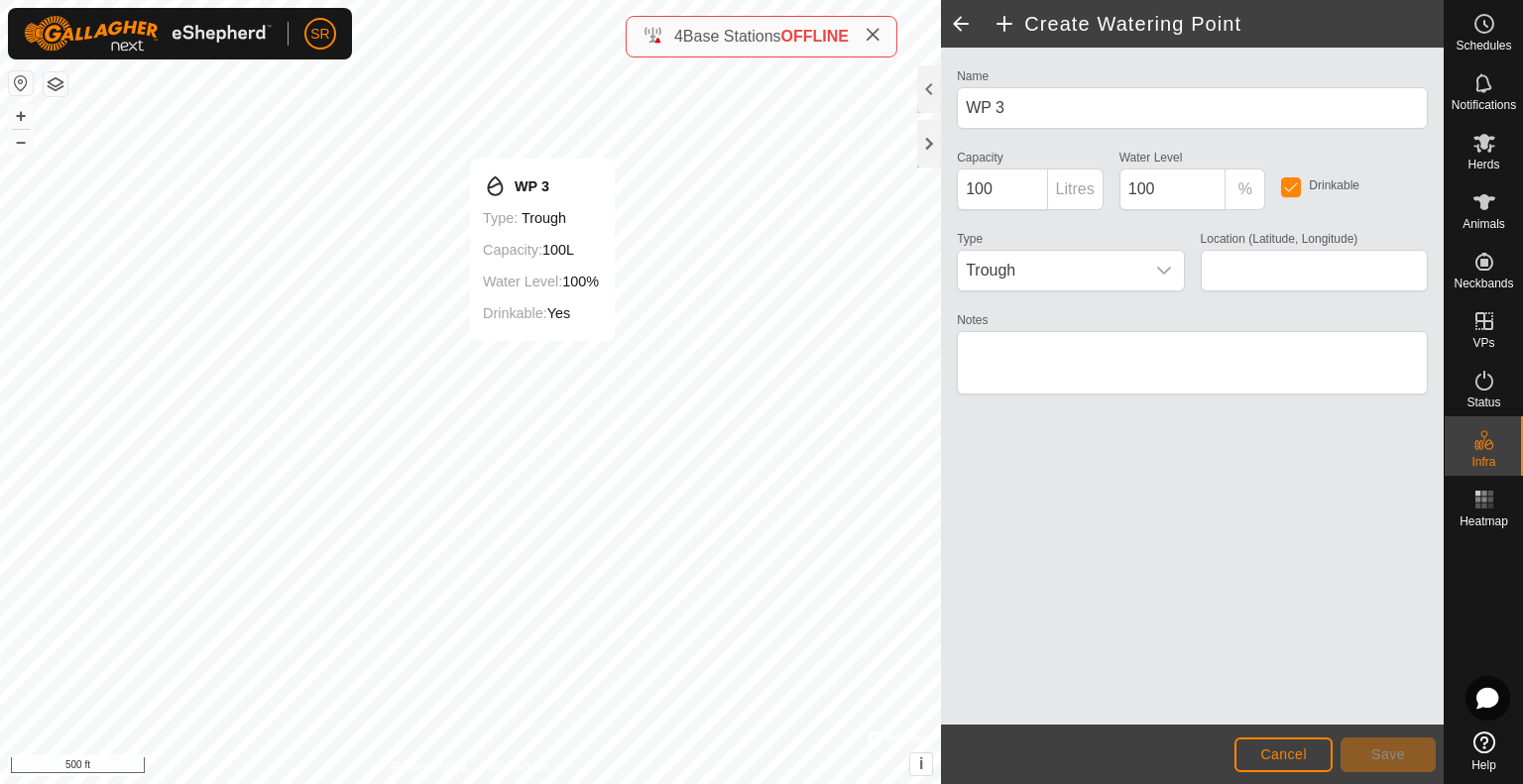 type on "39.759378, -107.574115" 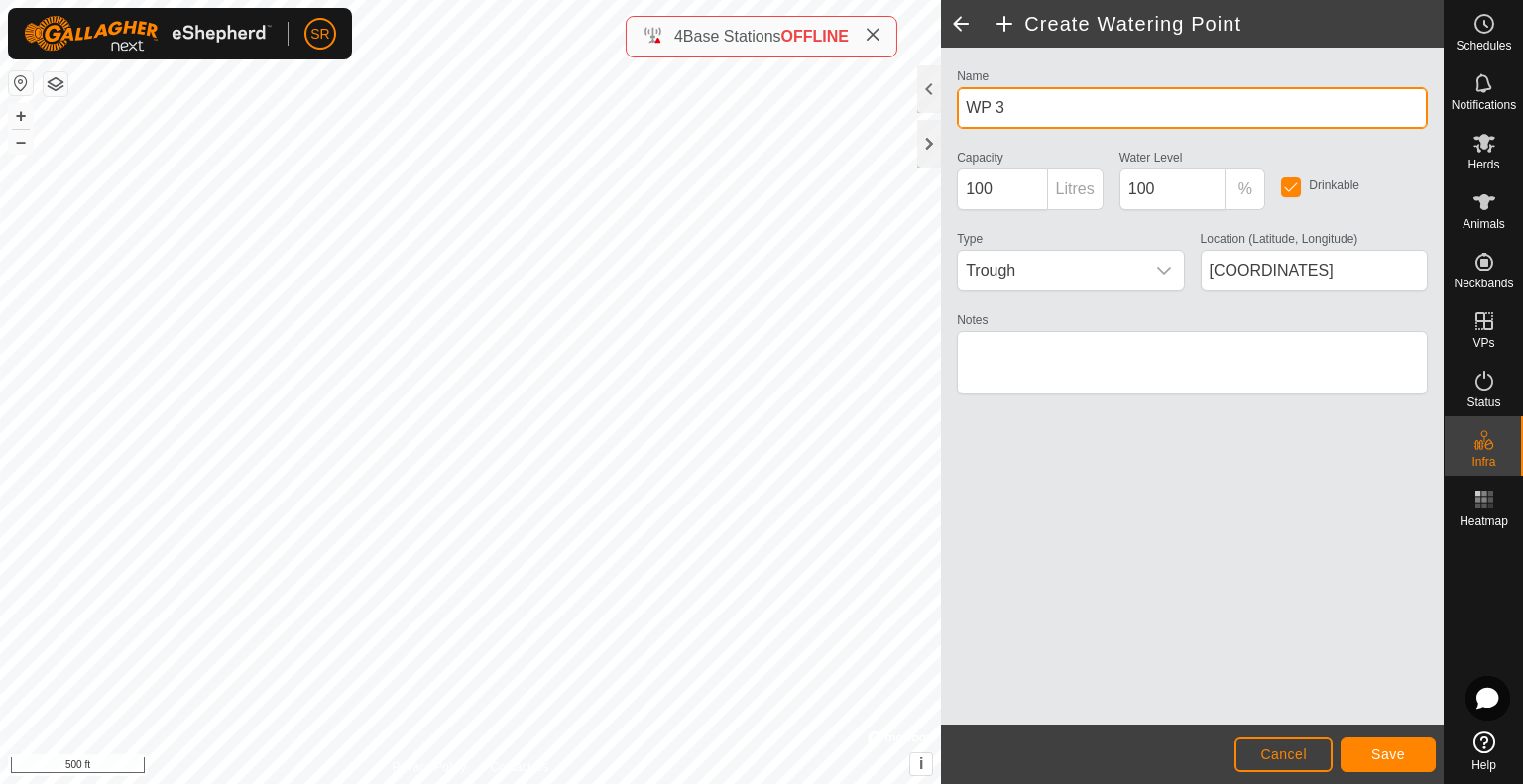 click on "WP 3" at bounding box center [1192, 108] 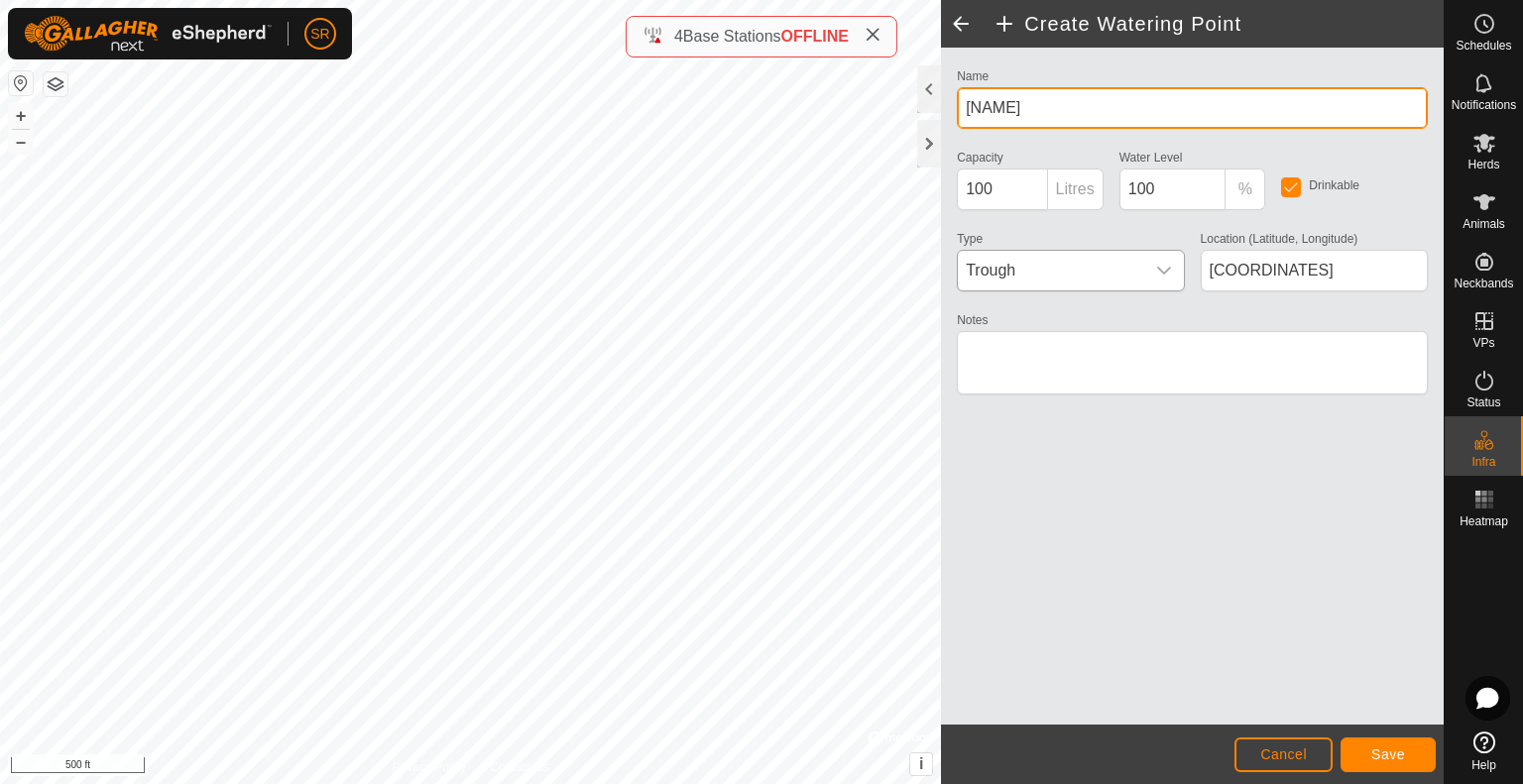 type on "Deep Creek Pond [NUMBER]" 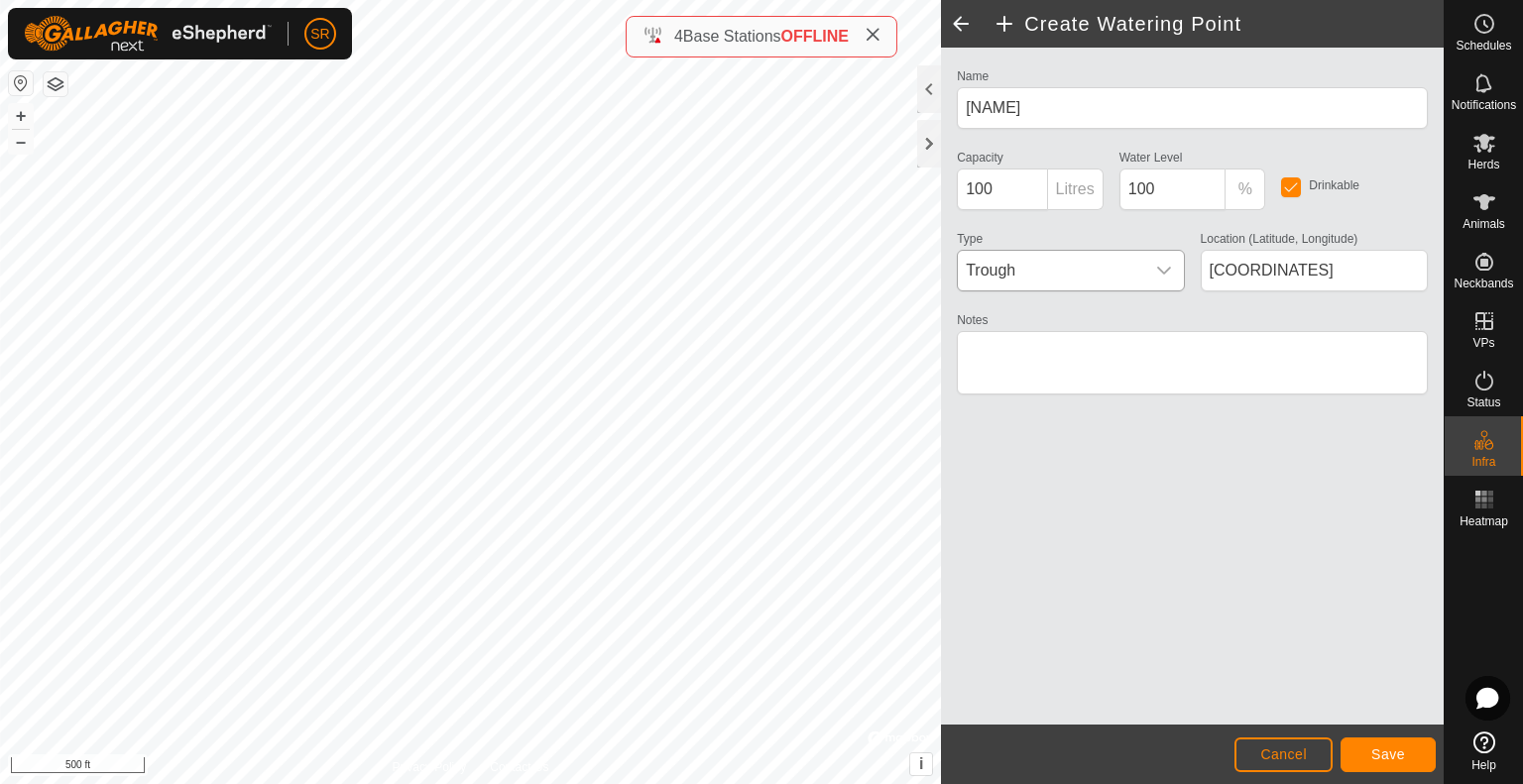 click on "Trough" at bounding box center (1050, 271) 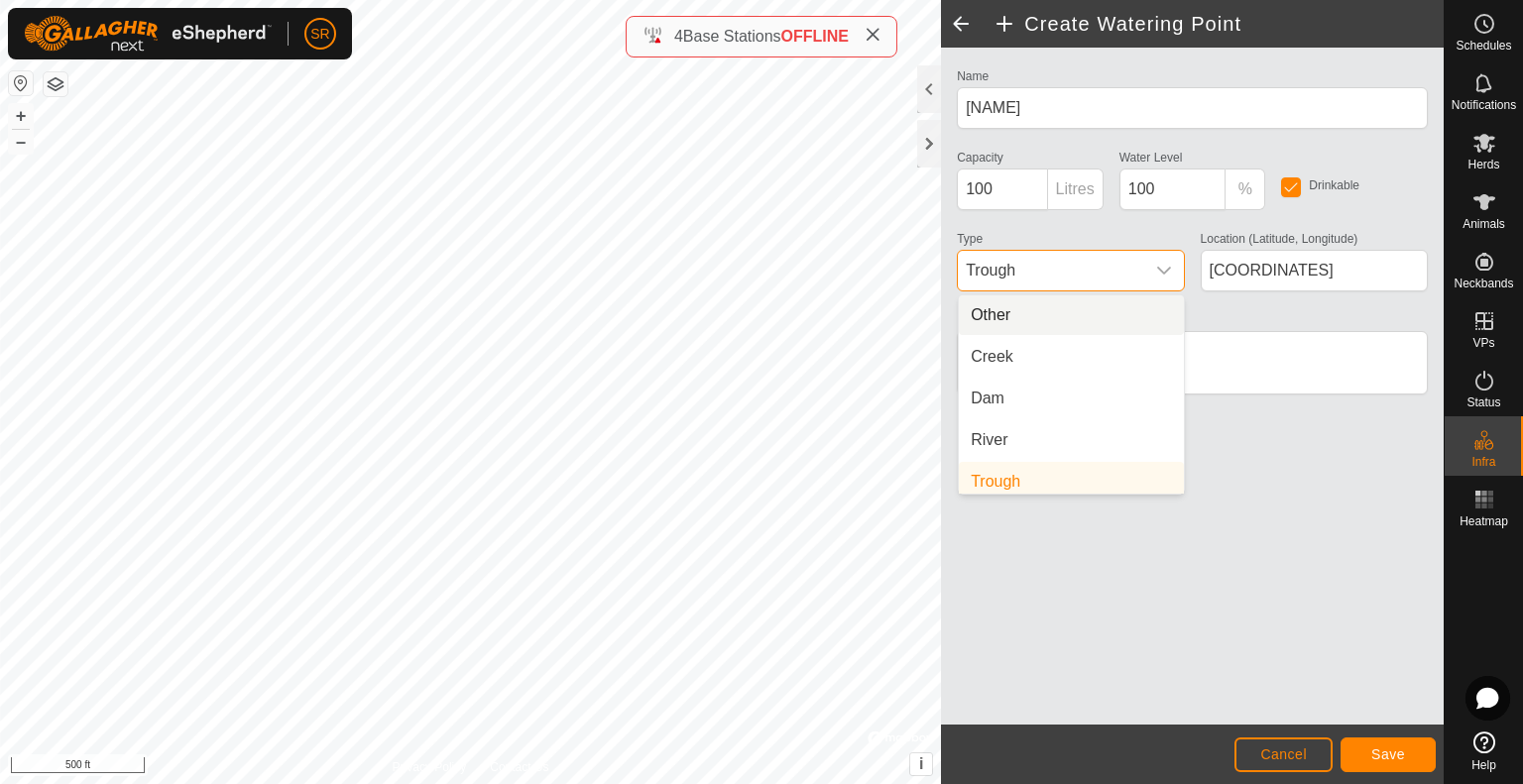 scroll, scrollTop: 8, scrollLeft: 0, axis: vertical 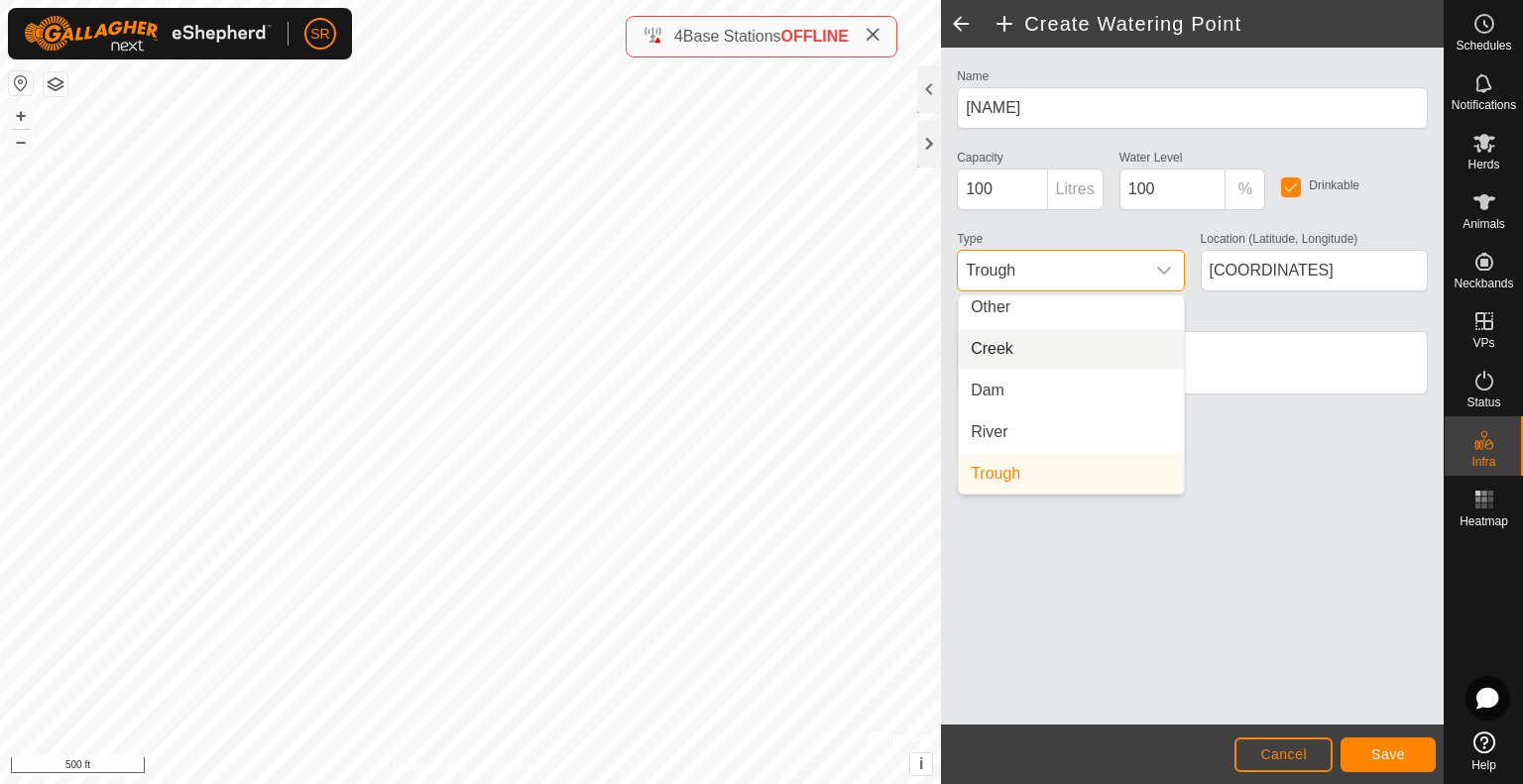 click on "Creek" at bounding box center (1071, 349) 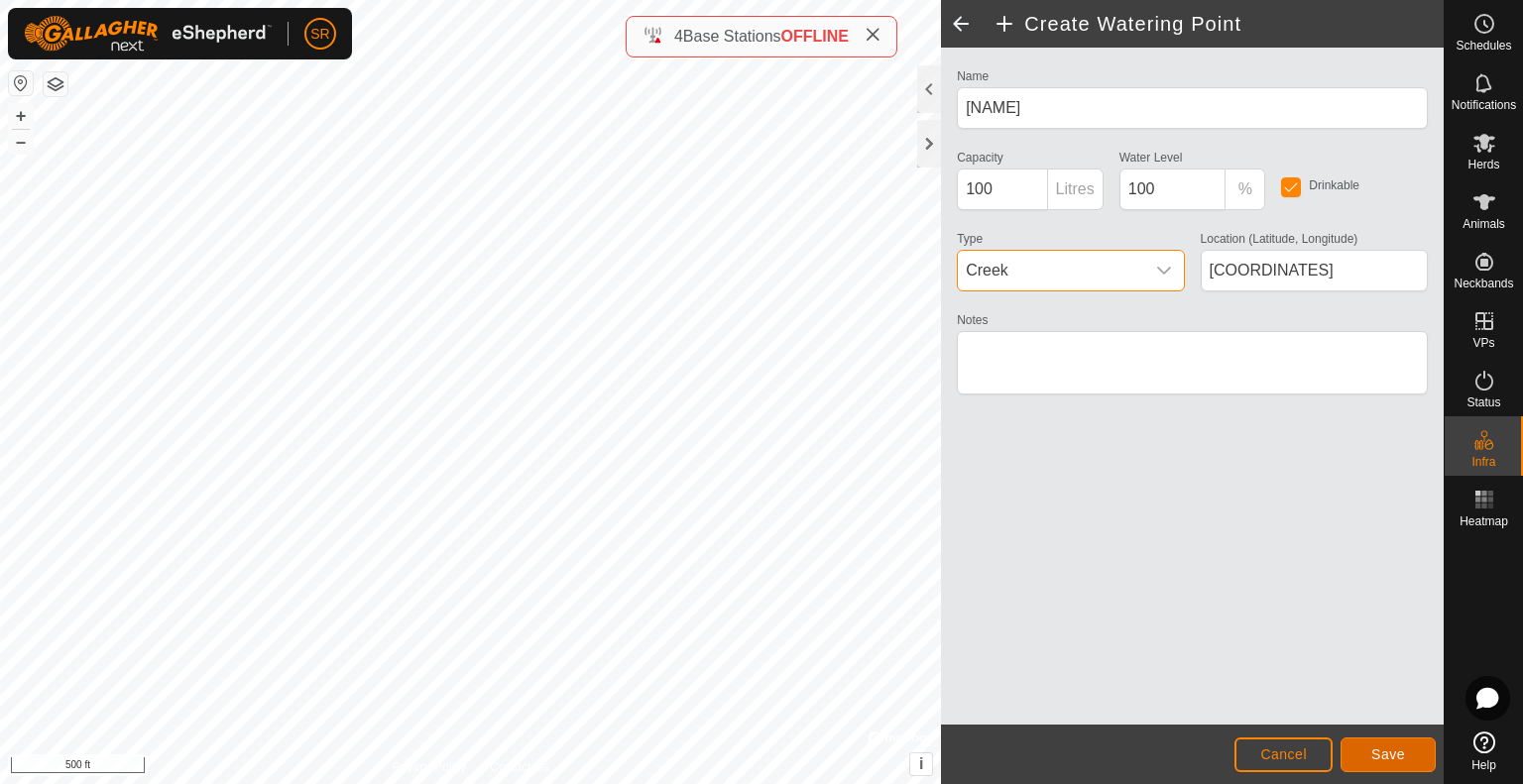 click on "Save" 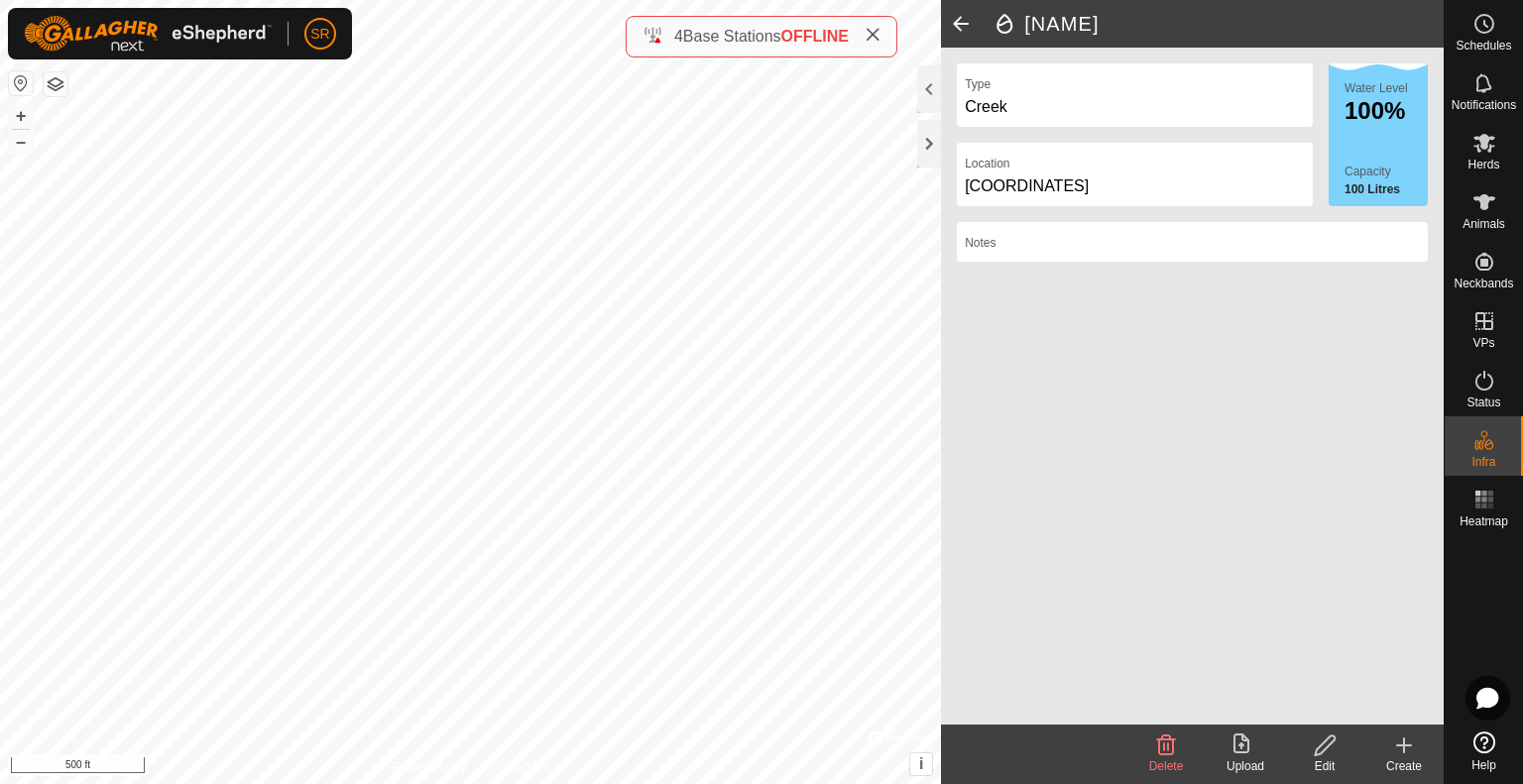 click 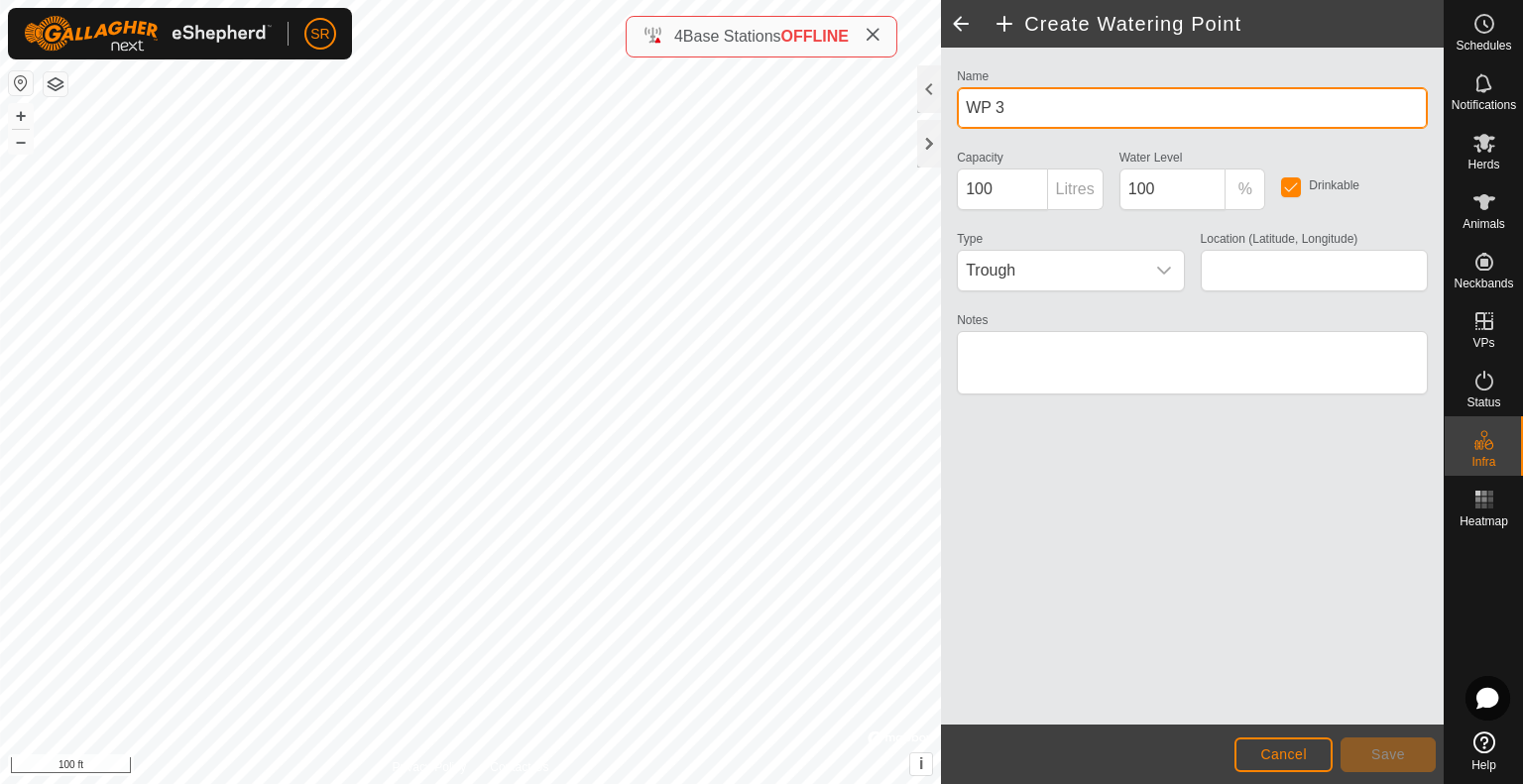 click on "WP 3" at bounding box center [1192, 108] 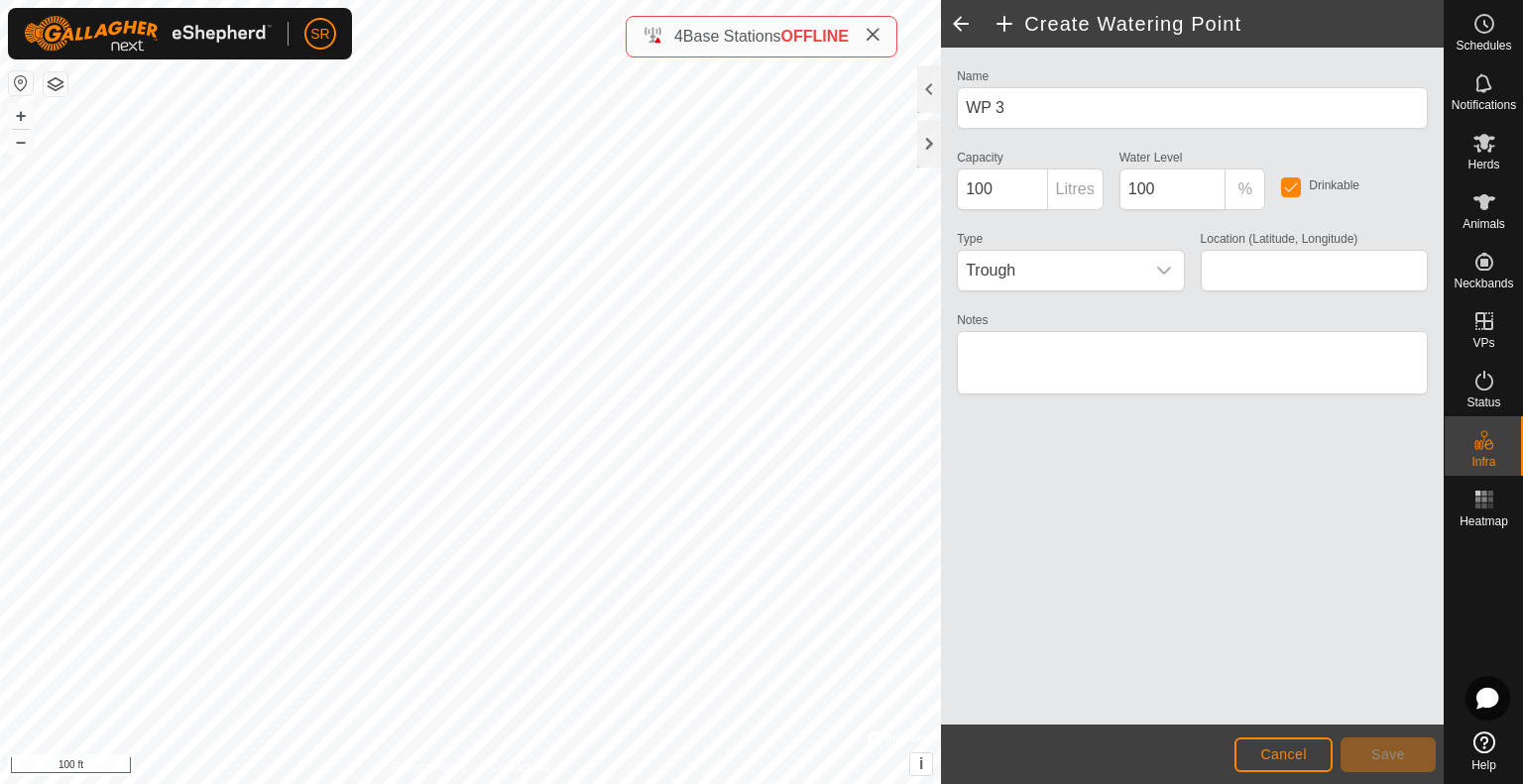 type on "39.753592, -107.577916" 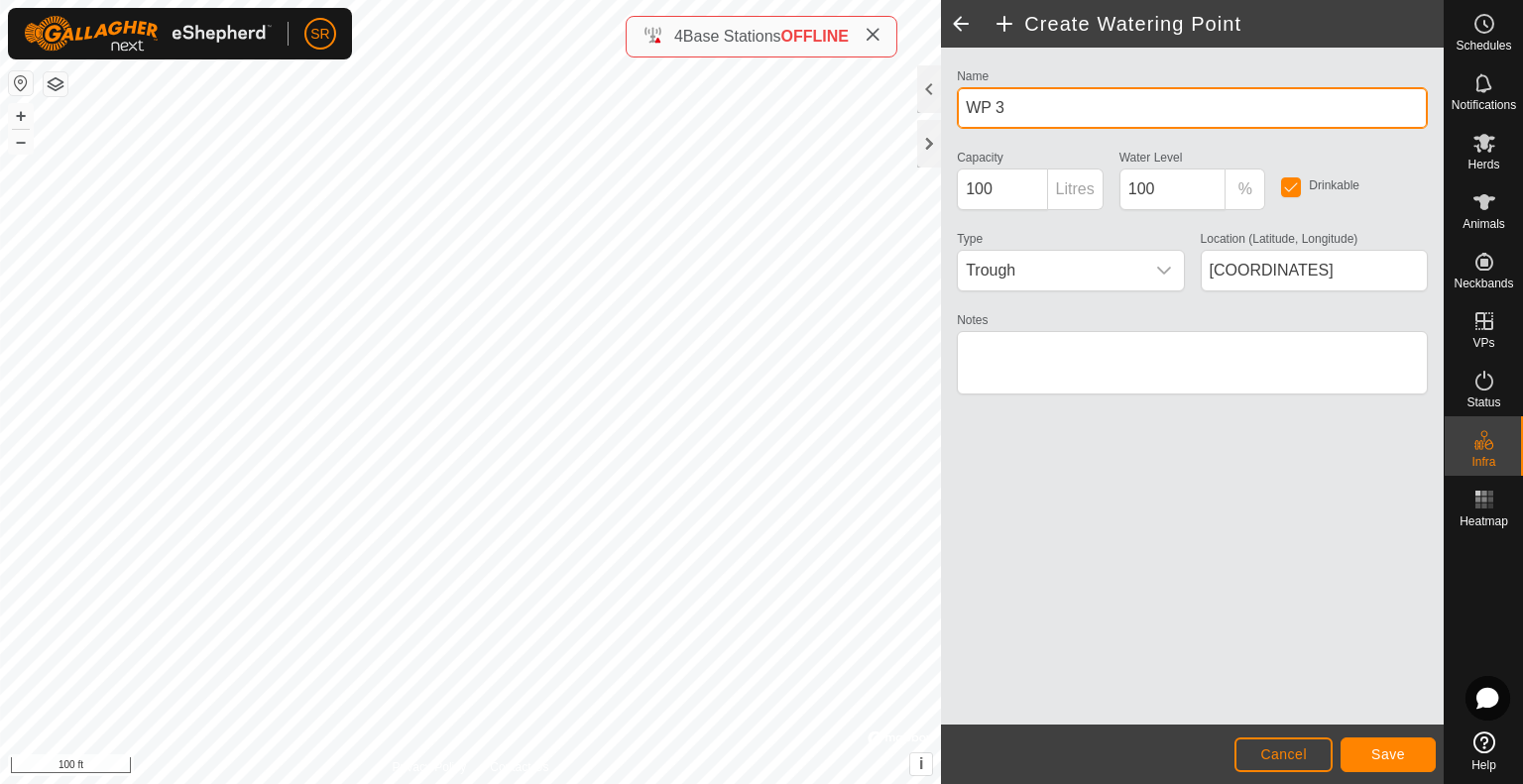 click on "WP 3" at bounding box center (1192, 108) 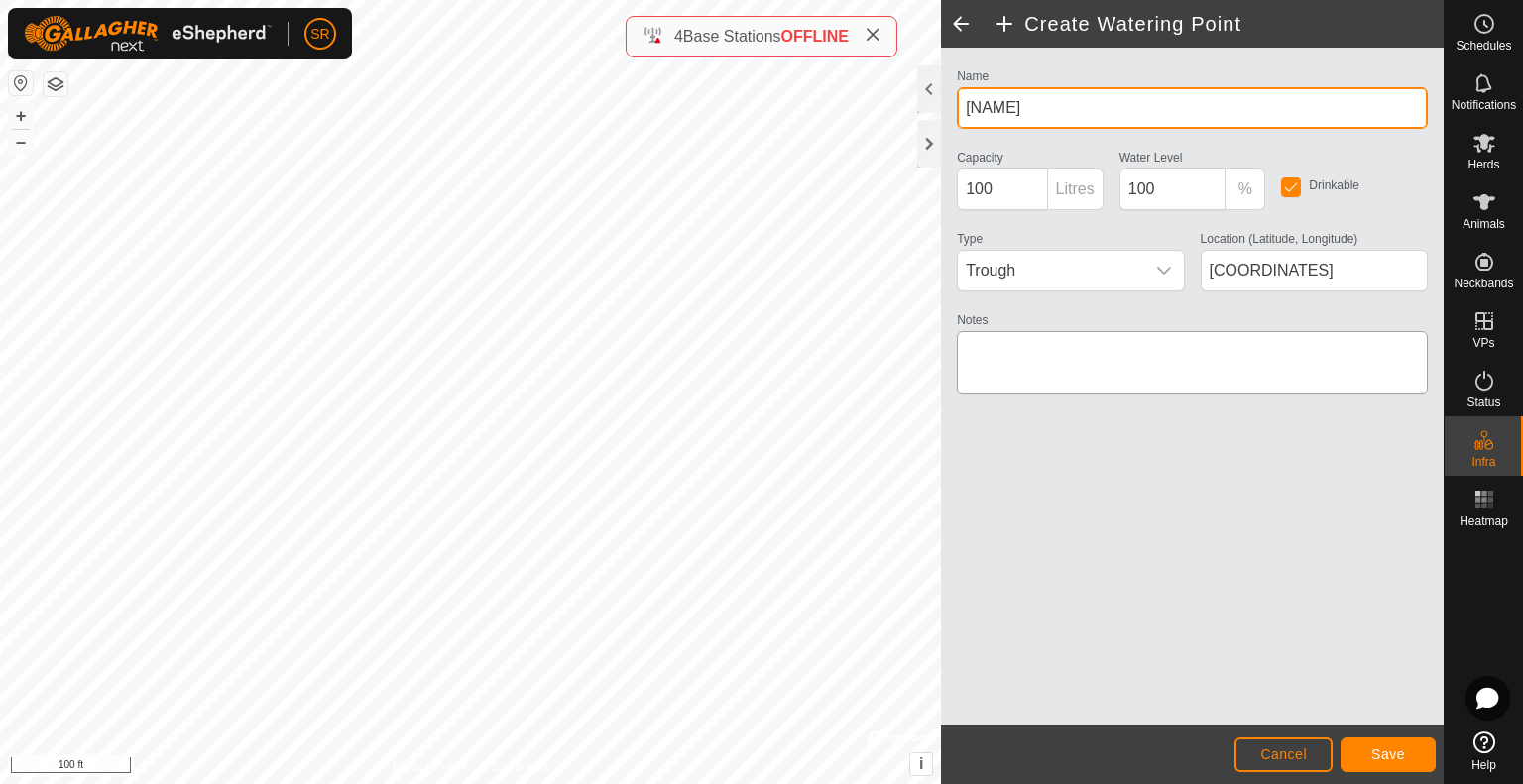 type on "Deep Creek Pond [NUMBER]" 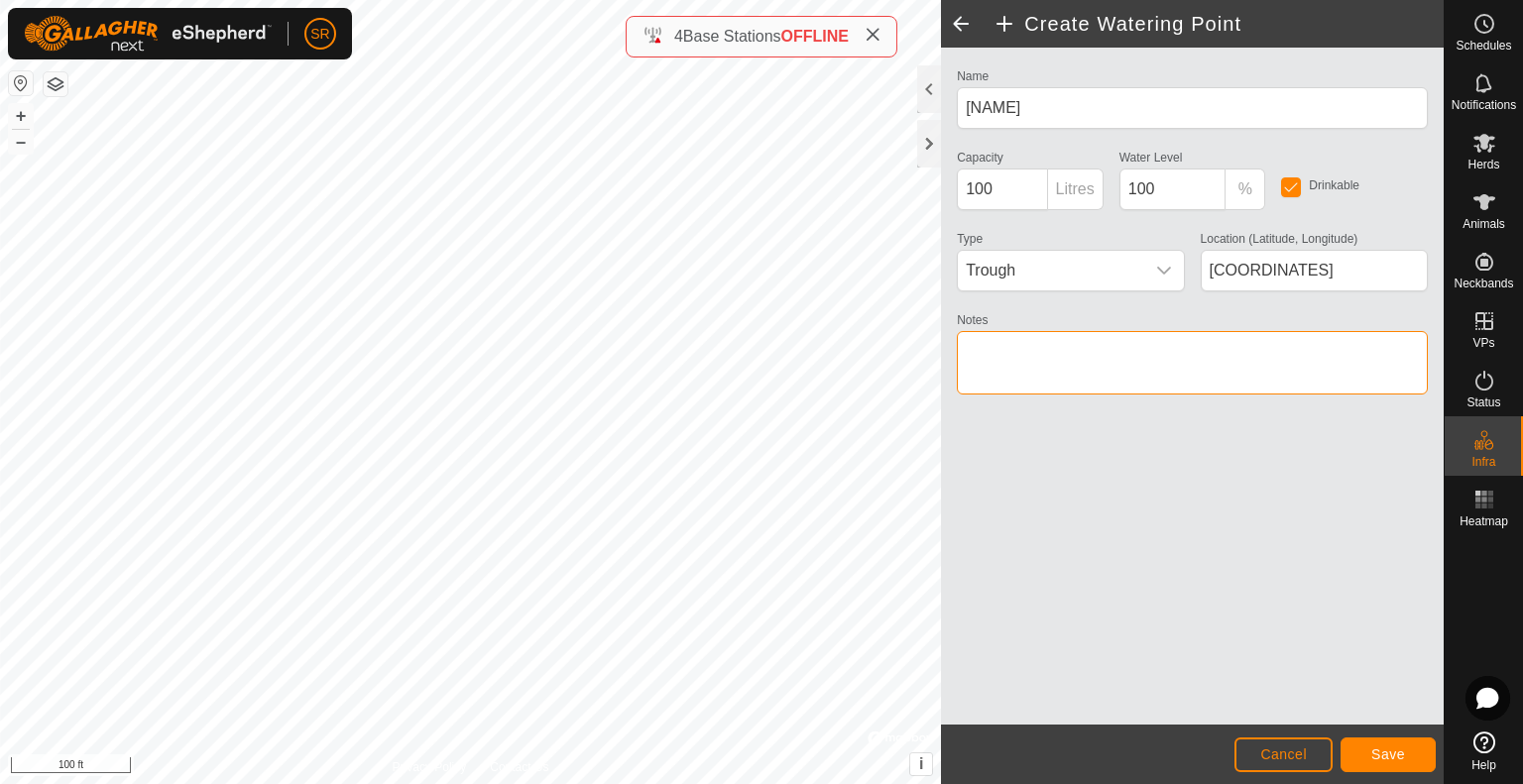 click on "Notes" at bounding box center (1192, 363) 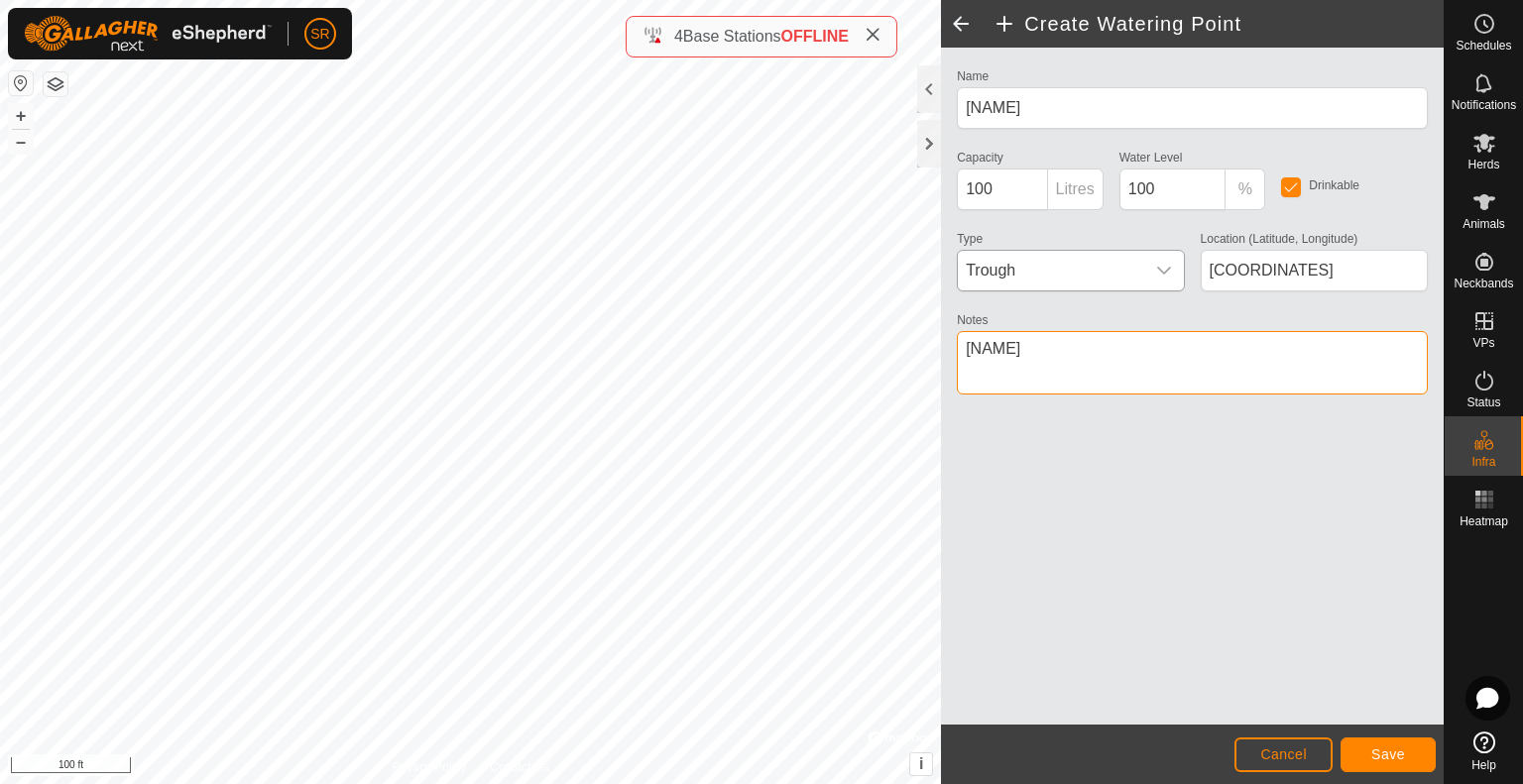 type on "Spring fed" 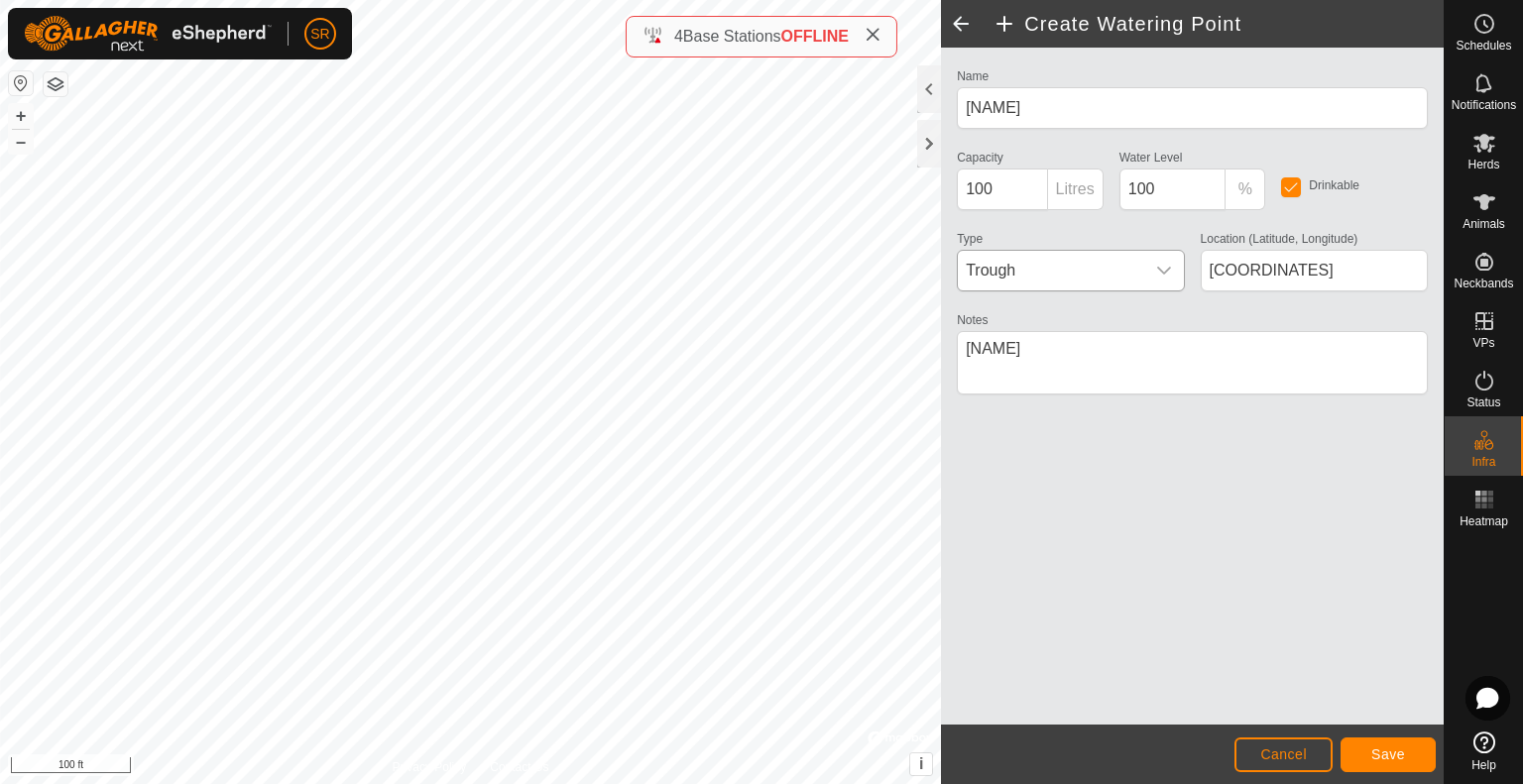 click on "Trough" at bounding box center [1050, 271] 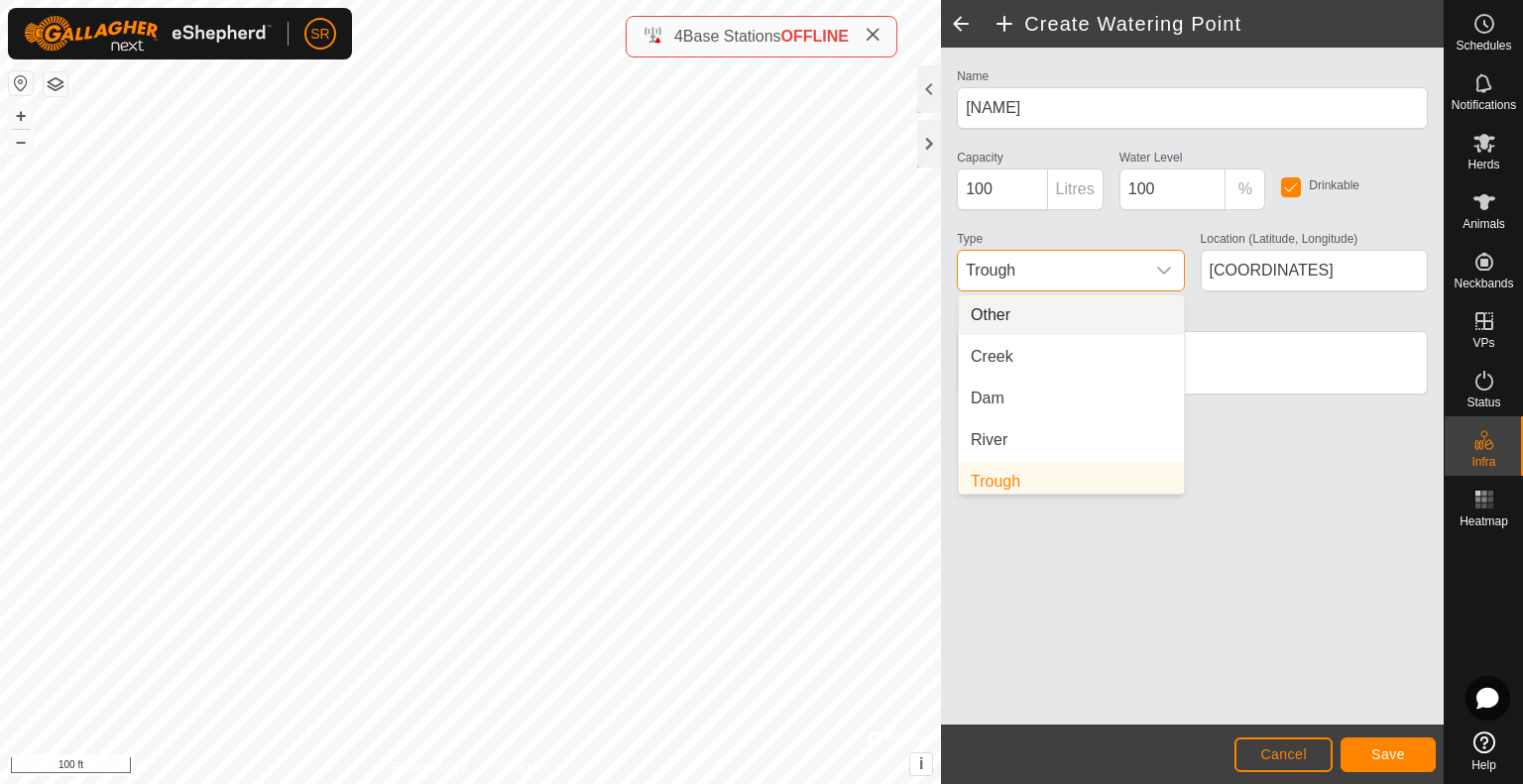scroll, scrollTop: 8, scrollLeft: 0, axis: vertical 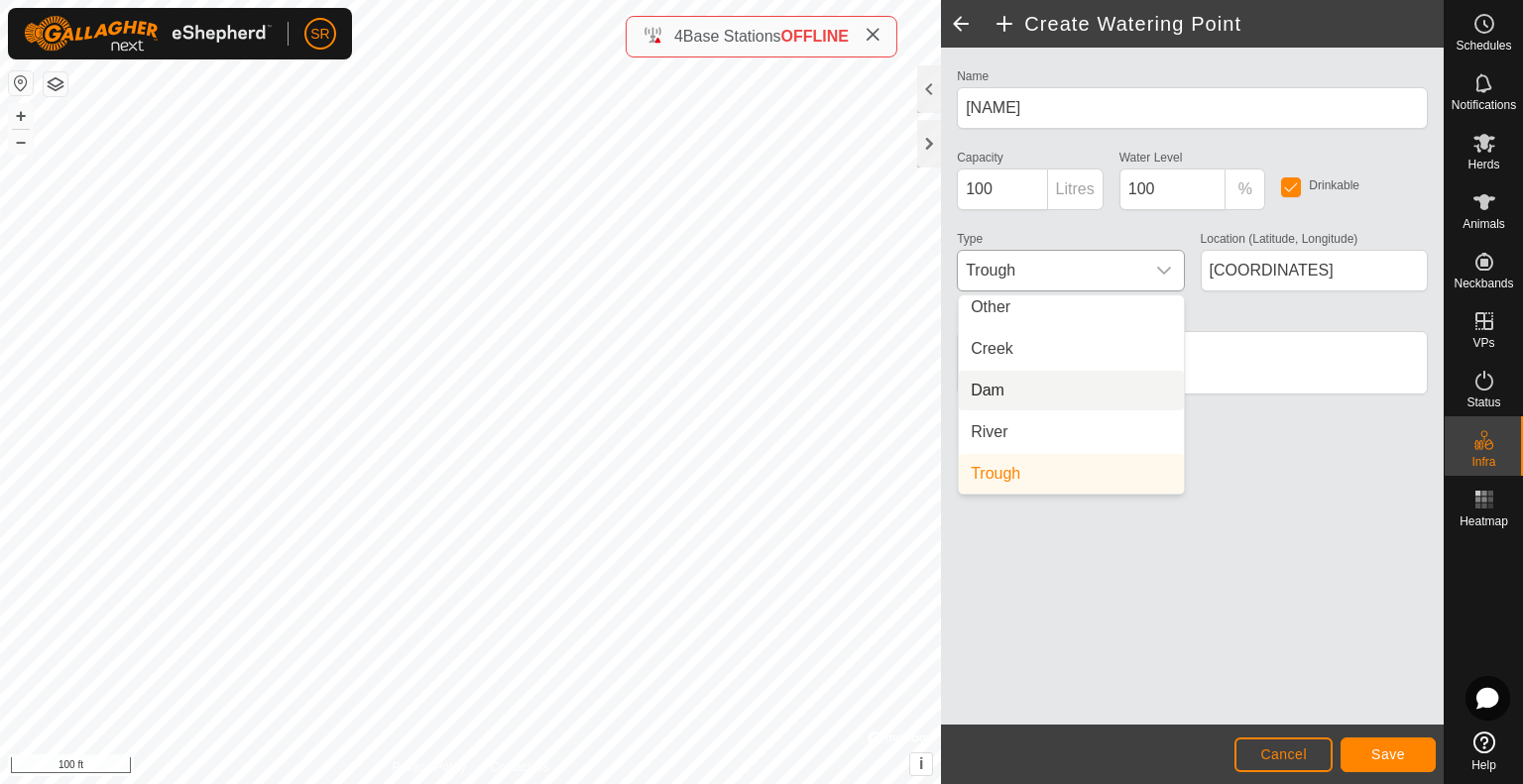 click on "Dam" at bounding box center [1071, 391] 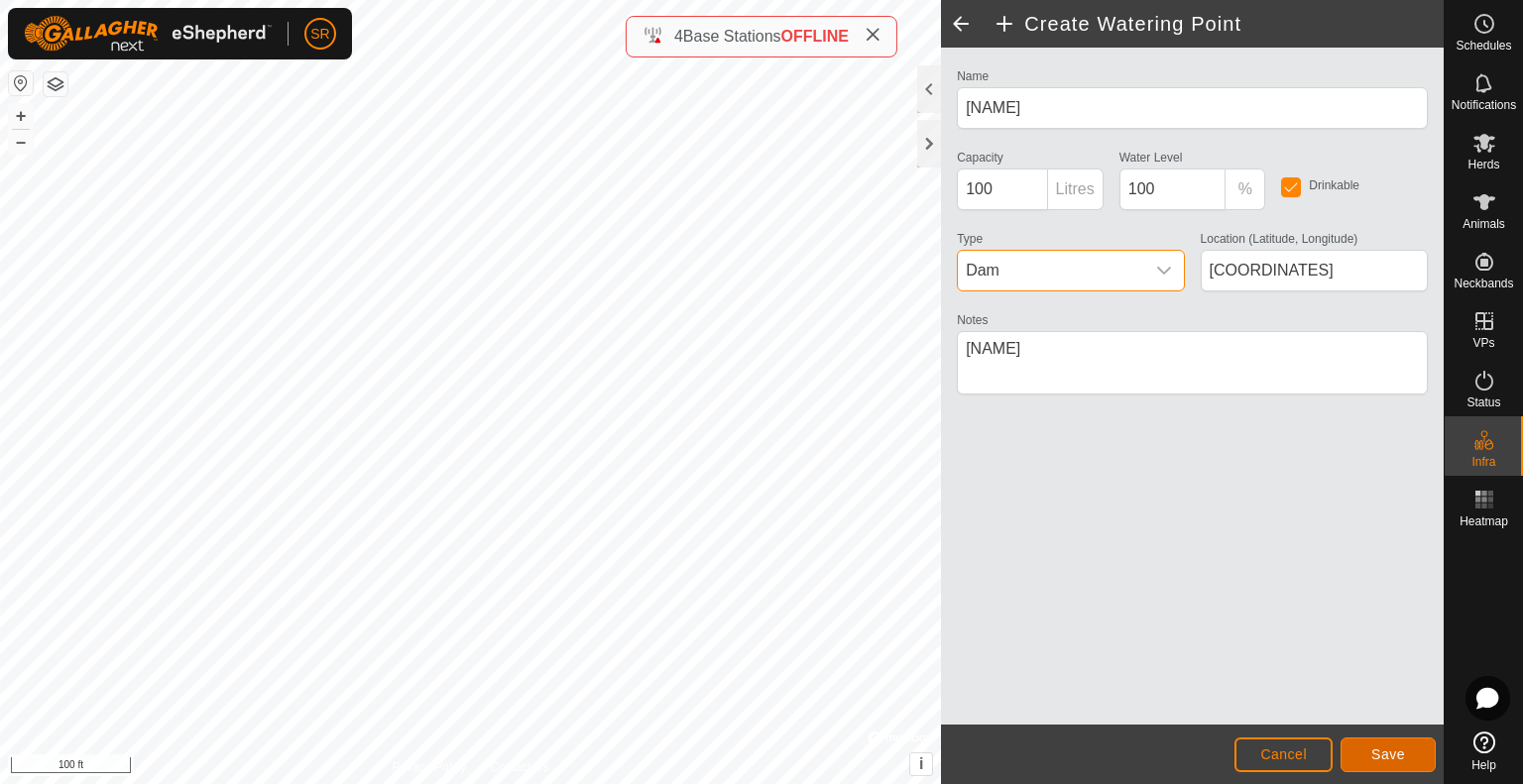click on "Save" 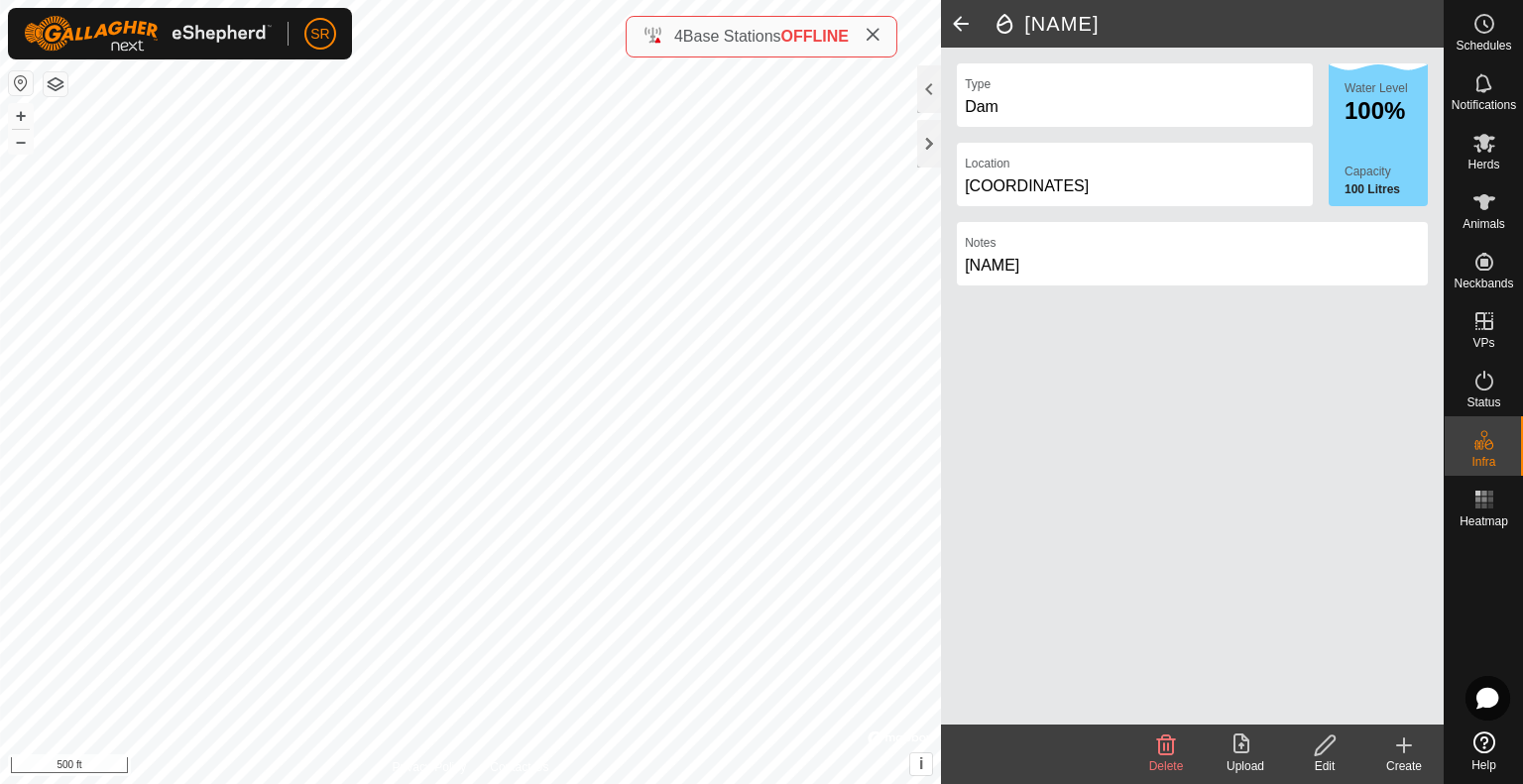 click 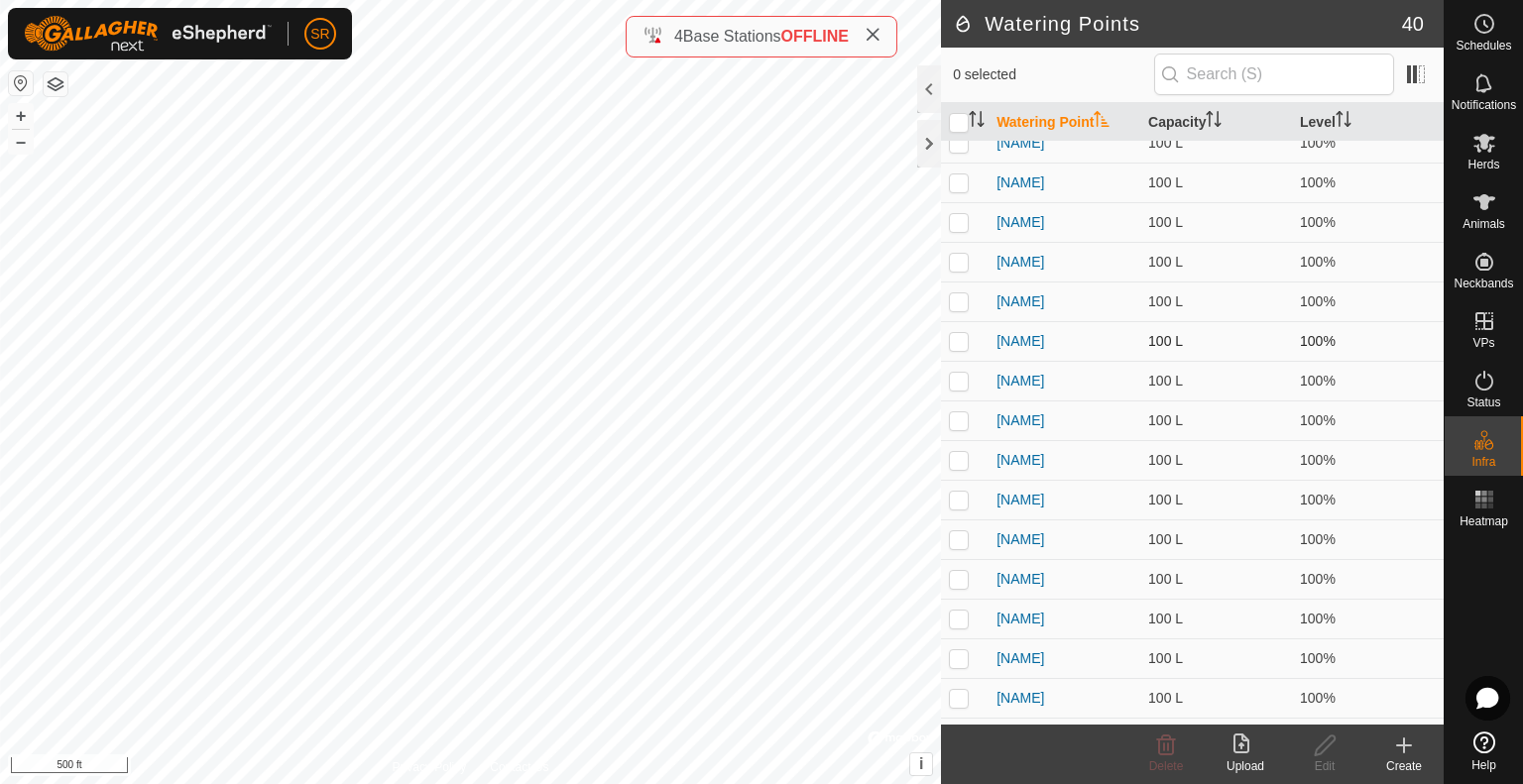 scroll, scrollTop: 185, scrollLeft: 0, axis: vertical 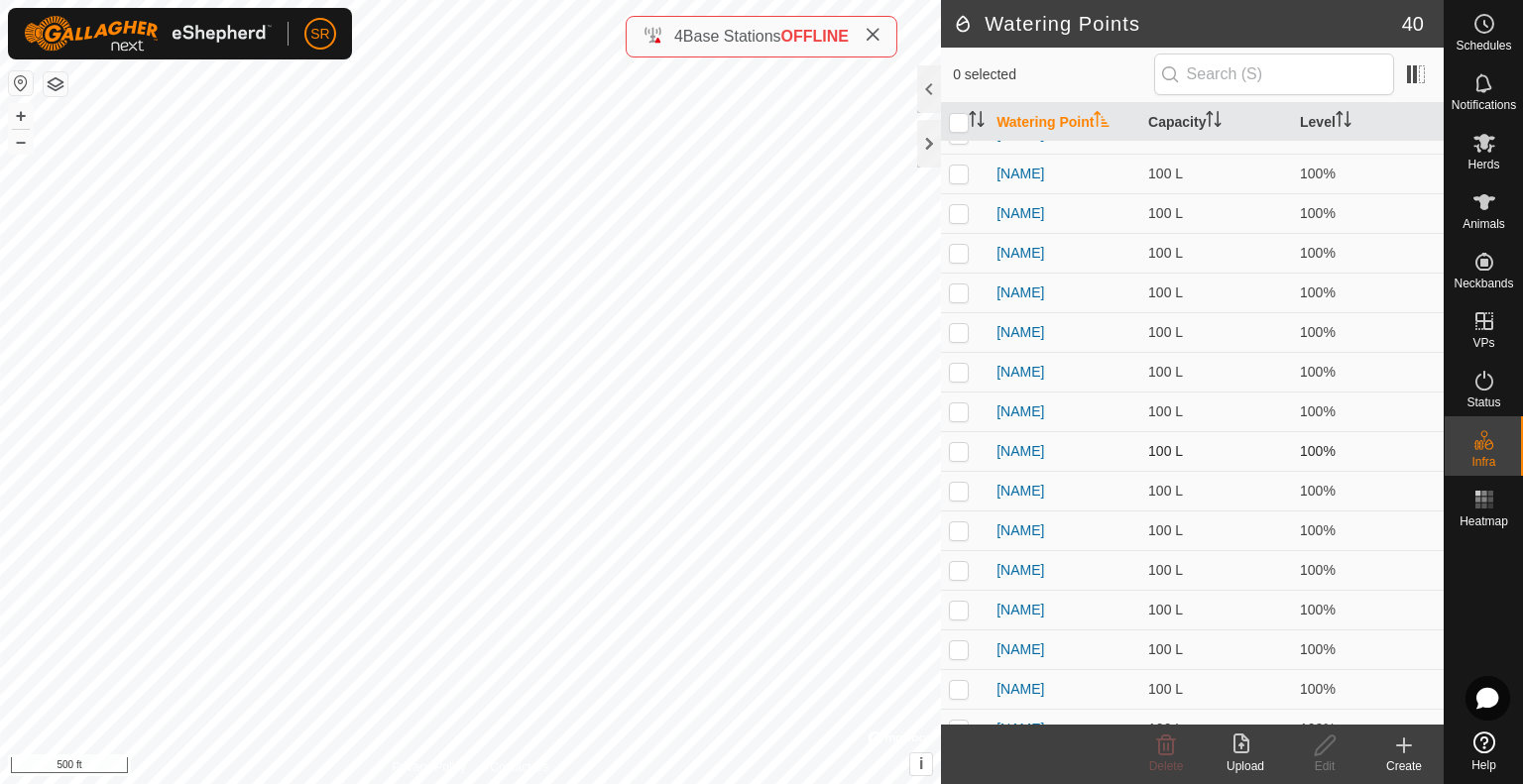 click at bounding box center [959, 451] 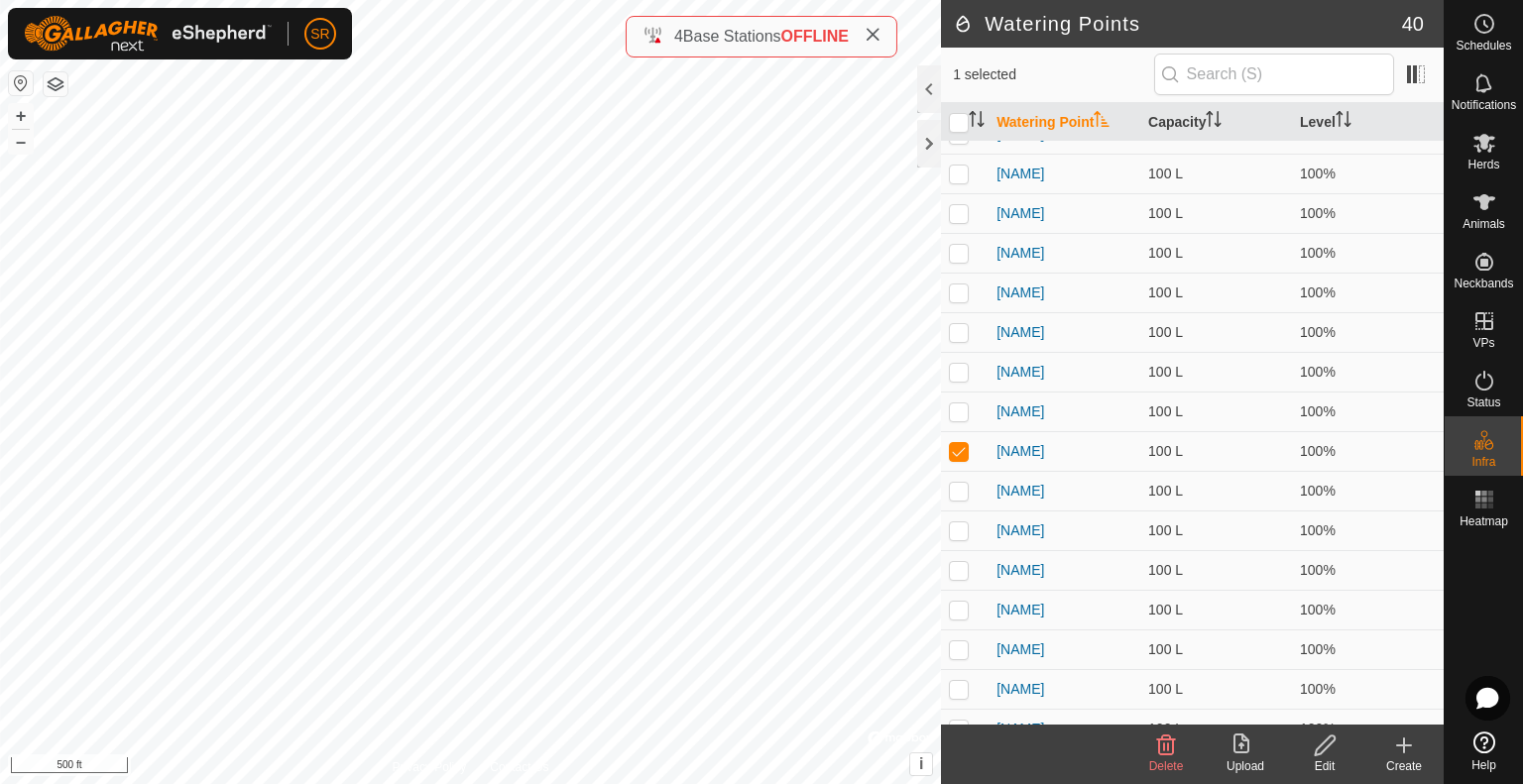 click 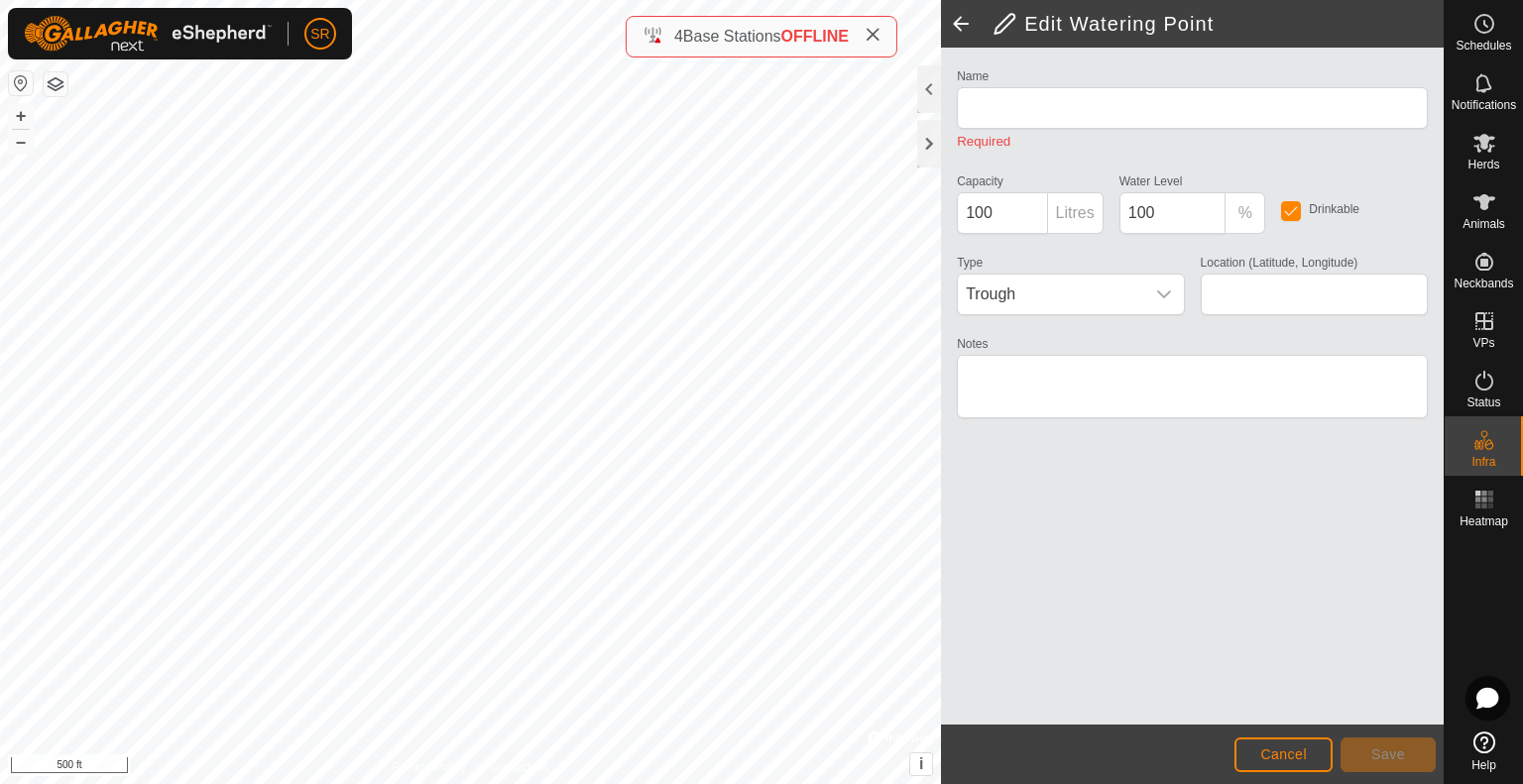 type on "Deep Creek Pond [NUMBER]" 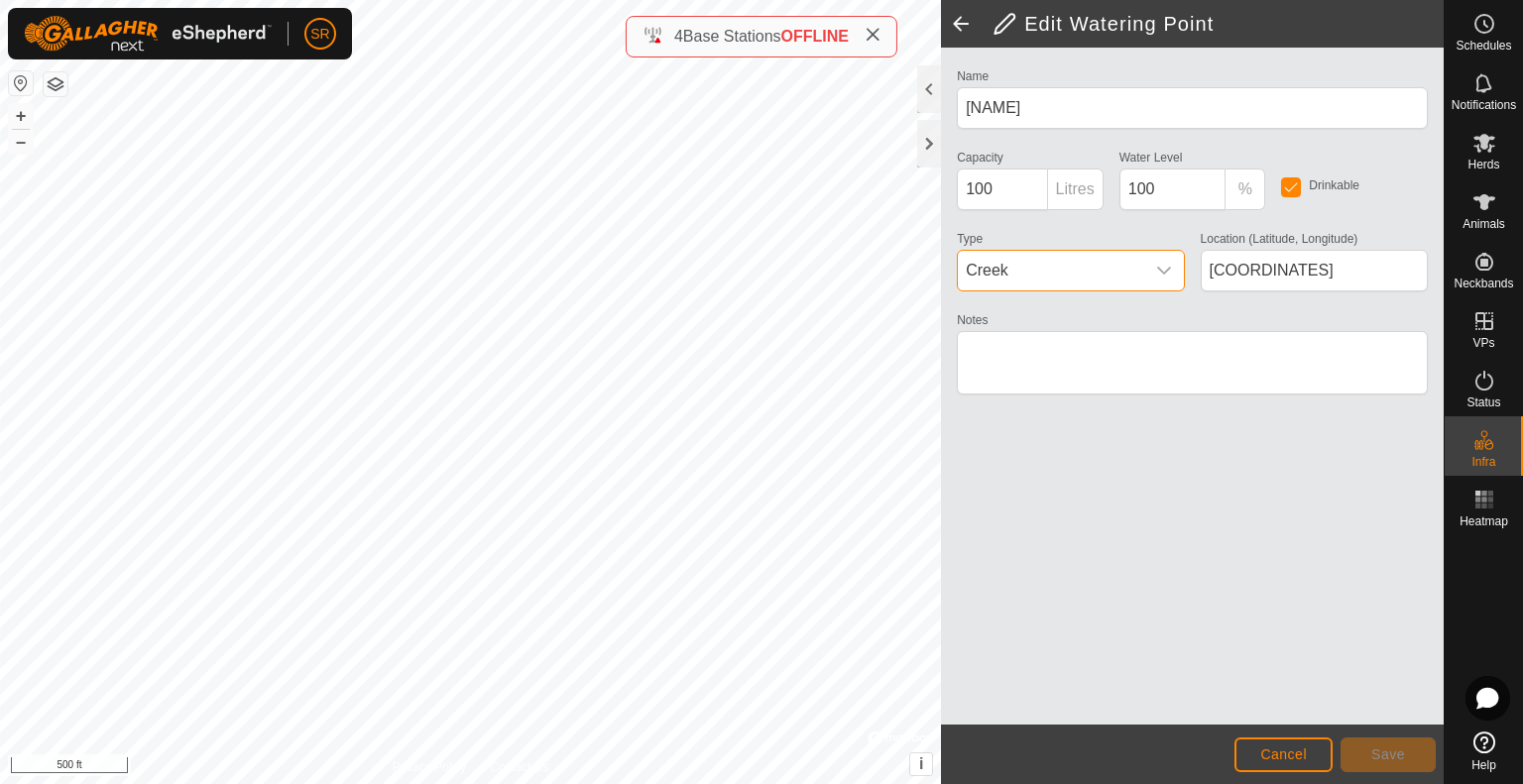click on "Creek" at bounding box center [1050, 271] 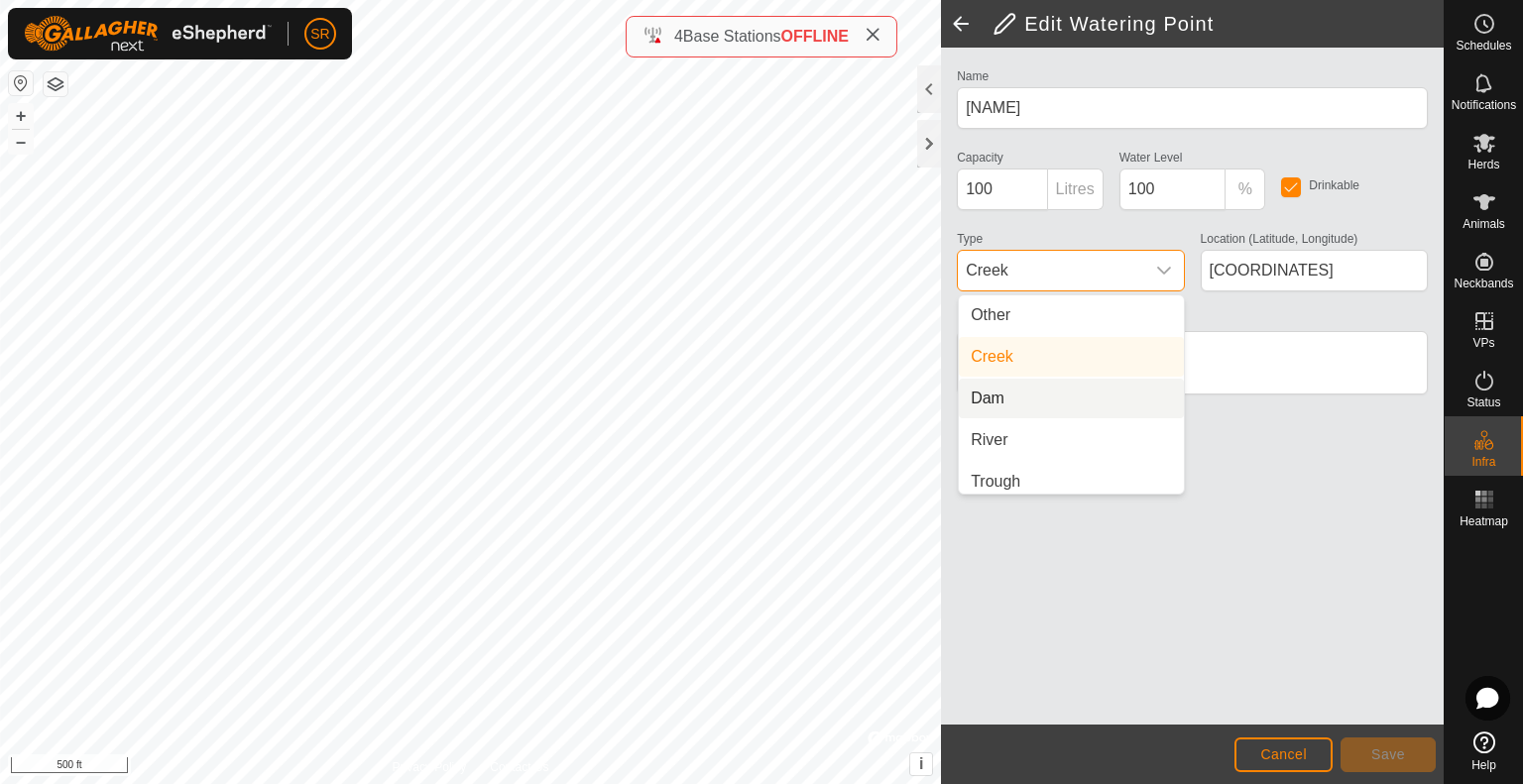 click on "Dam" at bounding box center [1071, 398] 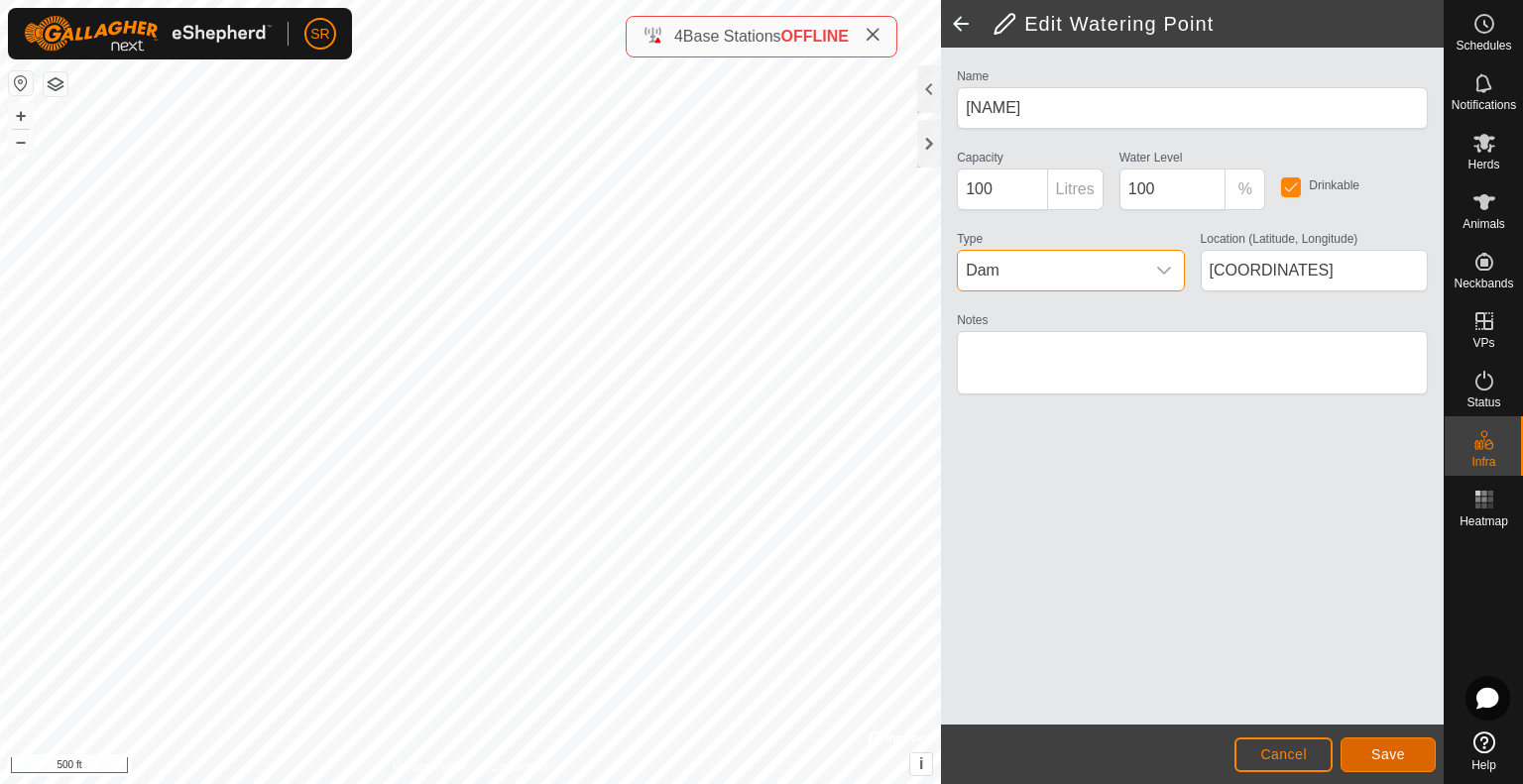 click on "Save" 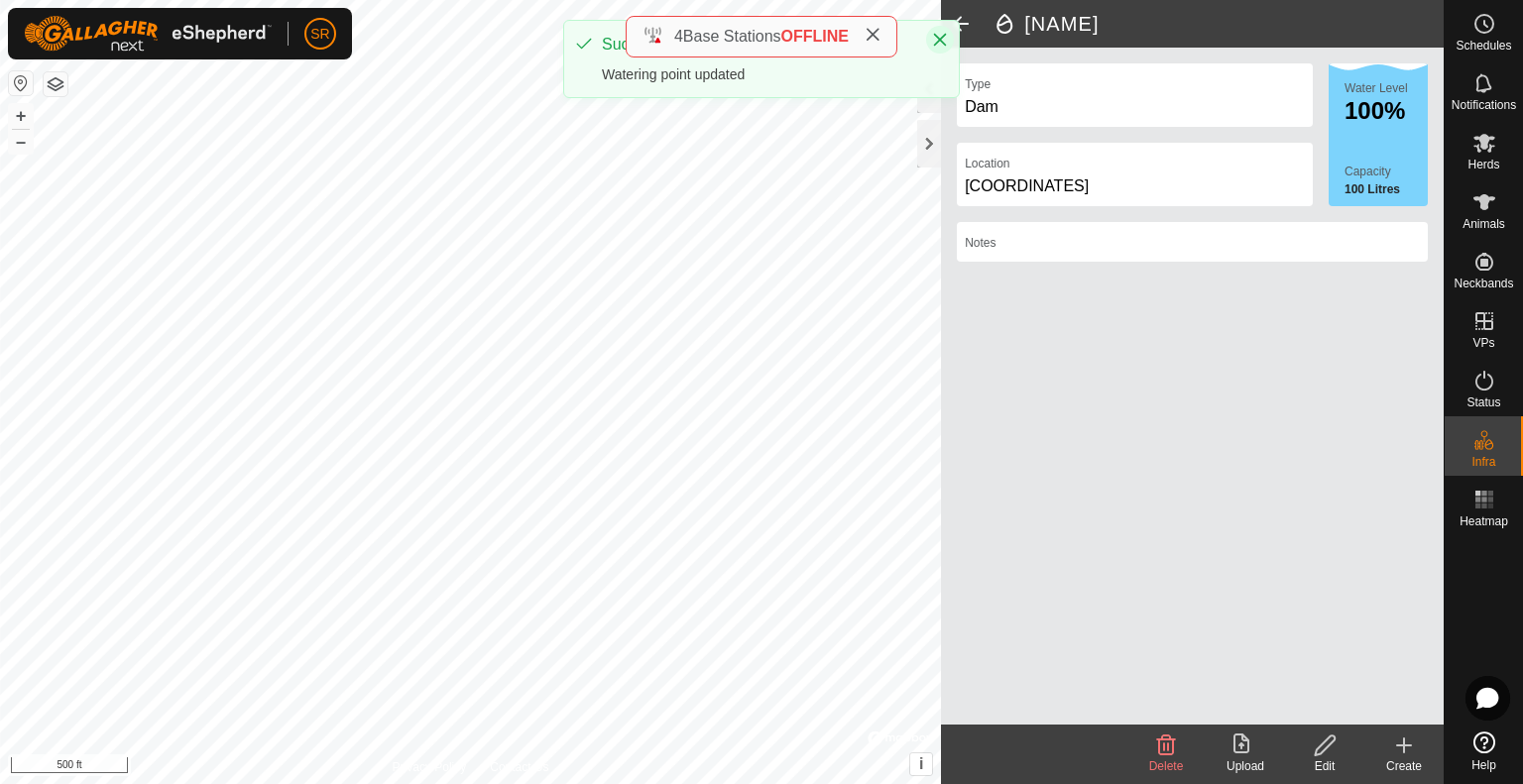 click 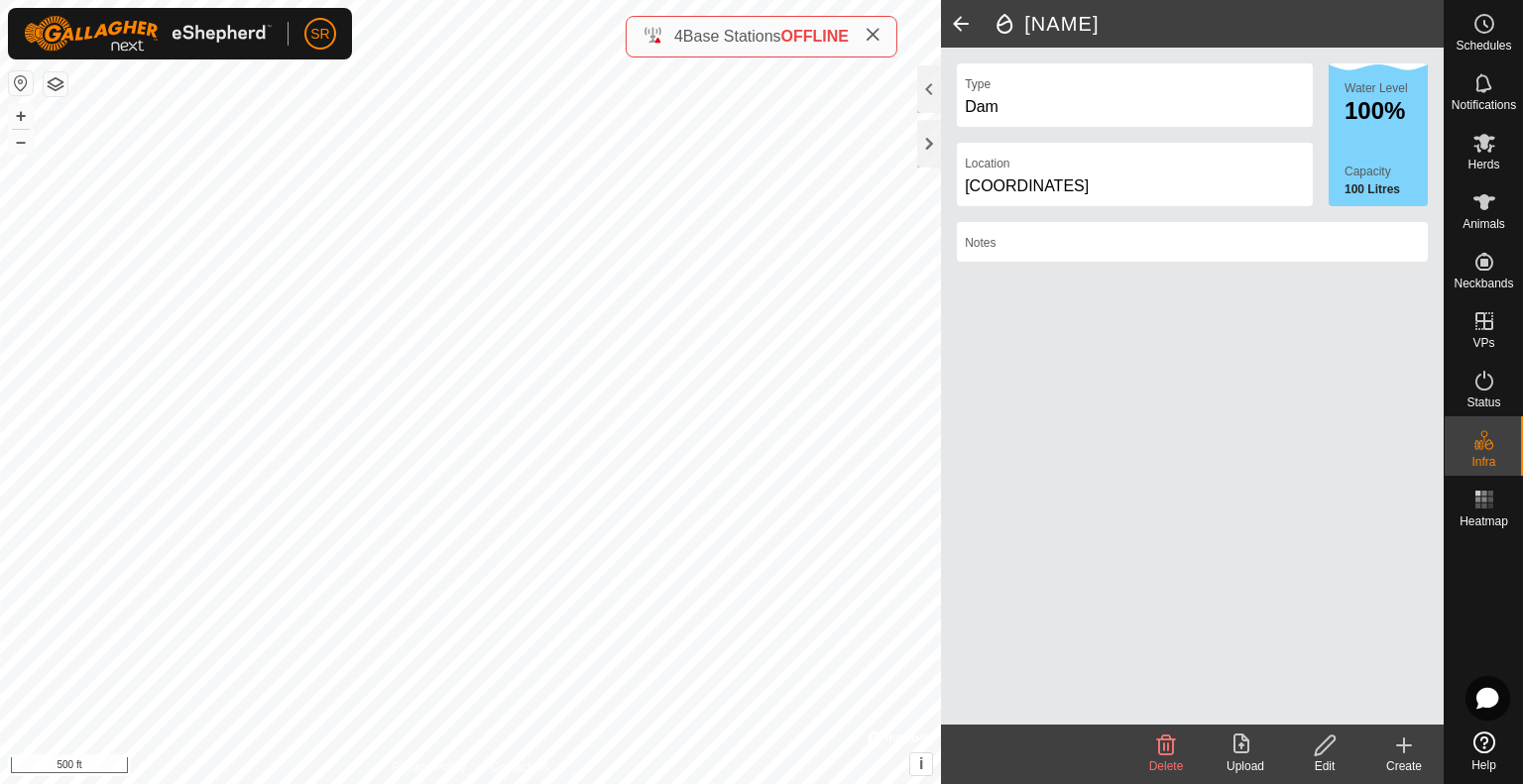 click 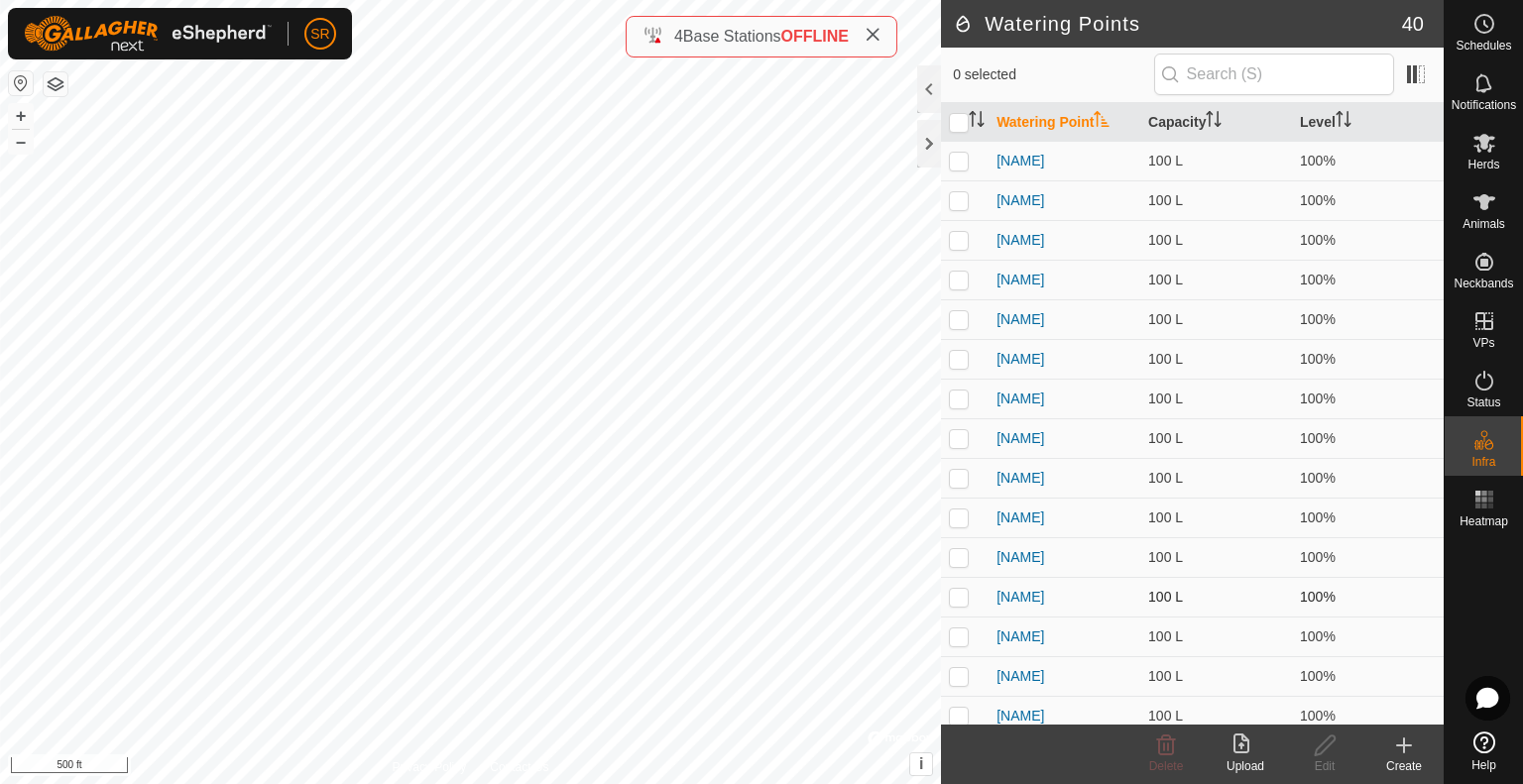 click at bounding box center [959, 597] 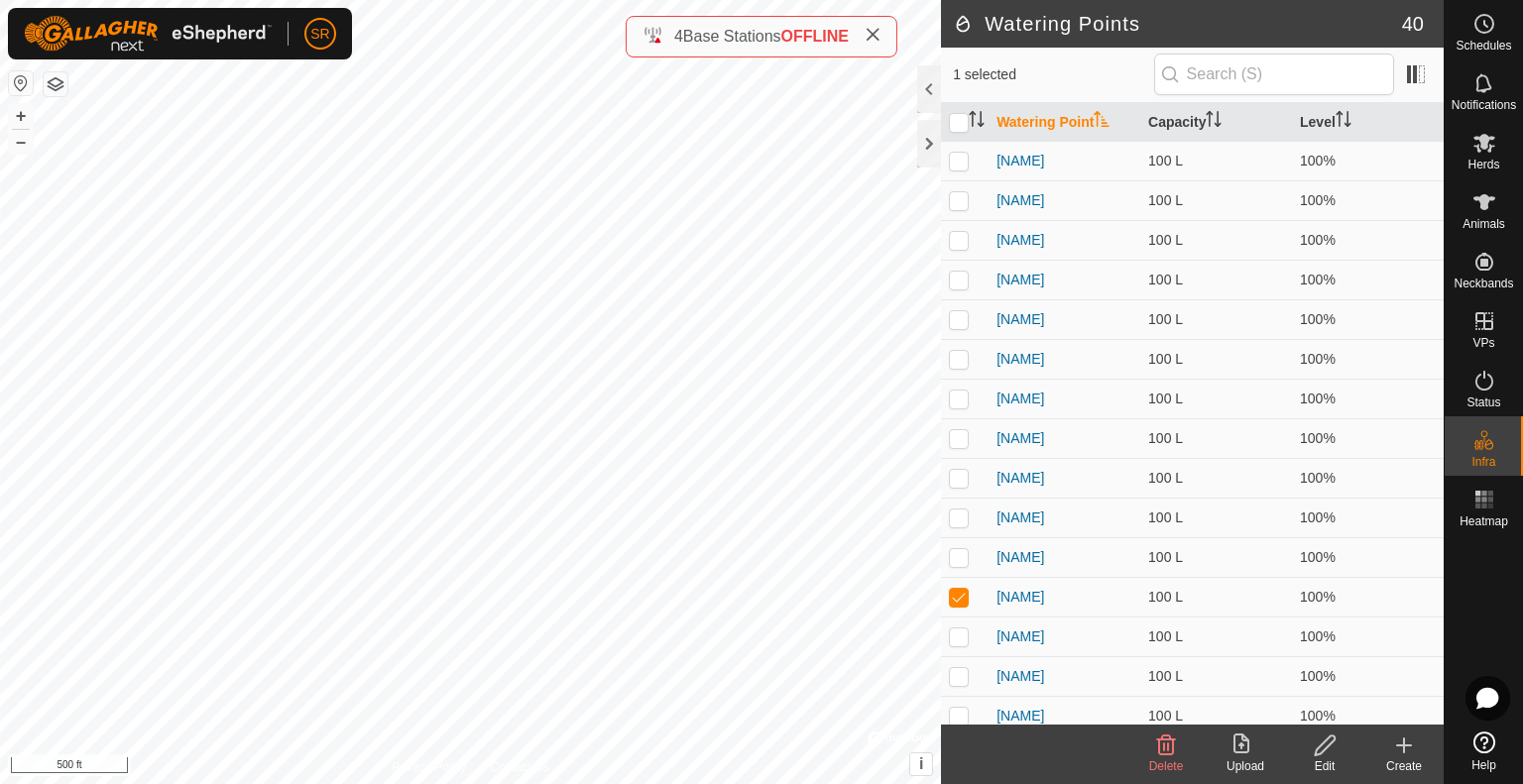 click 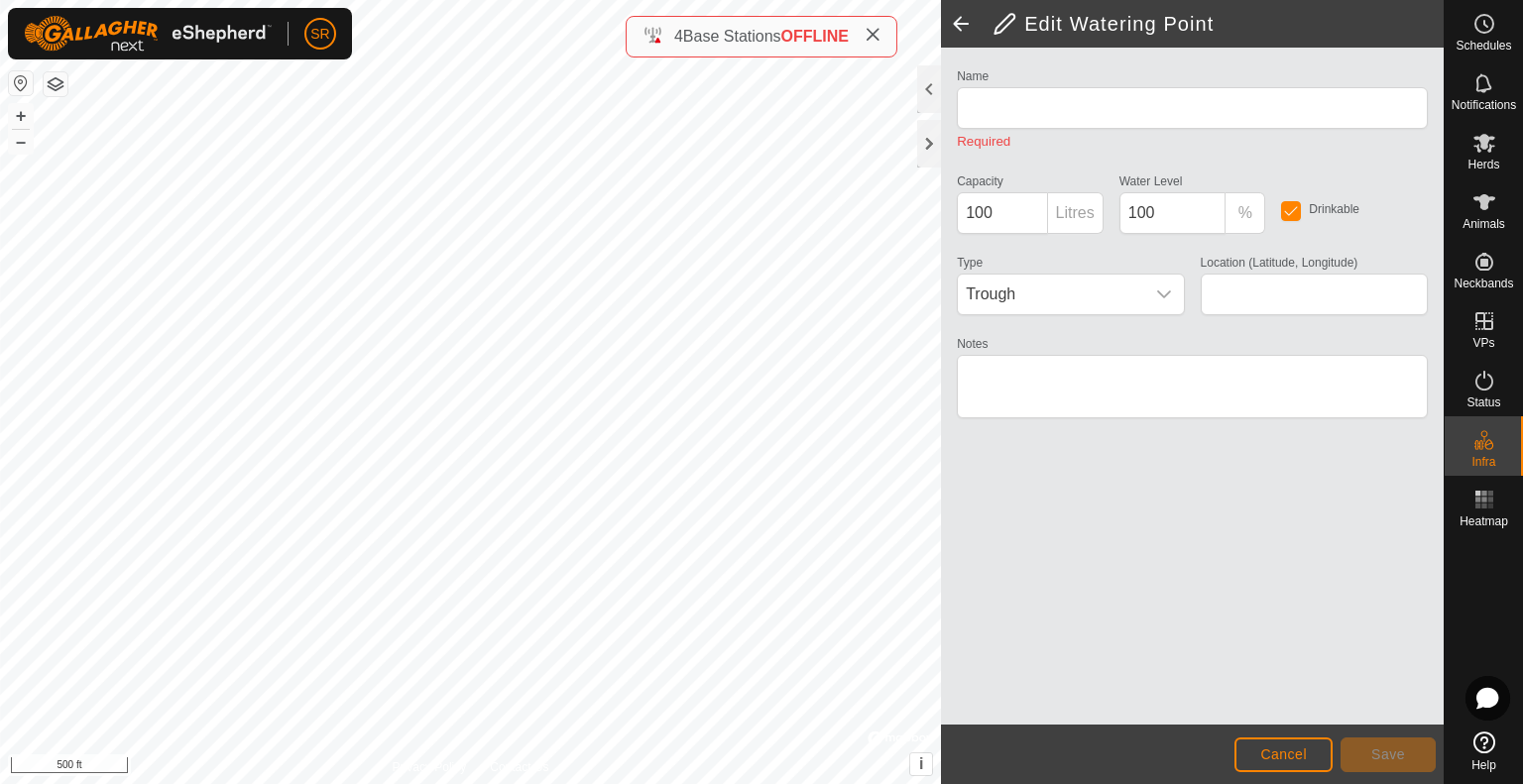 type on "Deep Creek Pond [NUMBER]" 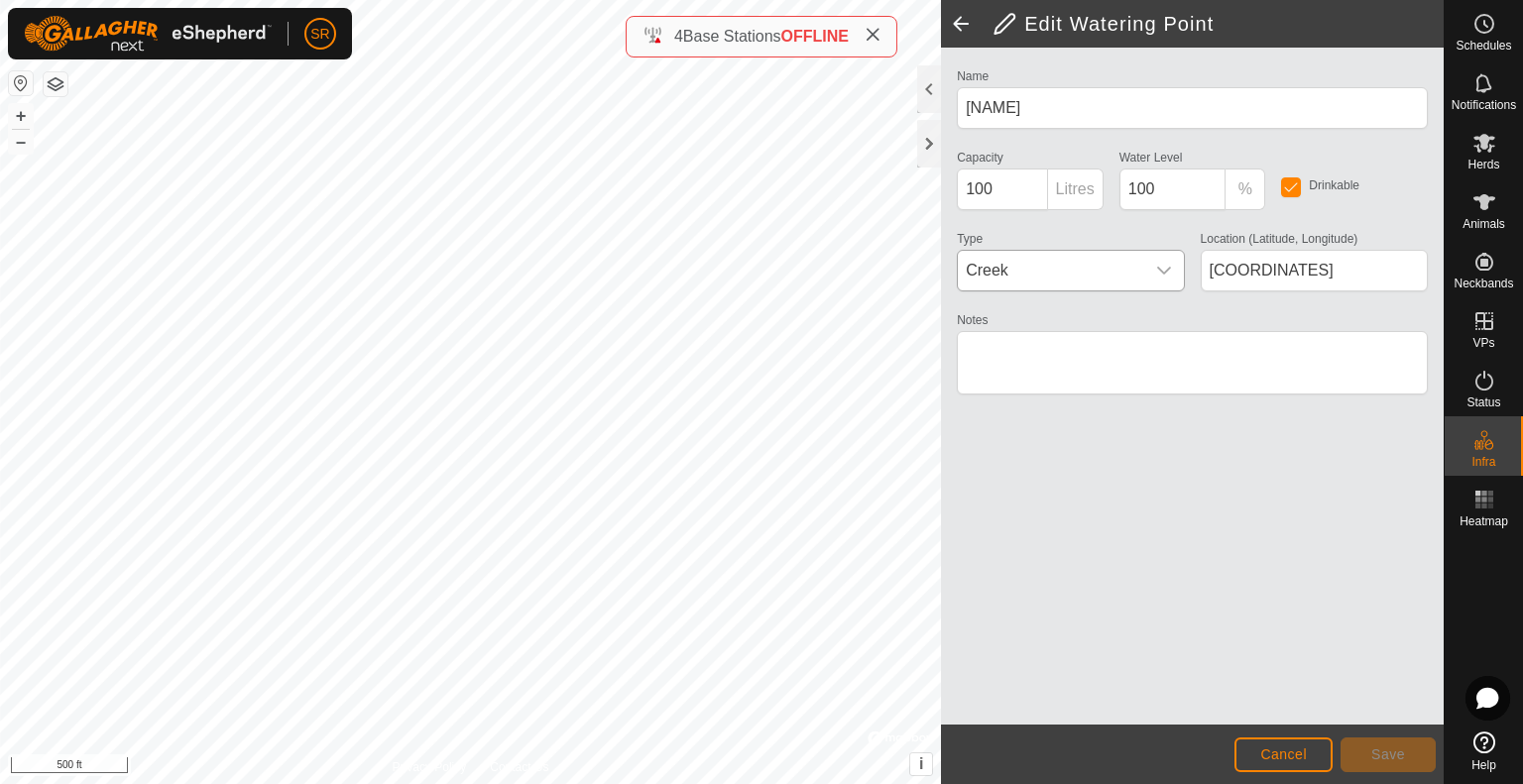 click on "Creek" at bounding box center (1050, 271) 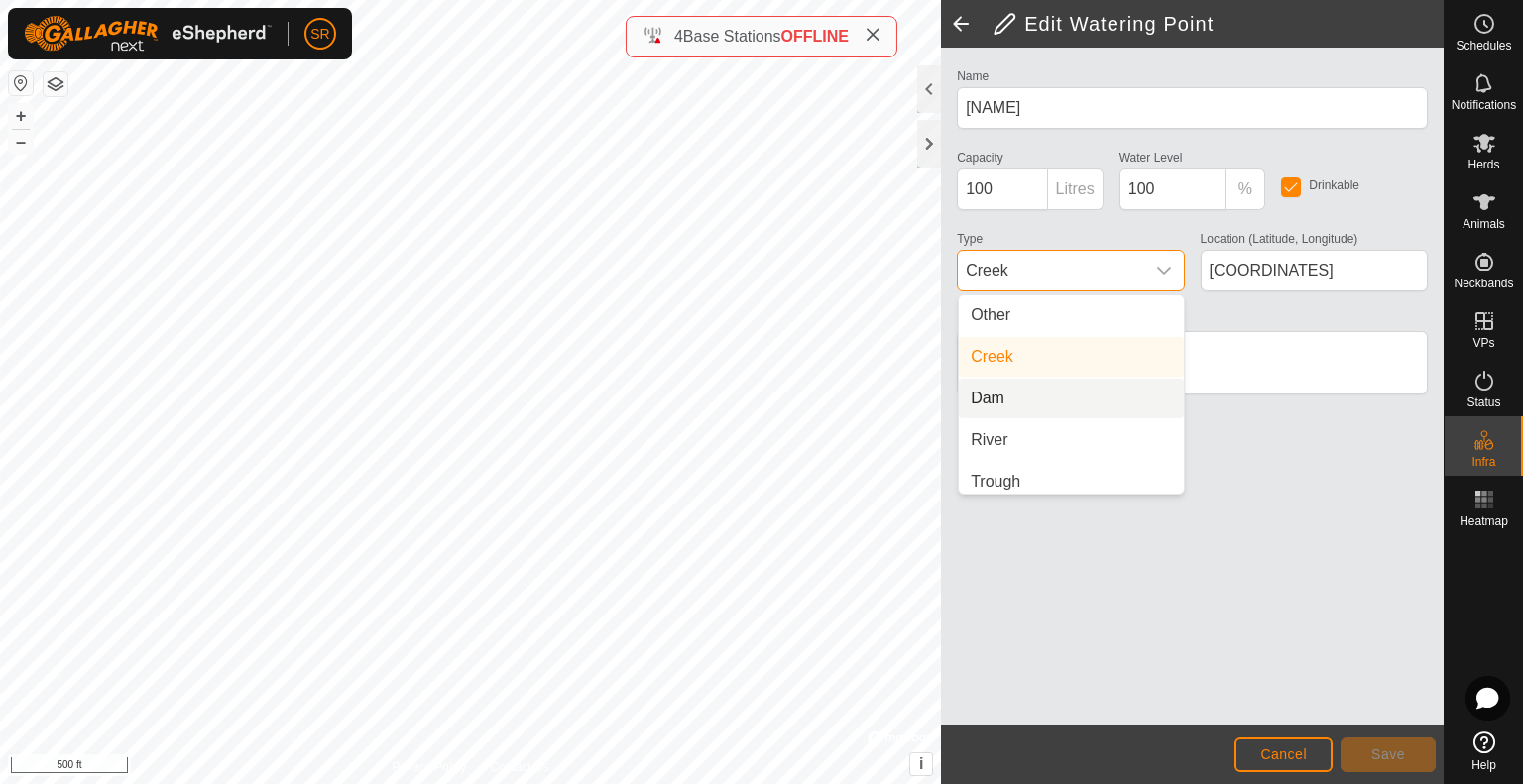 click on "Dam" at bounding box center [1071, 398] 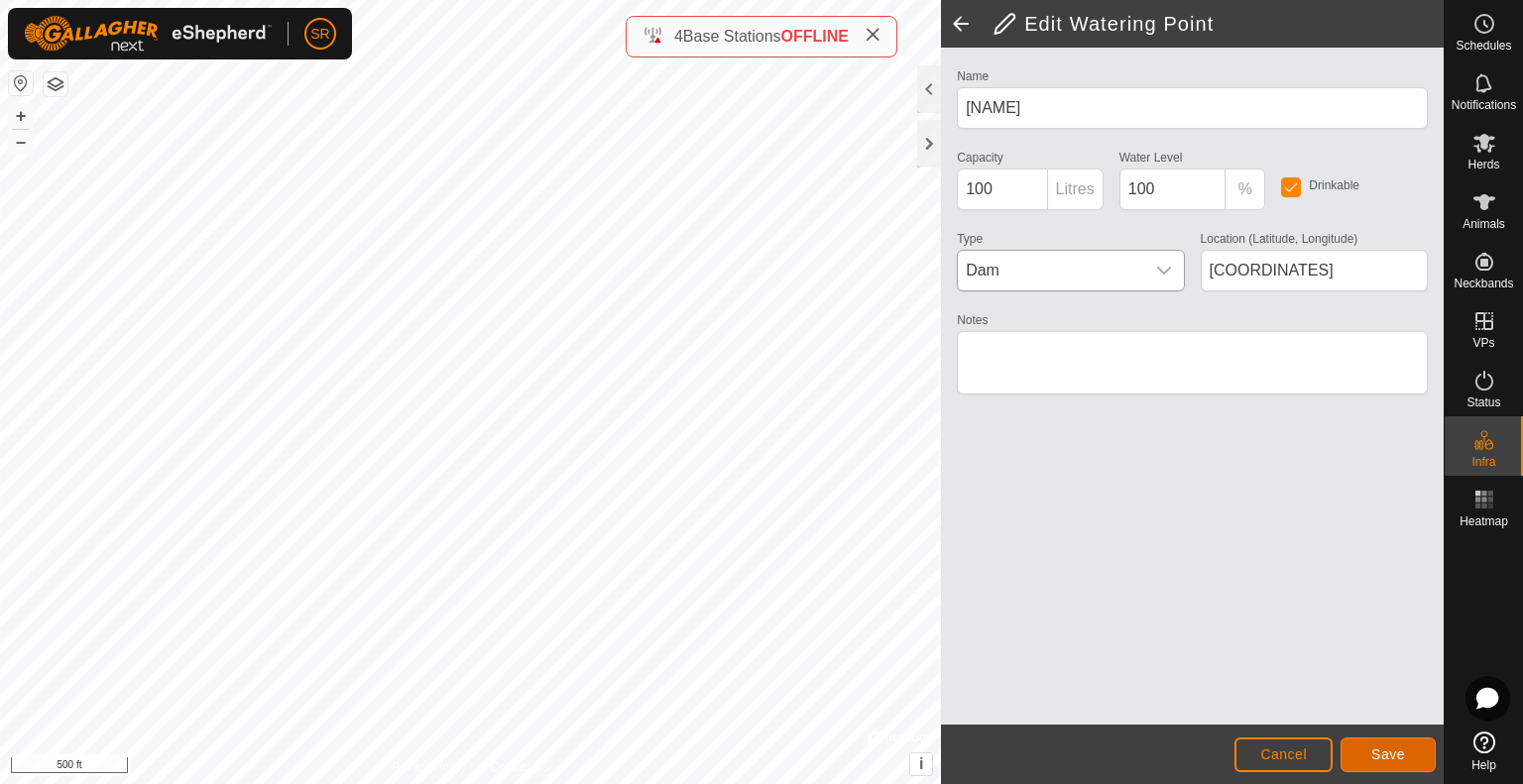 click on "Save" 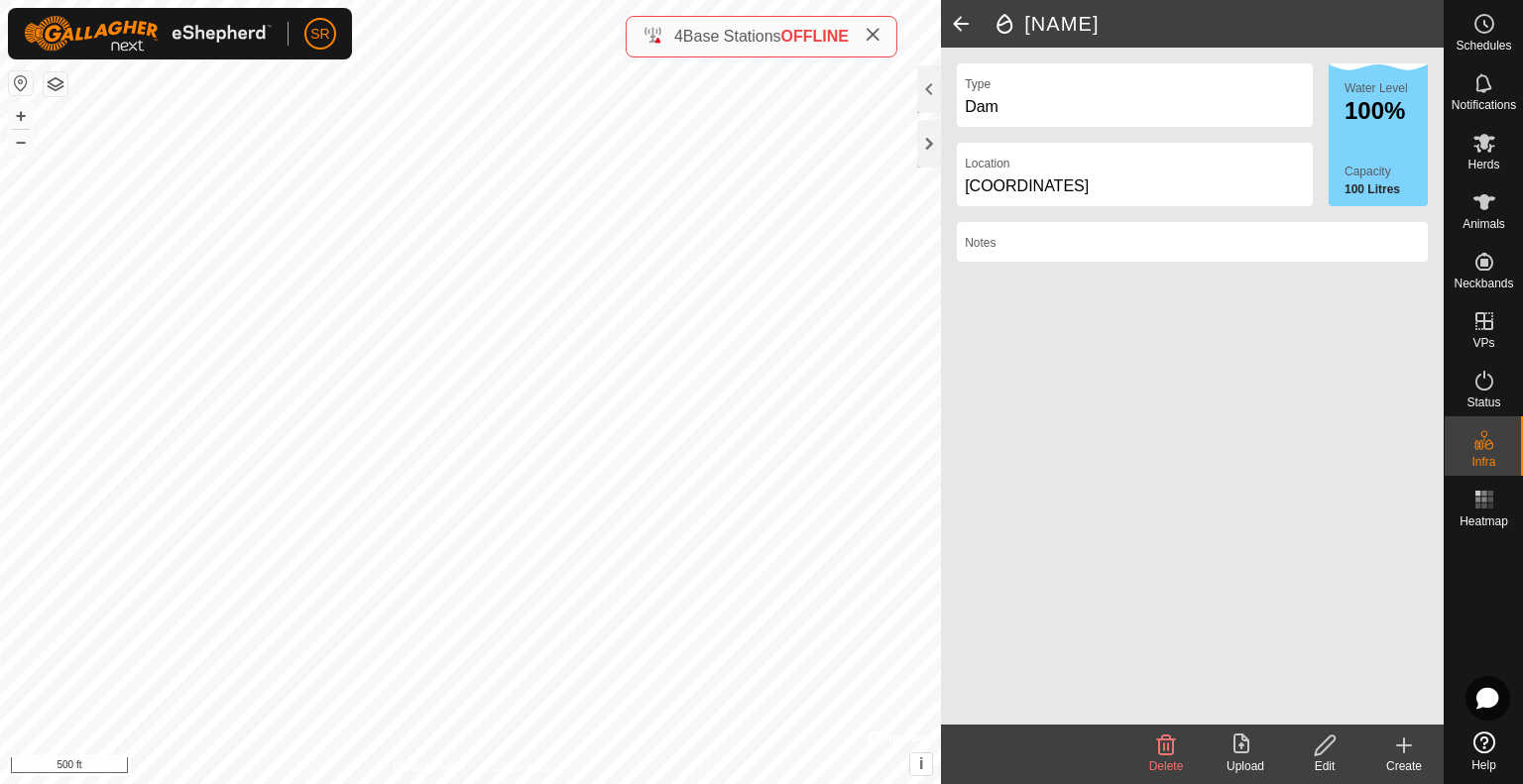 click 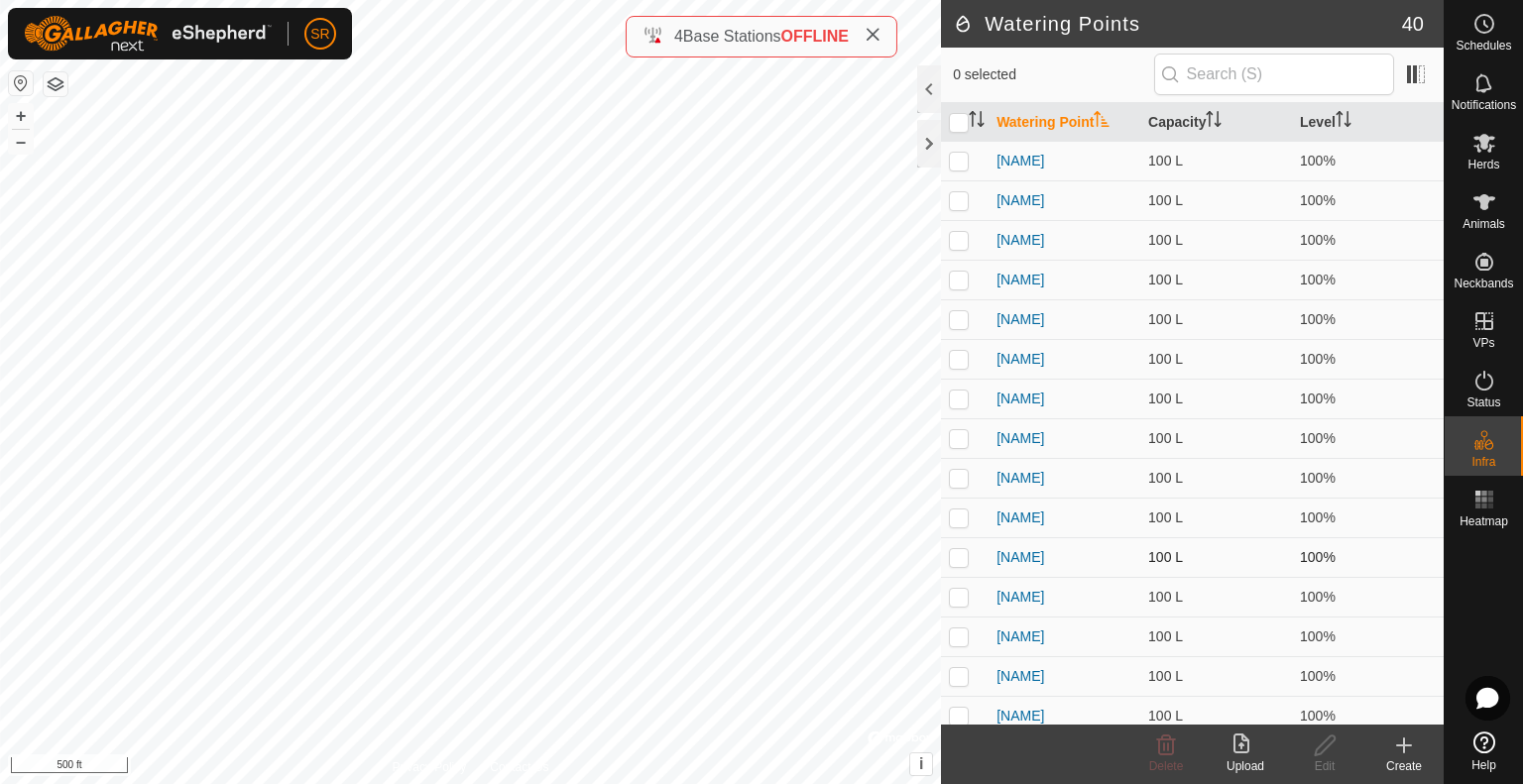 click at bounding box center (959, 557) 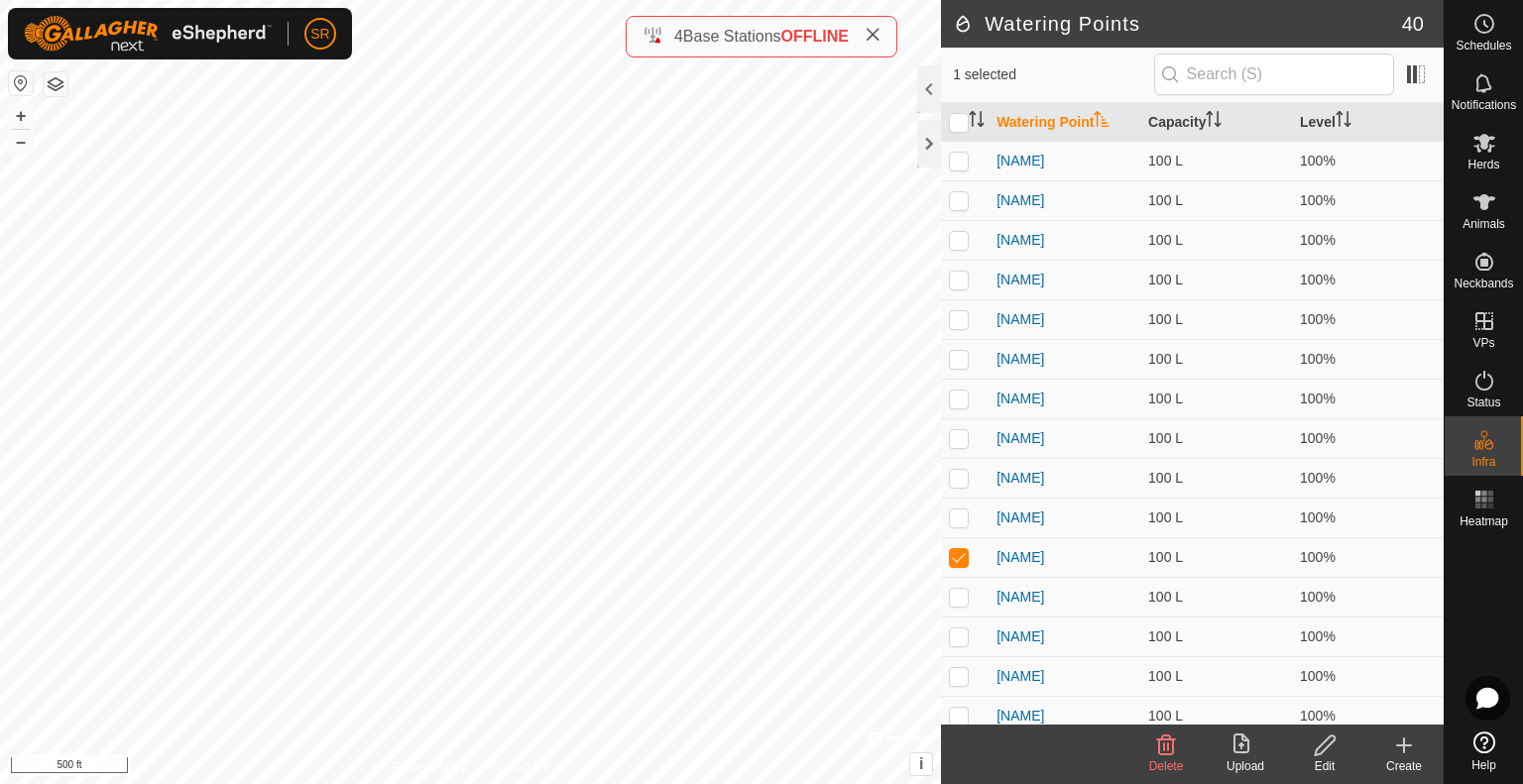 click on "Edit" 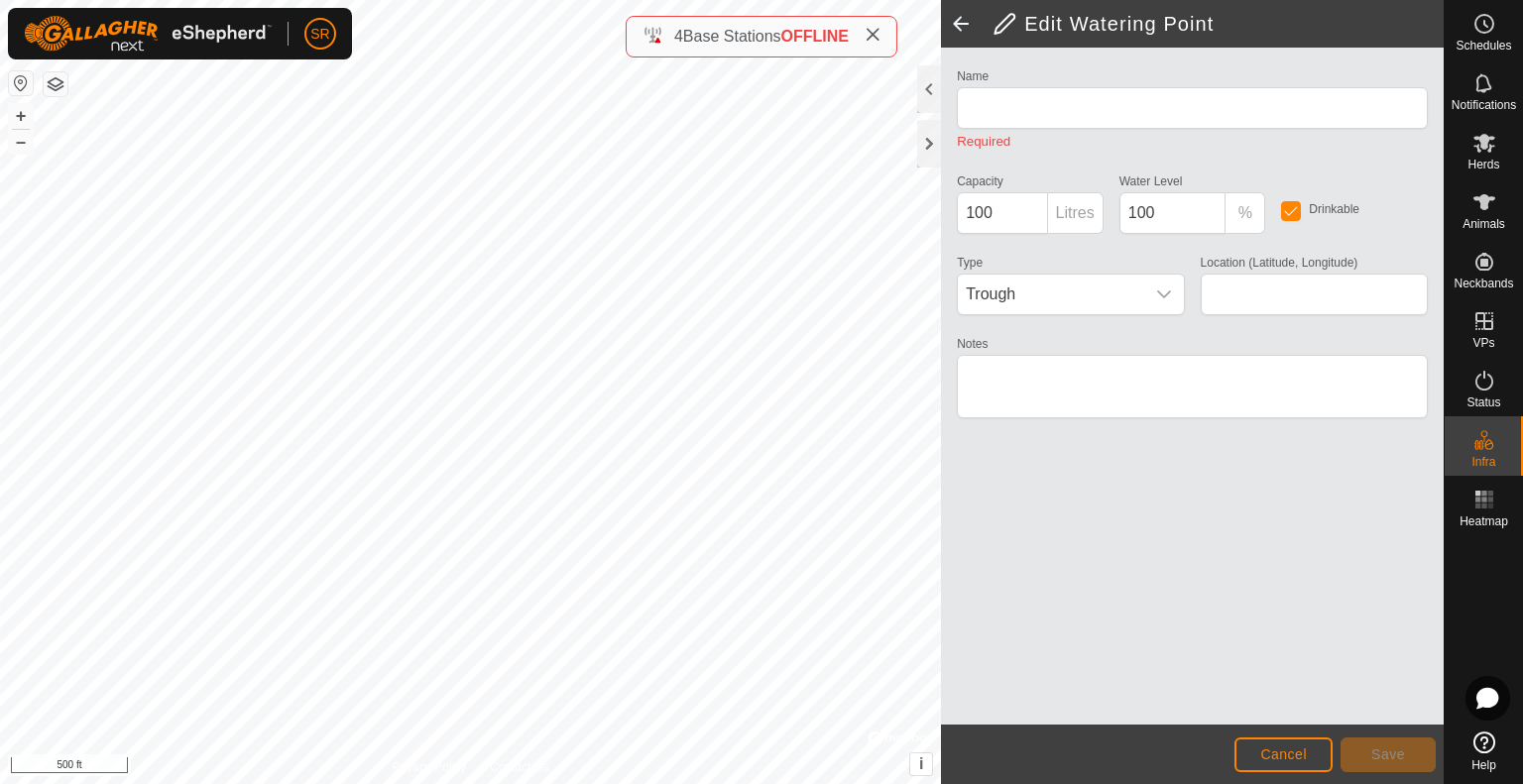 type on "Deep Creek Pond [NUMBER]" 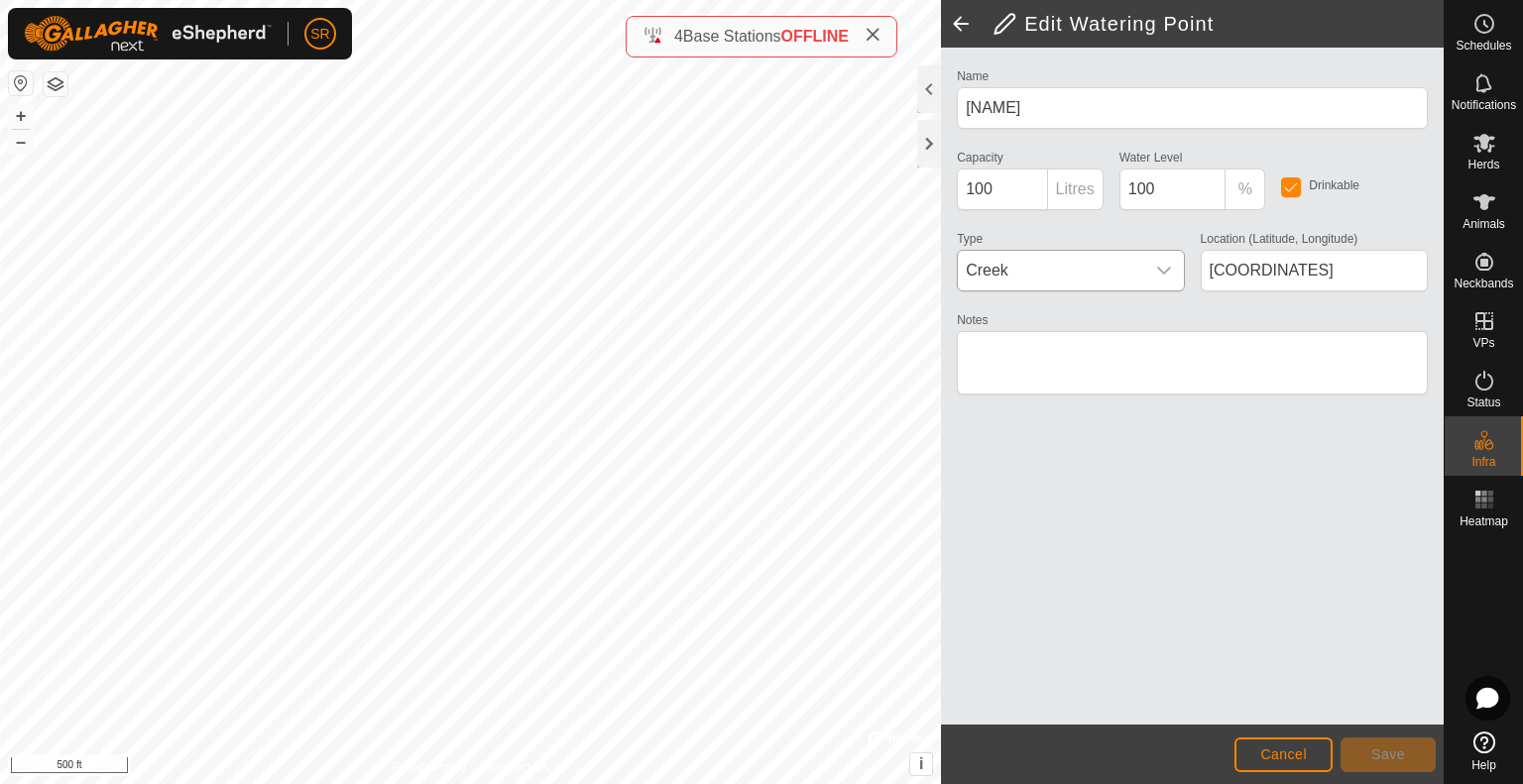 click on "Creek" at bounding box center [1050, 271] 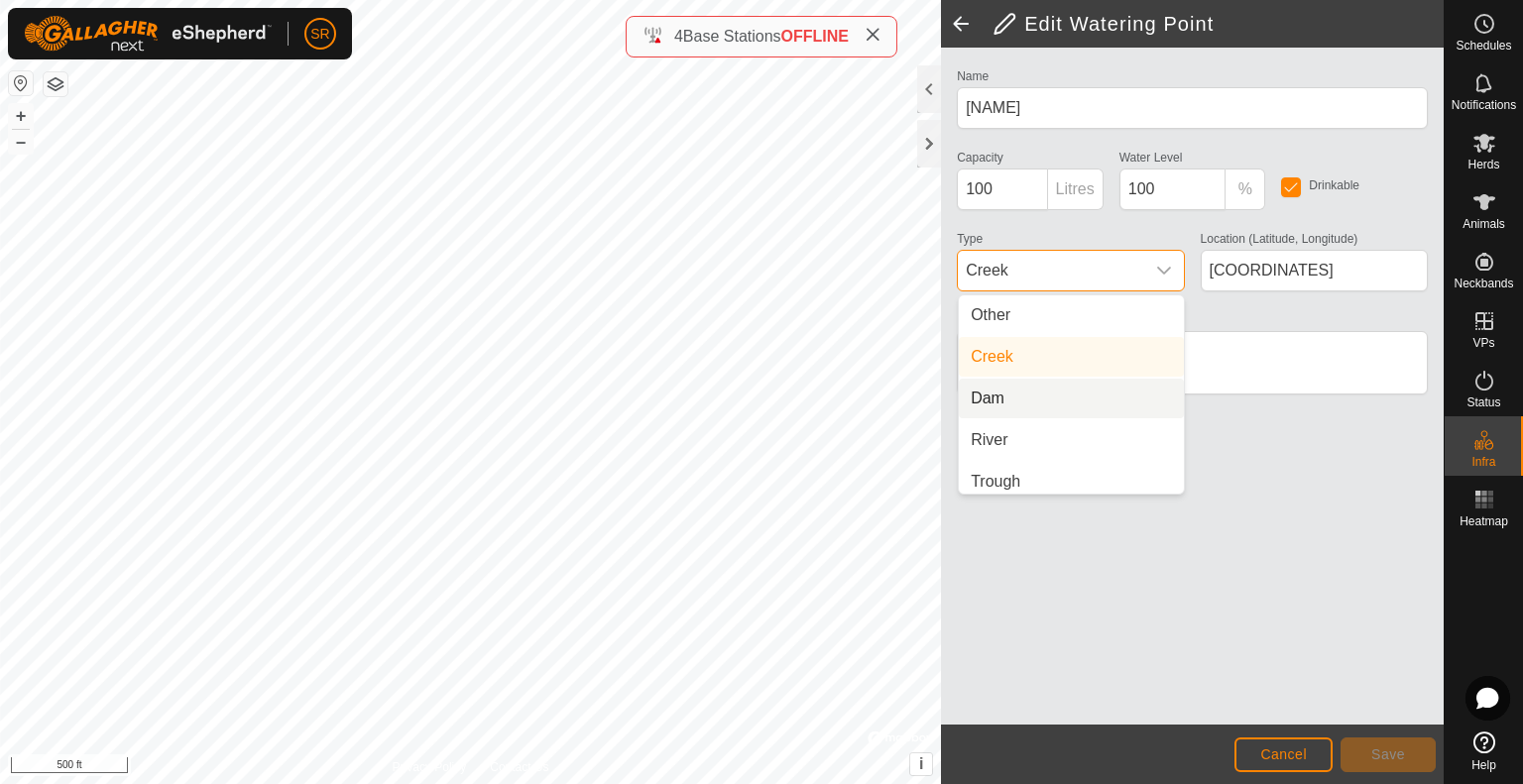 click on "Dam" at bounding box center [1071, 398] 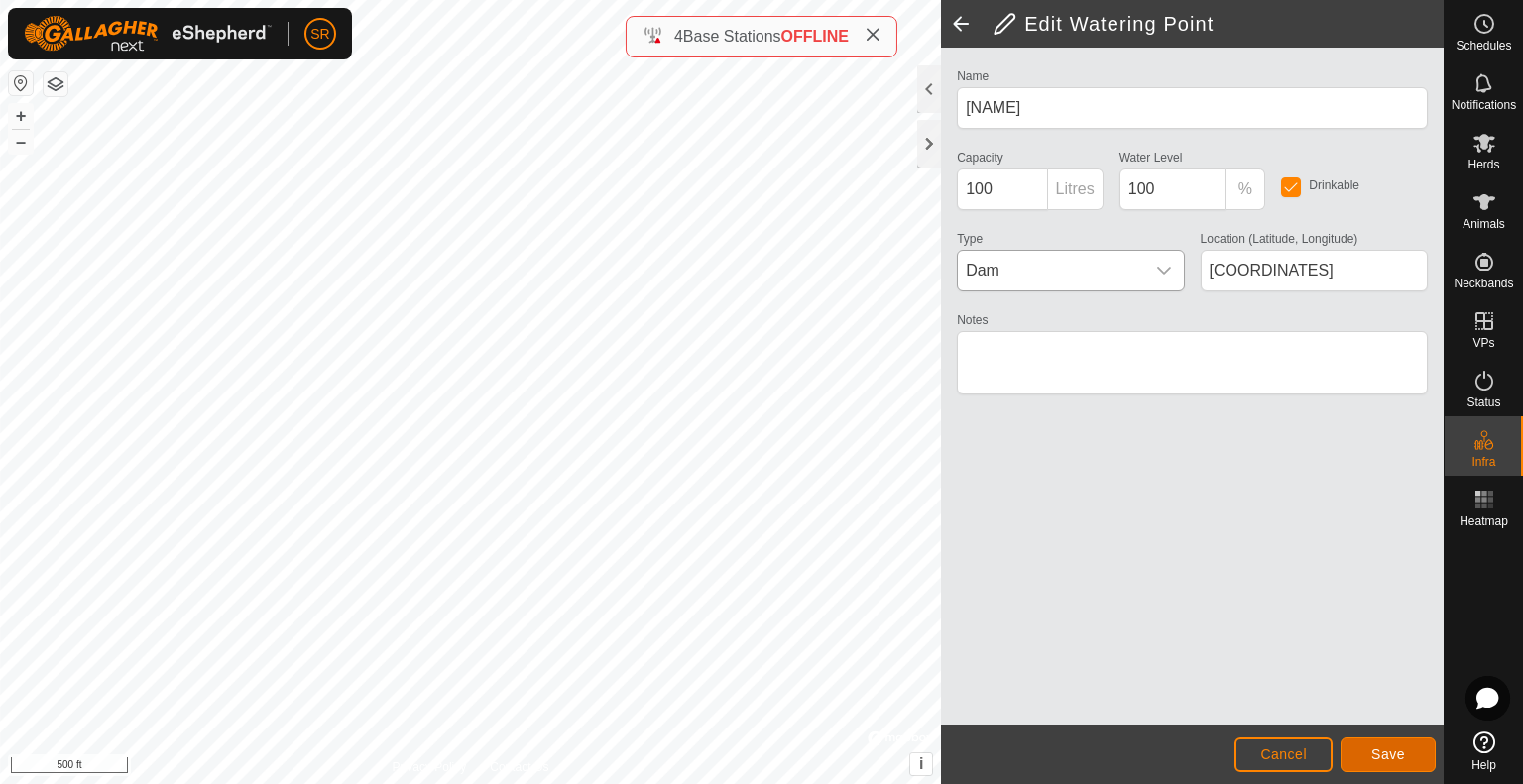 click on "Save" 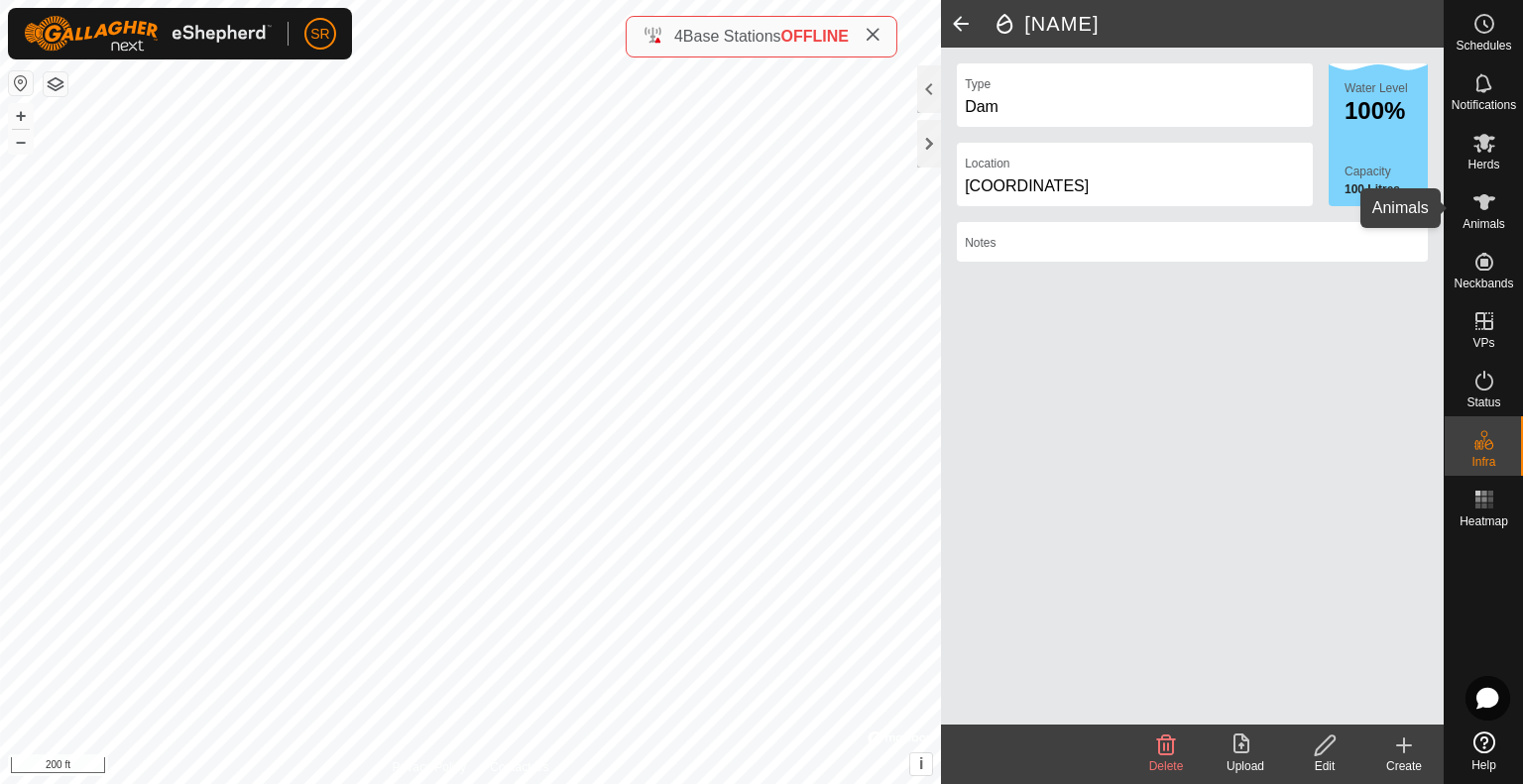 click 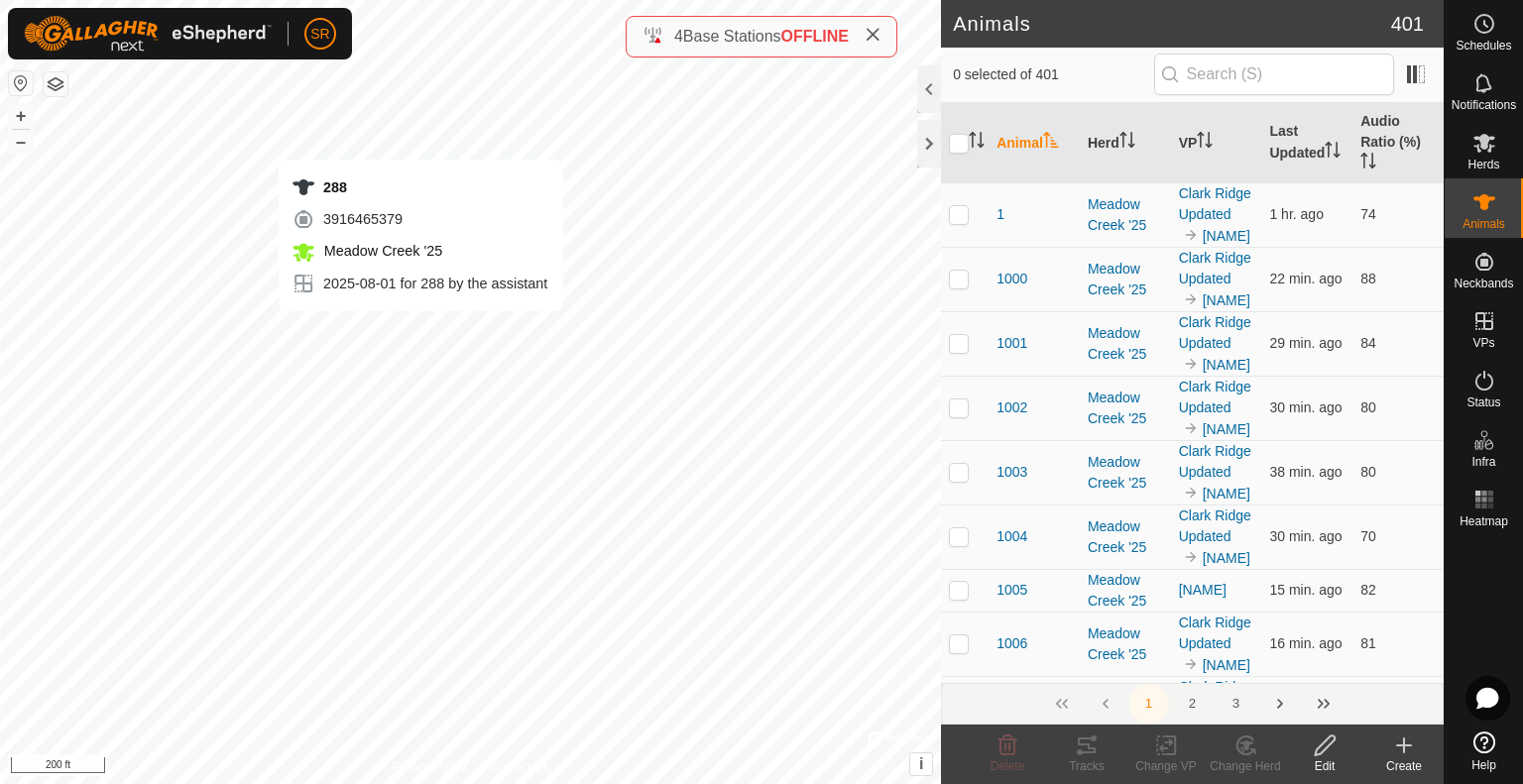 checkbox on "true" 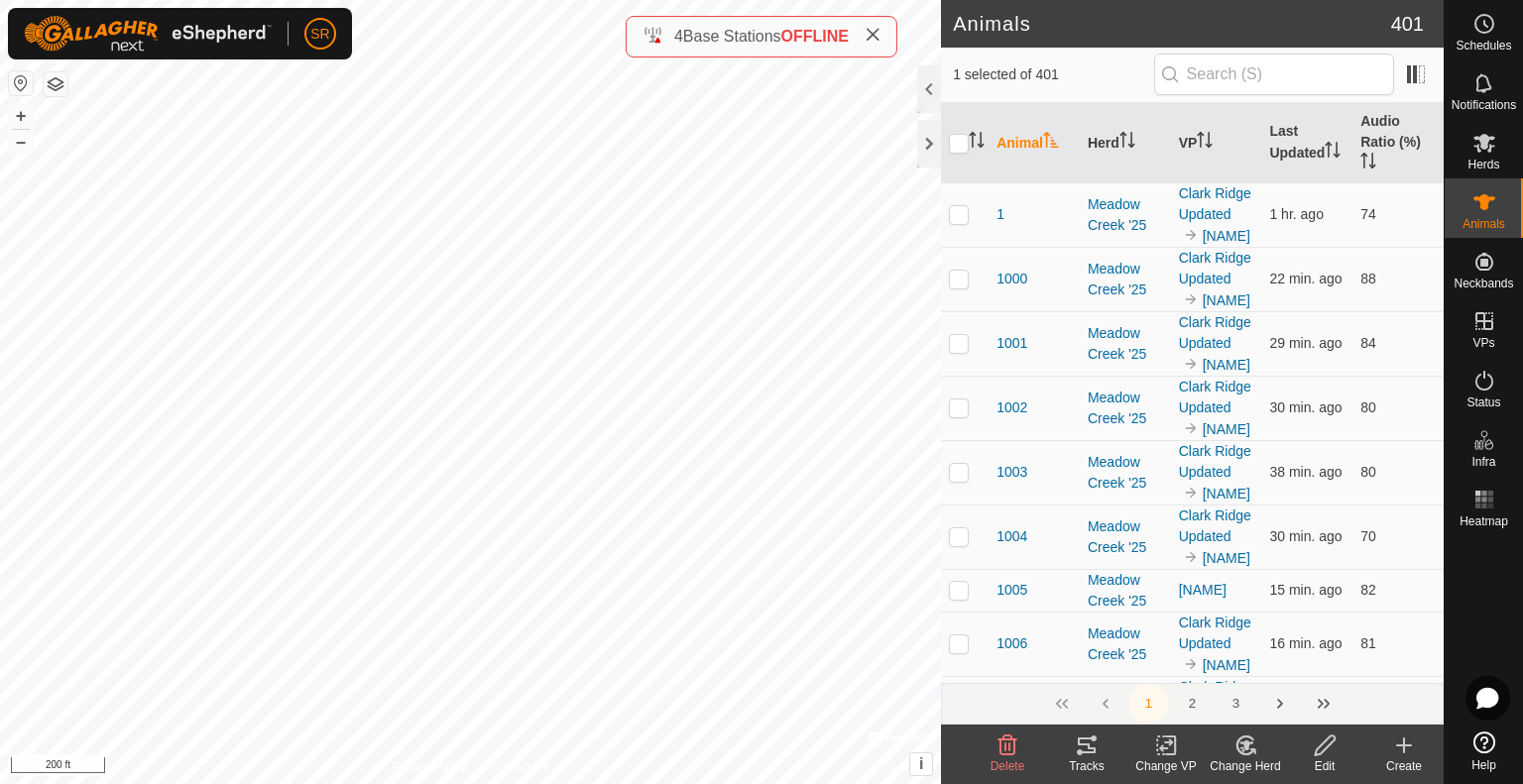 click 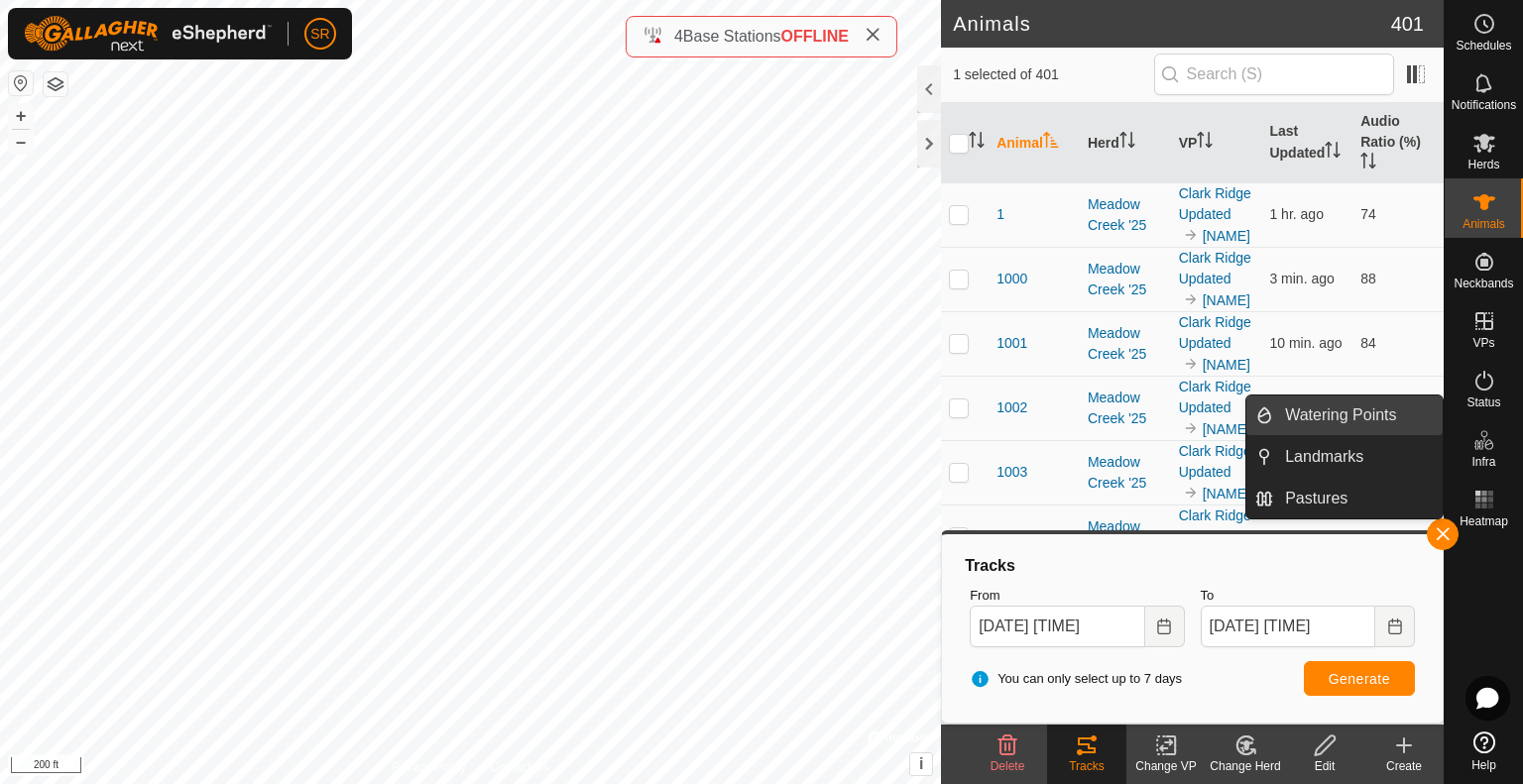 click on "Watering Points" at bounding box center (1357, 415) 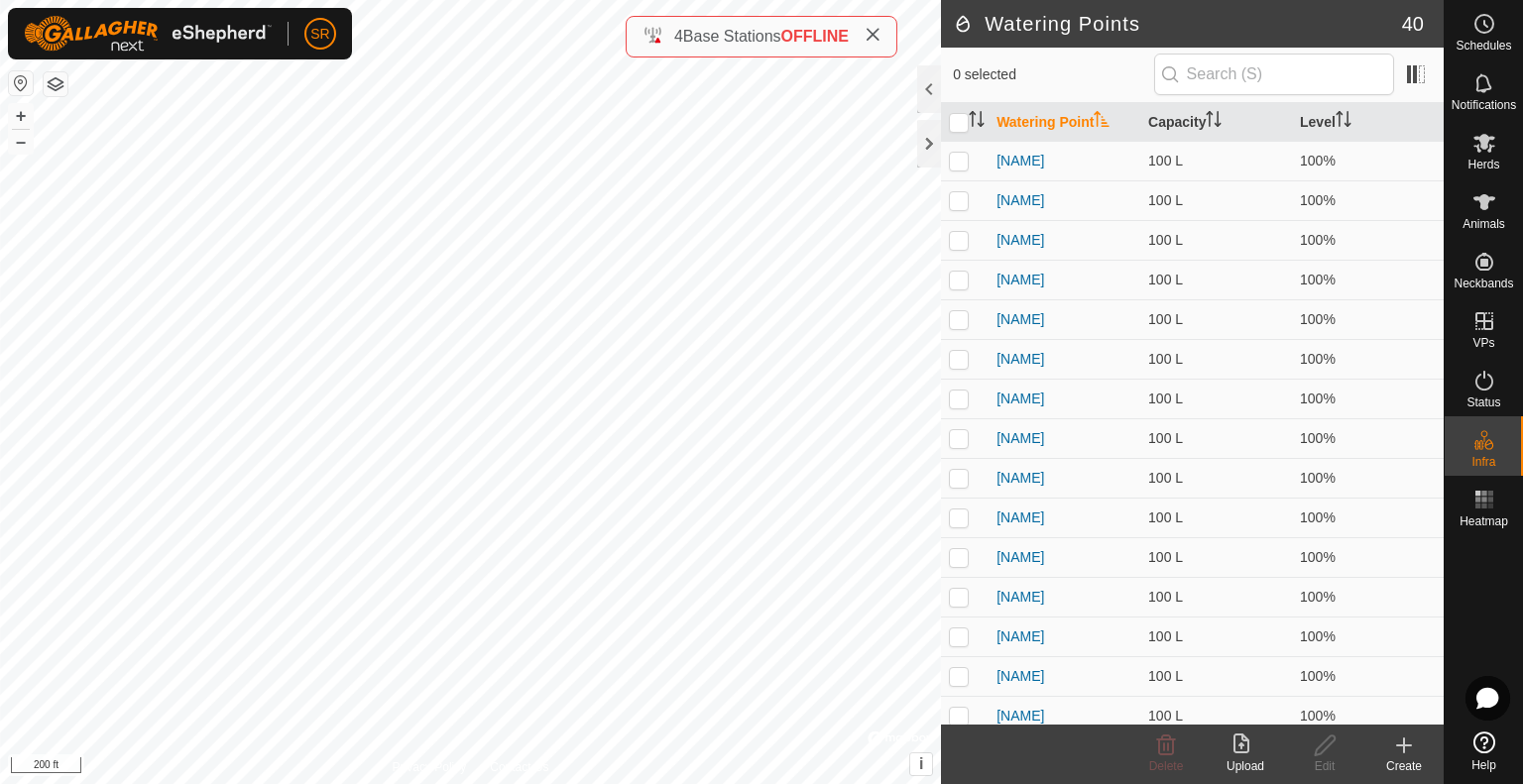 click 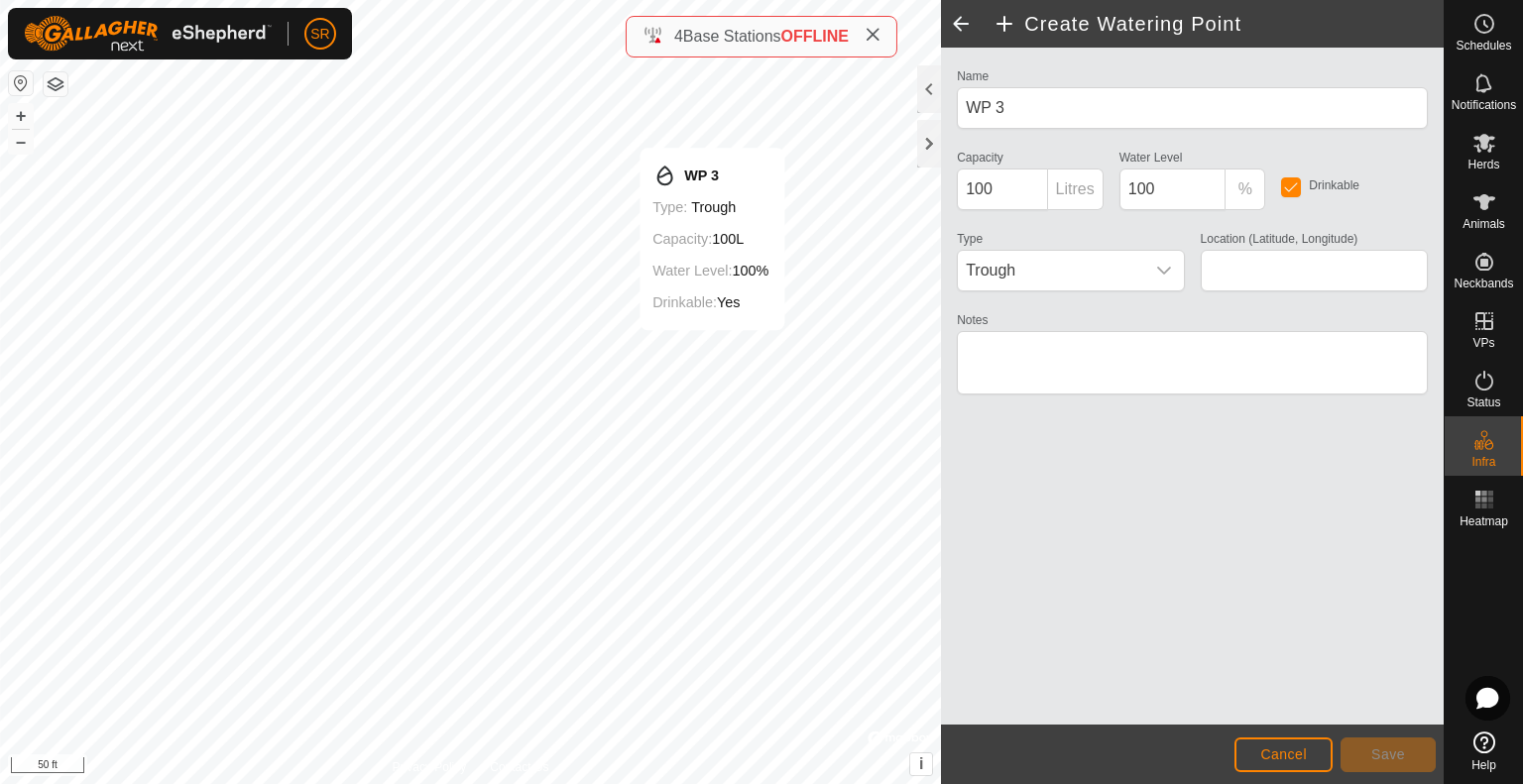 type on "39.728096, -107.591431" 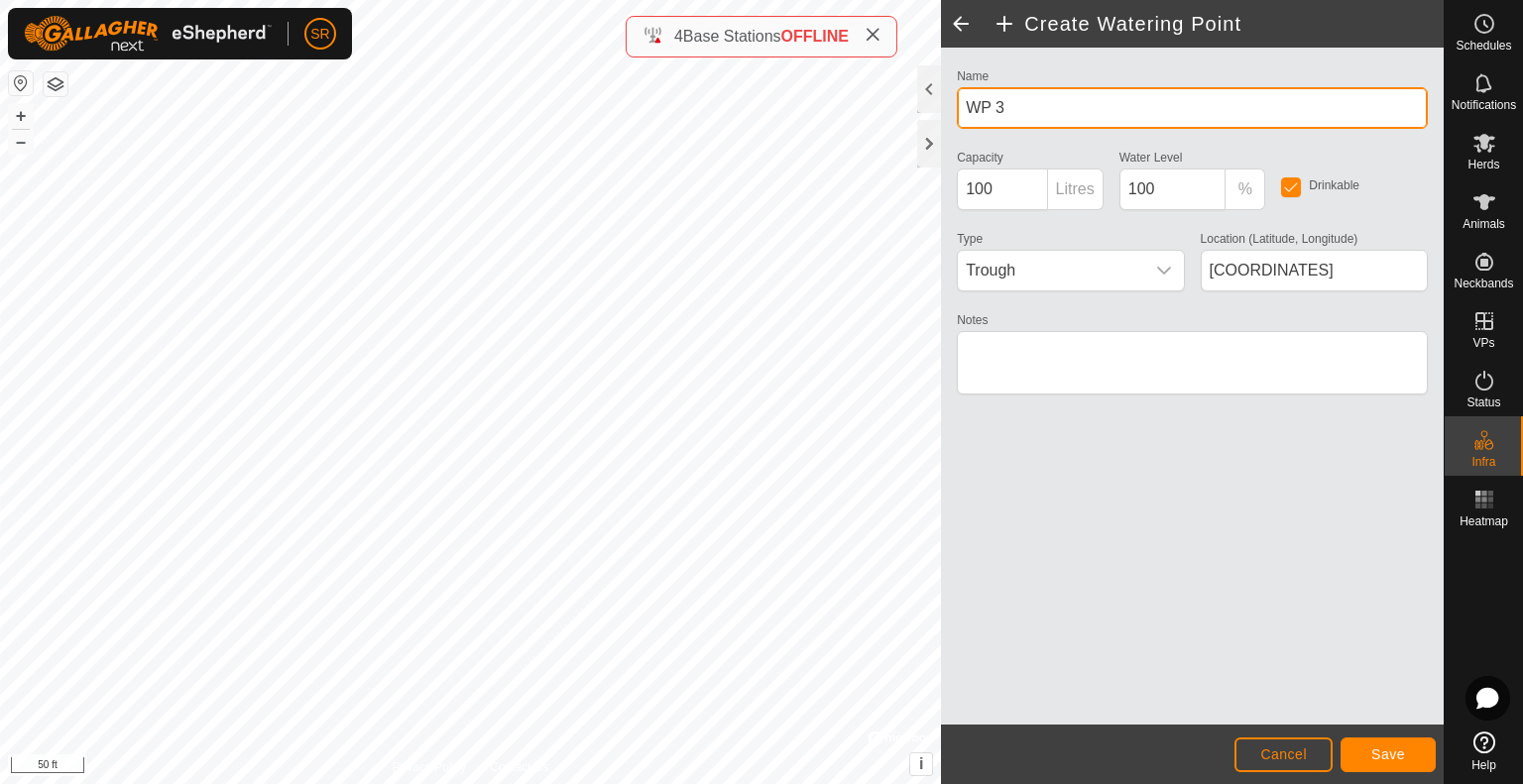 click on "WP 3" at bounding box center [1192, 108] 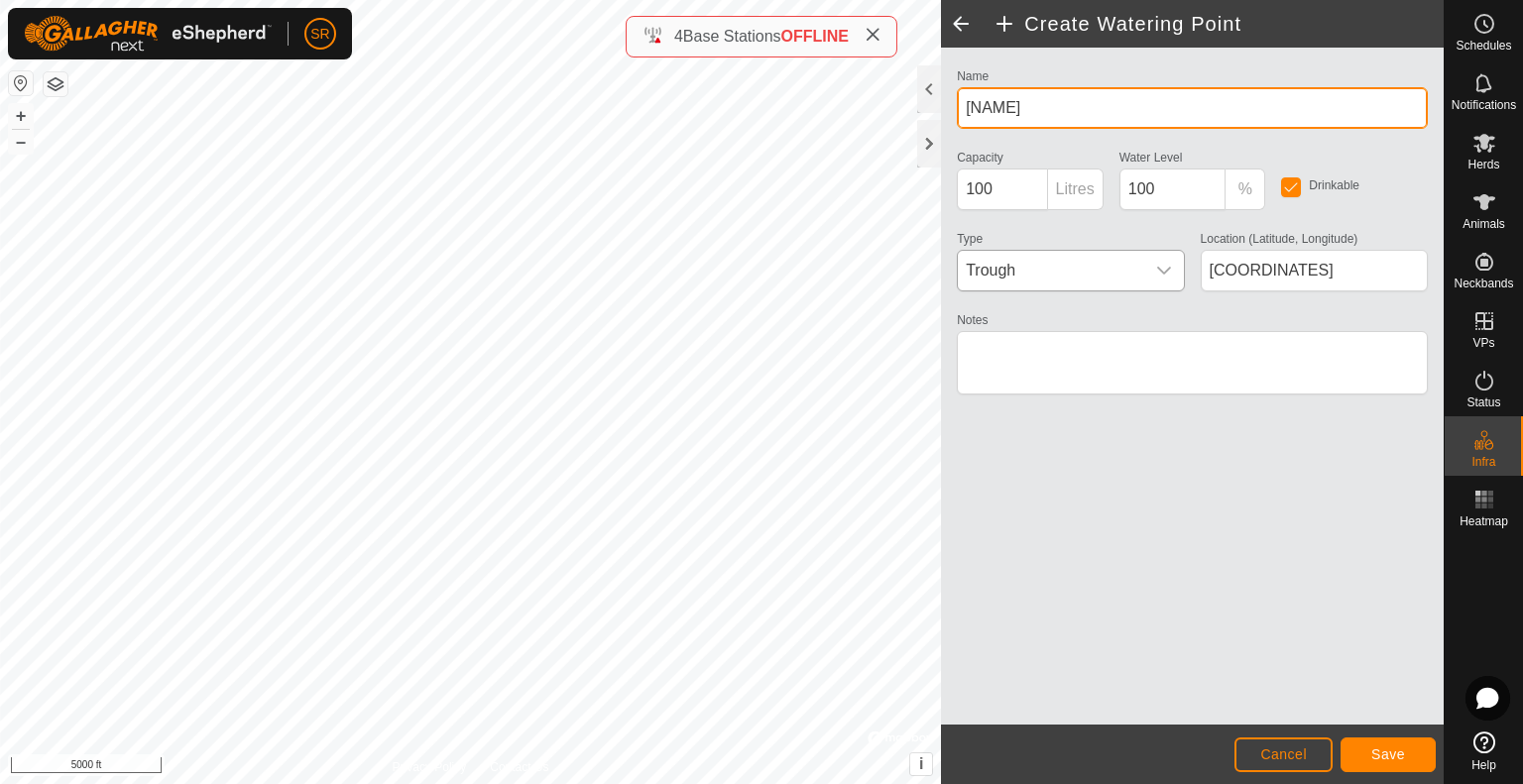 type on "Deep creek point pond [NUMBER]" 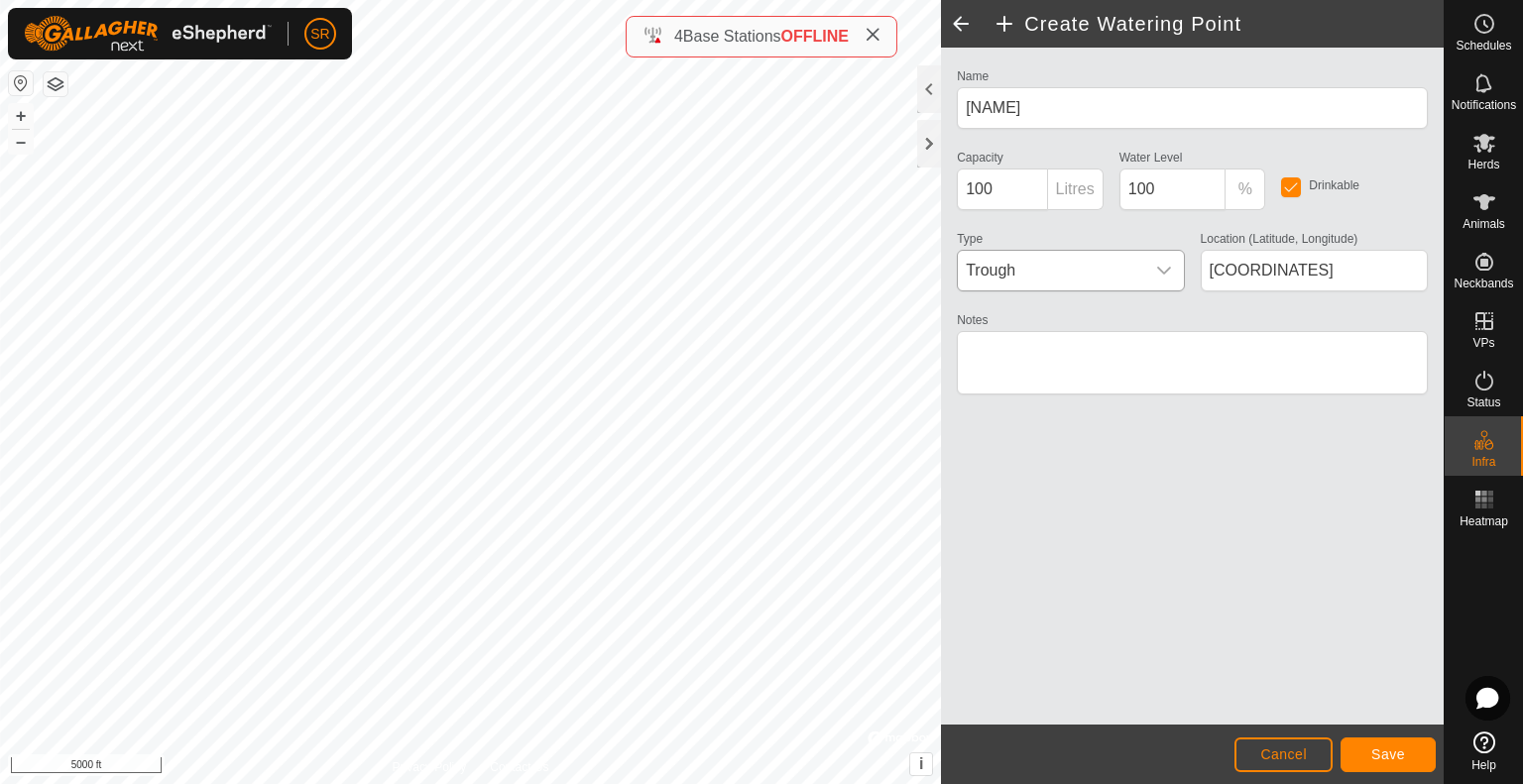 click on "Trough" at bounding box center (1050, 271) 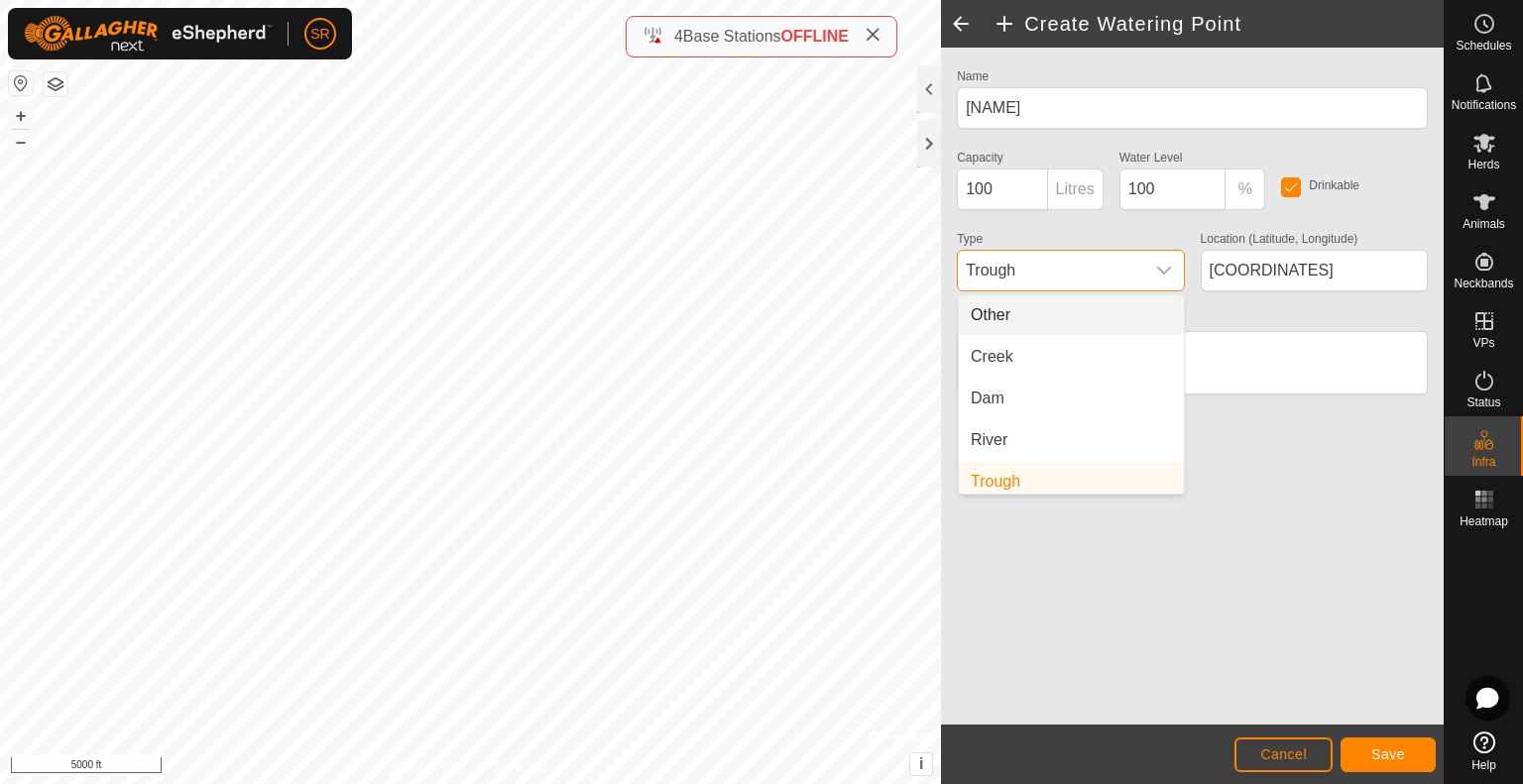 scroll, scrollTop: 8, scrollLeft: 0, axis: vertical 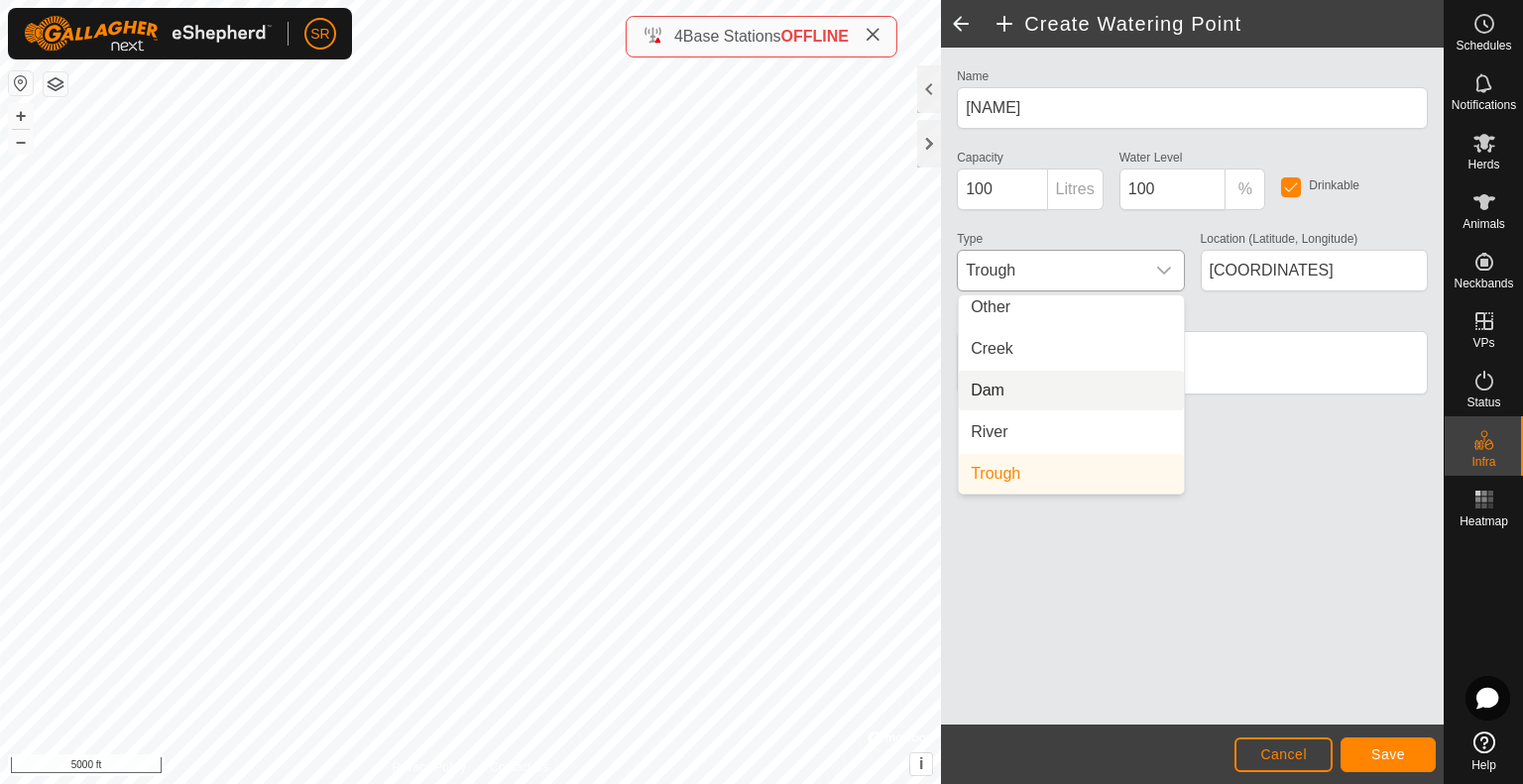 click on "Dam" at bounding box center [1071, 391] 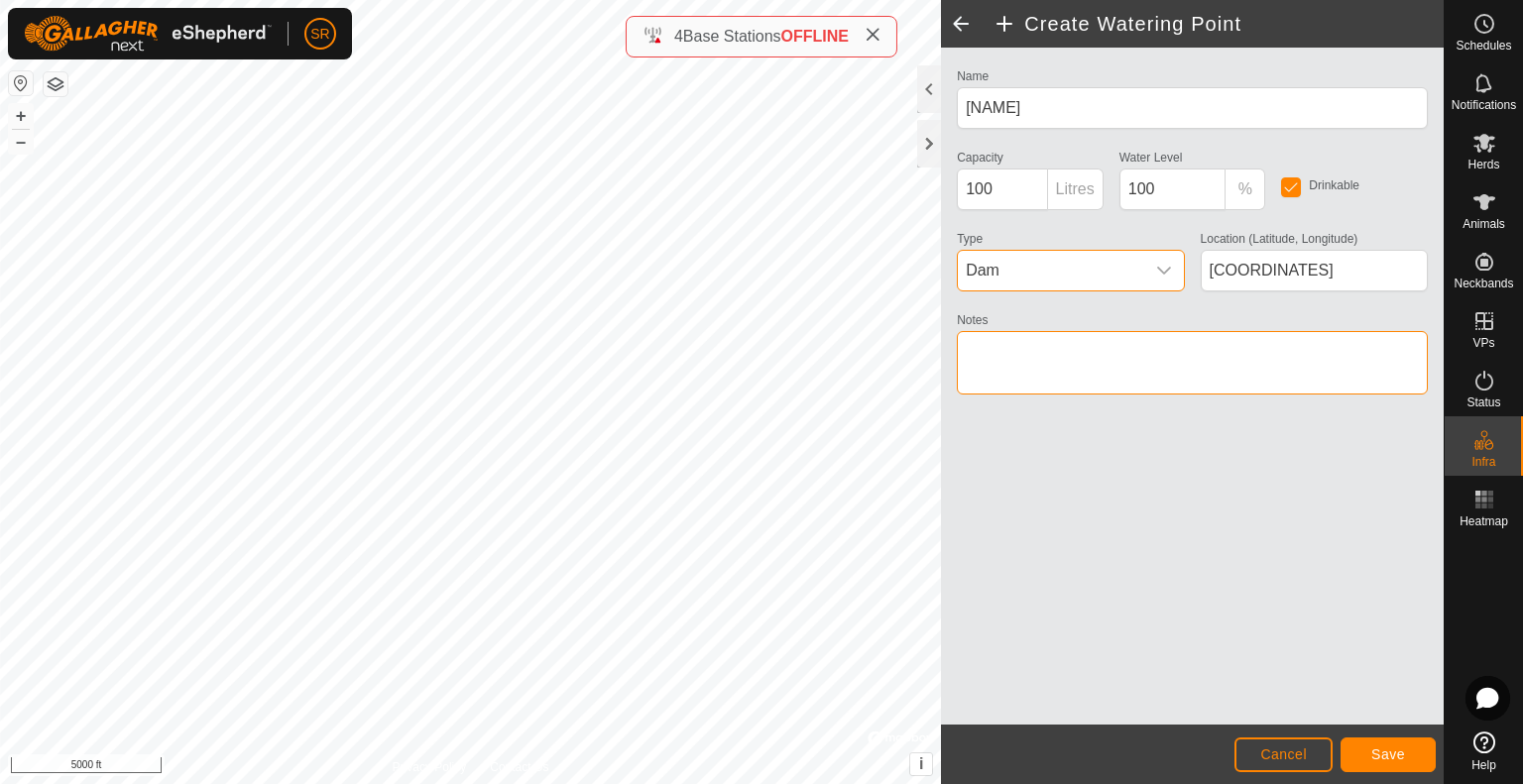 click on "Notes" at bounding box center (1192, 363) 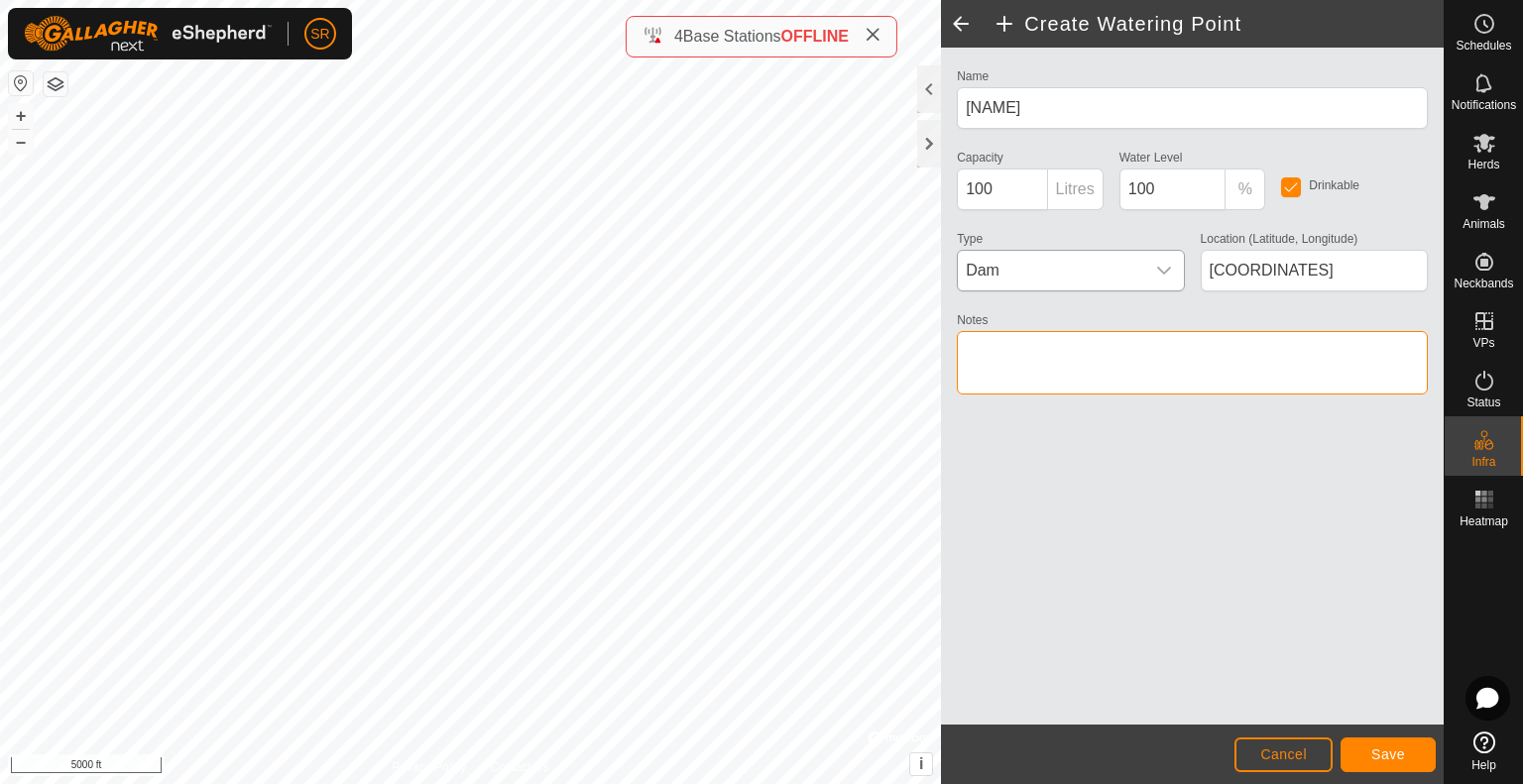 click on "Notes" at bounding box center (1192, 363) 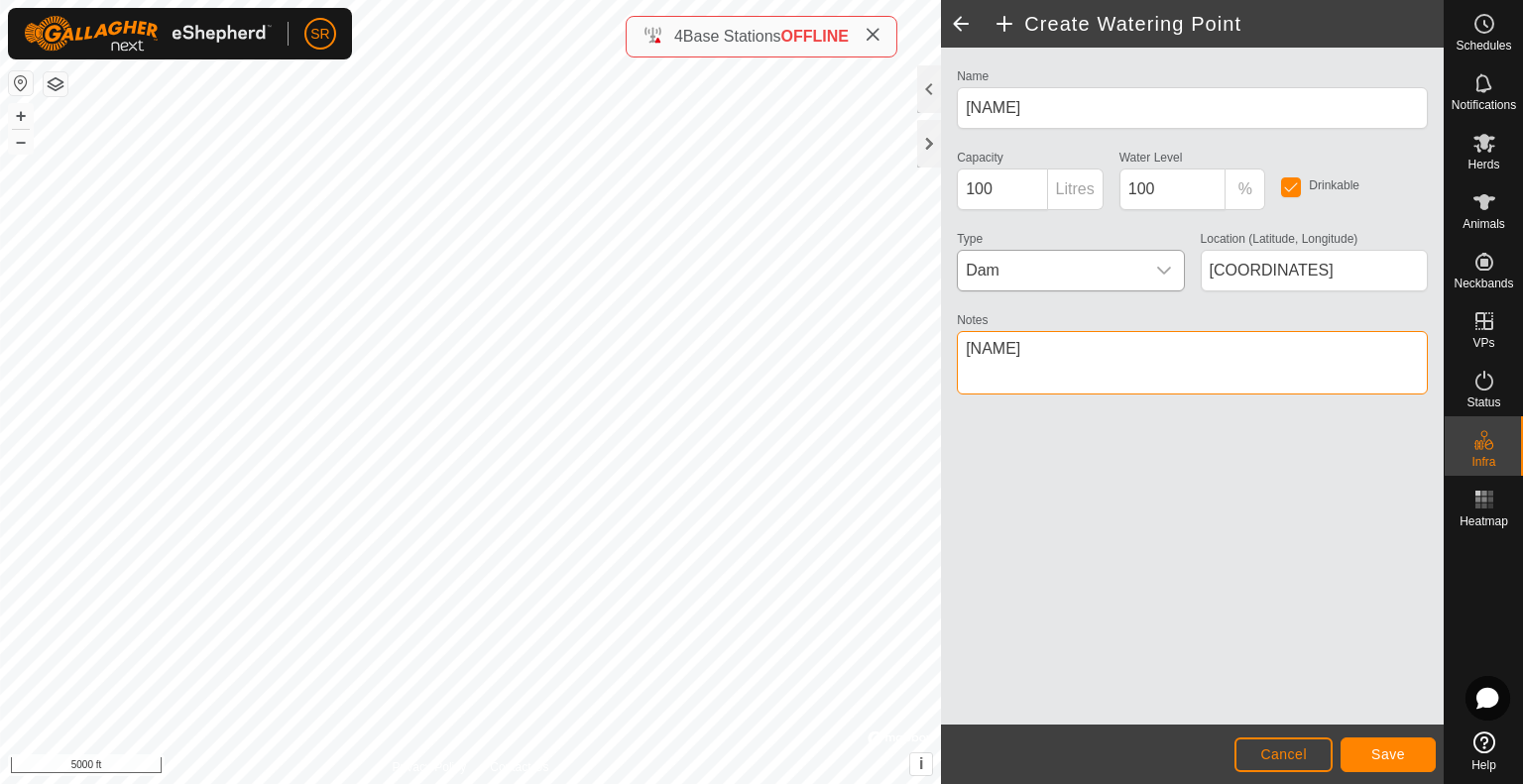 type on "Need to double check placement" 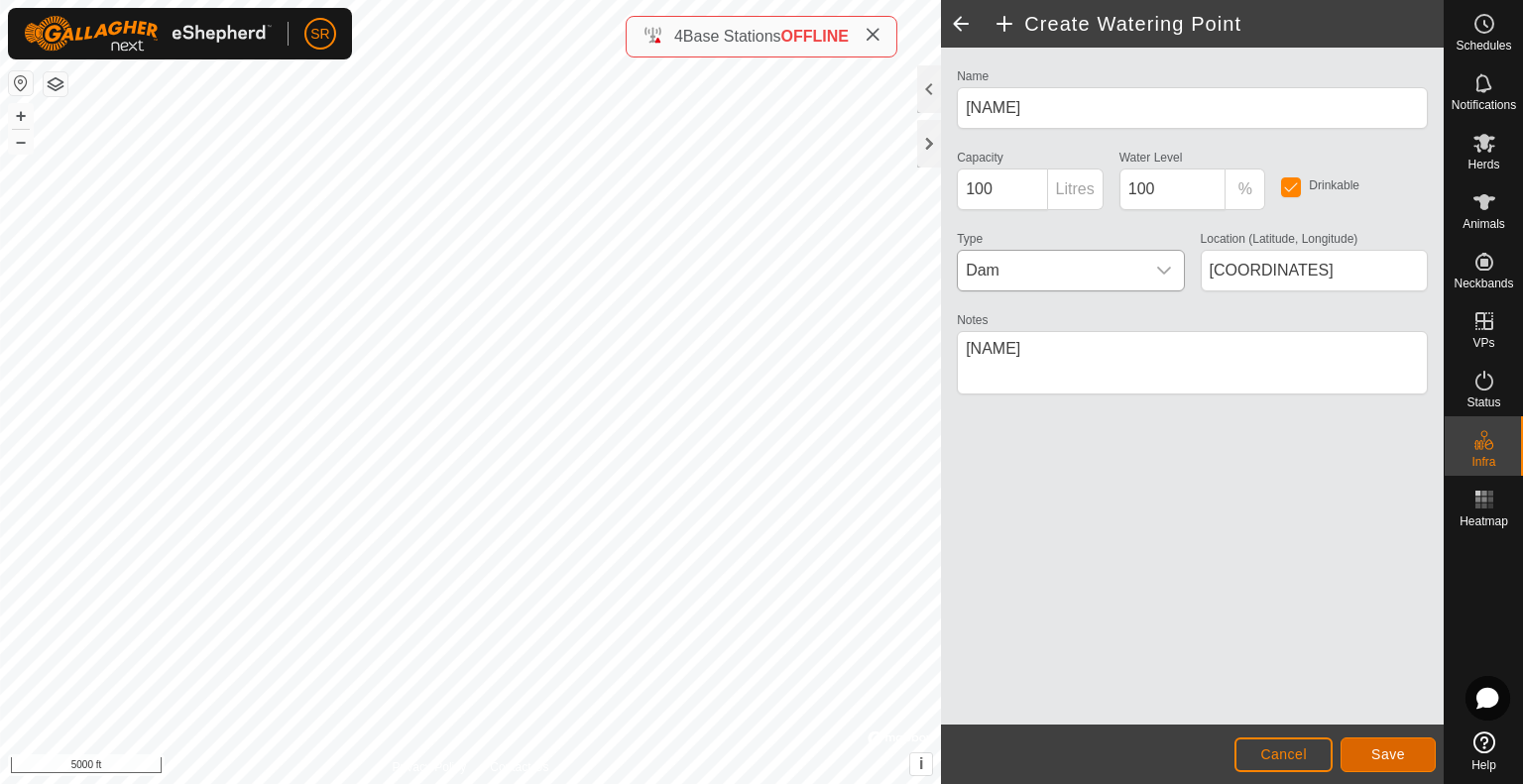 click on "Save" 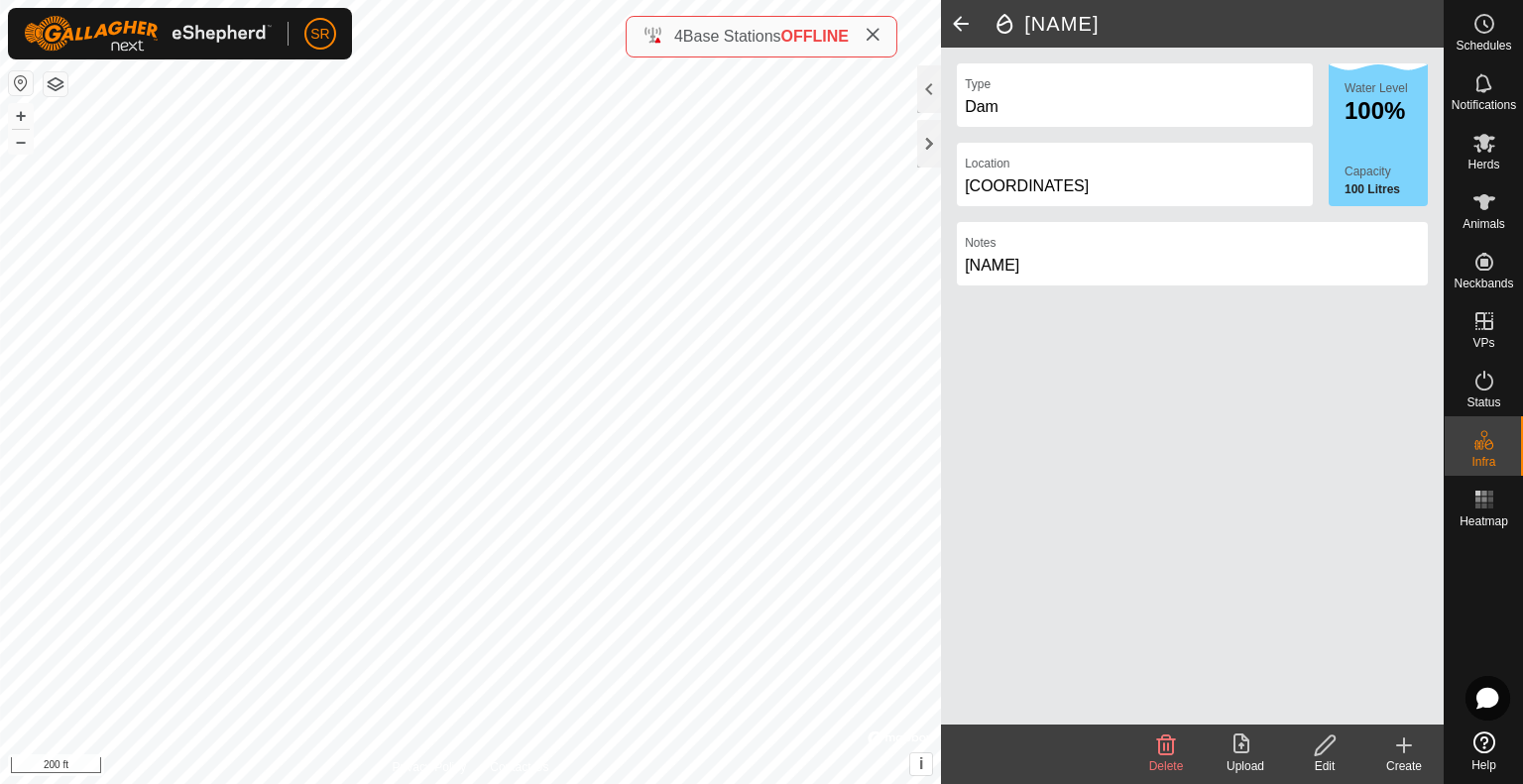 click 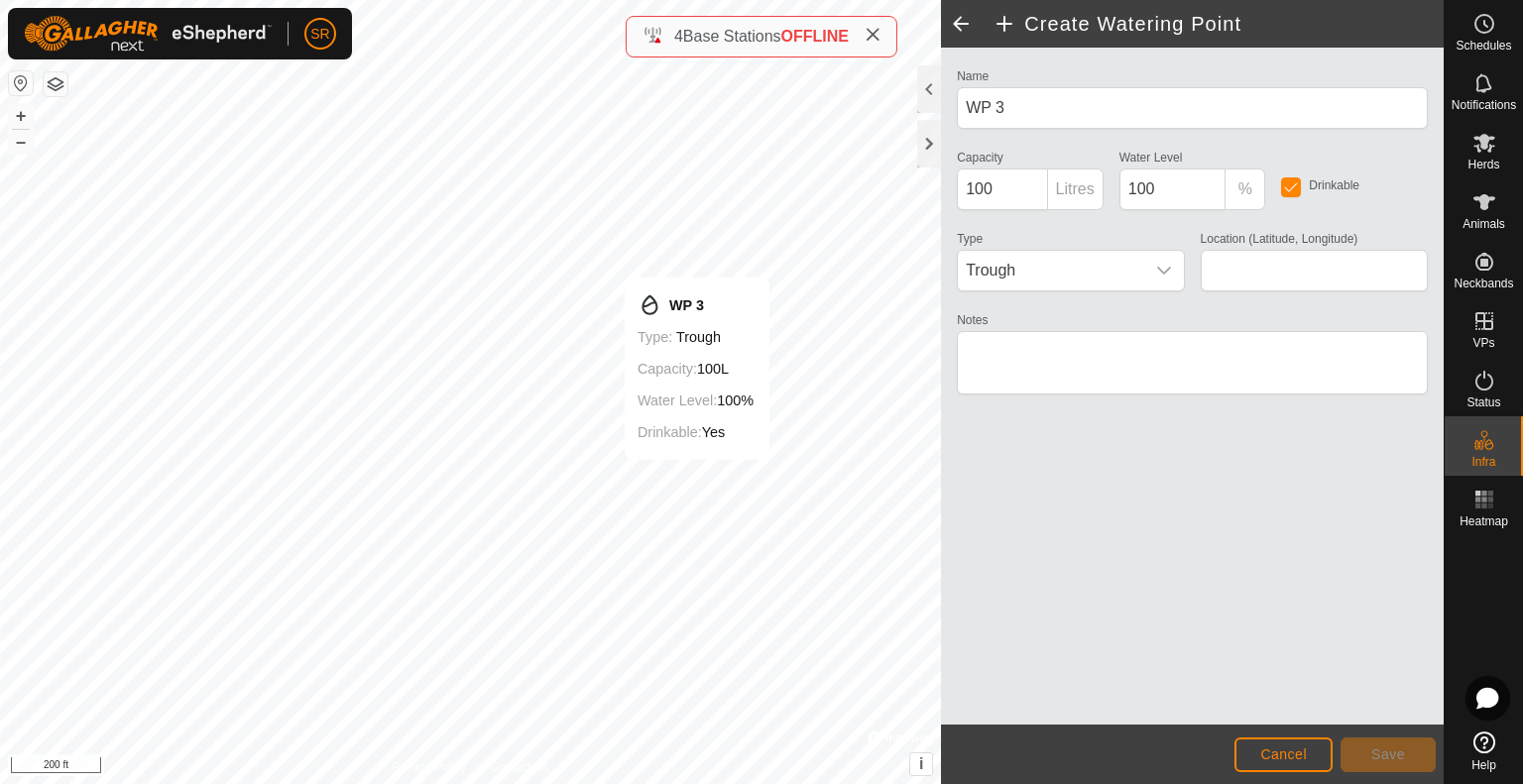 type on "39.733735, -107.560478" 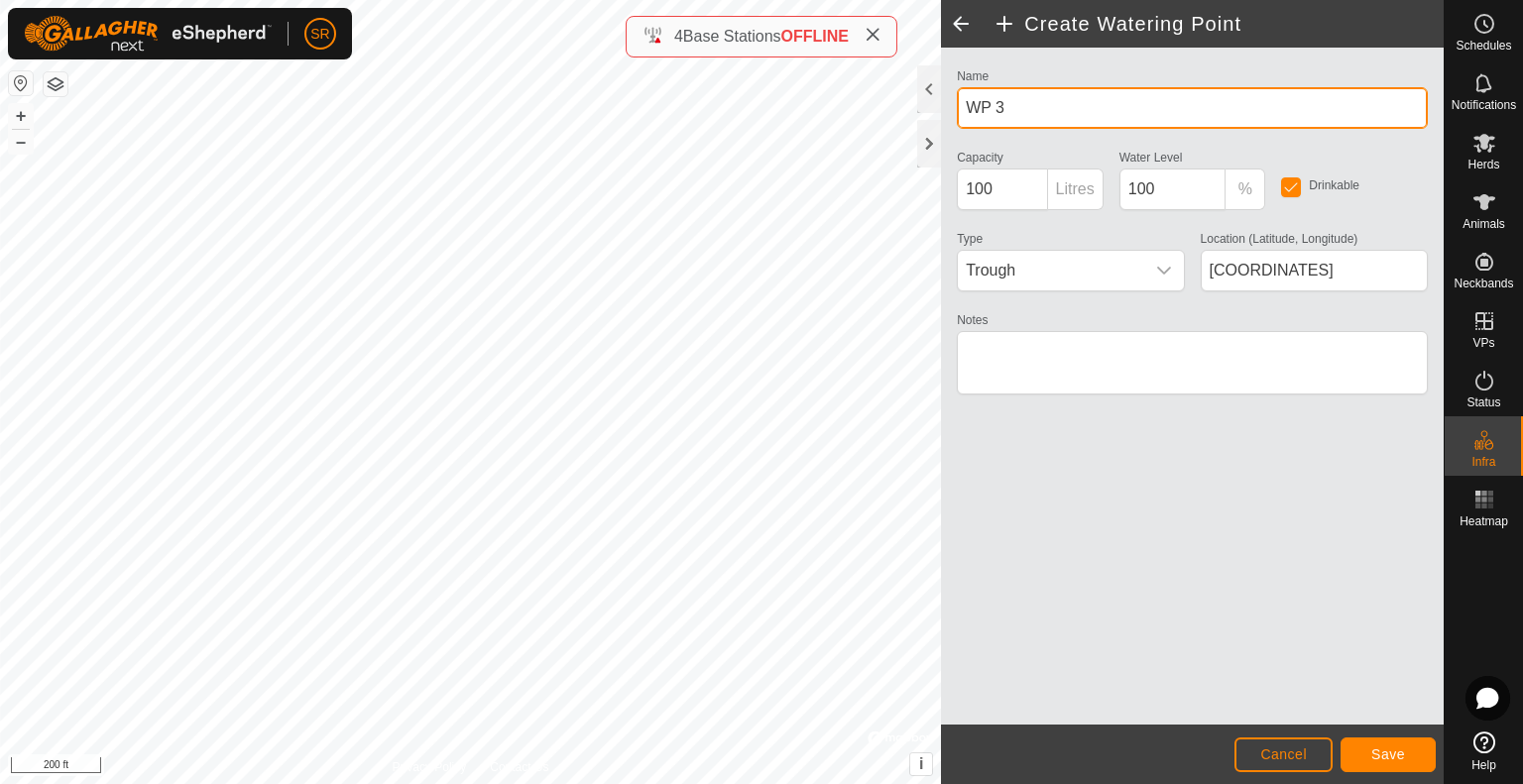 click on "WP 3" at bounding box center (1192, 108) 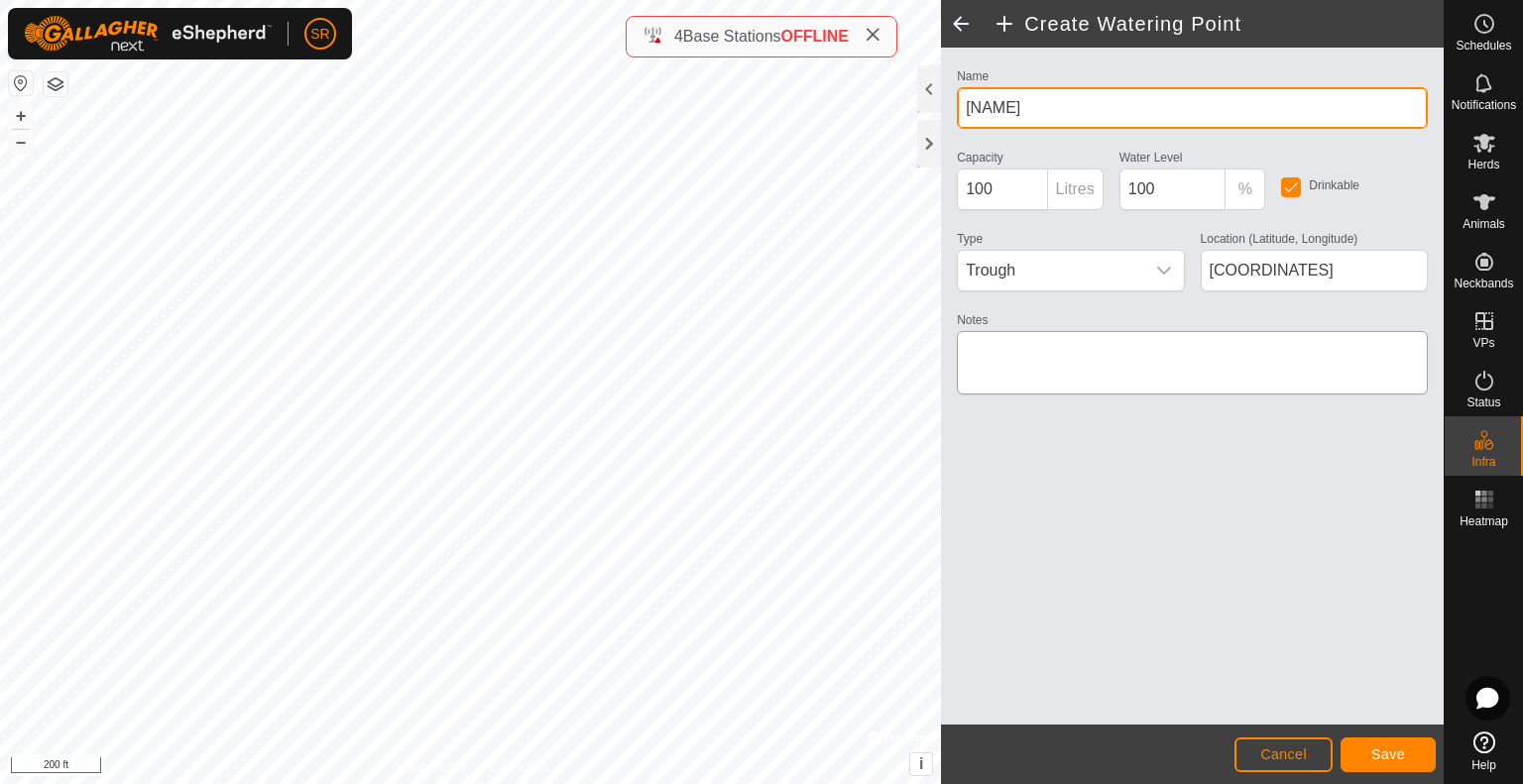 type on "Meadow Ridge pond [NUMBER]" 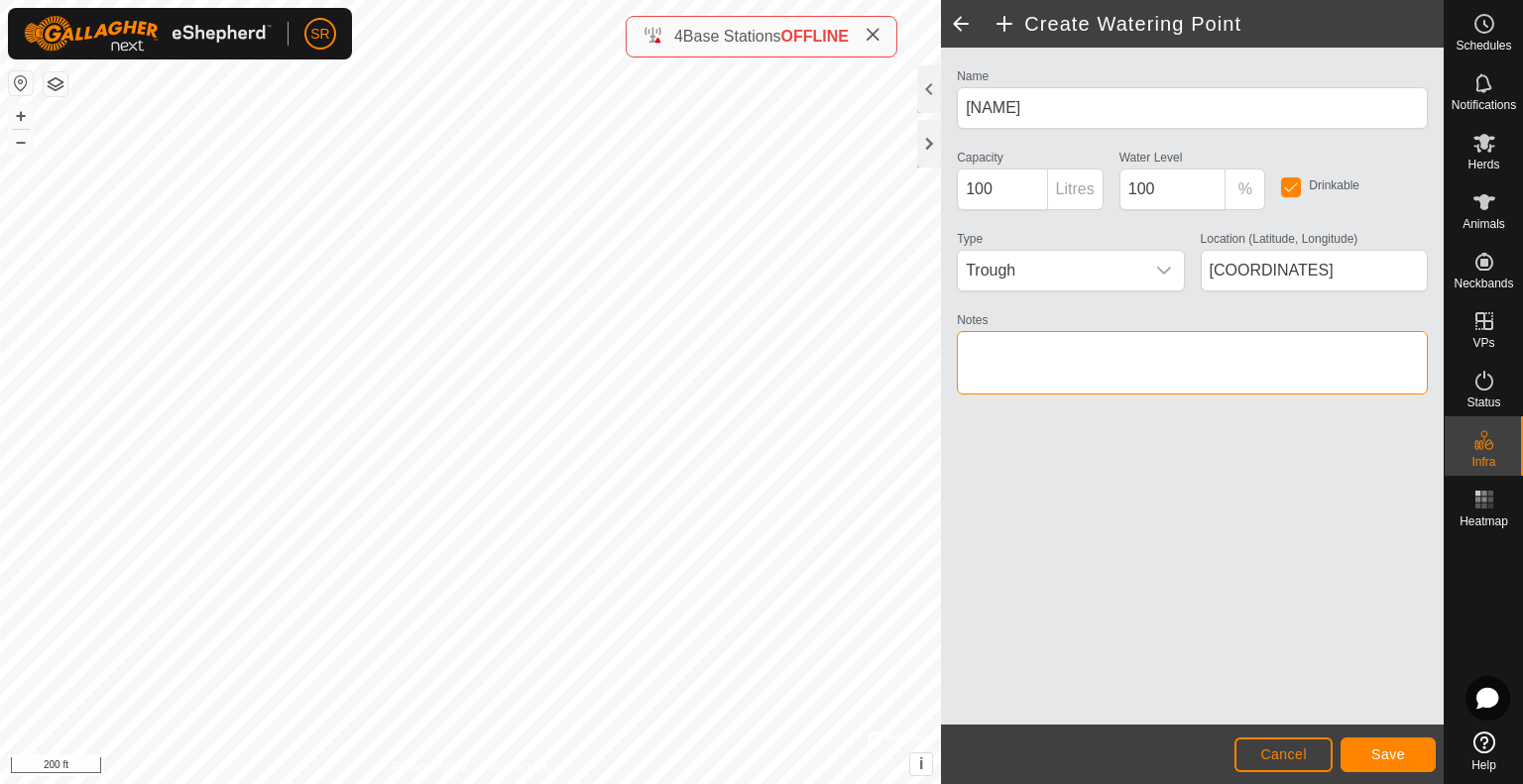 click on "Notes" at bounding box center (1192, 363) 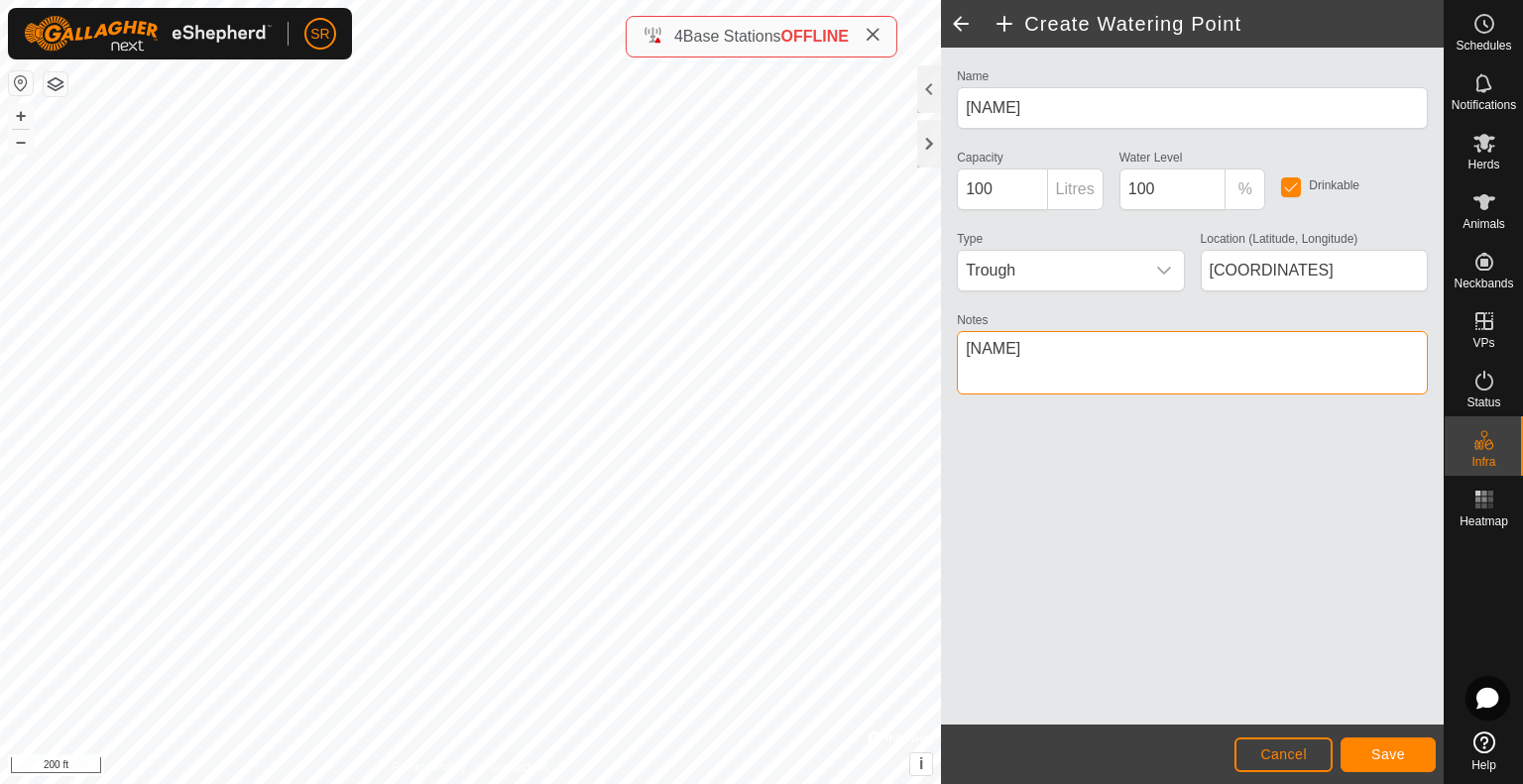 type on "Double check placement" 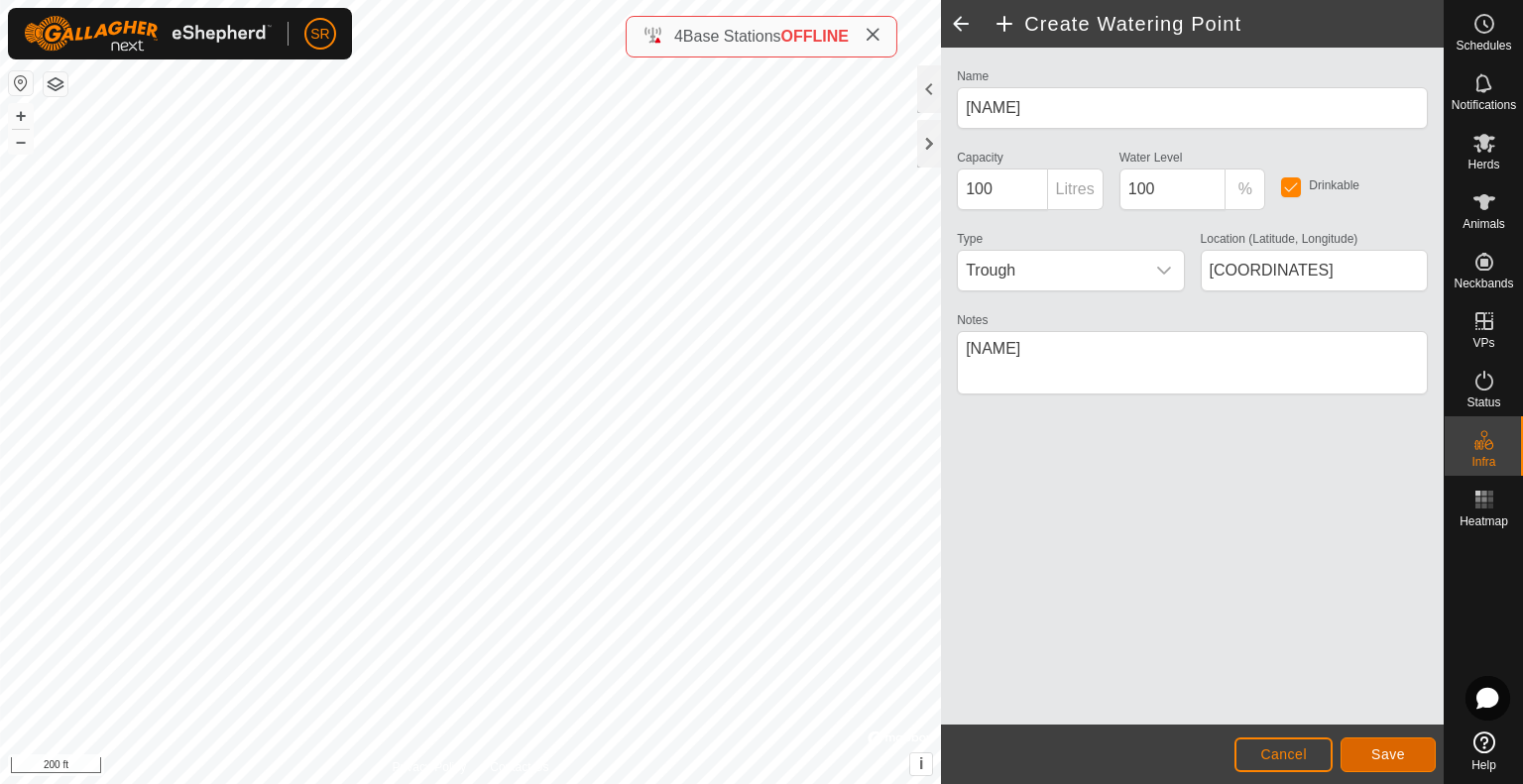 click on "Save" 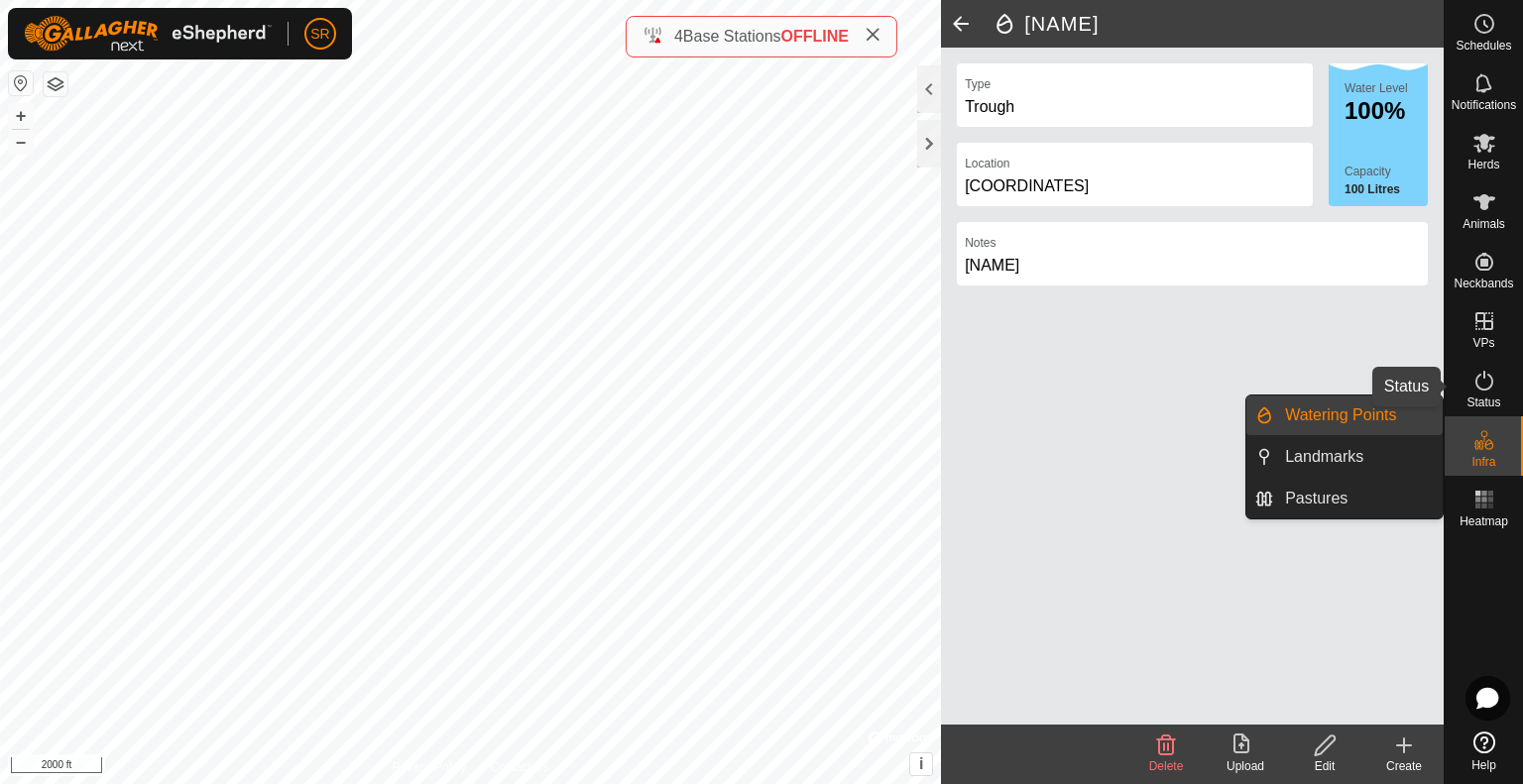 click 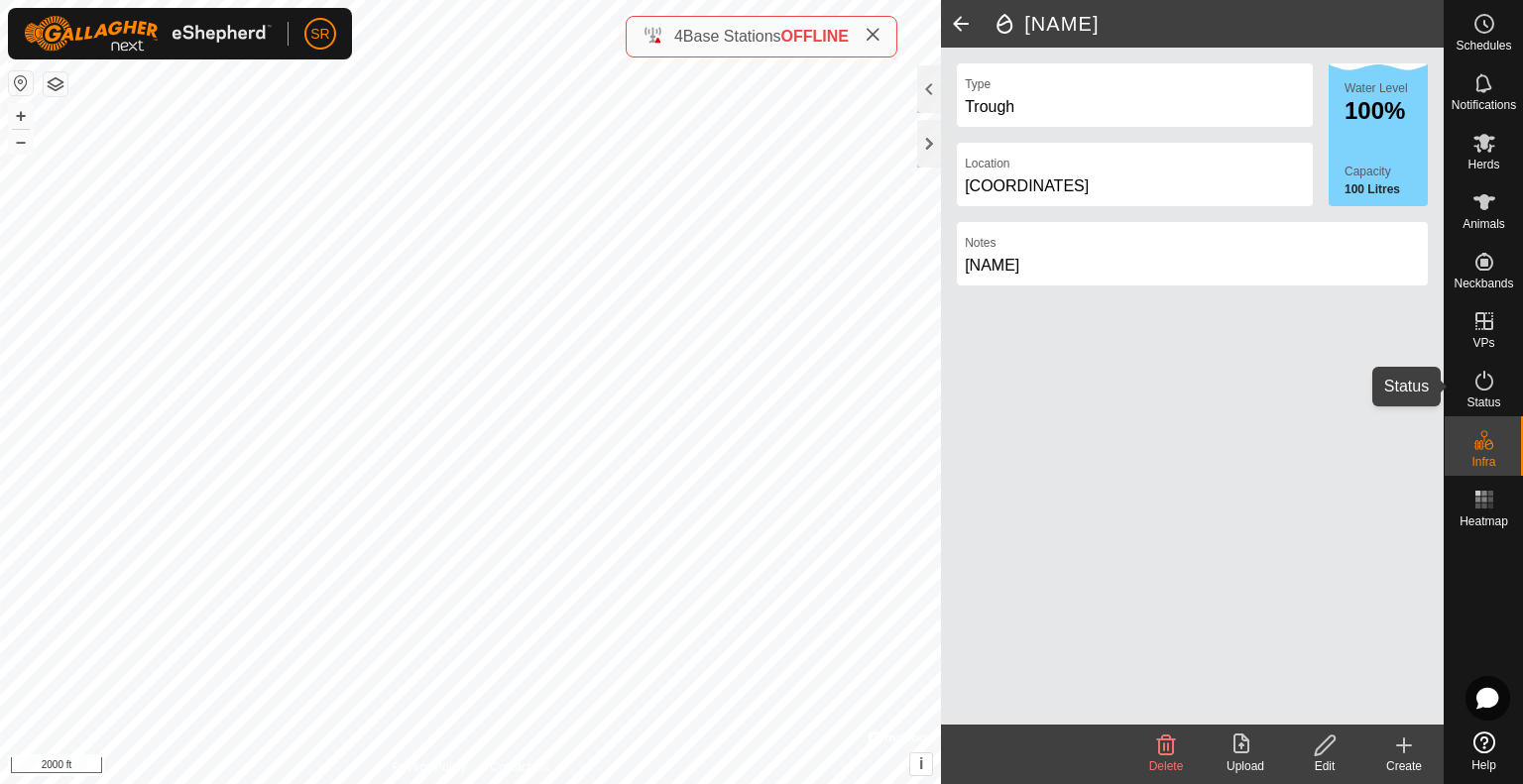 click 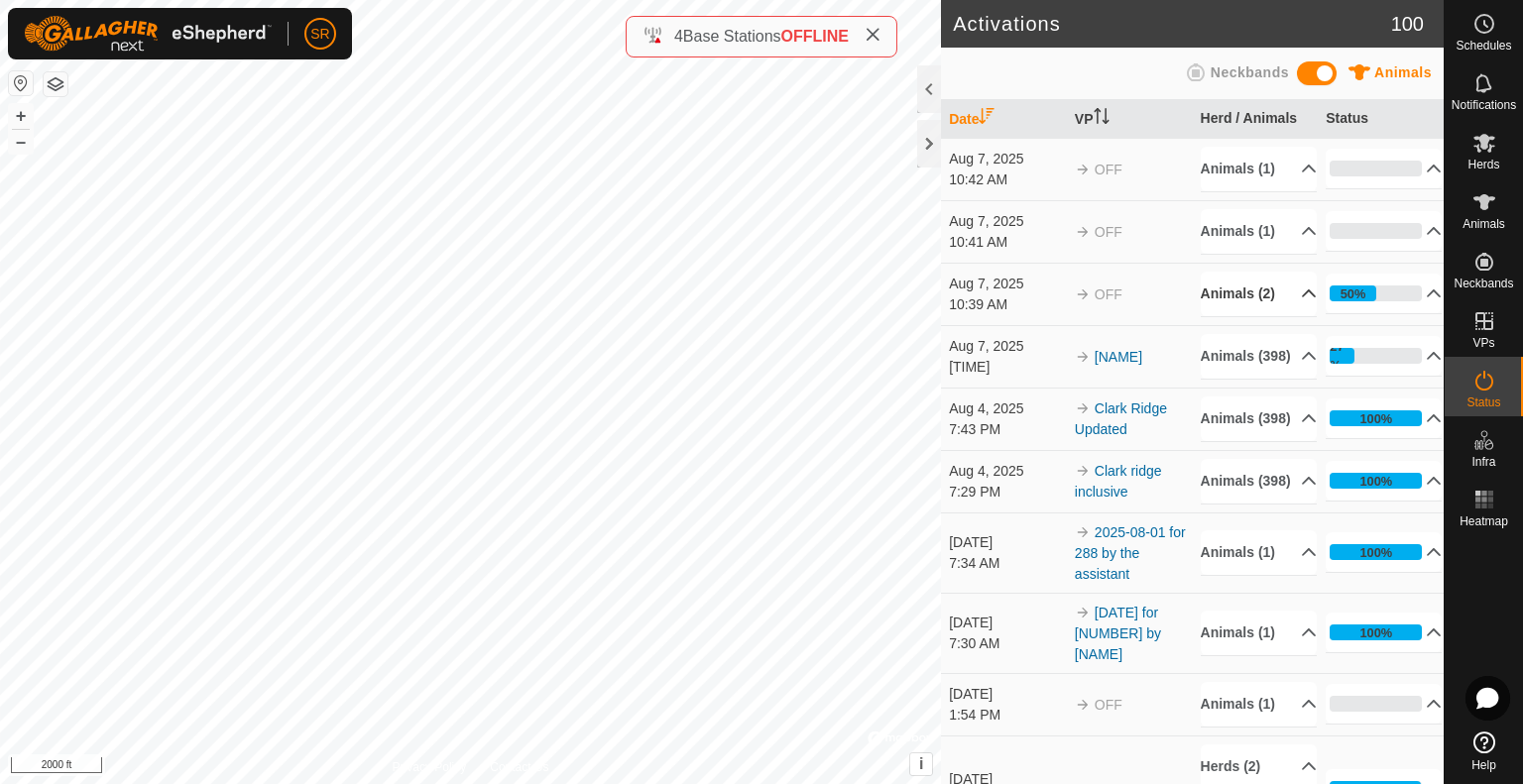 click on "Animals (2)" at bounding box center (1258, 293) 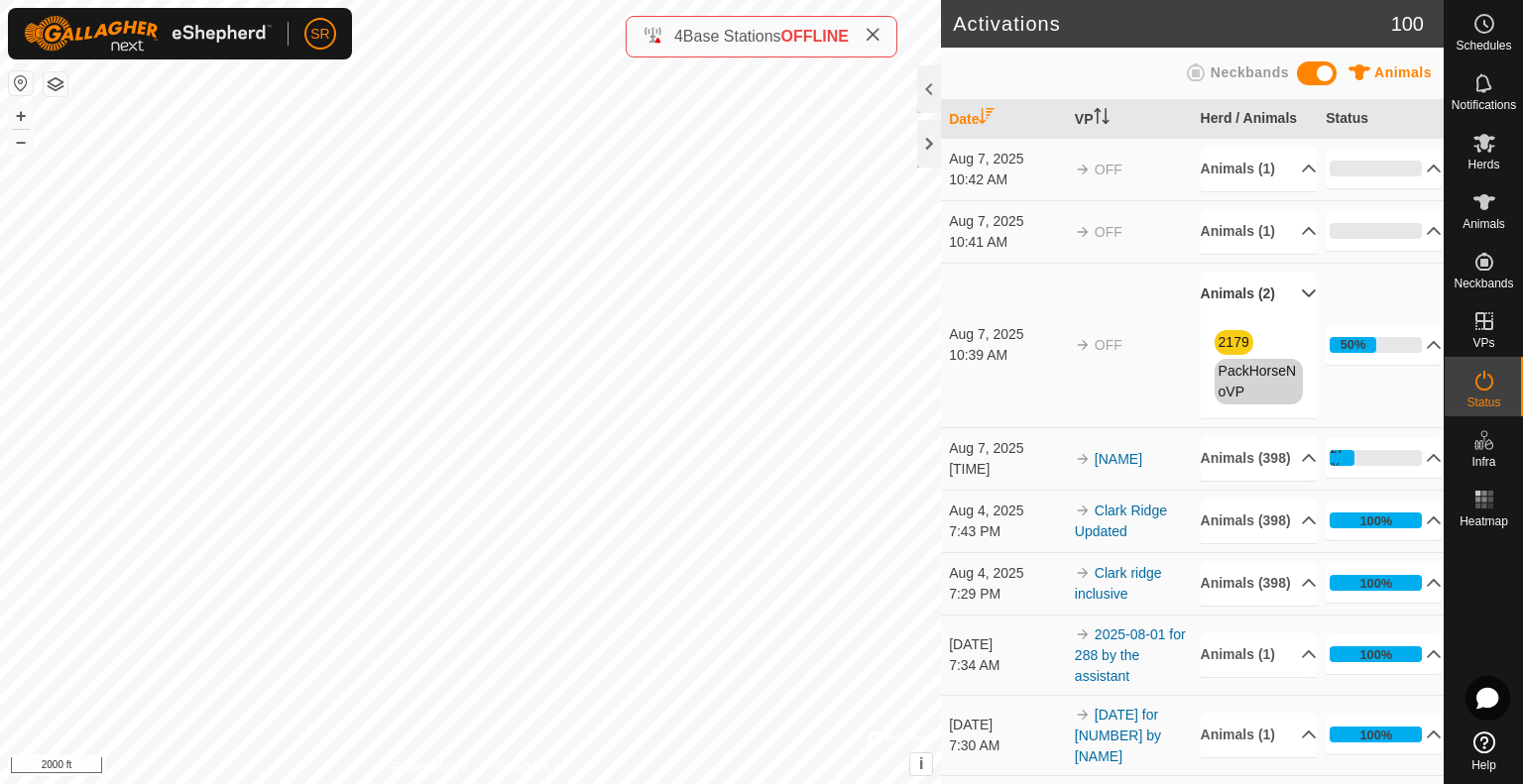 click on "Animals (2)" at bounding box center (1258, 293) 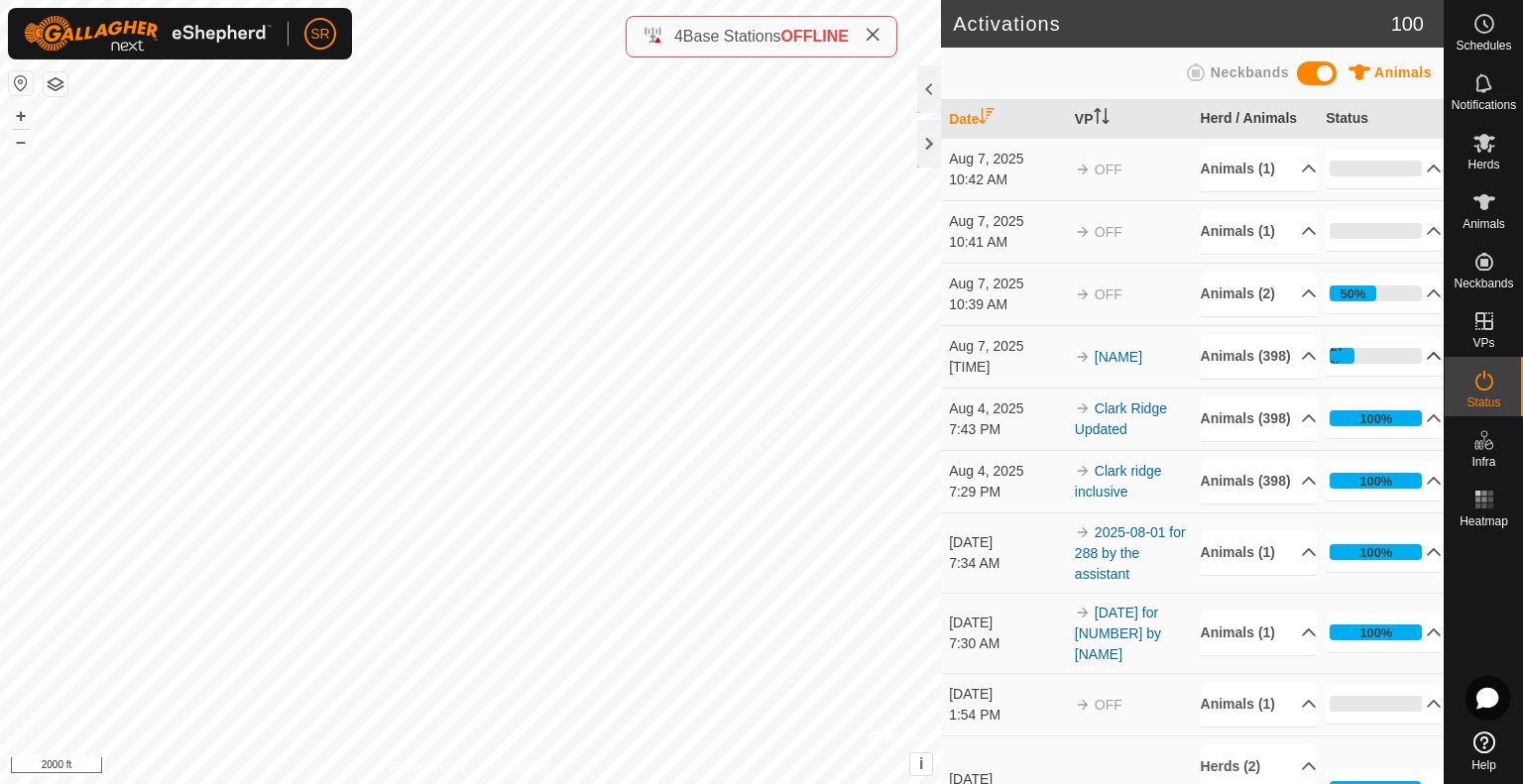 click 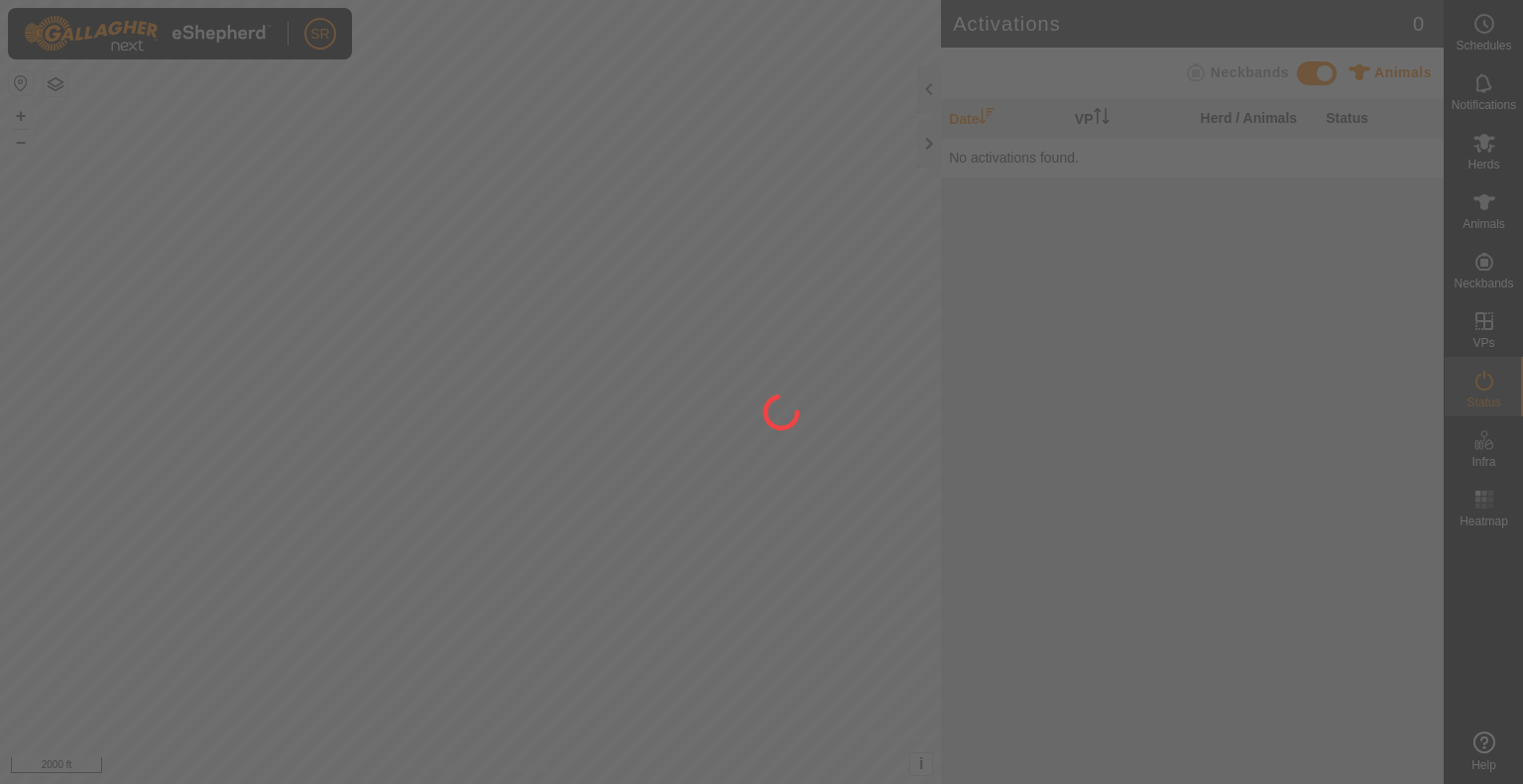 scroll, scrollTop: 0, scrollLeft: 0, axis: both 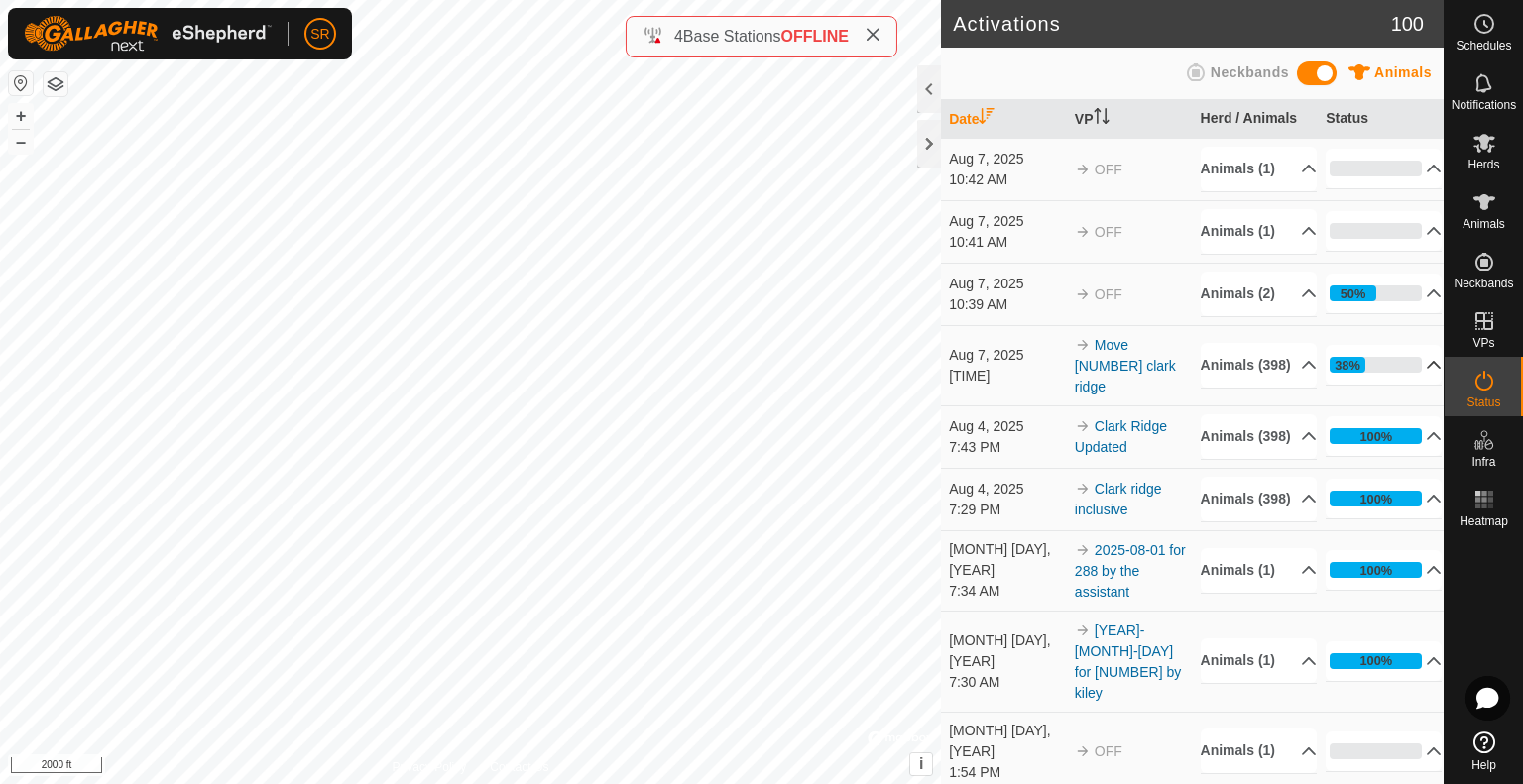 click on "38%" at bounding box center [1383, 365] 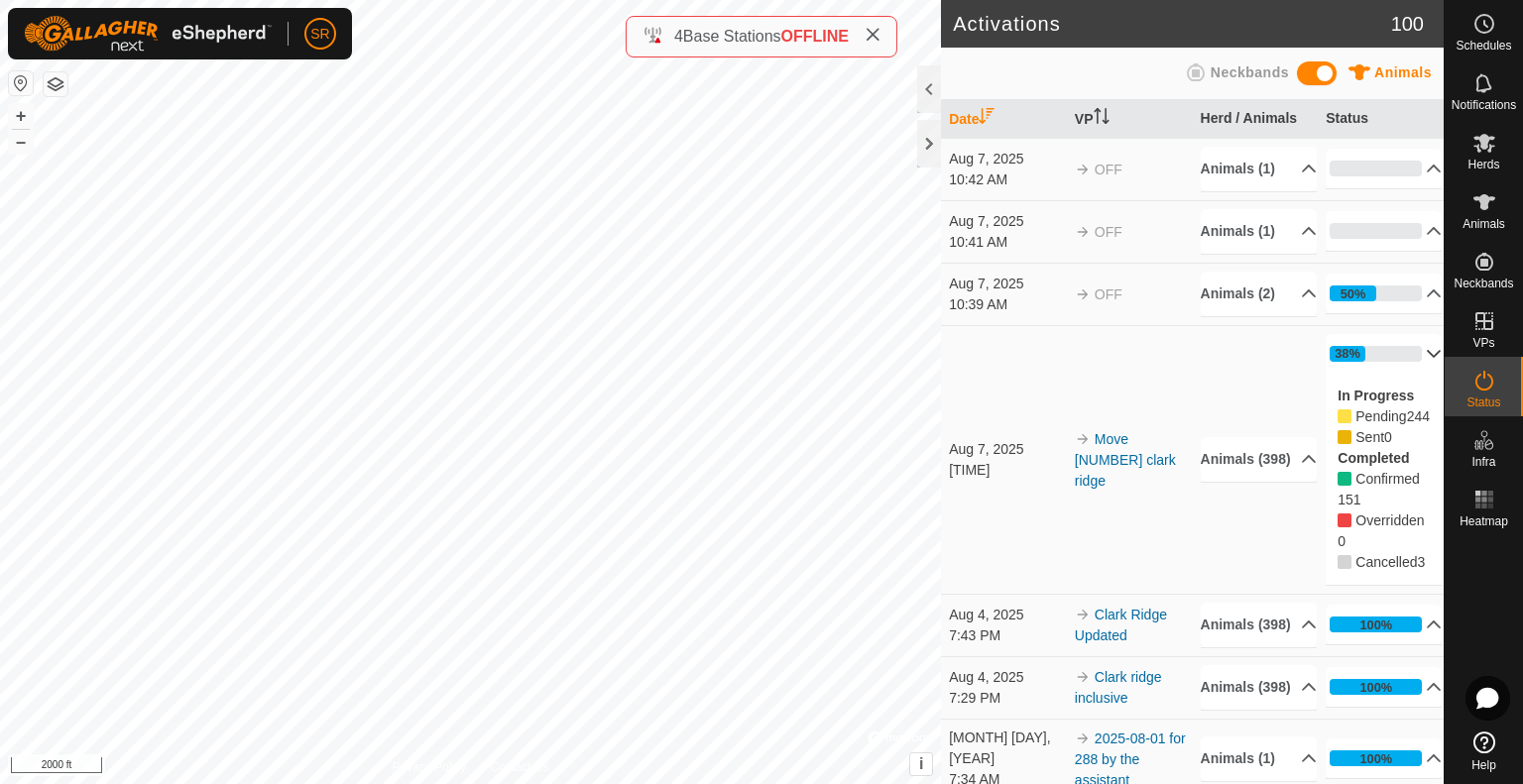 click on "38%" at bounding box center [1383, 354] 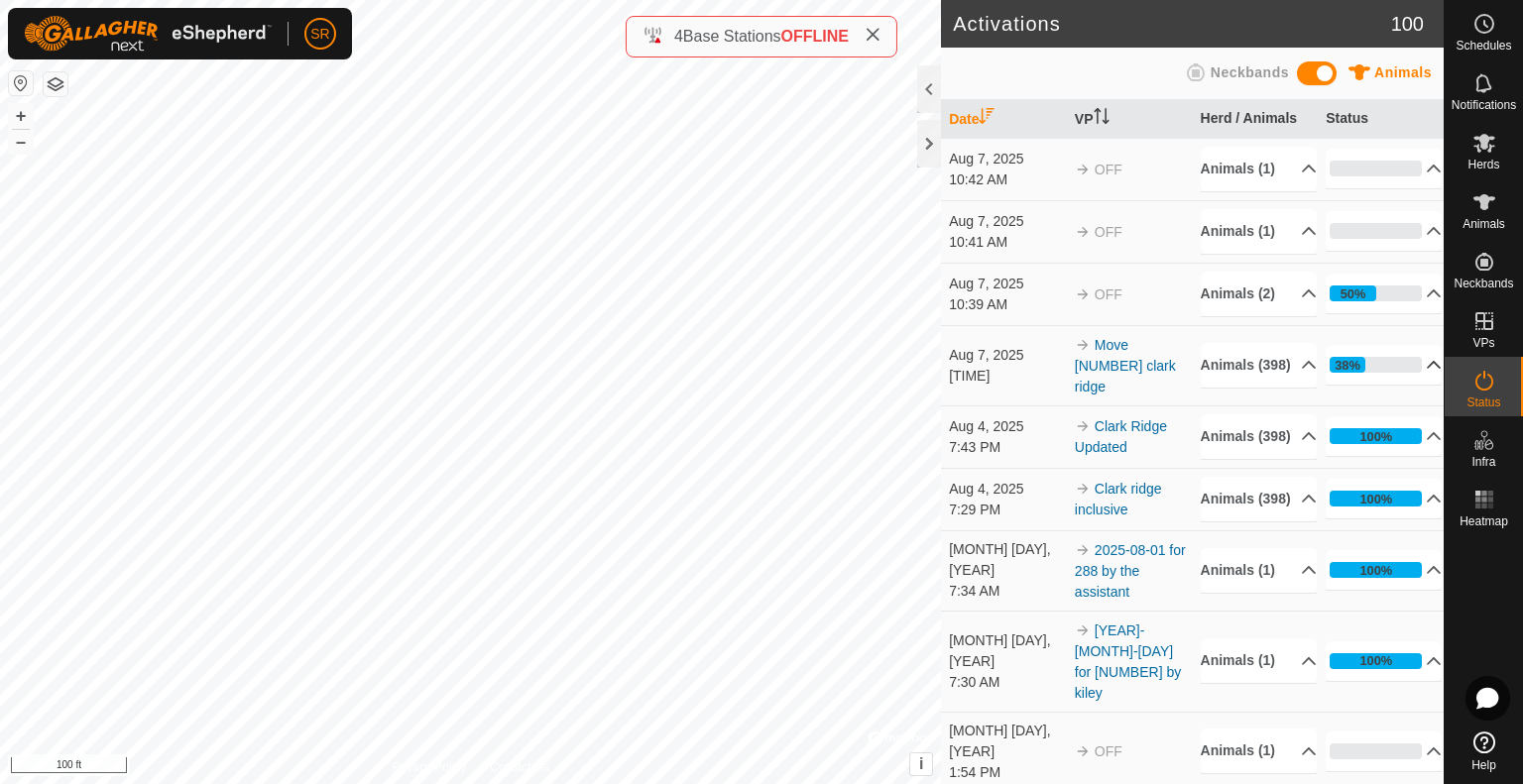 click on "38%" at bounding box center (1383, 365) 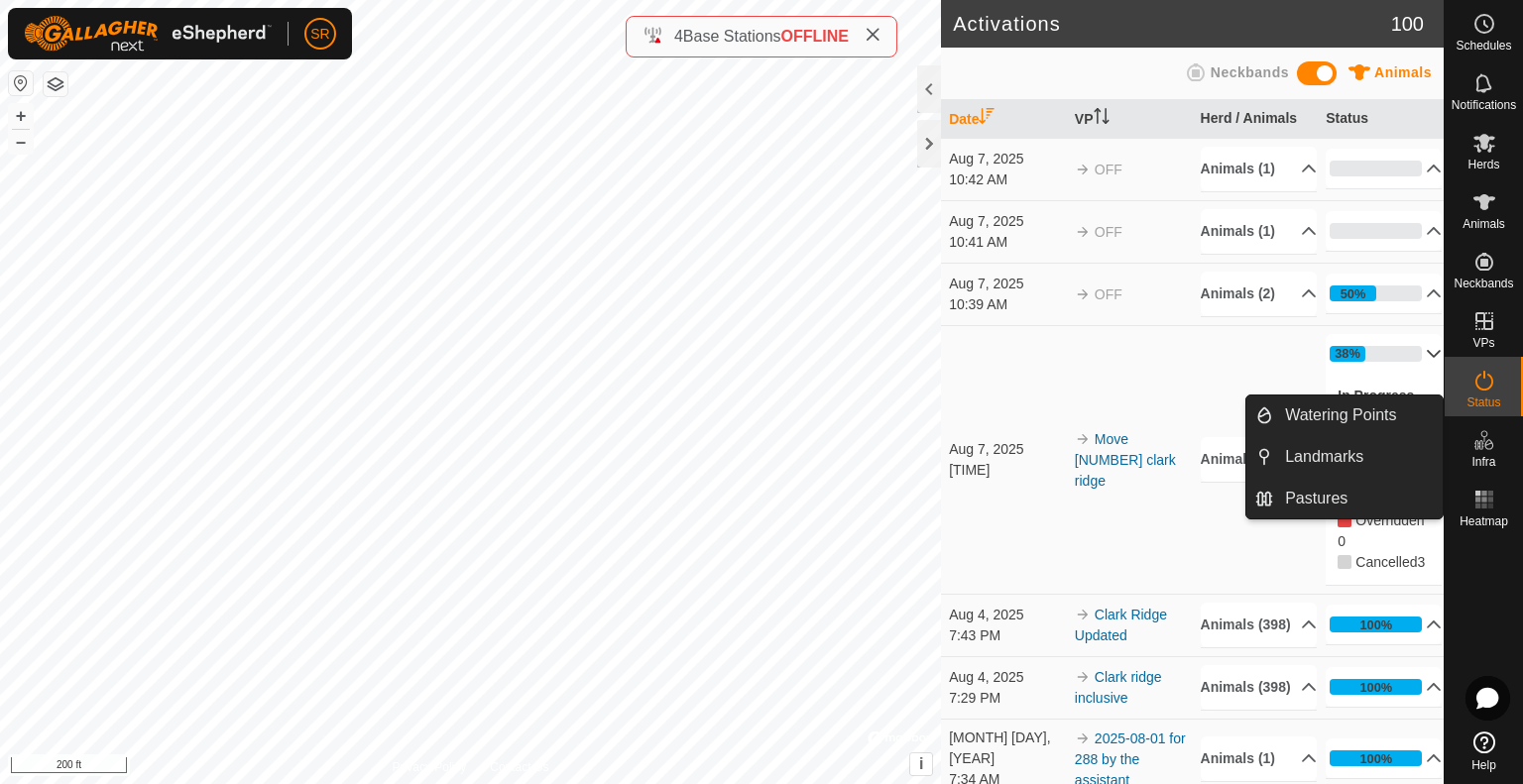 click on "Watering Points" at bounding box center [1341, 415] 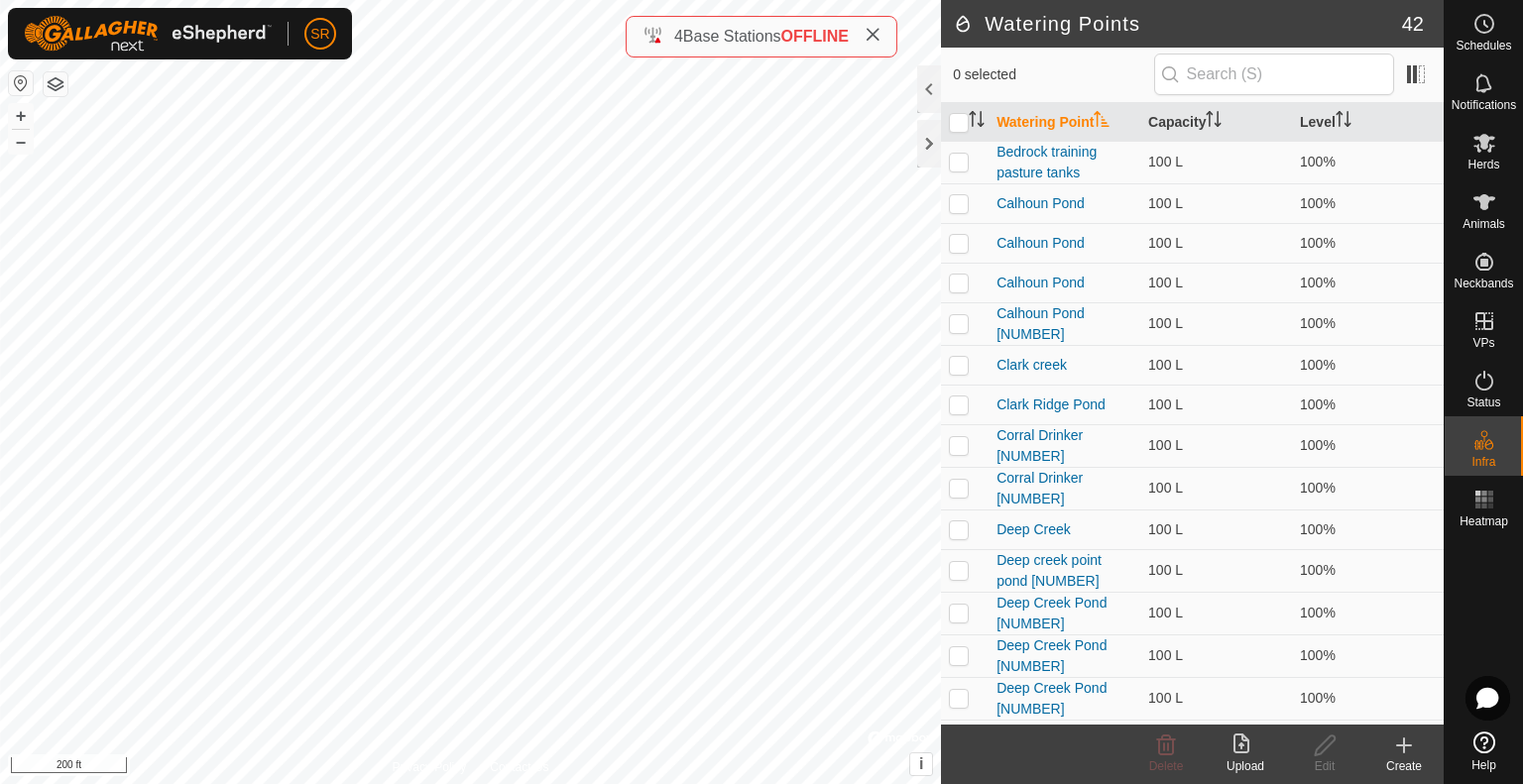 drag, startPoint x: 1388, startPoint y: 416, endPoint x: 1410, endPoint y: 763, distance: 347.69671 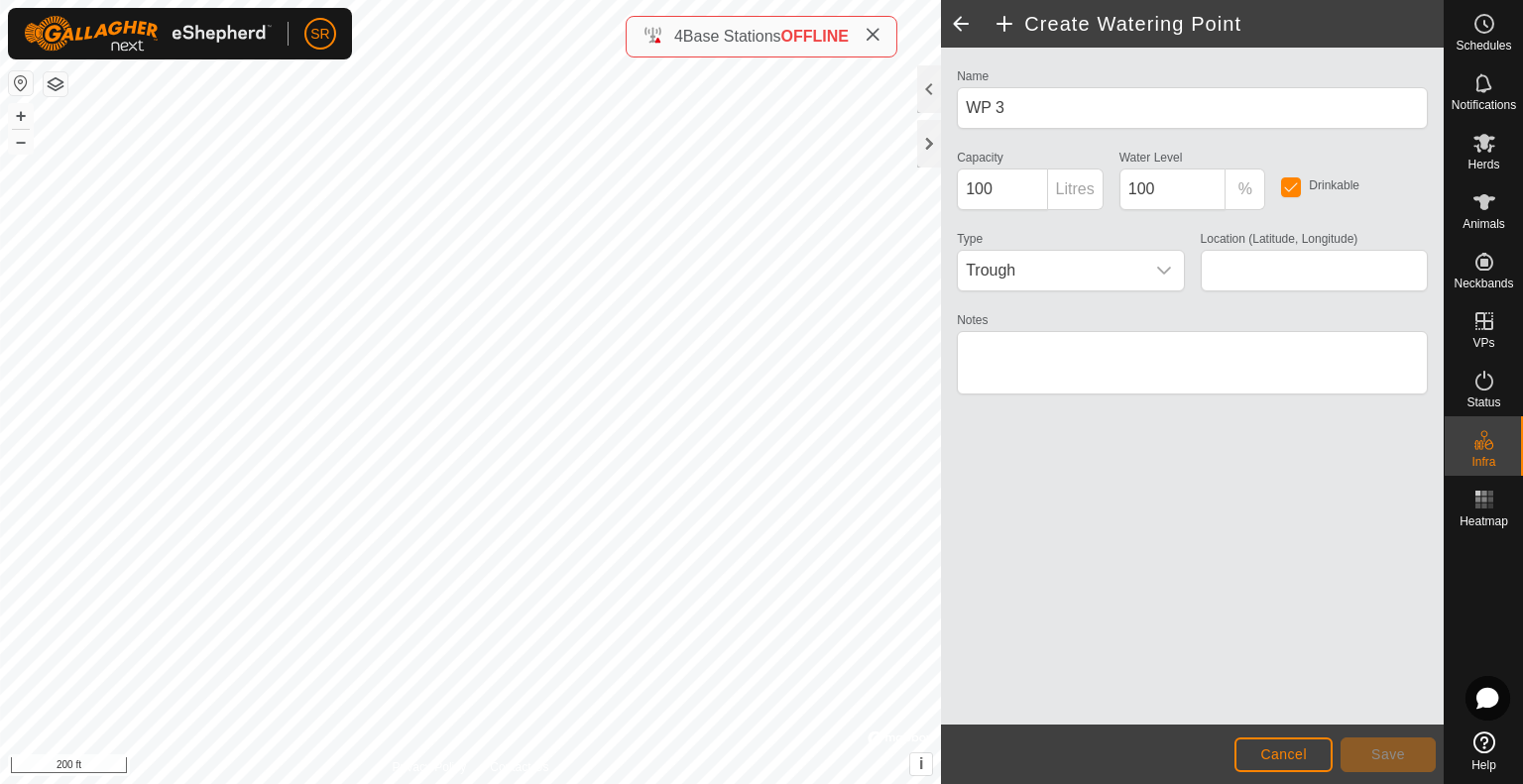 type on "[COORDINATES]" 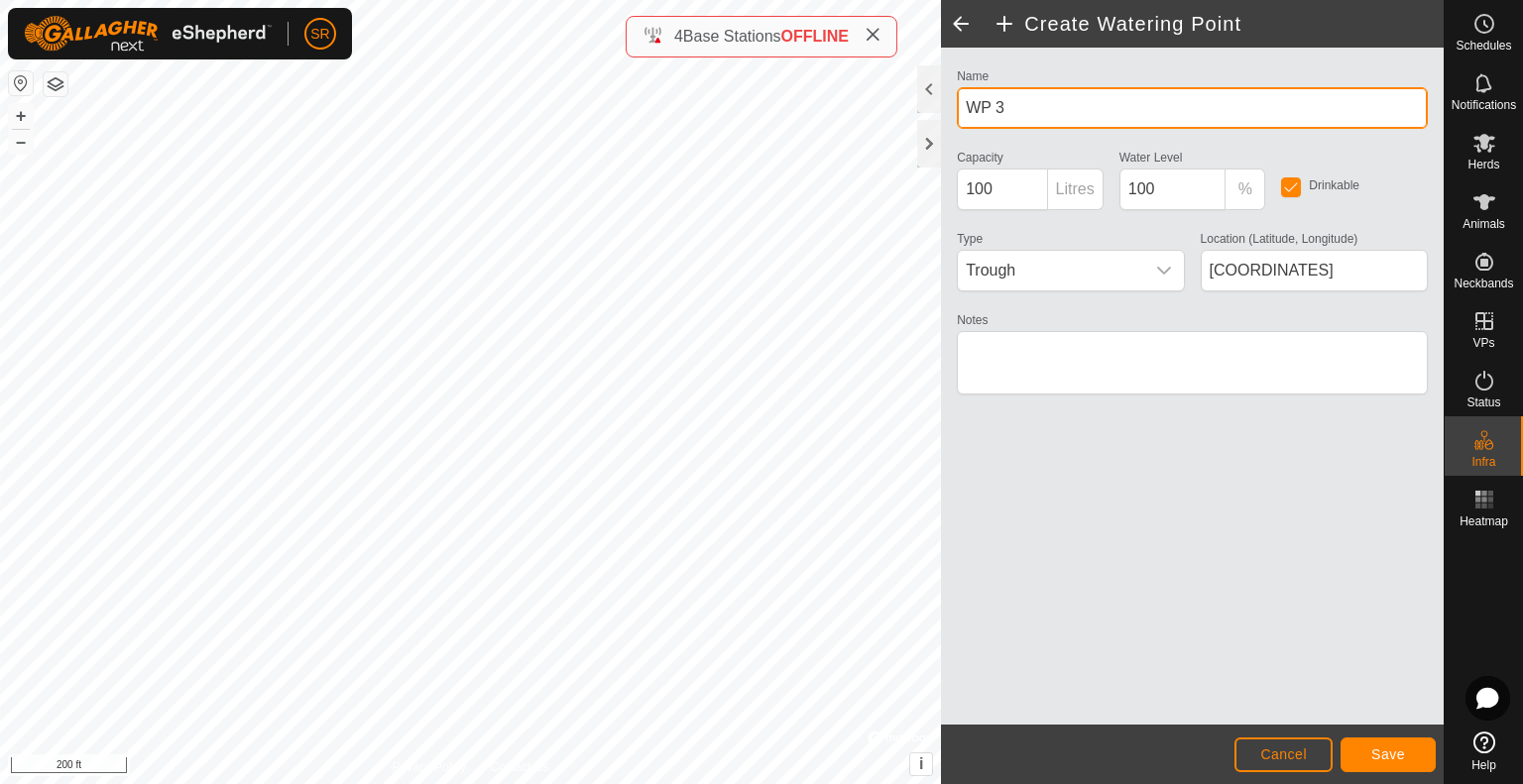 click on "WP 3" at bounding box center (1192, 108) 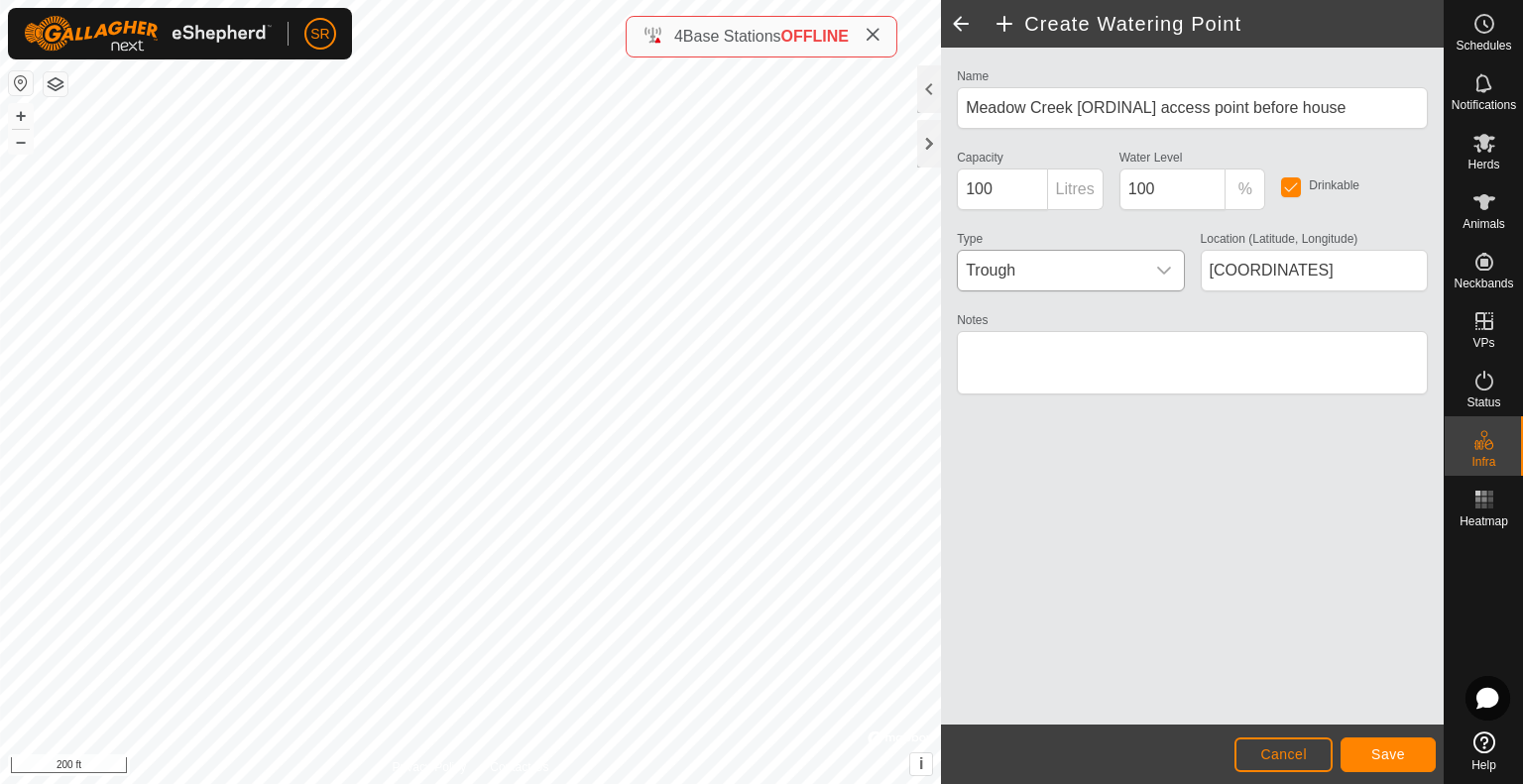 click on "Trough" at bounding box center (1050, 271) 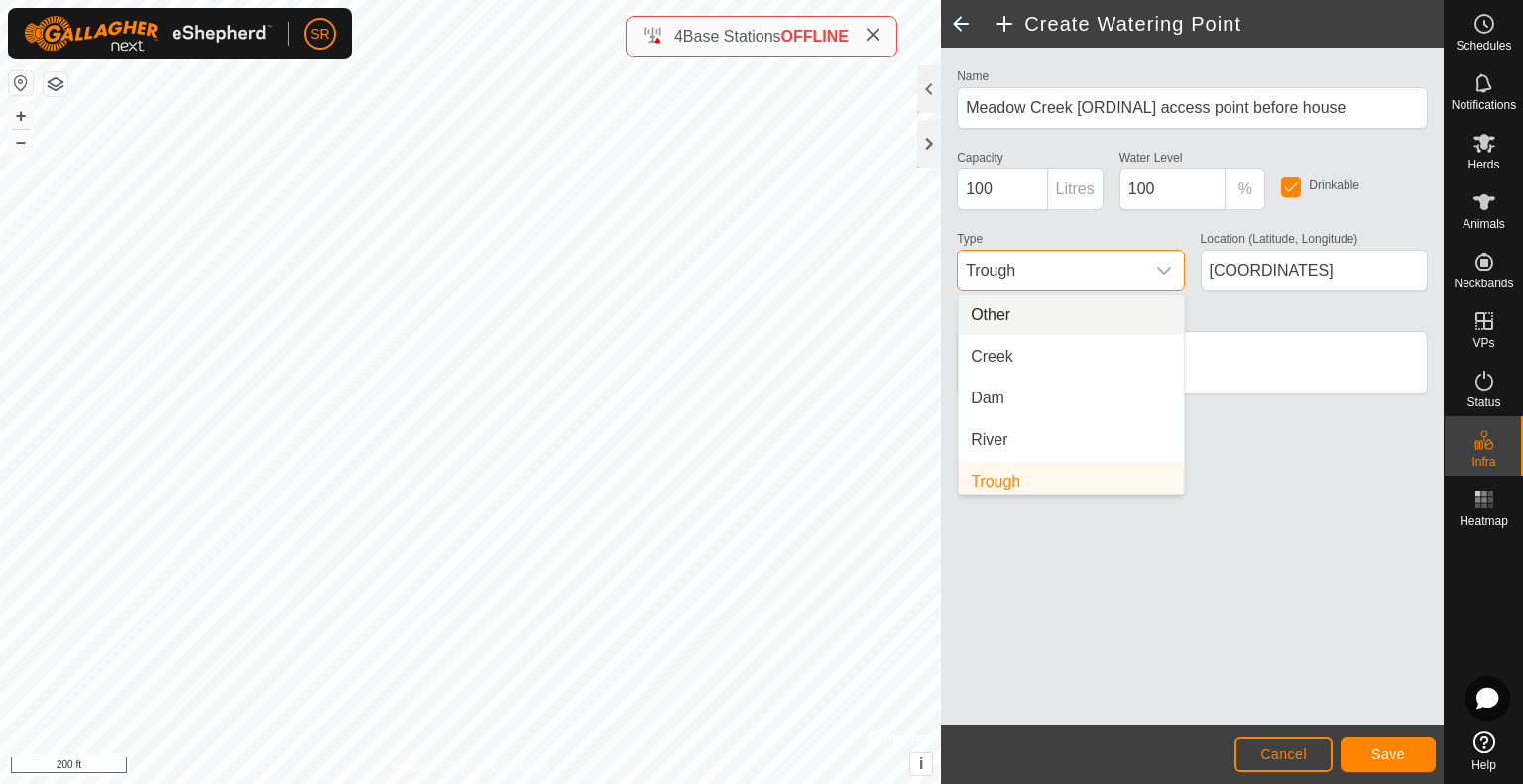 scroll, scrollTop: 8, scrollLeft: 0, axis: vertical 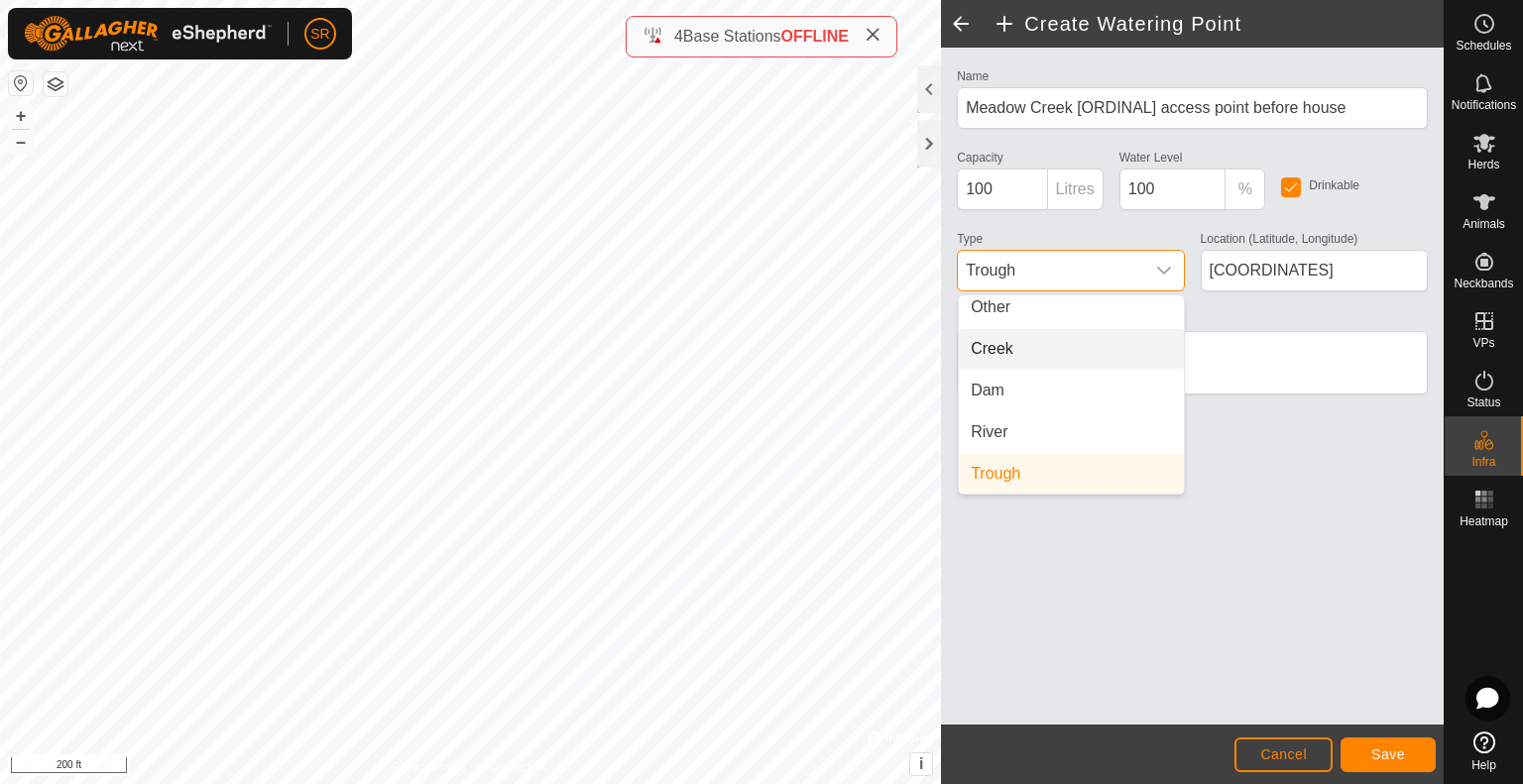 click on "Creek" at bounding box center (1071, 349) 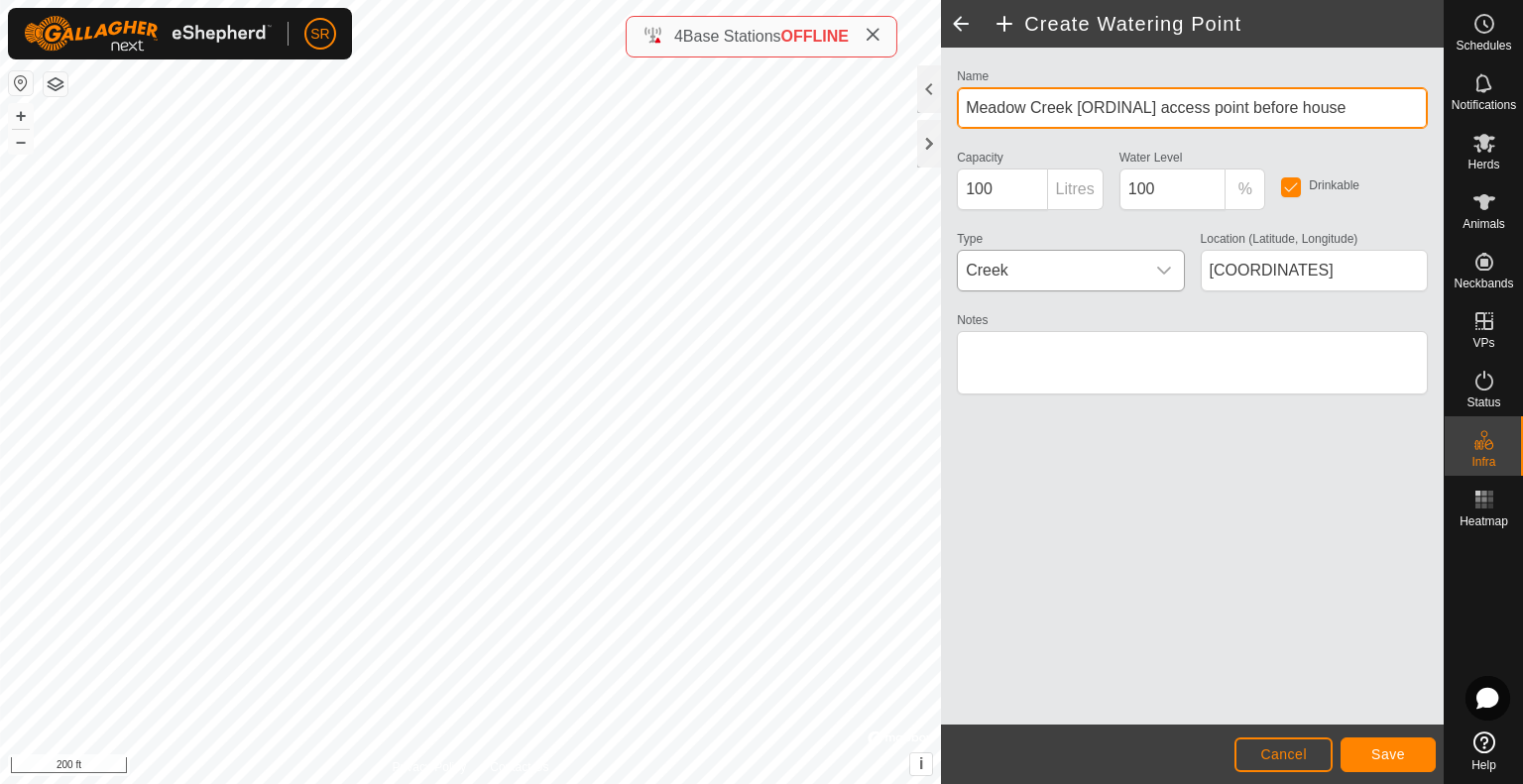 click on "Meadow Creek [ORDINAL] access point before house" at bounding box center (1192, 108) 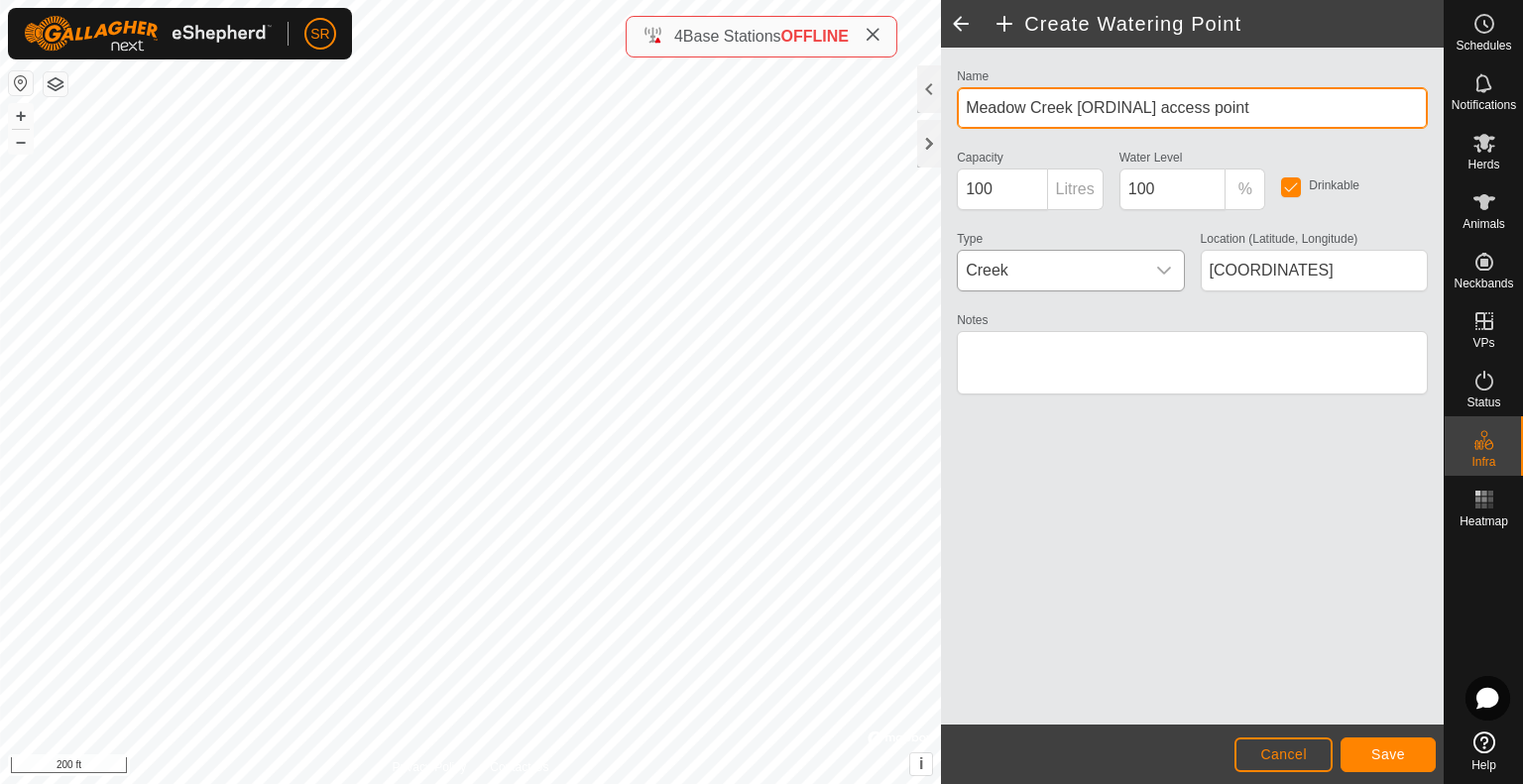type on "Meadow Creek [ORDINAL] access point" 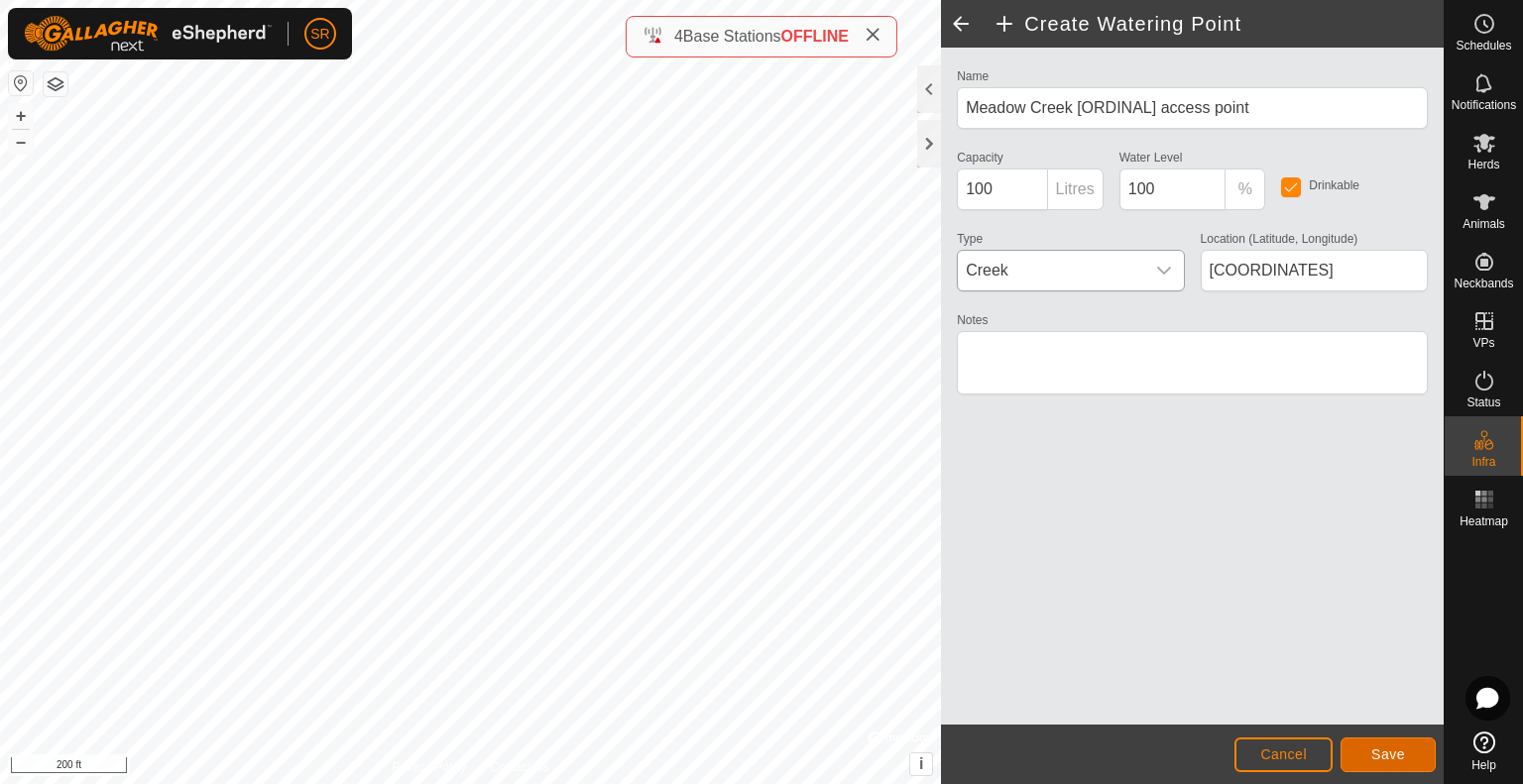 click on "Save" 